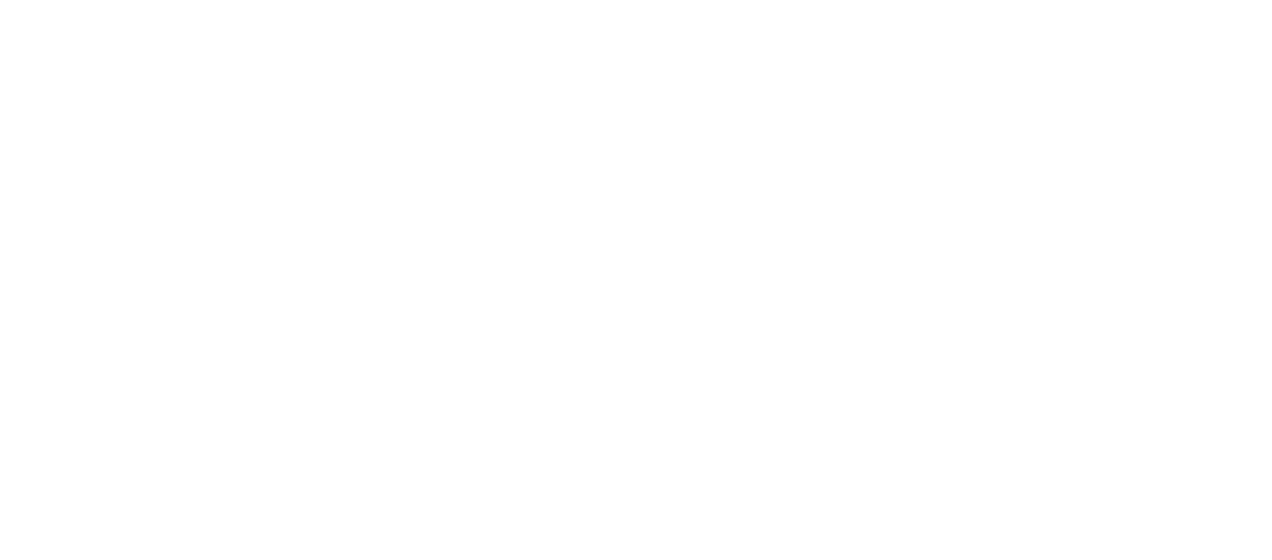 scroll, scrollTop: 0, scrollLeft: 0, axis: both 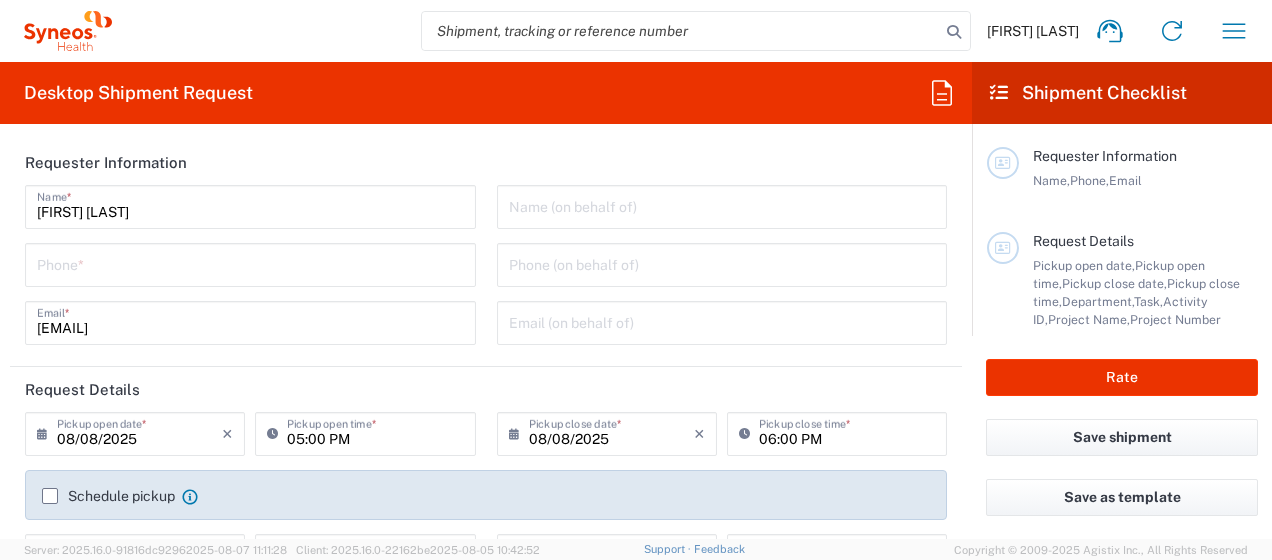 type on "Syneos Health Clinical Spain" 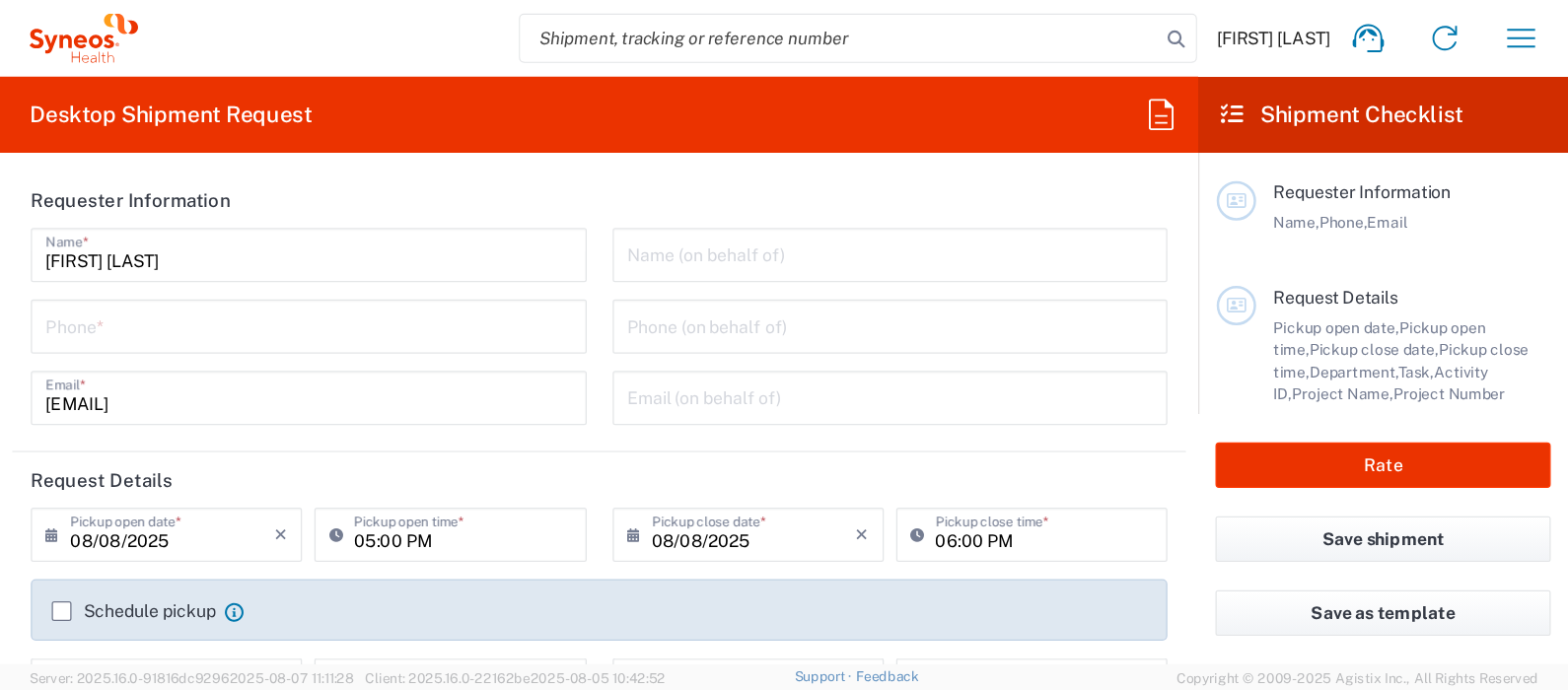 scroll, scrollTop: 0, scrollLeft: 0, axis: both 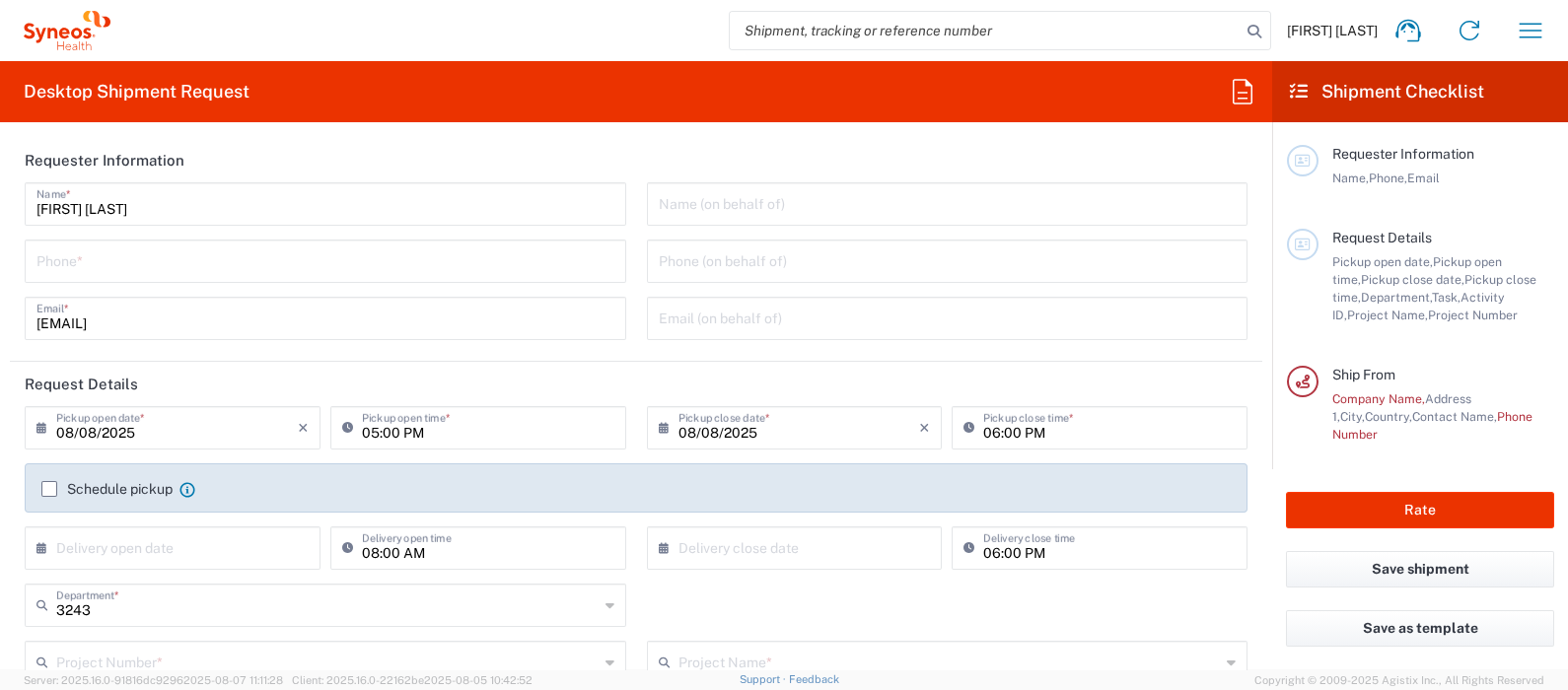click at bounding box center [325, 259] 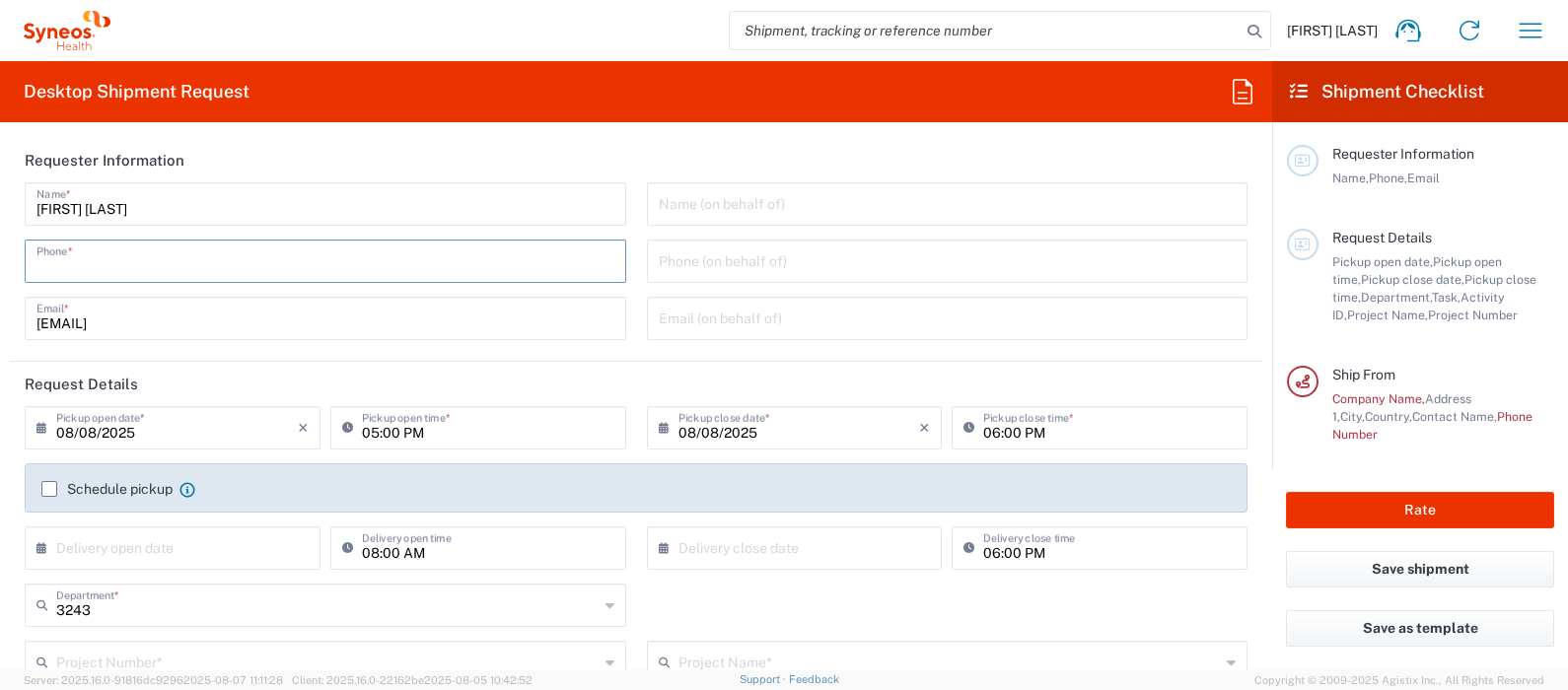 type on "[NUMBER]" 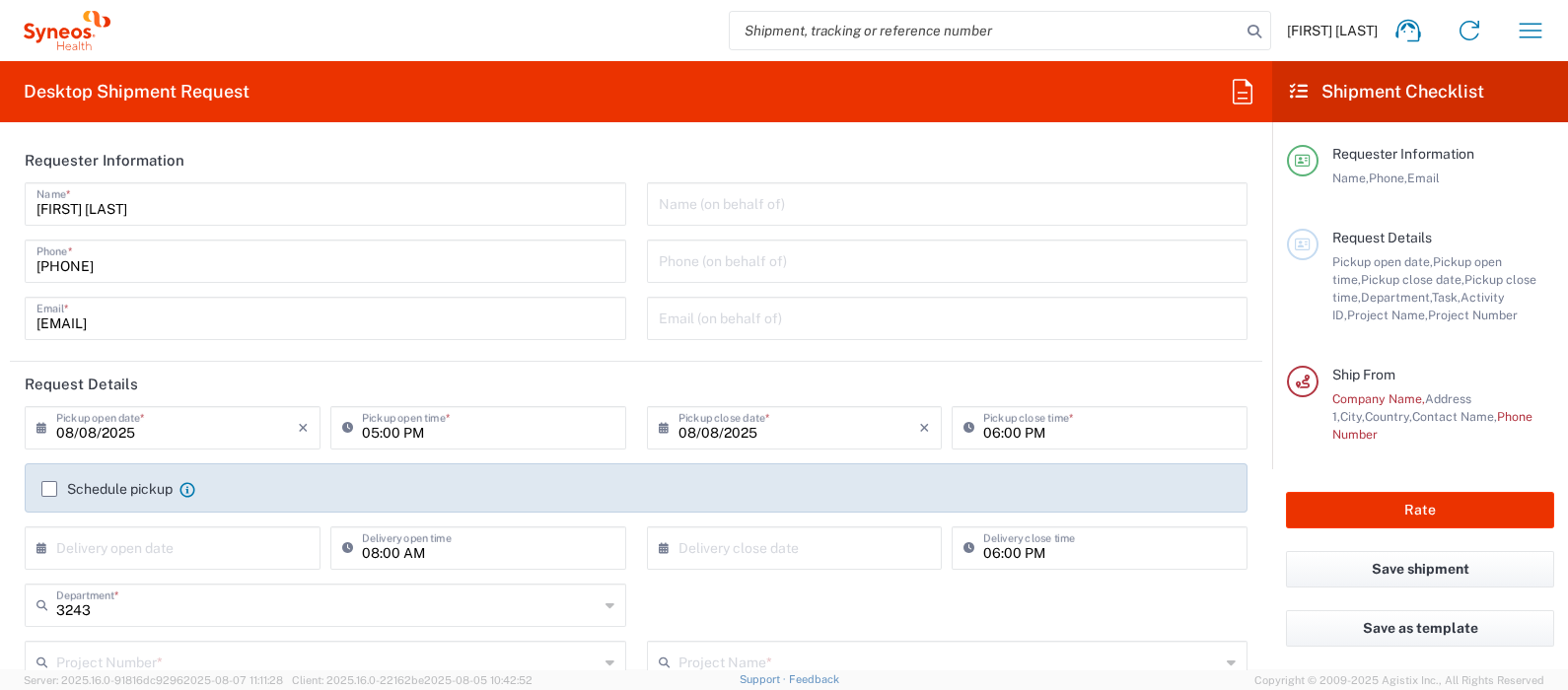 click on "Schedule pickup" 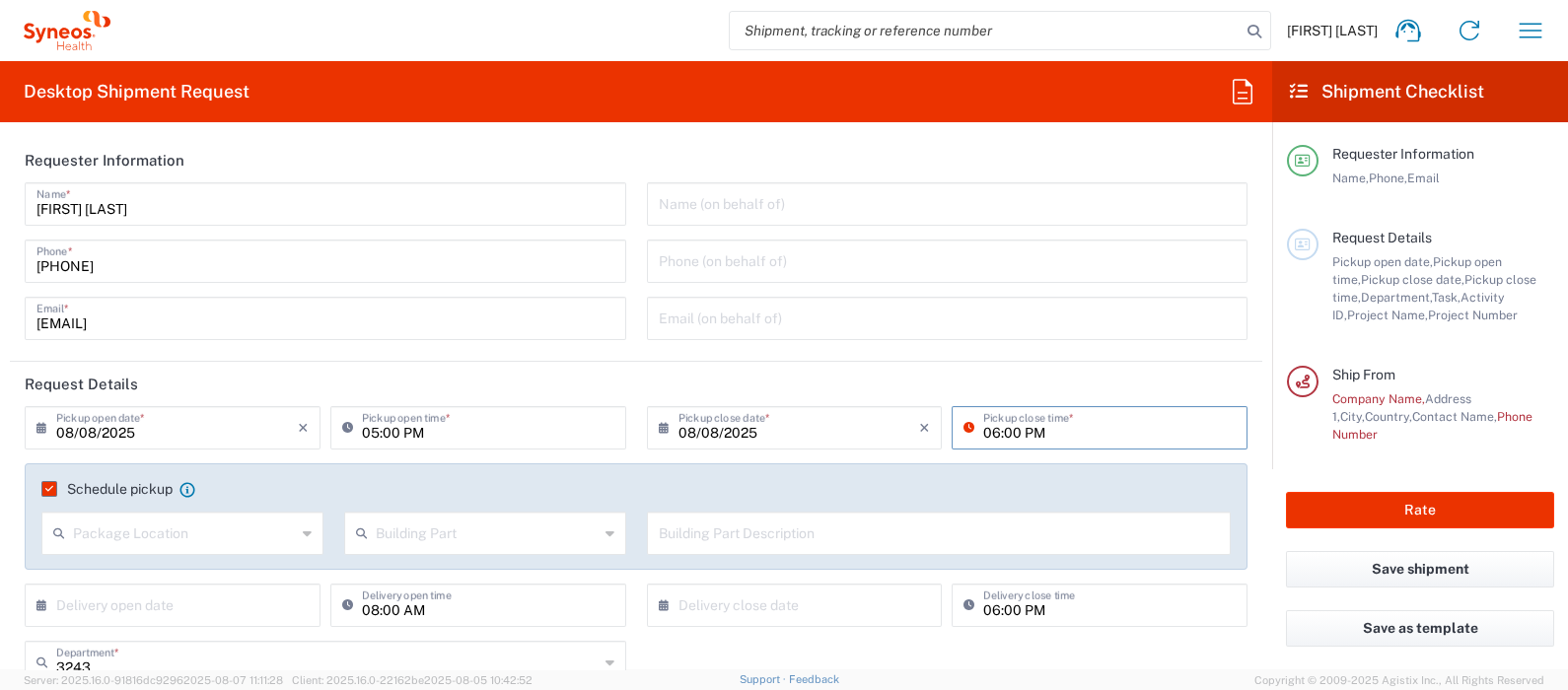 click on "06:00 PM" at bounding box center [1109, 426] 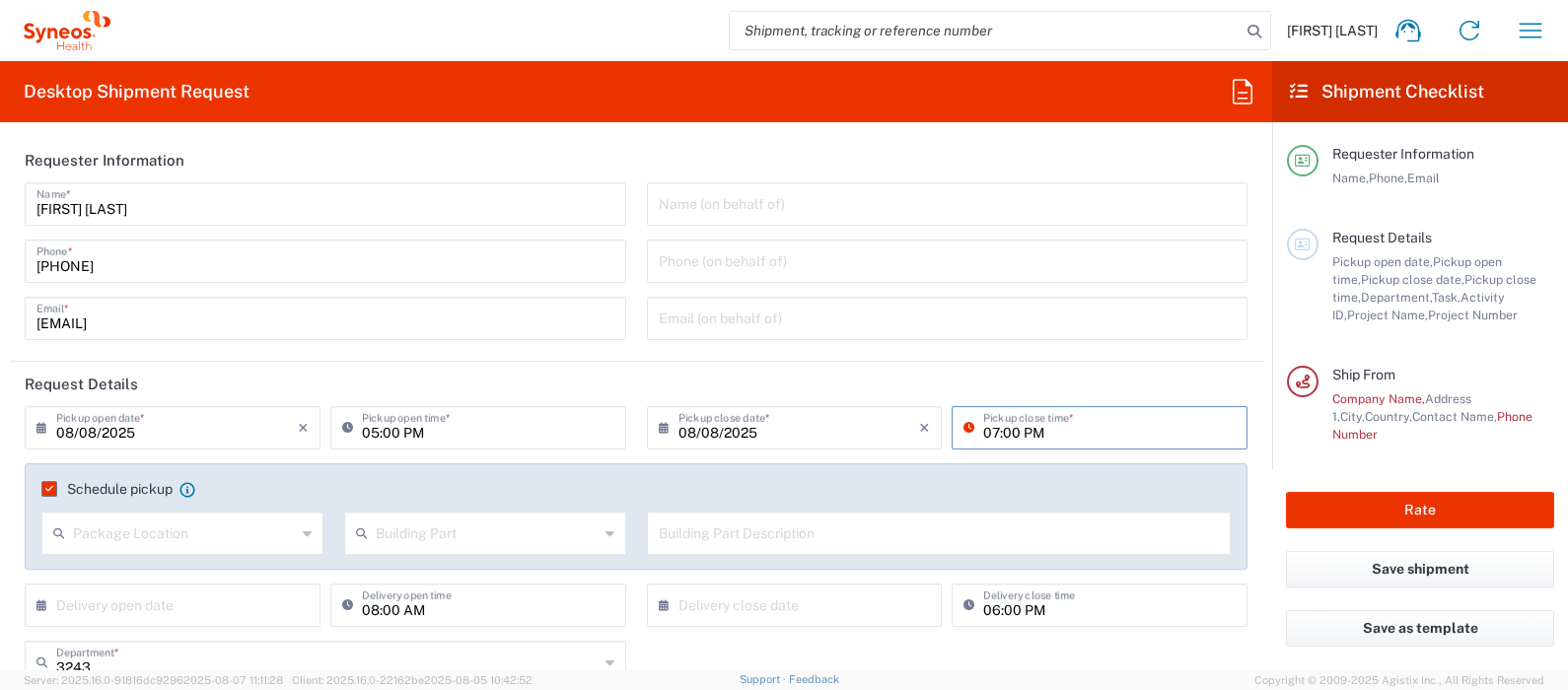 type on "07:00 PM" 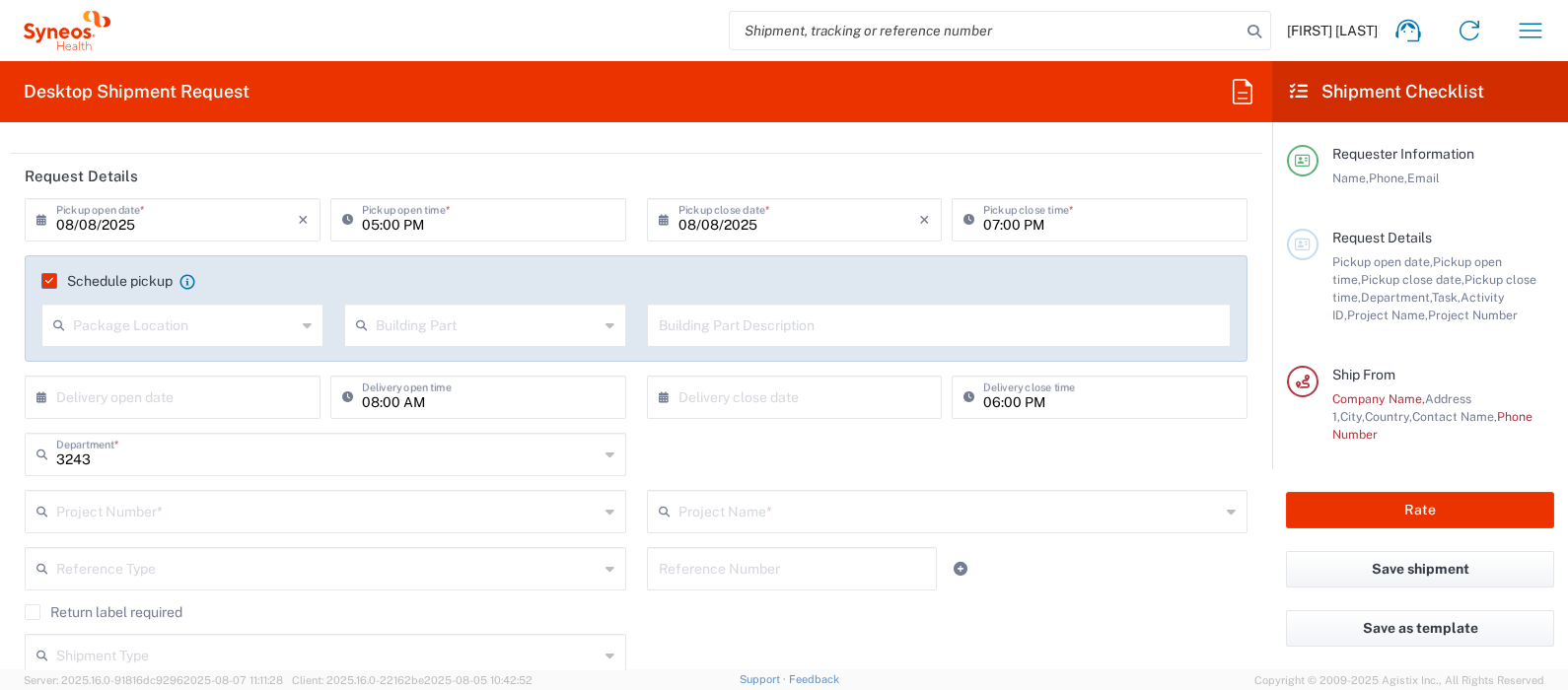 scroll, scrollTop: 245, scrollLeft: 0, axis: vertical 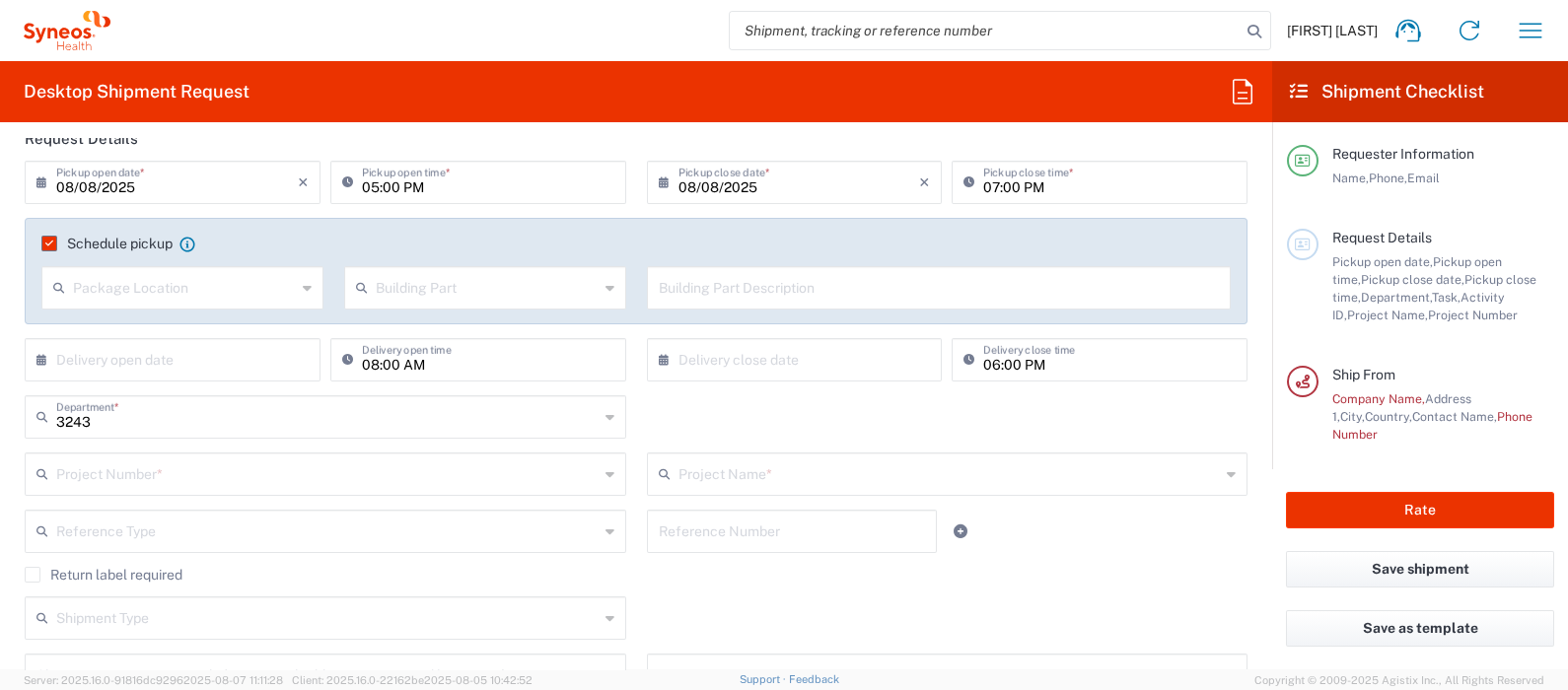 click at bounding box center [327, 472] 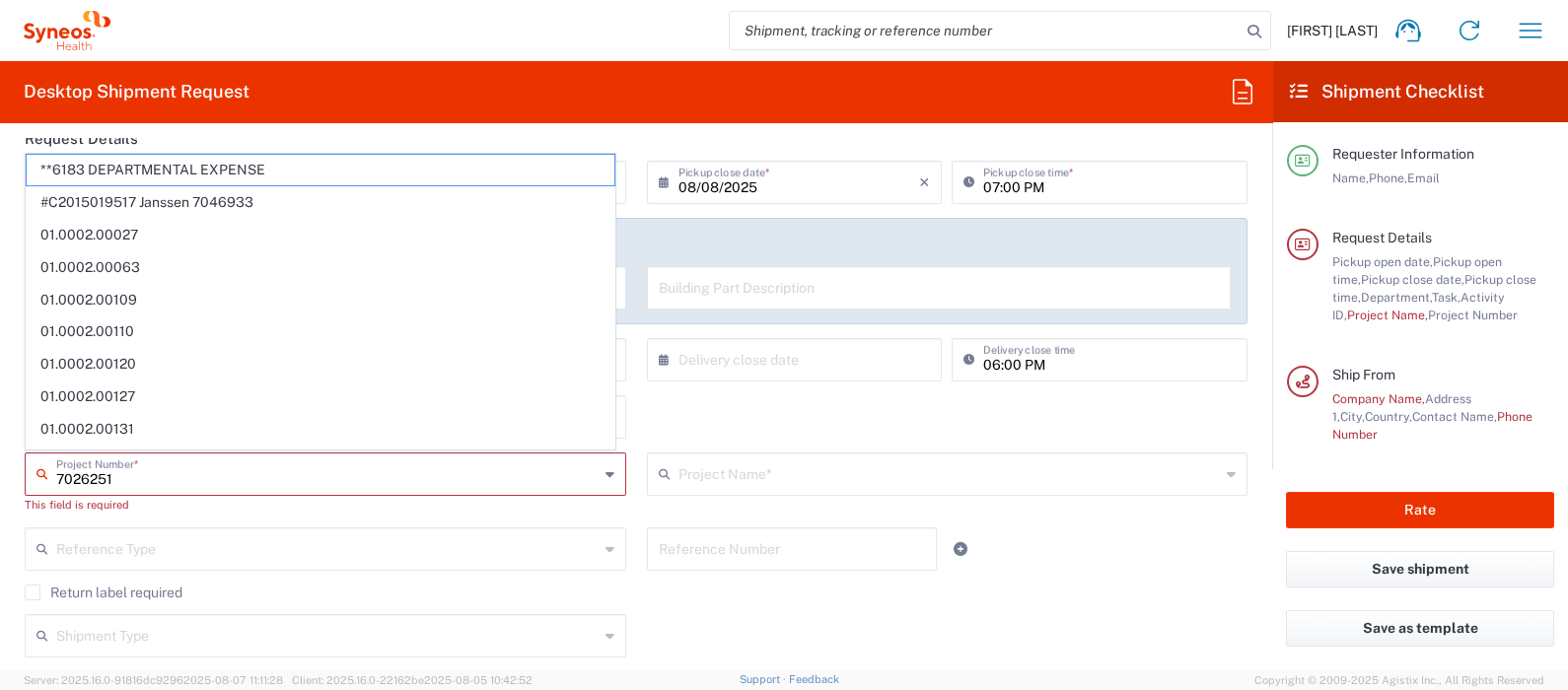 type on "7026251" 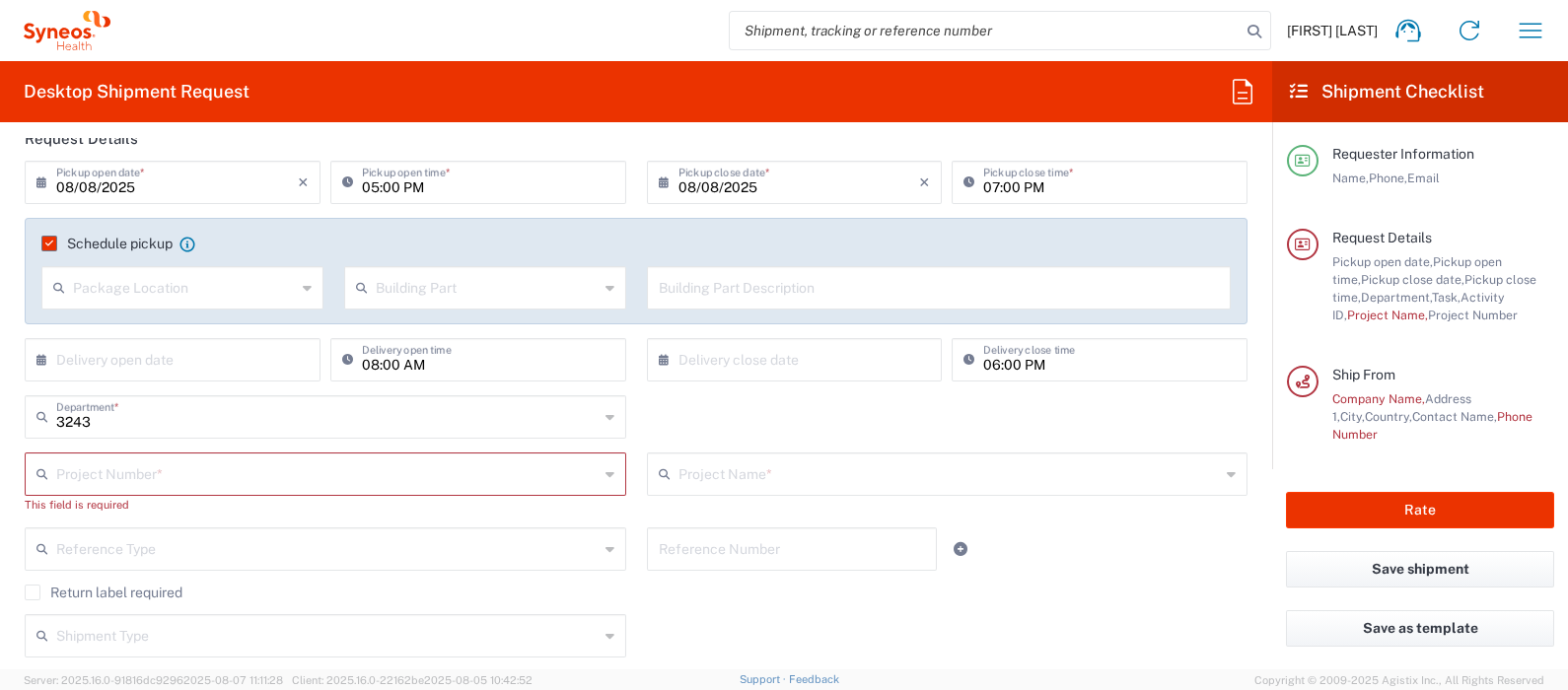 click at bounding box center (327, 472) 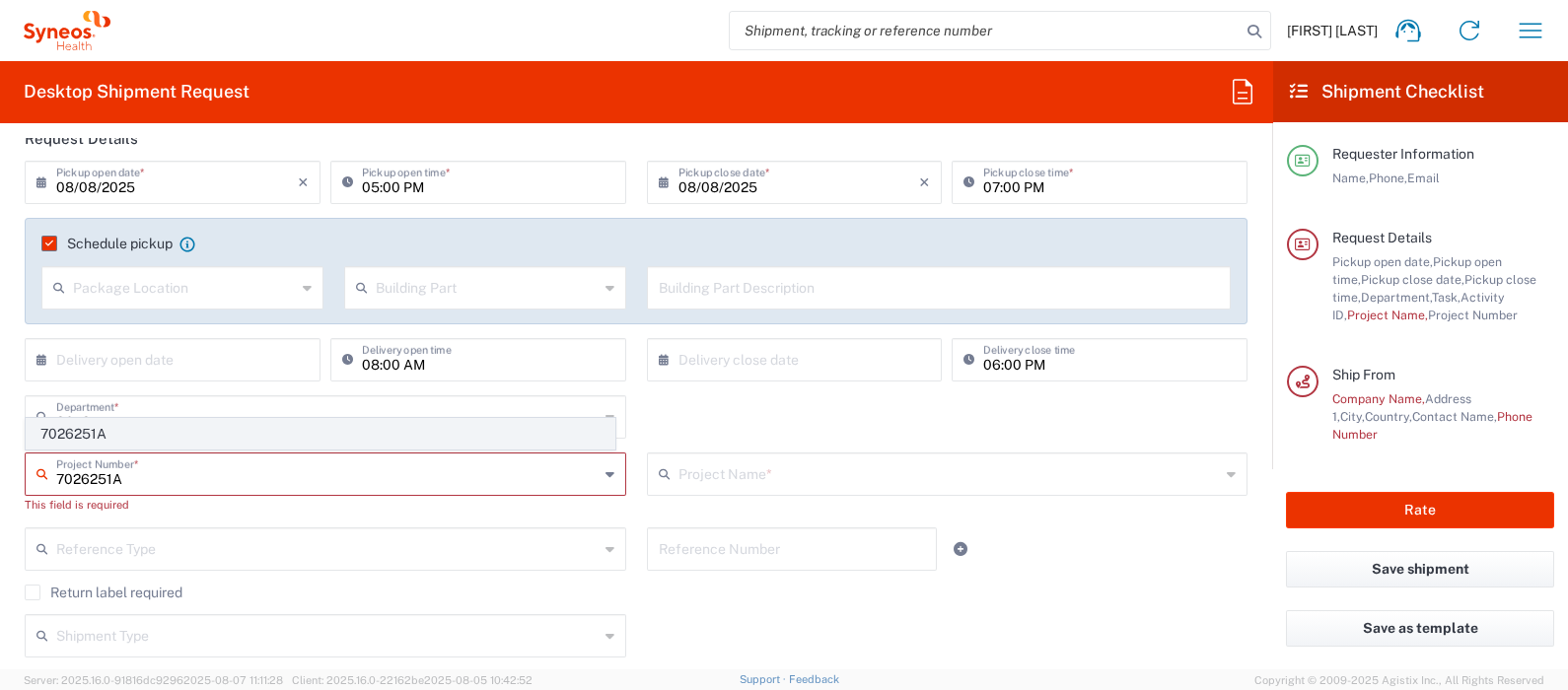 type on "7026251A" 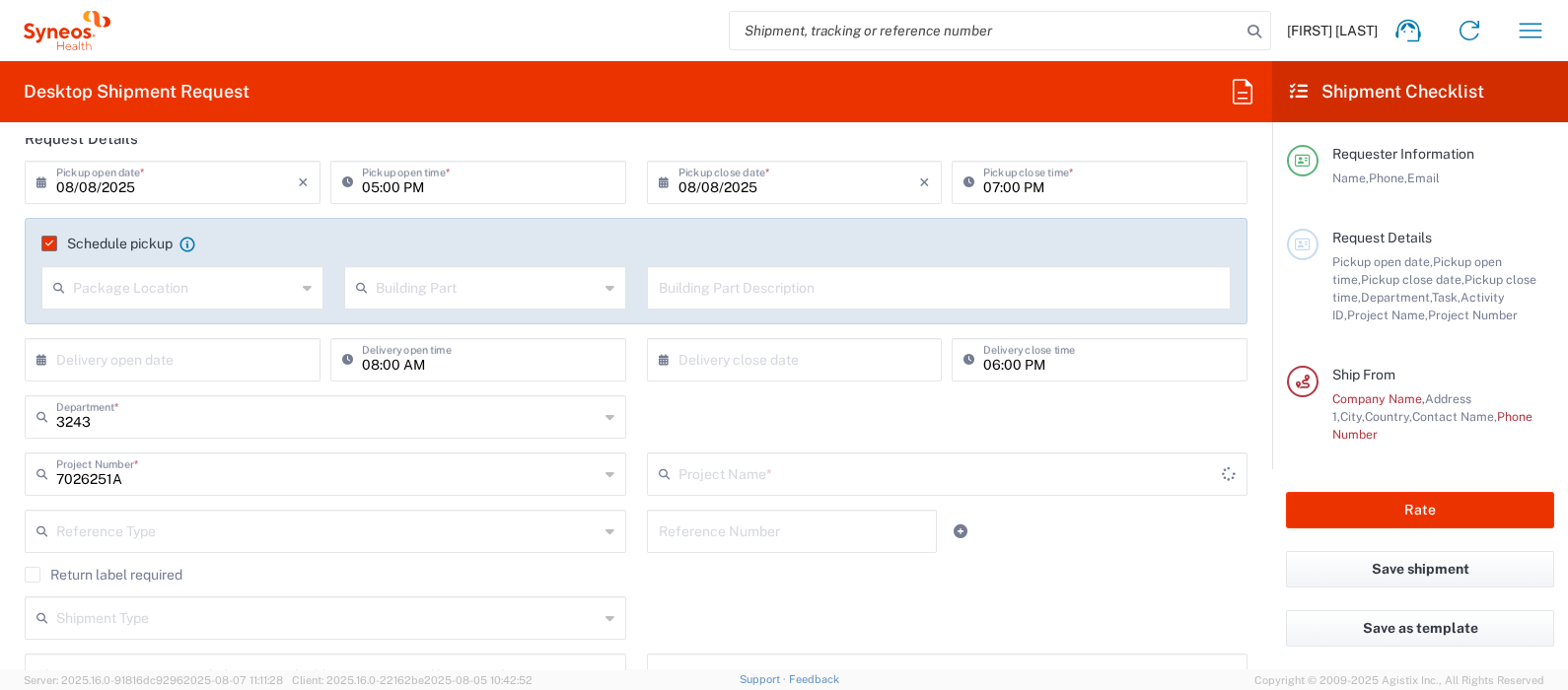 type on "PharmaMar 7026251A" 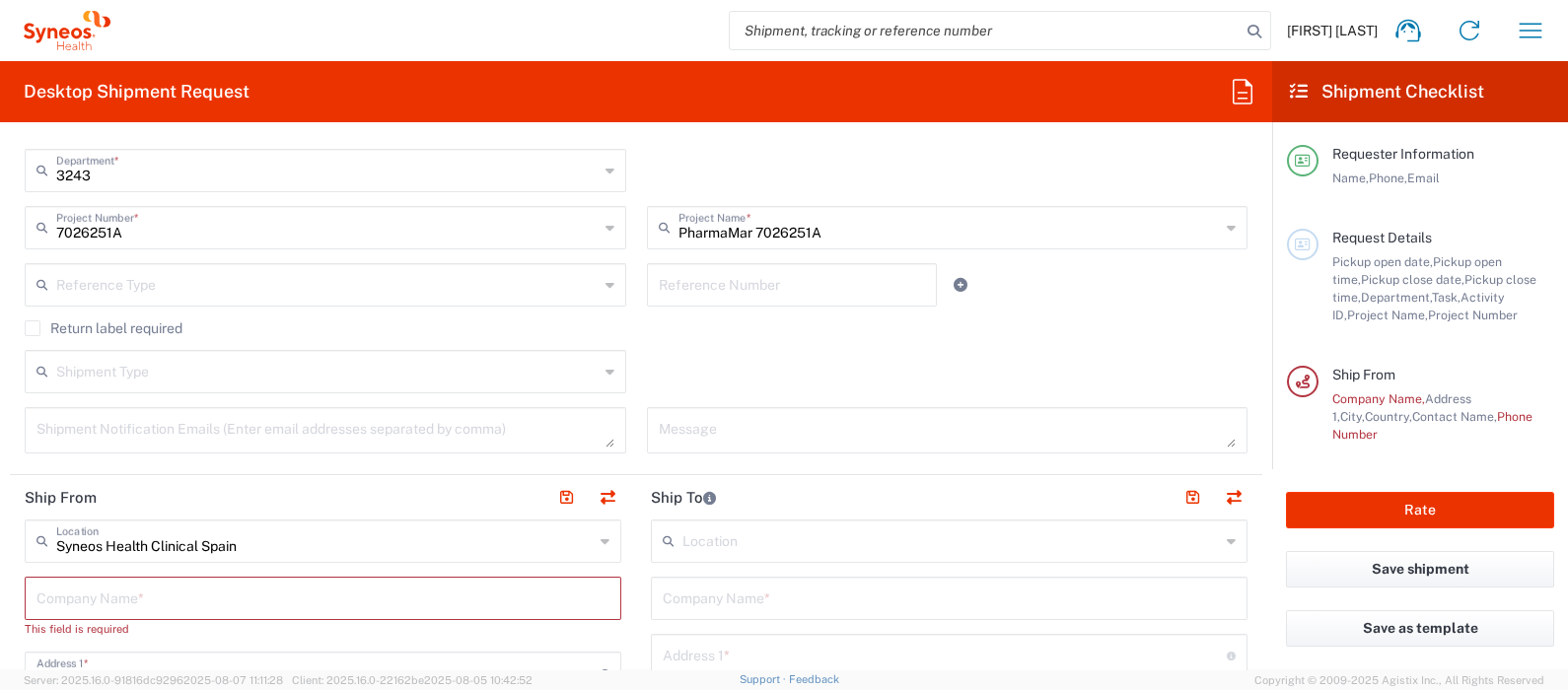 scroll, scrollTop: 616, scrollLeft: 0, axis: vertical 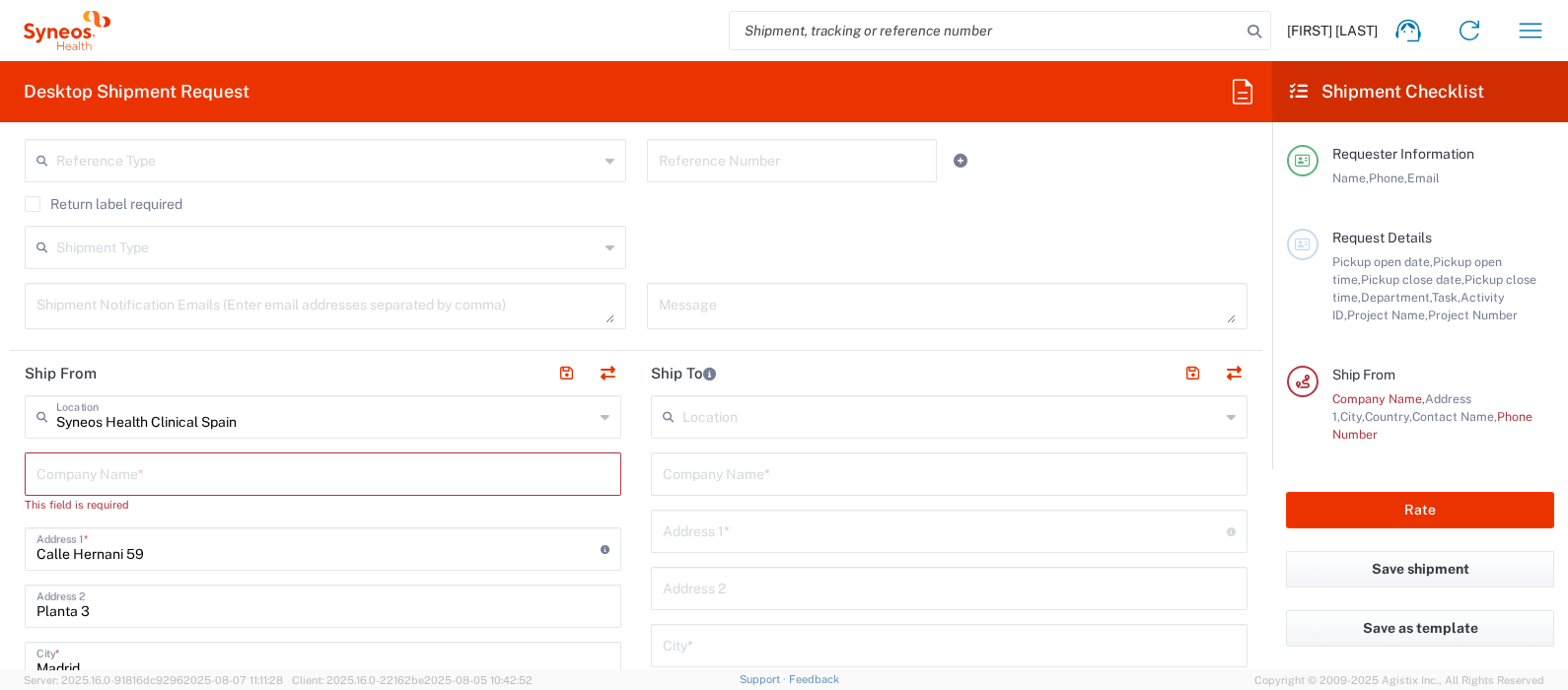 click on "Calle Hernani 59  Address 1  * For cross streets use street names with '&' or 'and' in between. For example 'Walnut St & S 13th St'" 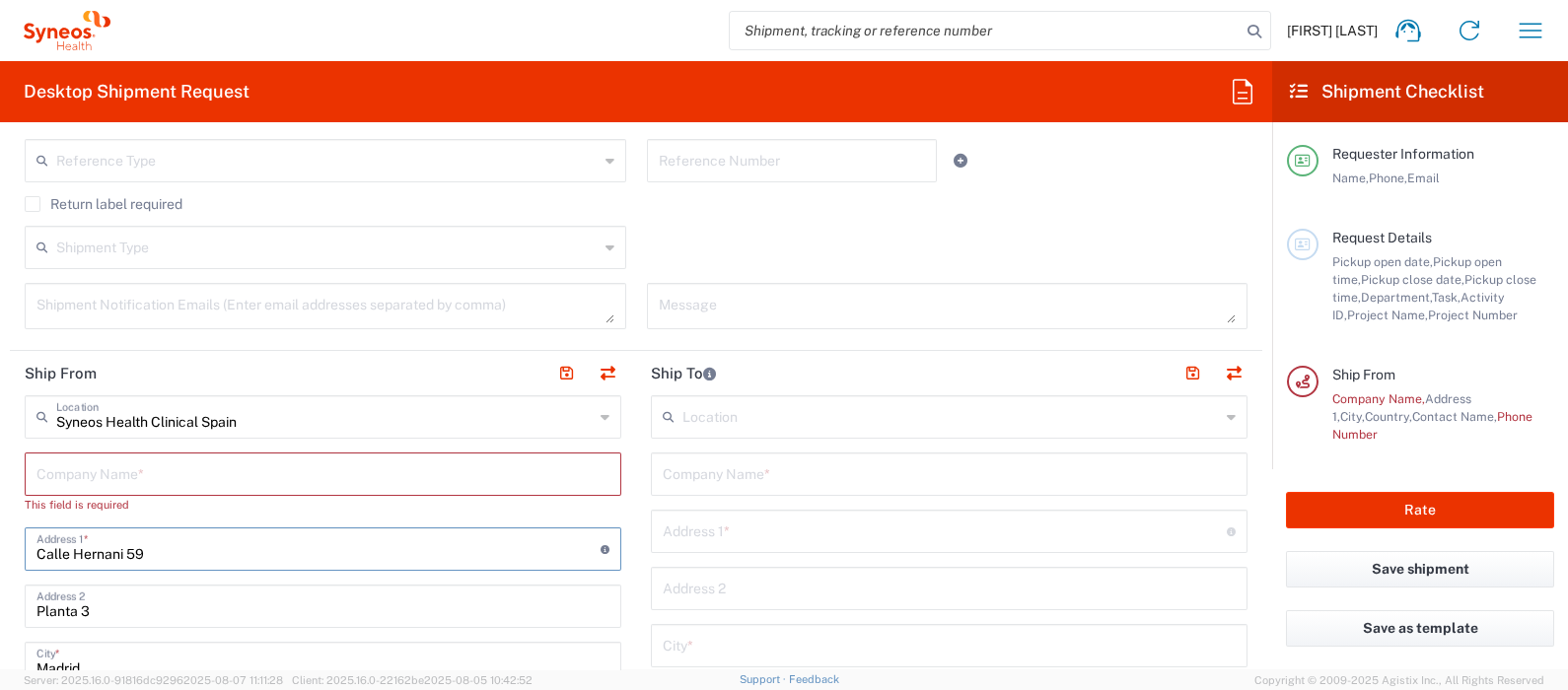 click at bounding box center (322, 472) 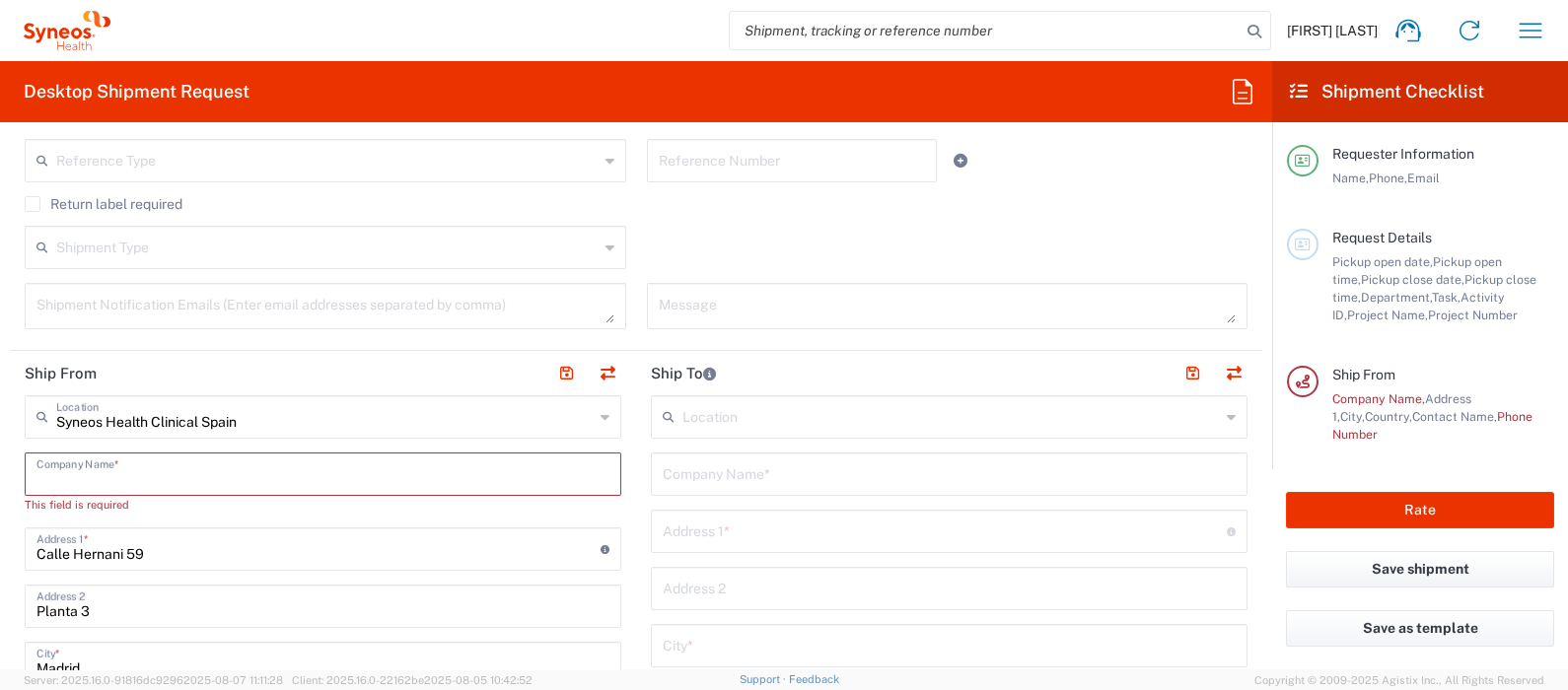 click at bounding box center [322, 472] 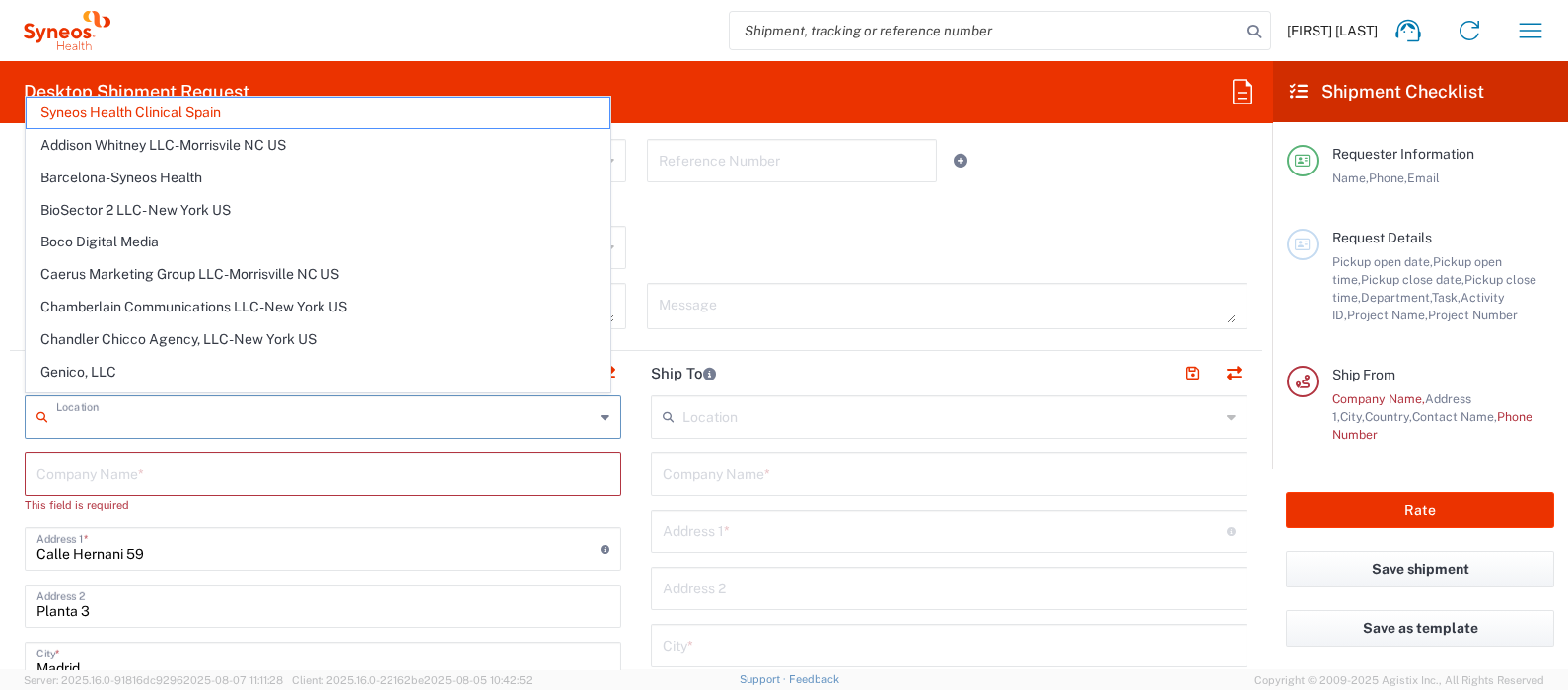 click on "Location  Syneos Health Clinical Spain Addison Whitney LLC-Morrisvile NC US Barcelona-Syneos Health BioSector 2 LLC- New York US Boco Digital Media Caerus Marketing Group LLC-Morrisville NC US Chamberlain Communications LLC-New York US Chandler Chicco Agency, LLC-New York US Genico, LLC Gerbig Snell/Weisheimer Advert- Westerville OH Haas & Health Partner Public Relations GmbH Illingworth Research Group Ltd-Macclesfield UK Illingworth Rsrch Grp (France) Illingworth Rsrch Grp (Italy) Illingworth Rsrch Grp (Spain) Illingworth Rsrch Grp (USA) In Illingworth Rsrch Grp(Australi INC Research Clin Svcs Mexico inVentiv Health Philippines, Inc. IRG - Morrisville Warehouse IVH IPS Pvt Ltd- India IVH Mexico SA de CV NAVICOR GROUP, LLC- New York US PALIO + IGNITE, LLC- Westerville OH US Pharmaceutical Institute LLC- Morrisville NC US PT Syneos Health Indonesia Rx dataScience Inc-Morrisville NC US RxDataScience India Private Lt Syneos Health (Beijing) Inc.Lt Syneos Health (Shanghai) Inc. Ltd. Syneos Health Argentina SA *" 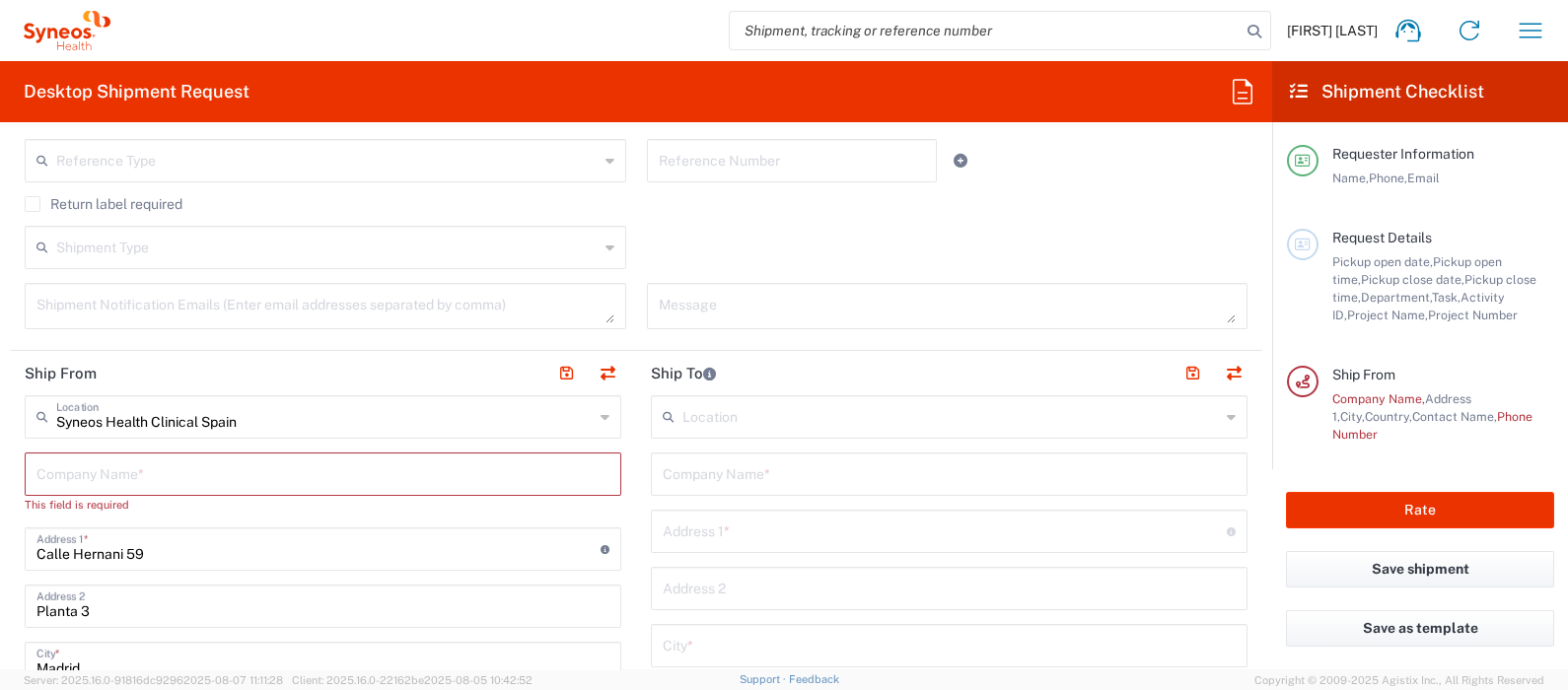 drag, startPoint x: 637, startPoint y: 461, endPoint x: 521, endPoint y: 545, distance: 143.22011 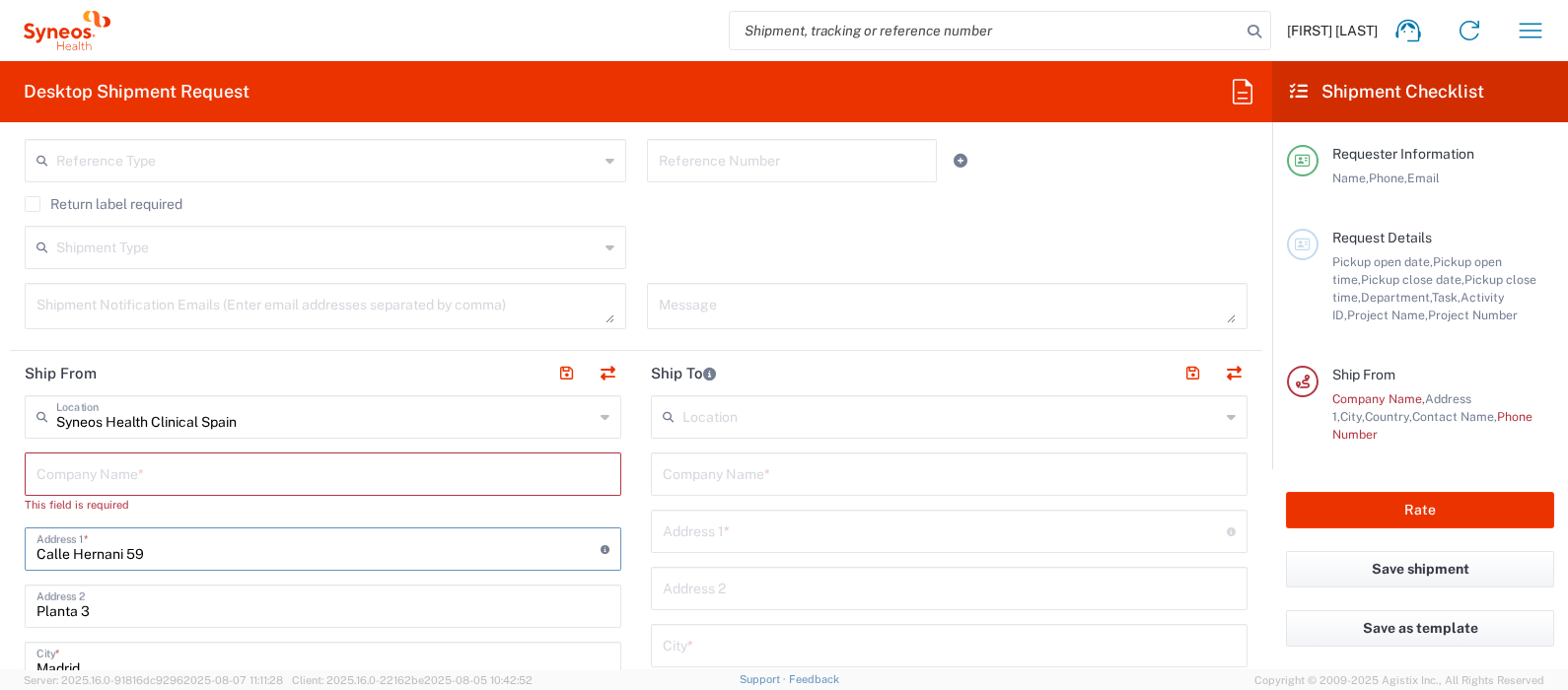 click on "Calle Hernani 59" at bounding box center (319, 547) 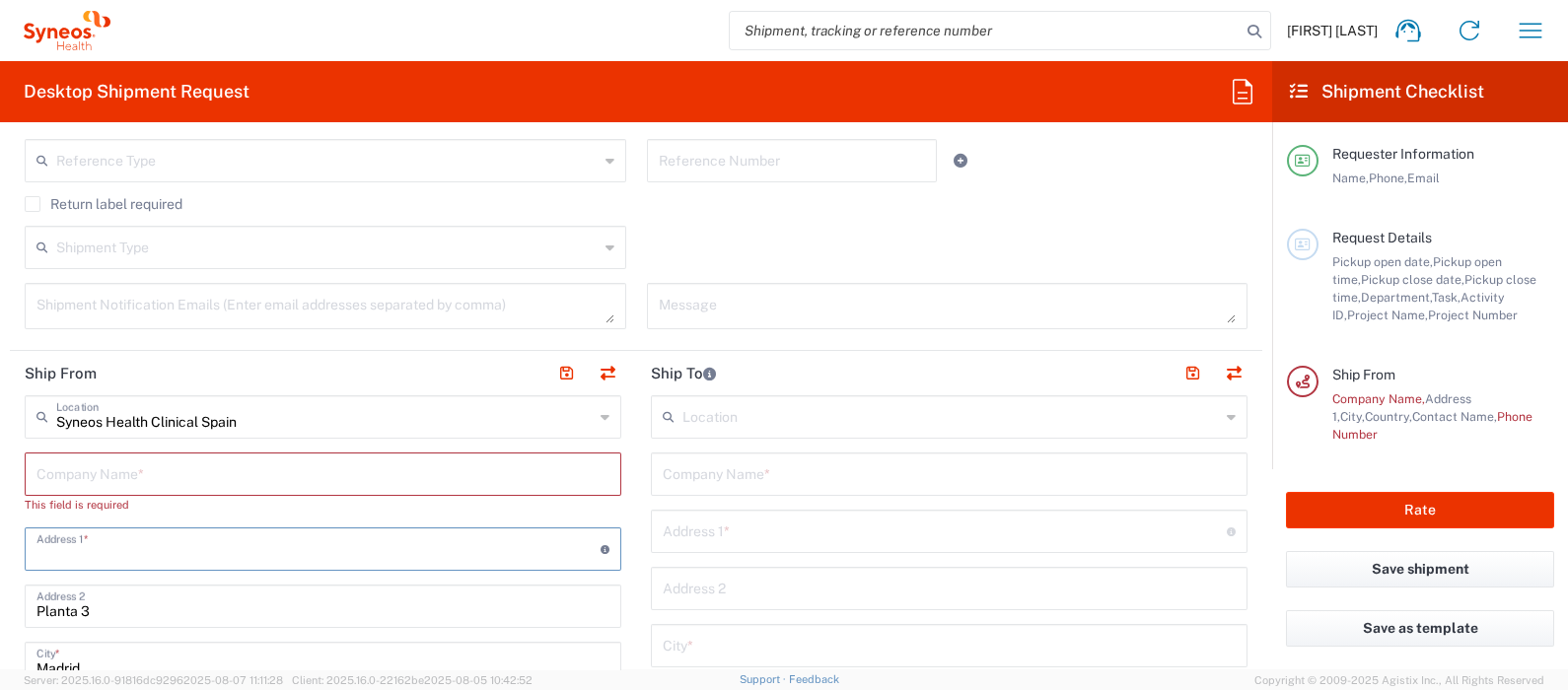 type 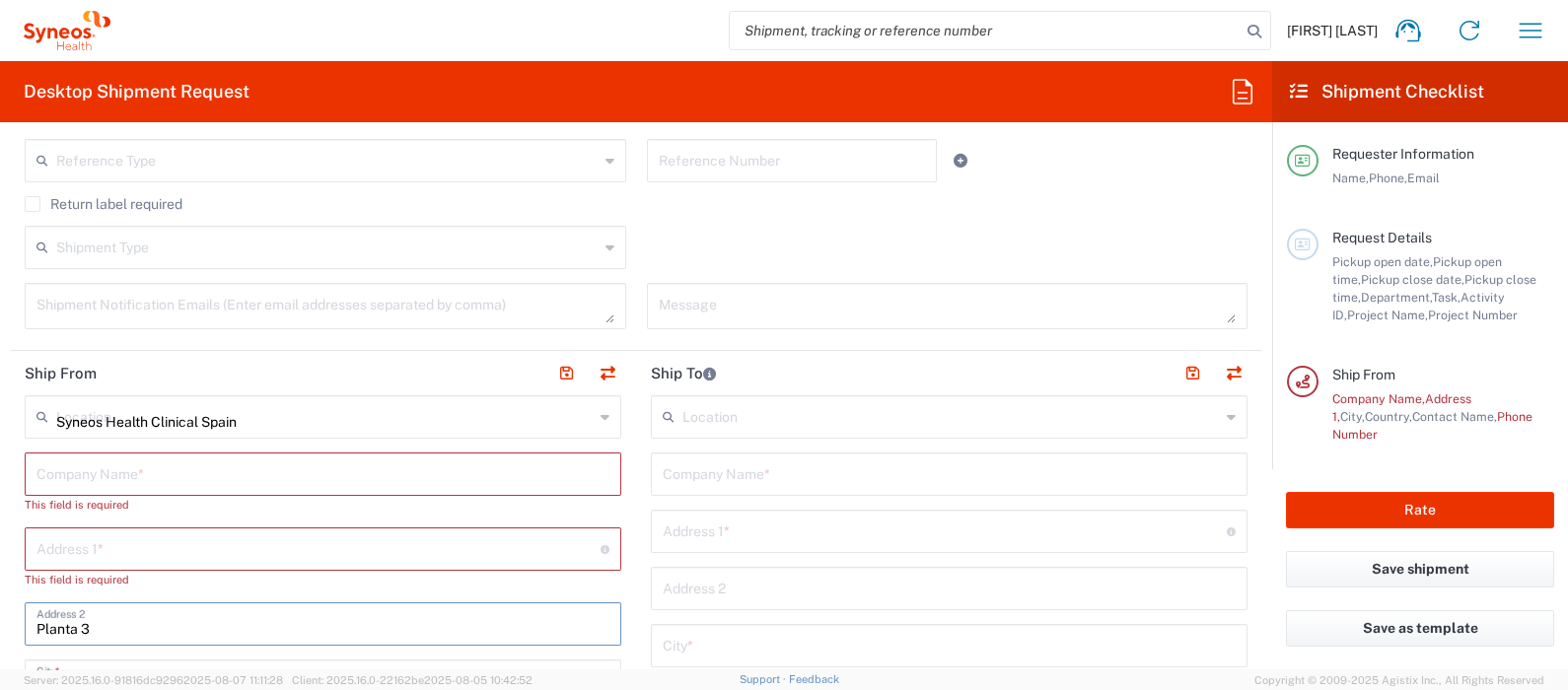 click on "Planta 3" at bounding box center (322, 622) 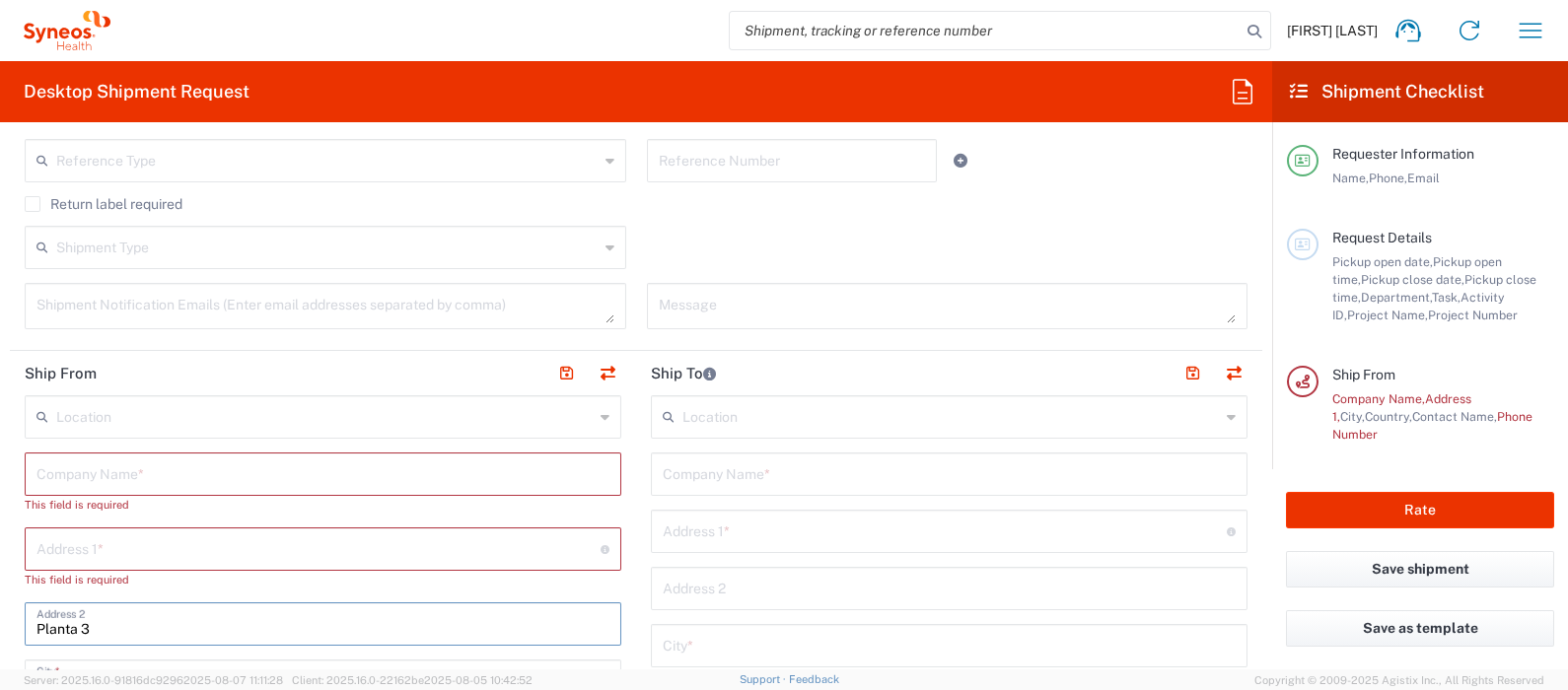 scroll, scrollTop: 739, scrollLeft: 0, axis: vertical 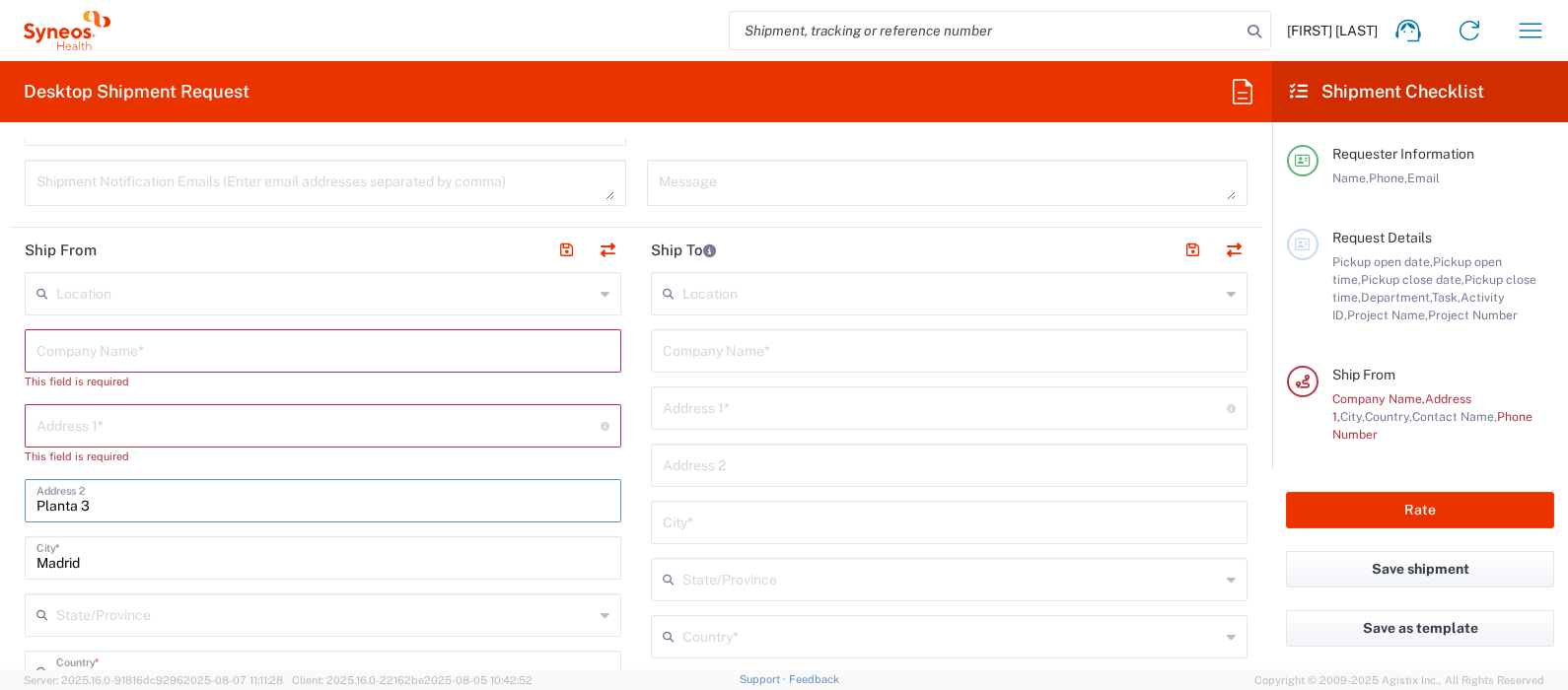click on "Planta 3" at bounding box center (322, 499) 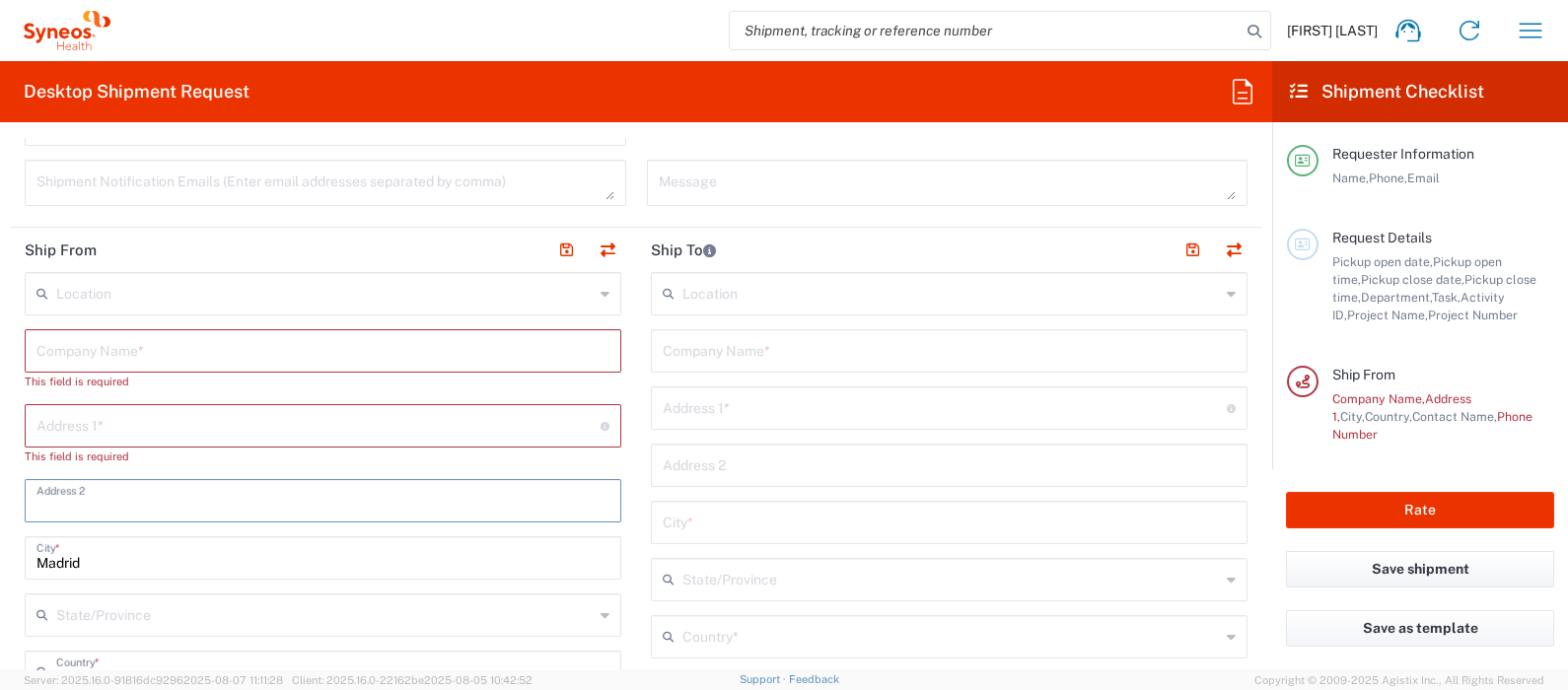 type 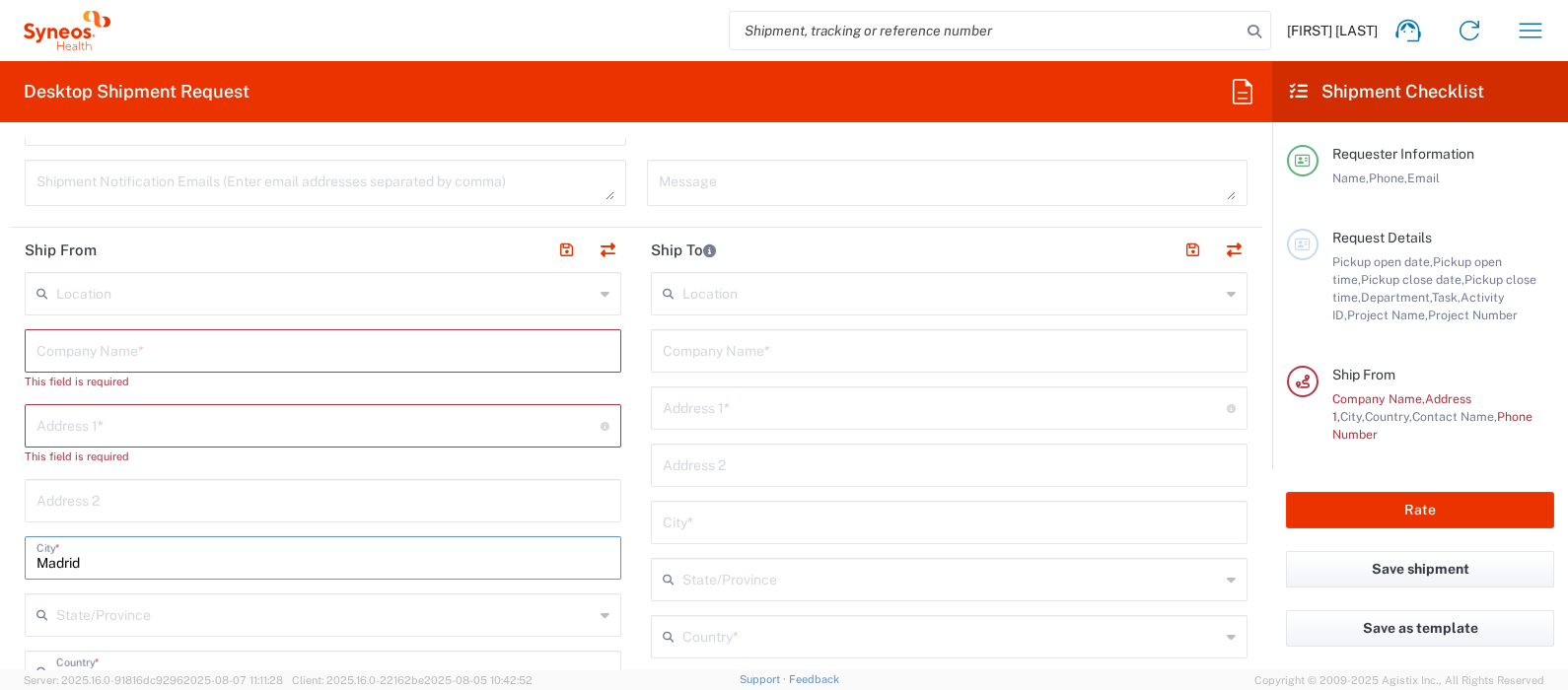 click on "Madrid" at bounding box center [322, 556] 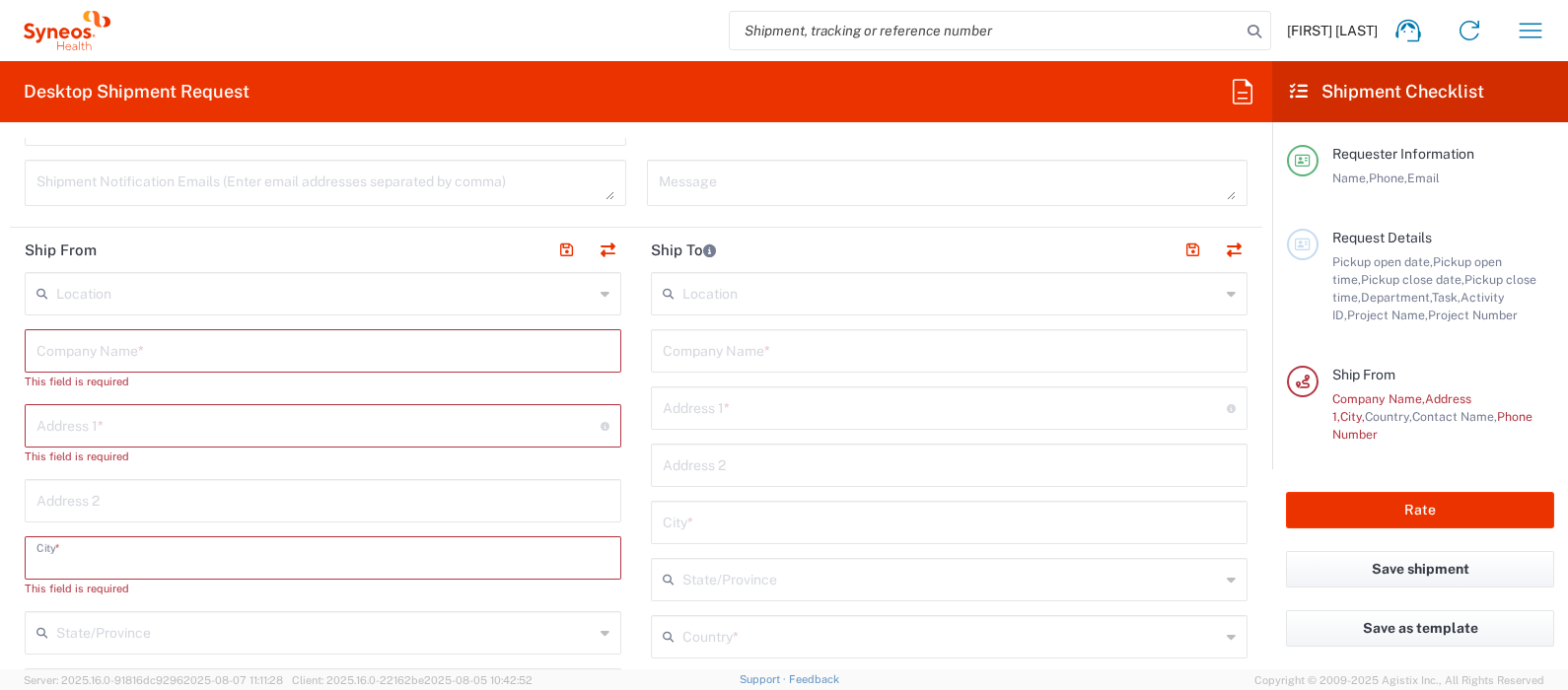 type 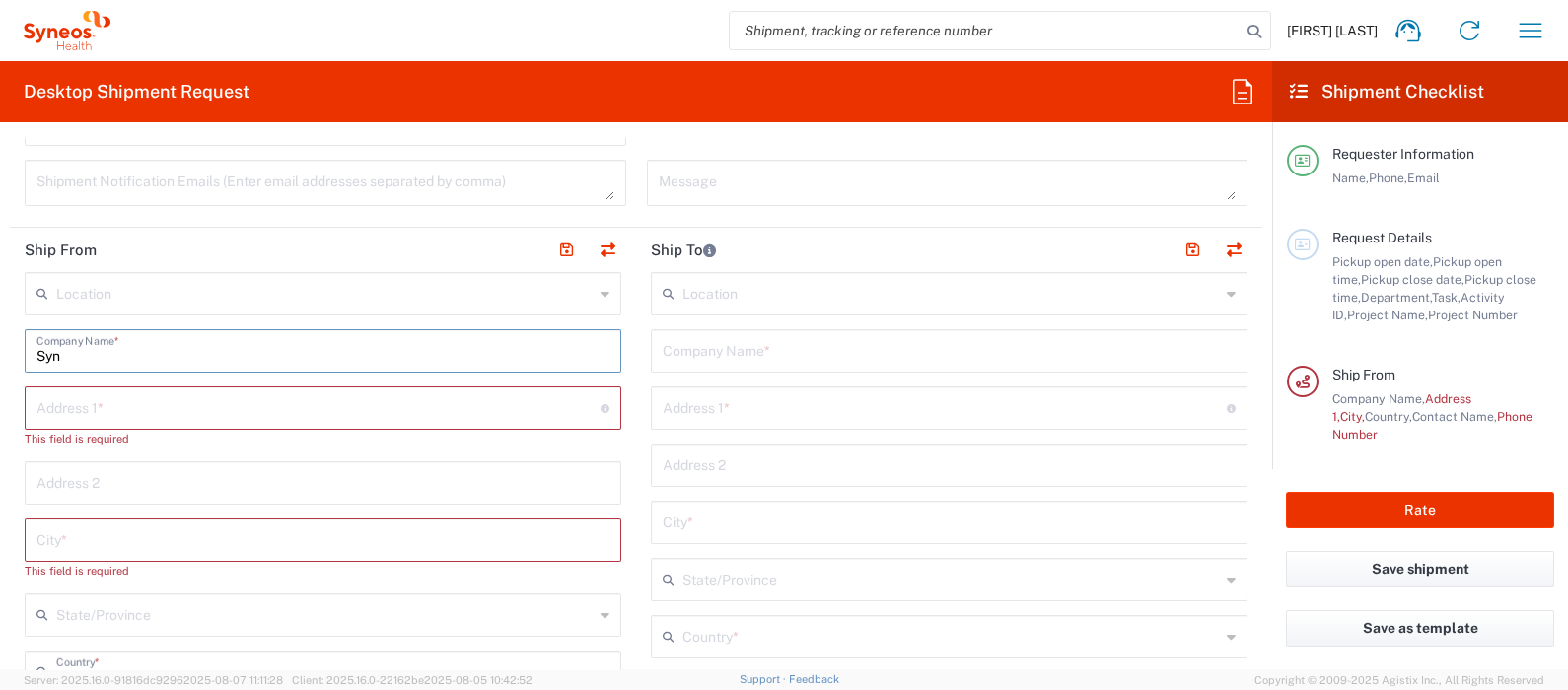 click on "Syn" at bounding box center (322, 349) 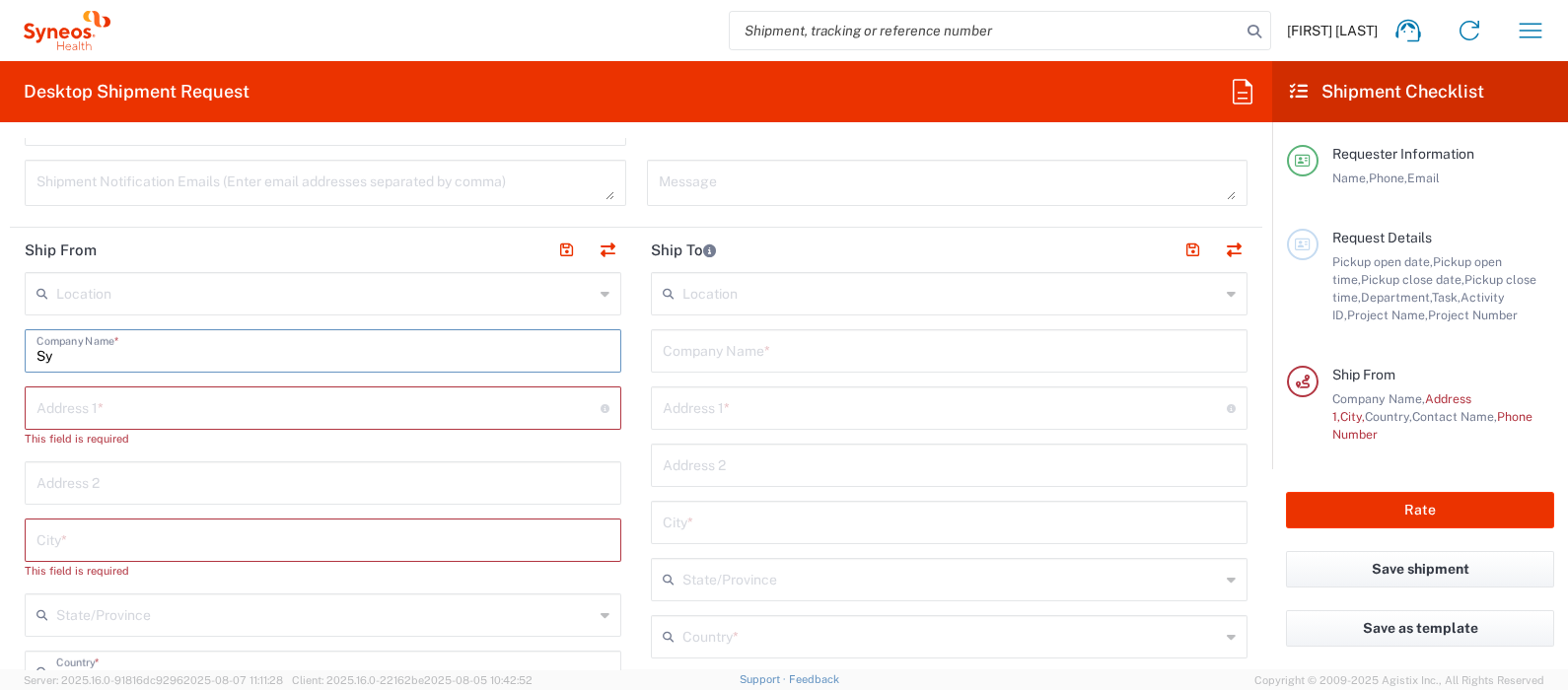 click on "Location  Addison Whitney LLC-Morrisvile NC US Barcelona-Syneos Health BioSector 2 LLC- New York US Boco Digital Media Caerus Marketing Group LLC-Morrisville NC US Chamberlain Communications LLC-New York US Chandler Chicco Agency, LLC-New York US Genico, LLC Gerbig Snell/Weisheimer Advert- Westerville OH Haas & Health Partner Public Relations GmbH Illingworth Research Group Ltd-Macclesfield UK Illingworth Rsrch Grp (France) Illingworth Rsrch Grp (Italy) Illingworth Rsrch Grp (Spain) Illingworth Rsrch Grp (USA) In Illingworth Rsrch Grp(Australi INC Research Clin Svcs Mexico inVentiv Health Philippines, Inc. IRG - Morrisville Warehouse IVH IPS Pvt Ltd- India IVH Mexico SA de CV NAVICOR GROUP, LLC- New York US PALIO + IGNITE, LLC- Westerville OH US Pharmaceutical Institute LLC- Morrisville NC US PT Syneos Health Indonesia Rx dataScience Inc-Morrisville NC US RxDataScience India Private Lt Syneos Health (Beijing) Inc.Lt Syneos Health (Shanghai) Inc. Ltd. Syneos Health (Thailand) Limit Syneos Health Argentina SA" 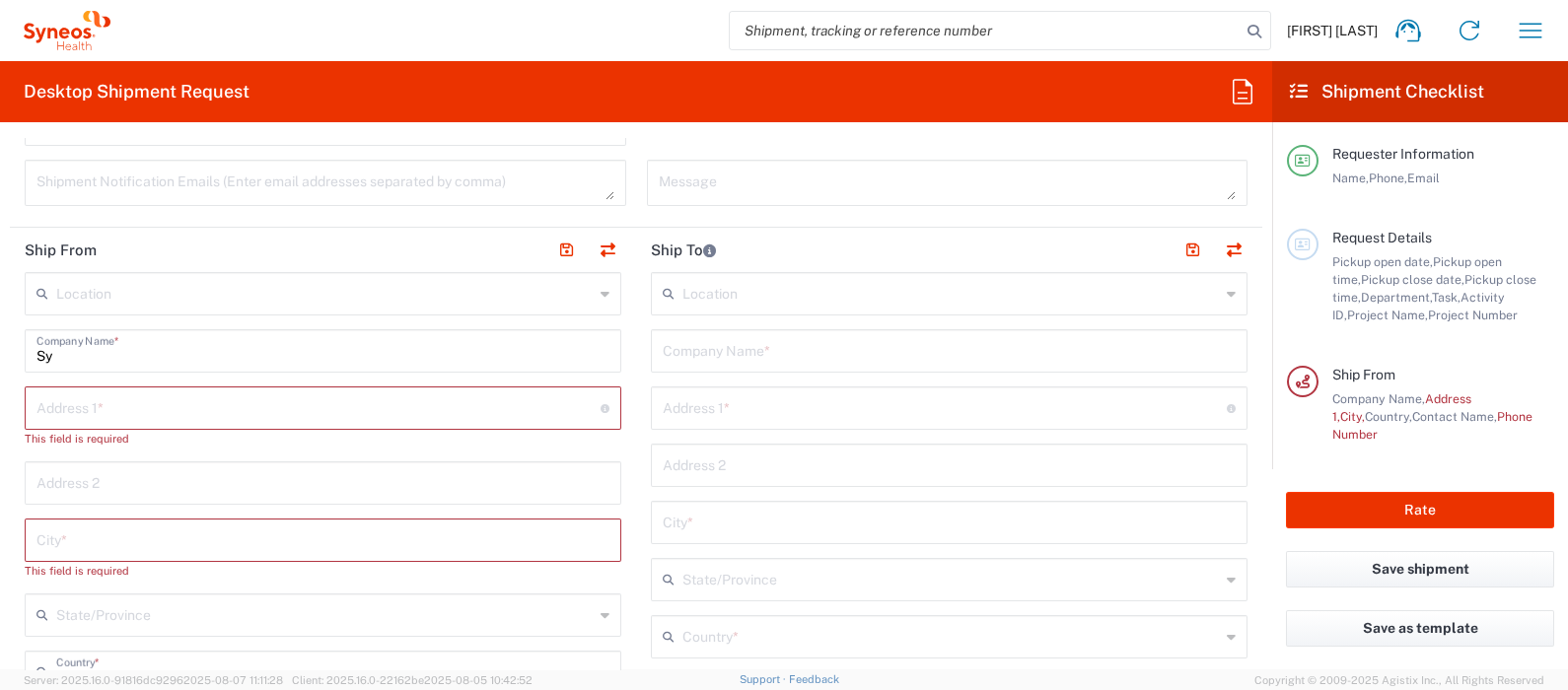click on "Sy  Company Name  *" 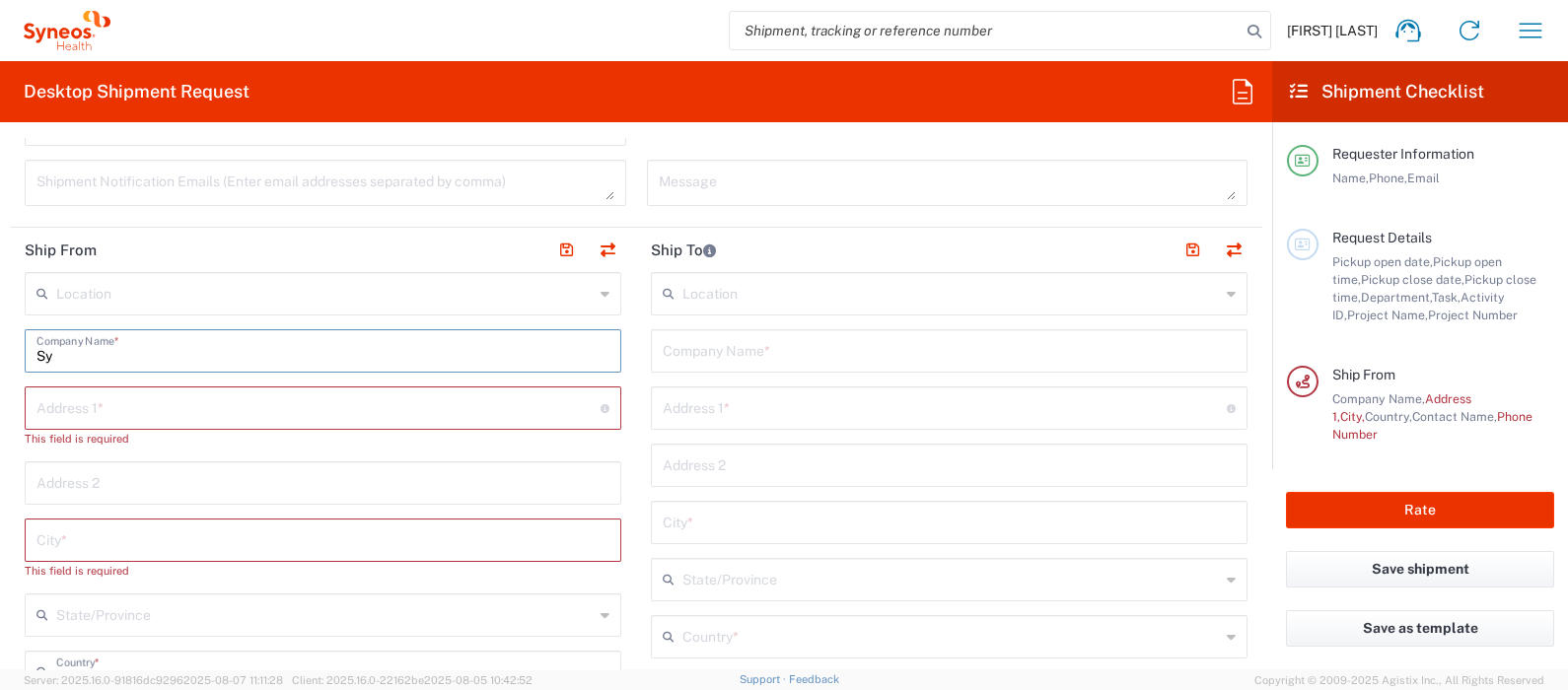 click on "Sy" at bounding box center [322, 349] 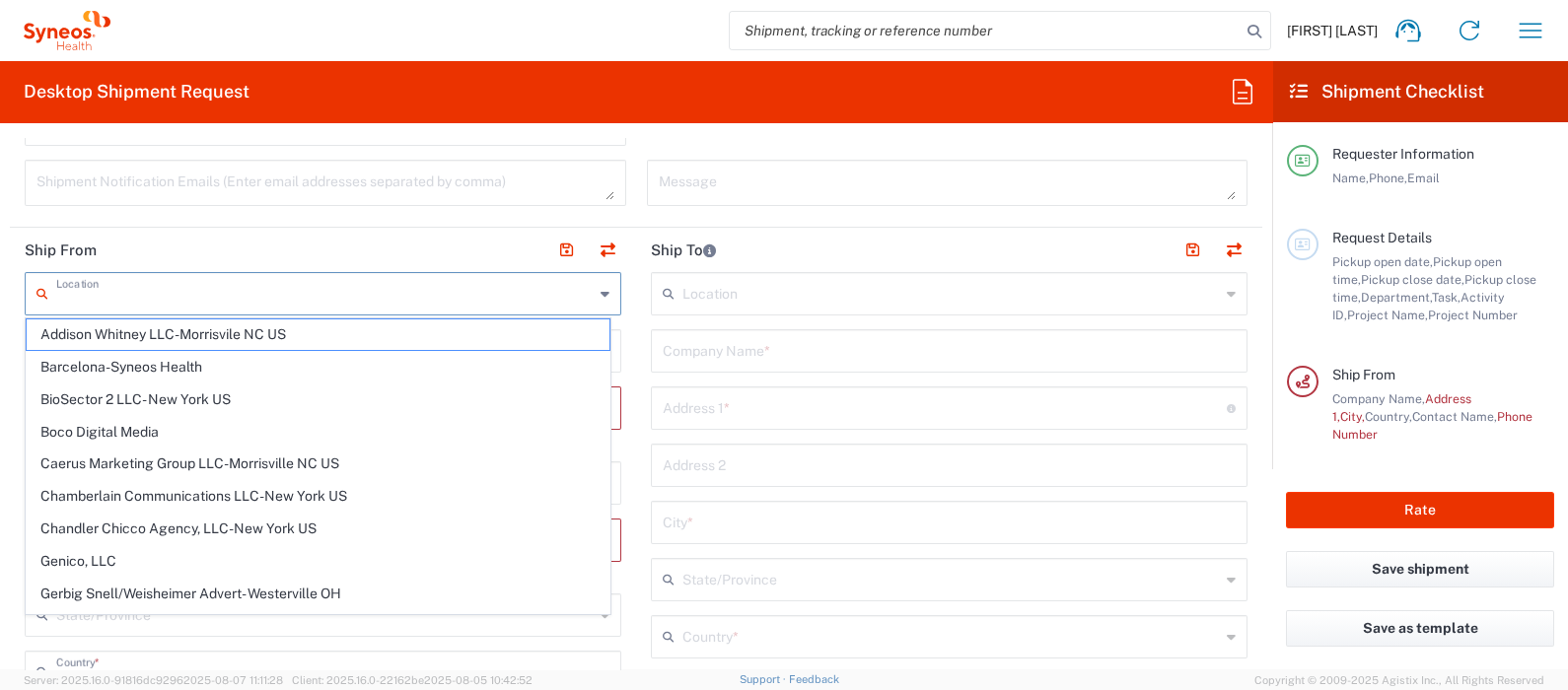click 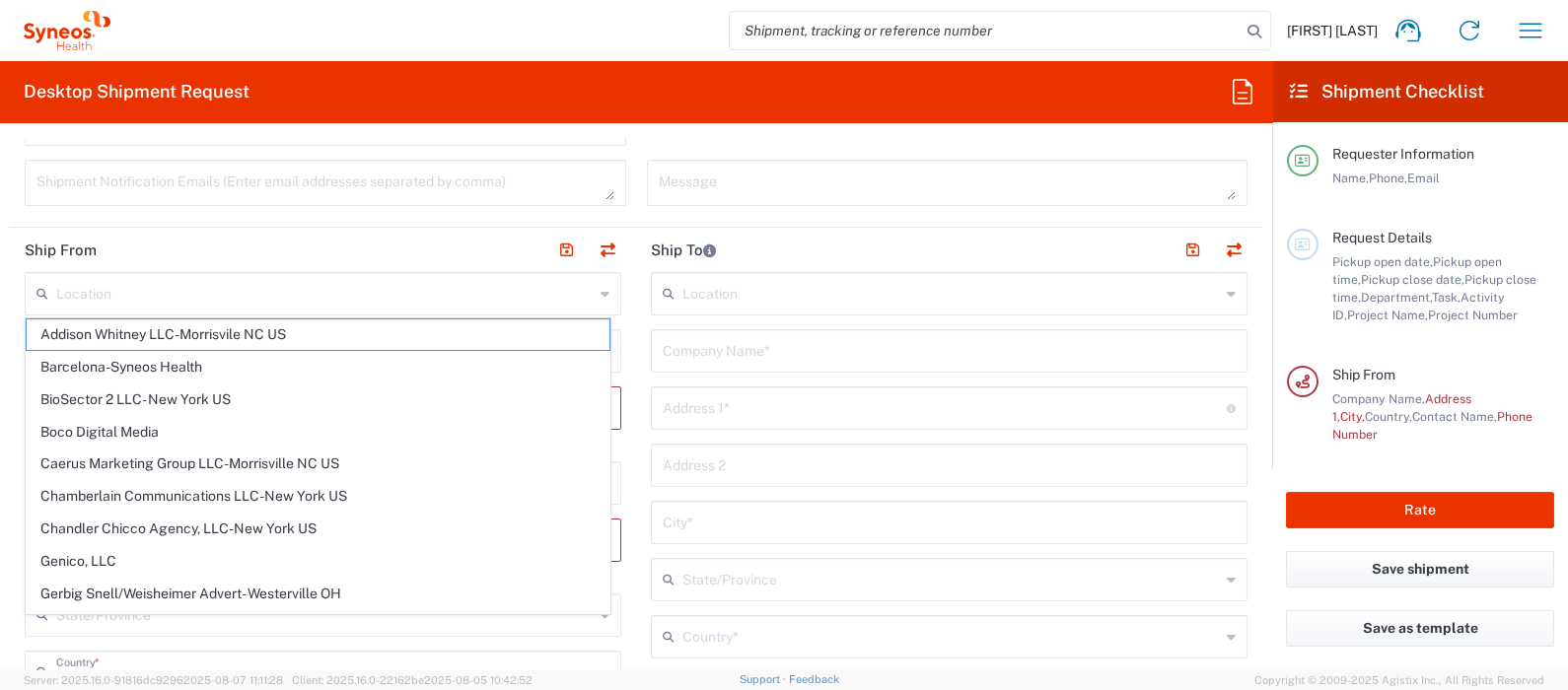 click on "Location  Addison Whitney LLC-Morrisvile NC US Barcelona-Syneos Health BioSector 2 LLC- New York US Boco Digital Media Caerus Marketing Group LLC-Morrisville NC US Chamberlain Communications LLC-New York US Chandler Chicco Agency, LLC-New York US Genico, LLC Gerbig Snell/Weisheimer Advert- Westerville OH Haas & Health Partner Public Relations GmbH Illingworth Research Group Ltd-Macclesfield UK Illingworth Rsrch Grp (France) Illingworth Rsrch Grp (Italy) Illingworth Rsrch Grp (Spain) Illingworth Rsrch Grp (USA) In Illingworth Rsrch Grp(Australi INC Research Clin Svcs Mexico inVentiv Health Philippines, Inc. IRG - Morrisville Warehouse IVH IPS Pvt Ltd- India IVH Mexico SA de CV NAVICOR GROUP, LLC- New York US PALIO + IGNITE, LLC- Westerville OH US Pharmaceutical Institute LLC- Morrisville NC US PT Syneos Health Indonesia Rx dataScience Inc-Morrisville NC US RxDataScience India Private Lt Syneos Health (Beijing) Inc.Lt Syneos Health (Shanghai) Inc. Ltd. Syneos Health (Thailand) Limit Syneos Health Argentina SA" 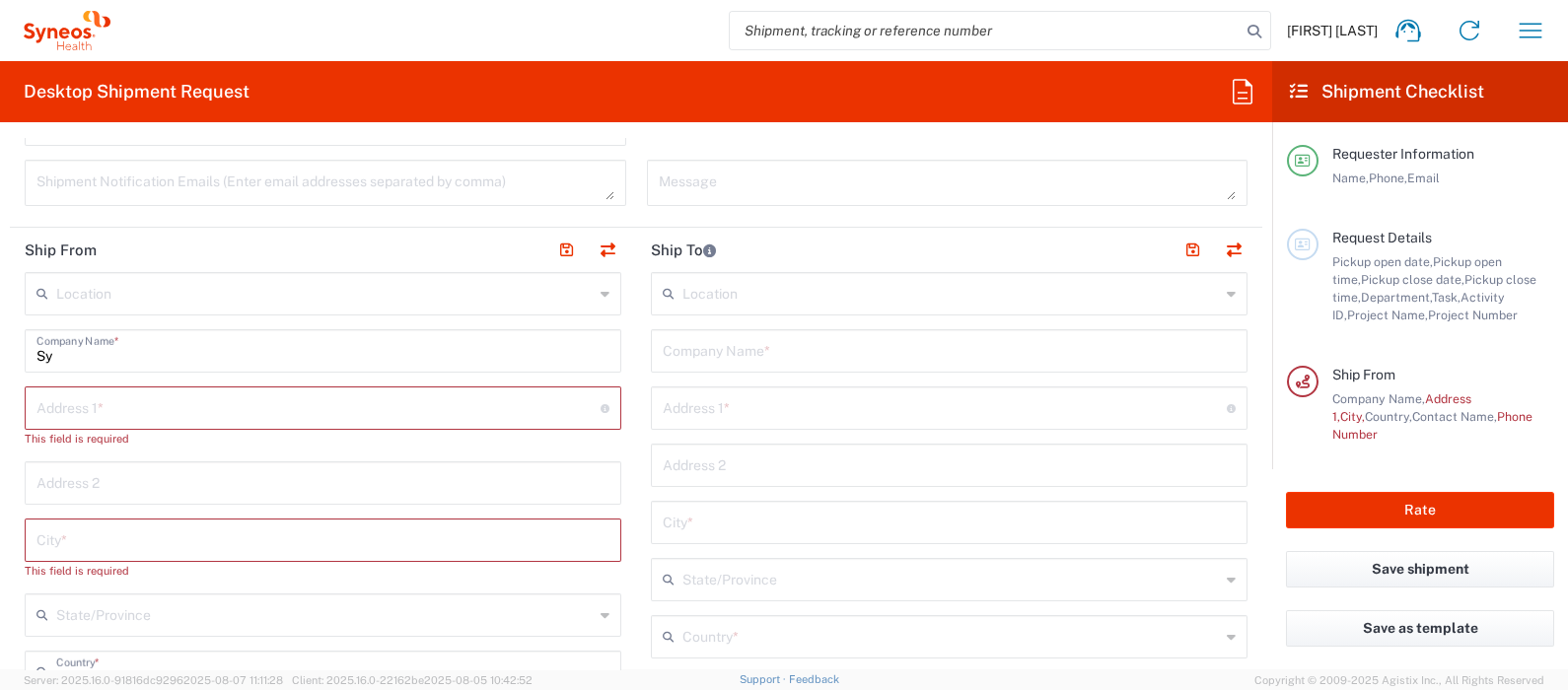 click on "Sy" at bounding box center (322, 349) 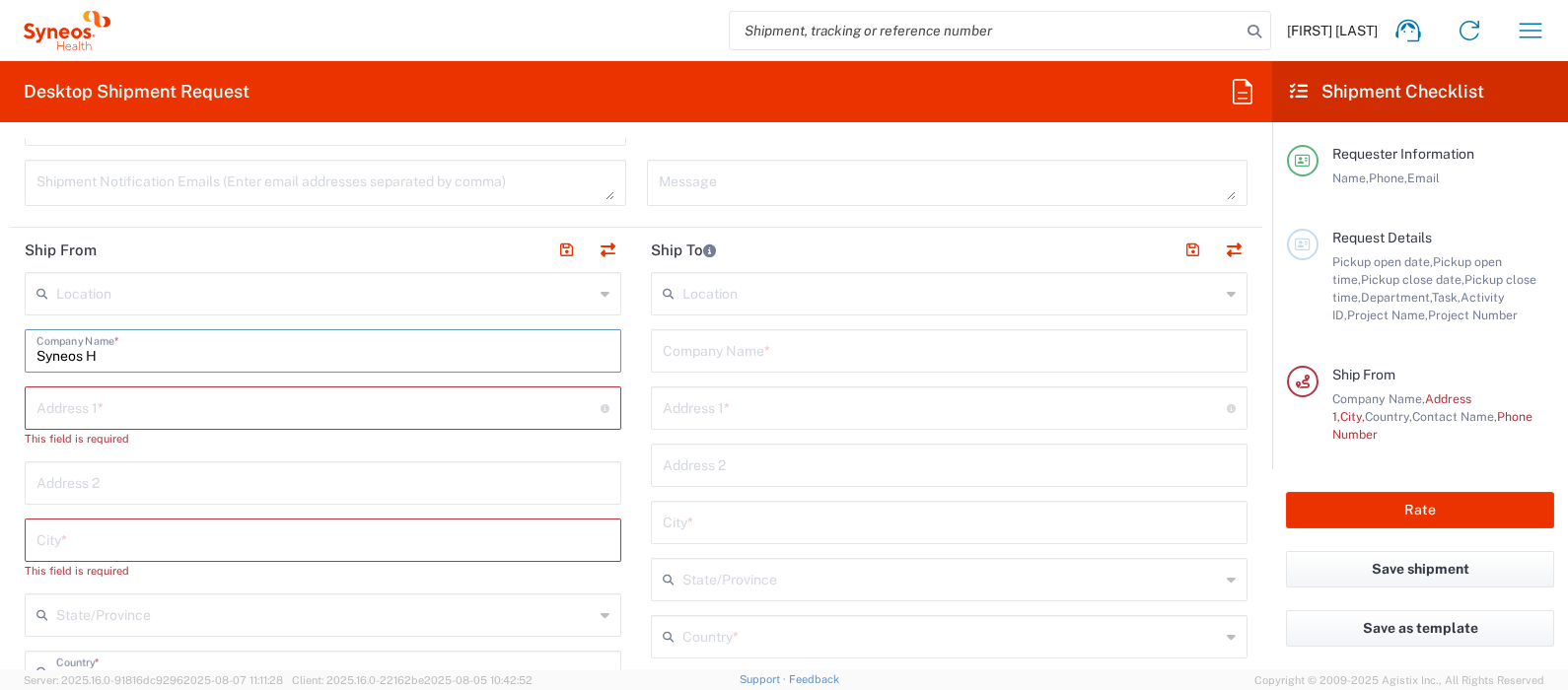 click on "Syneos H" at bounding box center (322, 349) 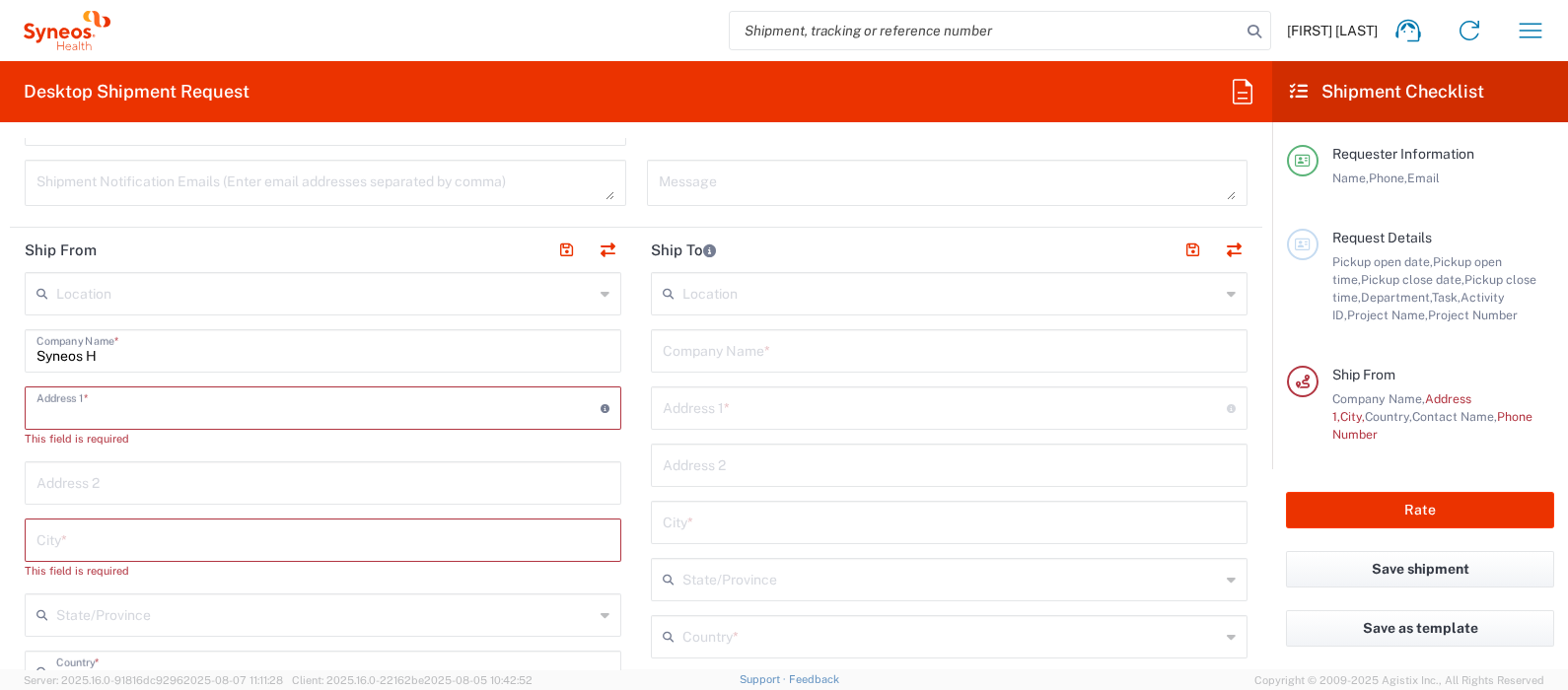 click on "Syneos H" at bounding box center (322, 349) 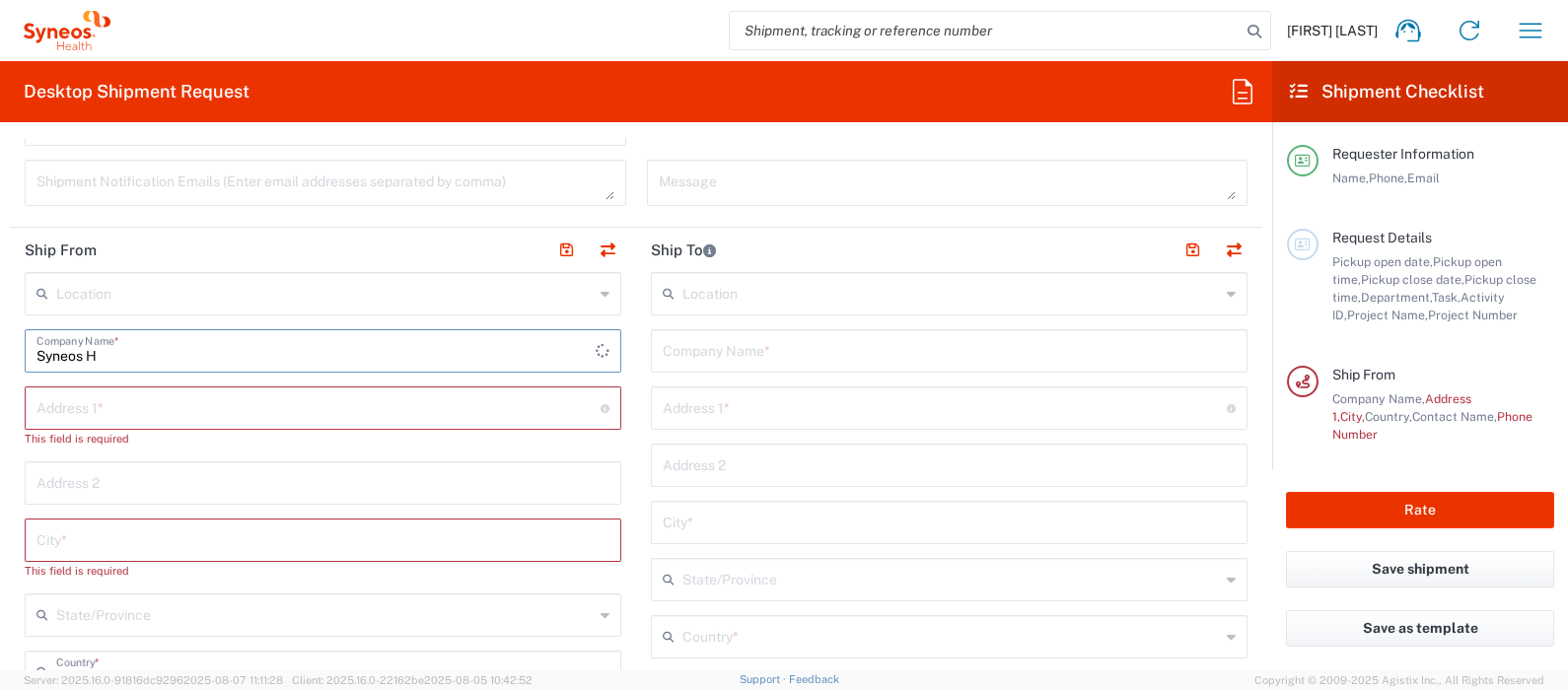 scroll, scrollTop: 739, scrollLeft: 0, axis: vertical 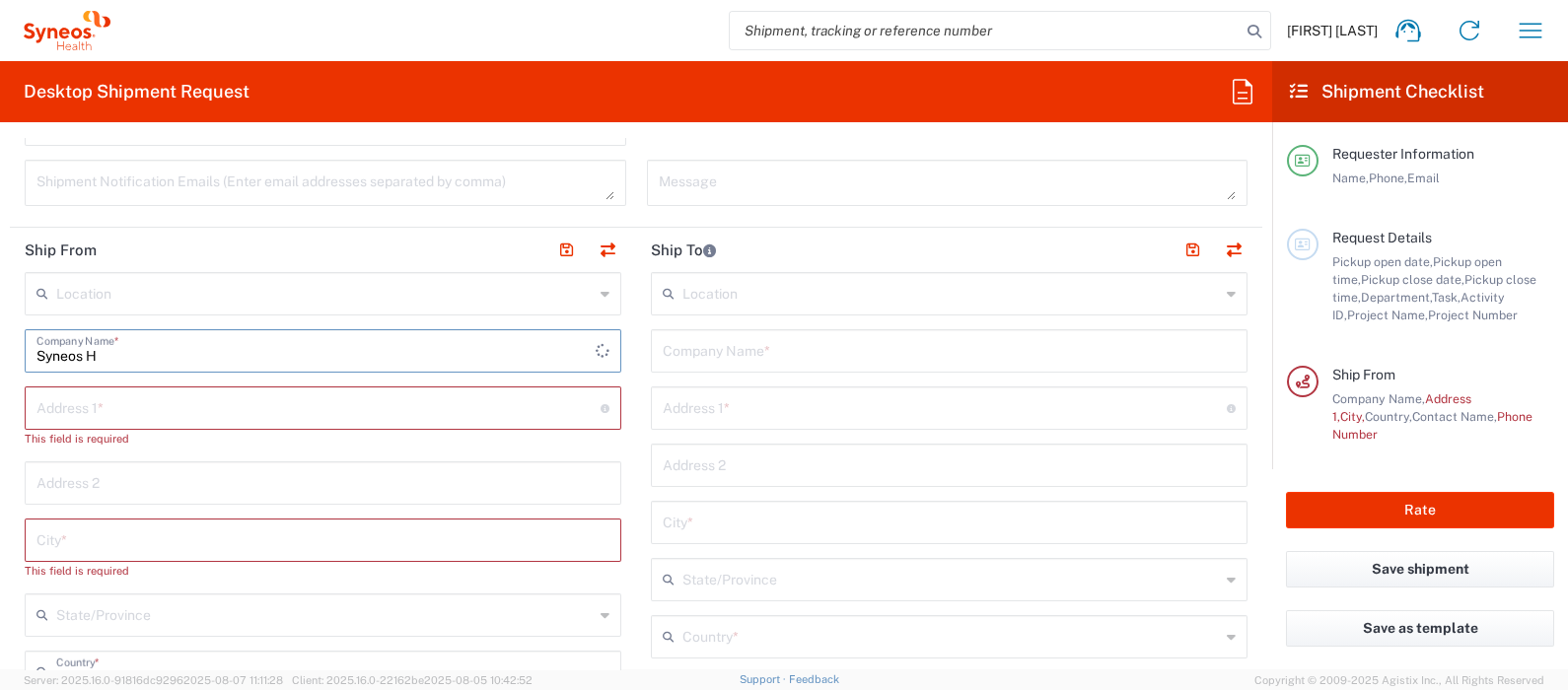 click on "Syneos H" at bounding box center (316, 349) 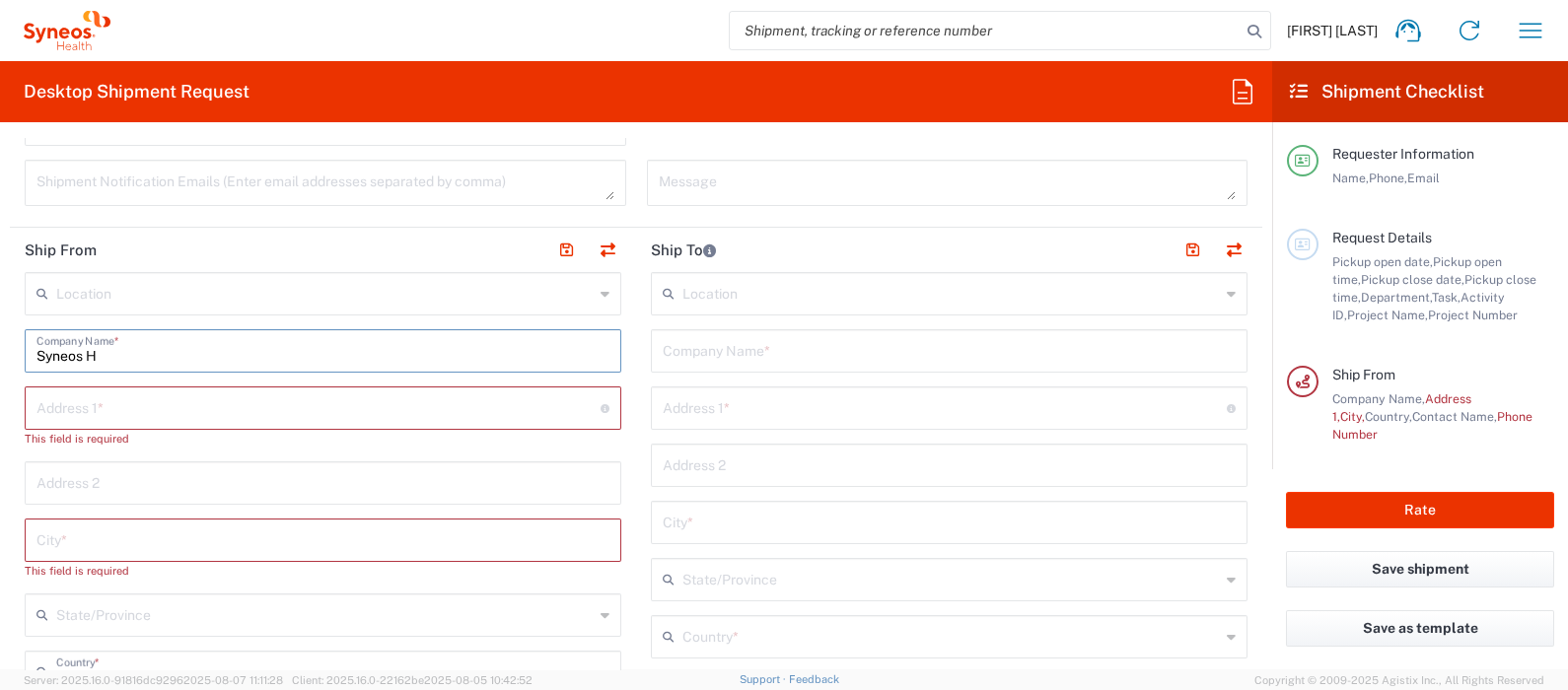 click at bounding box center (319, 406) 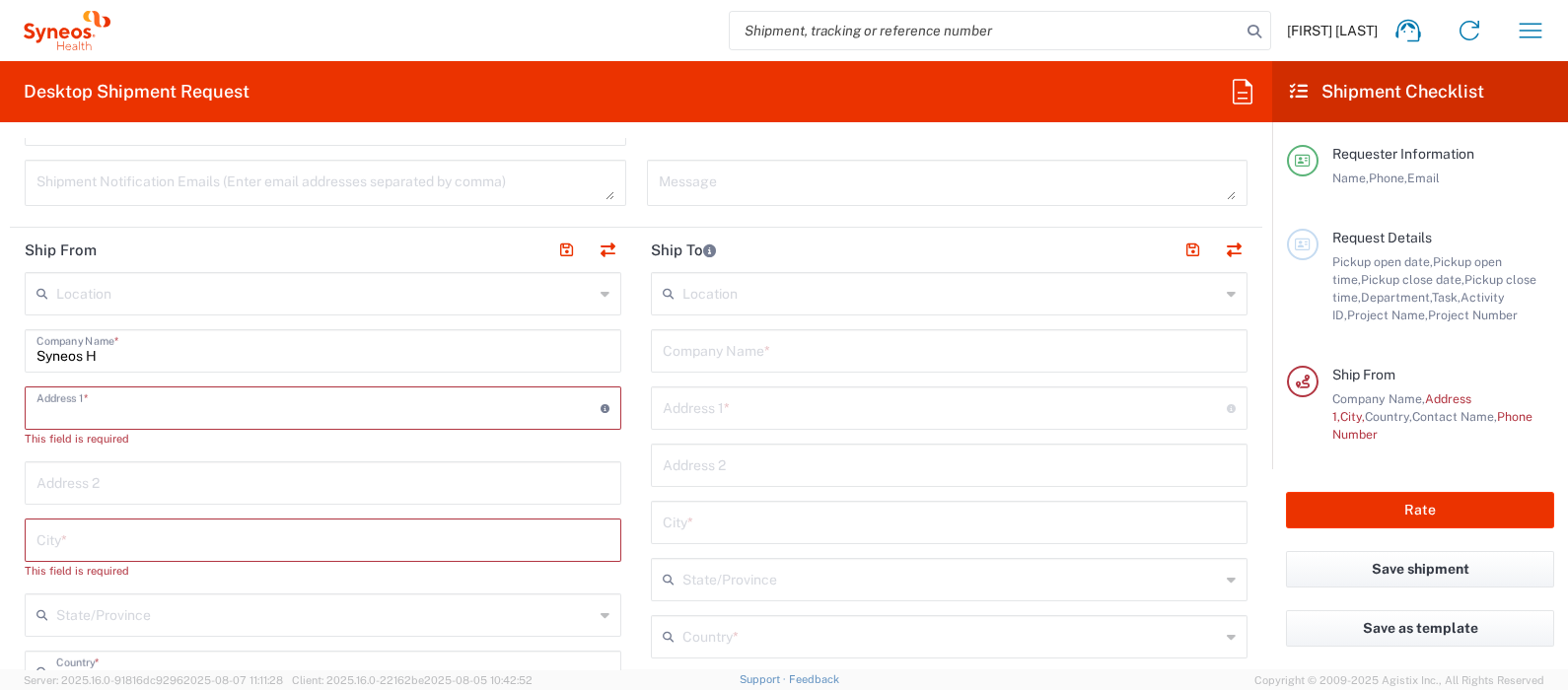 type on "[STREET] [STREET], [NUMBER], pta.[NUMBER]" 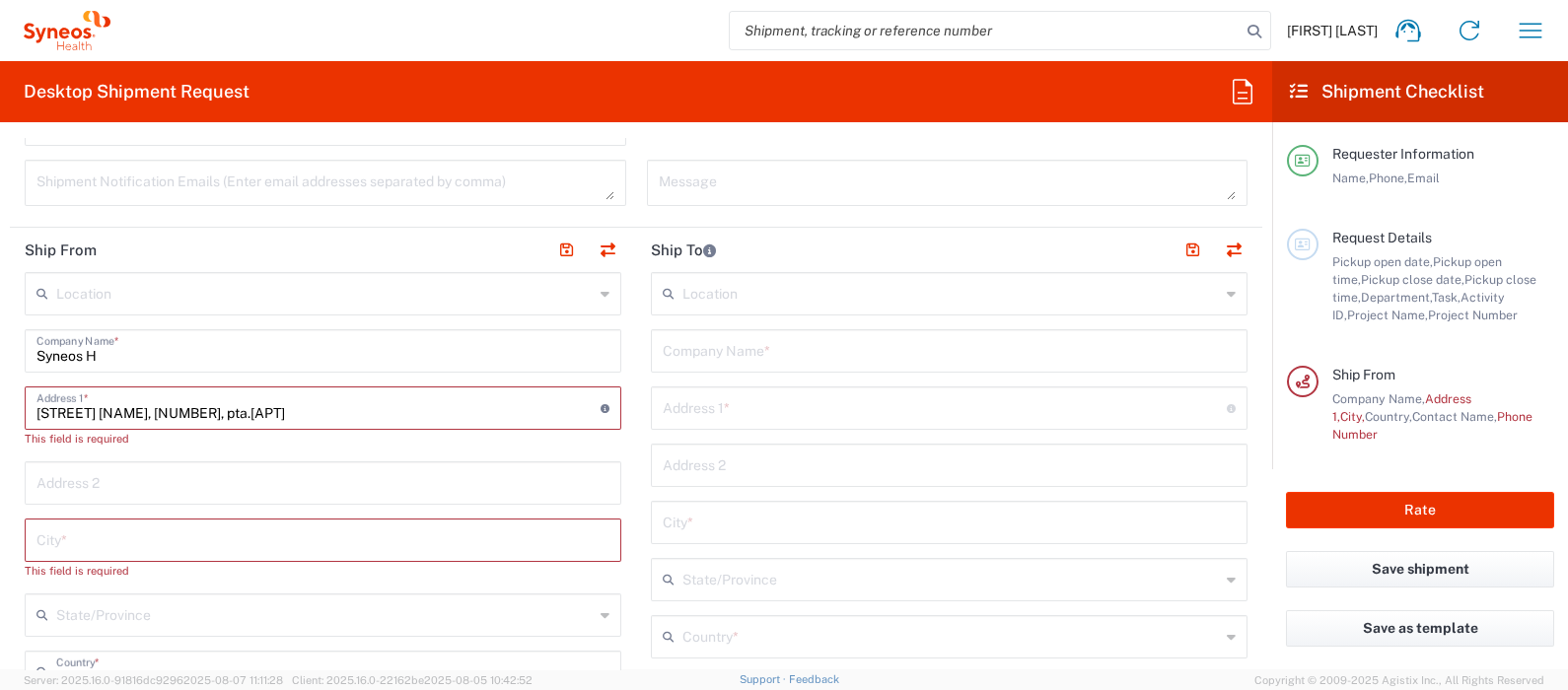 type on "Residential/Home" 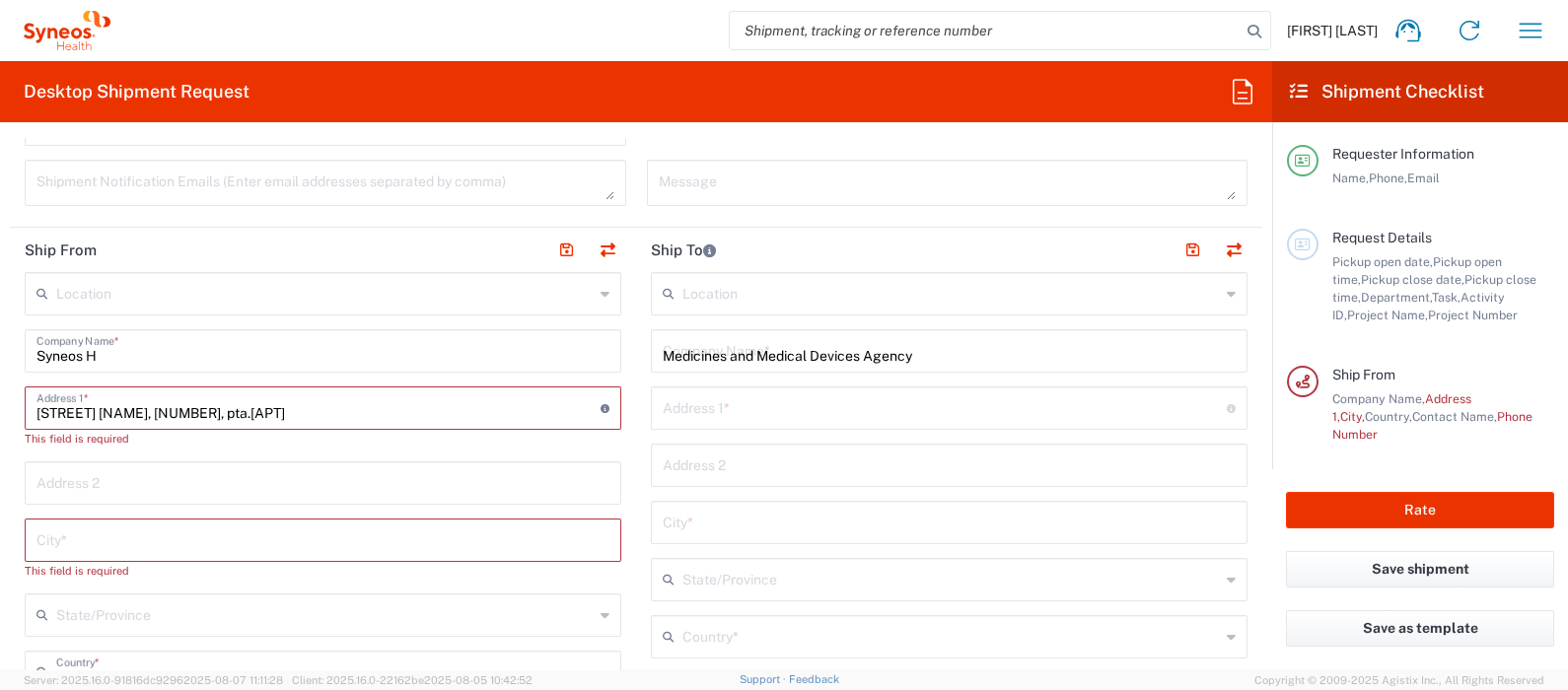 type on "Korolenko 2-1 str." 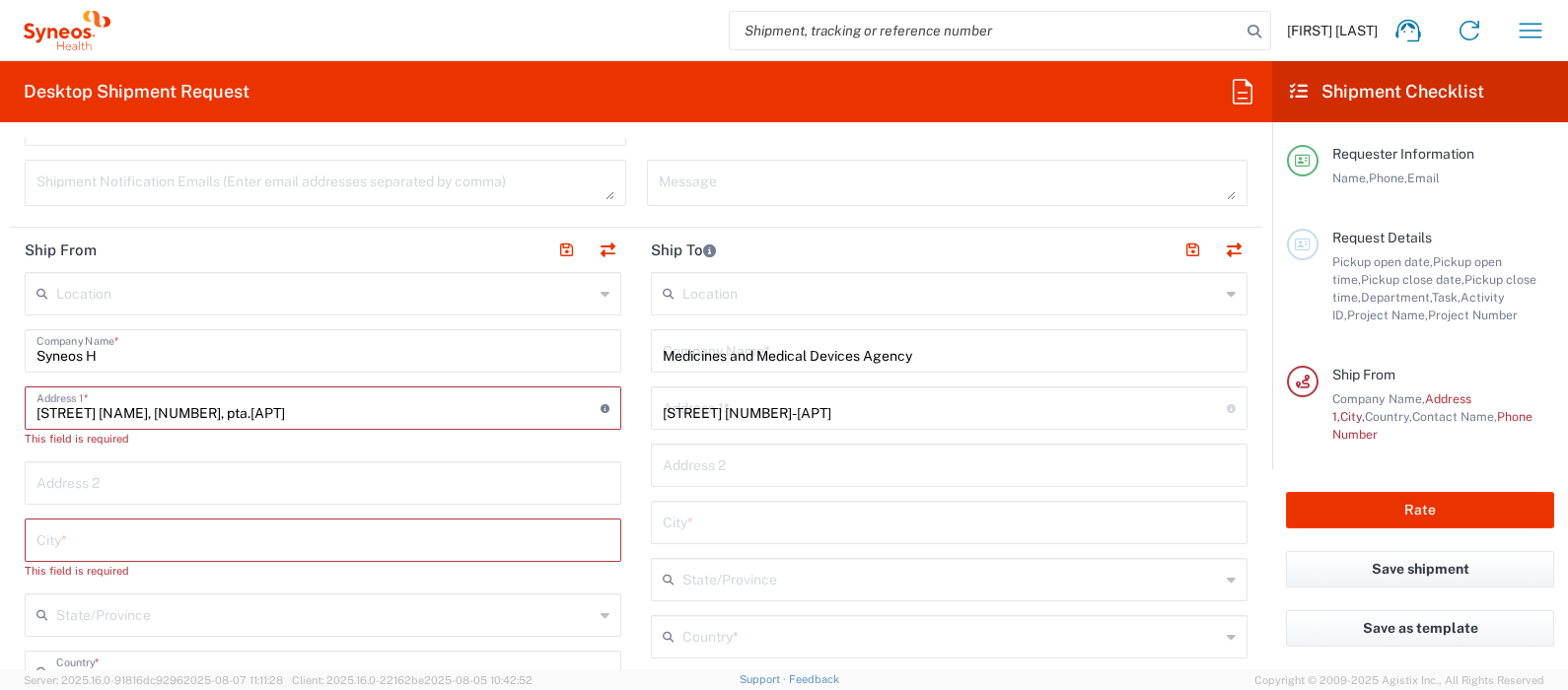 type on "Chişinău" 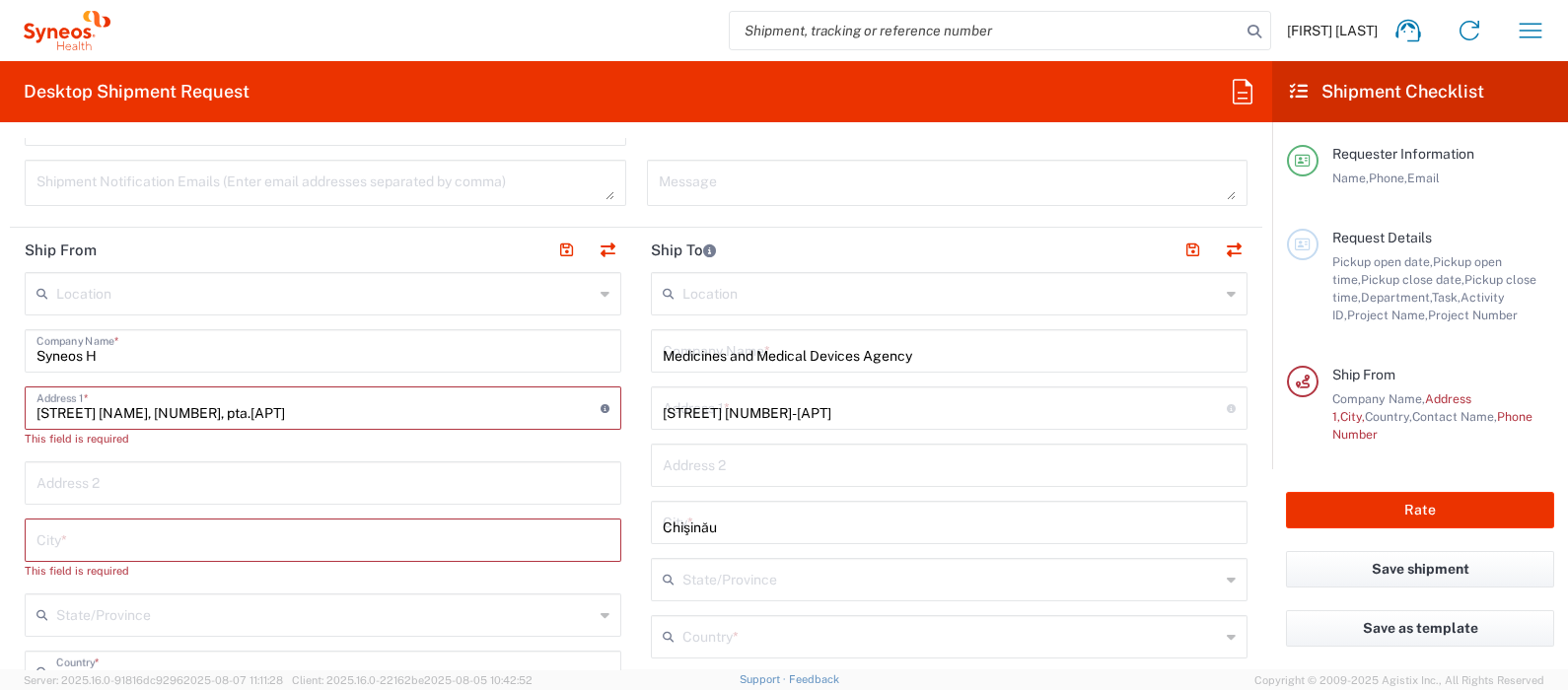 type on "Moldova" 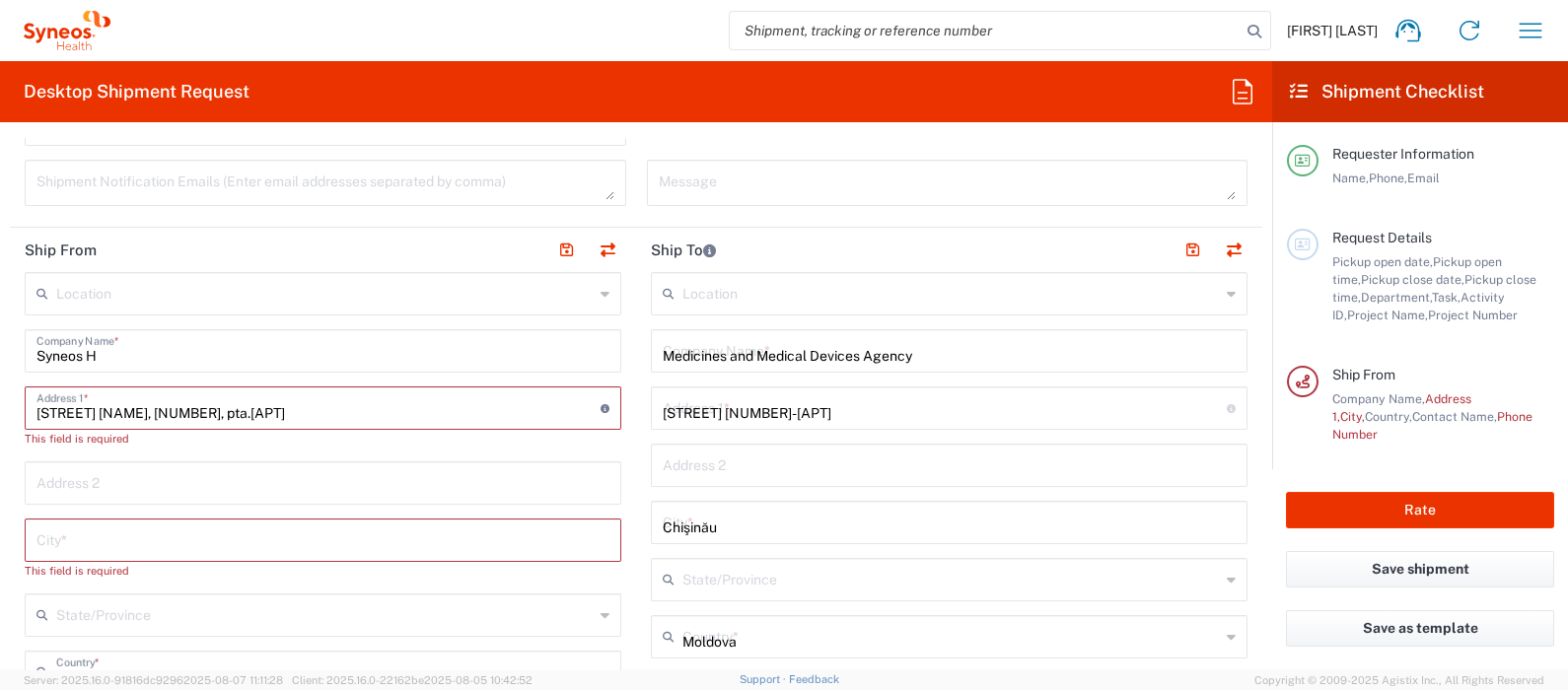 type on "MD-2028" 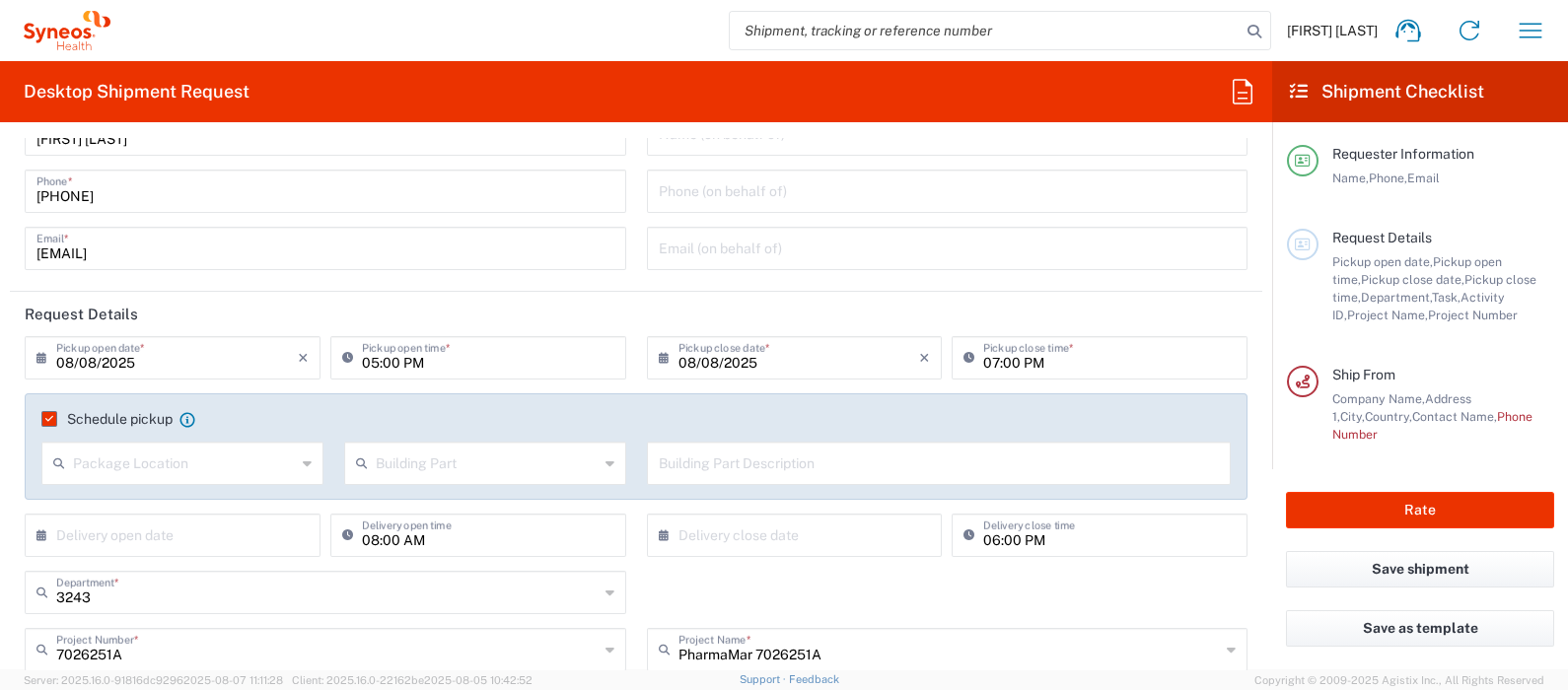 scroll, scrollTop: 0, scrollLeft: 0, axis: both 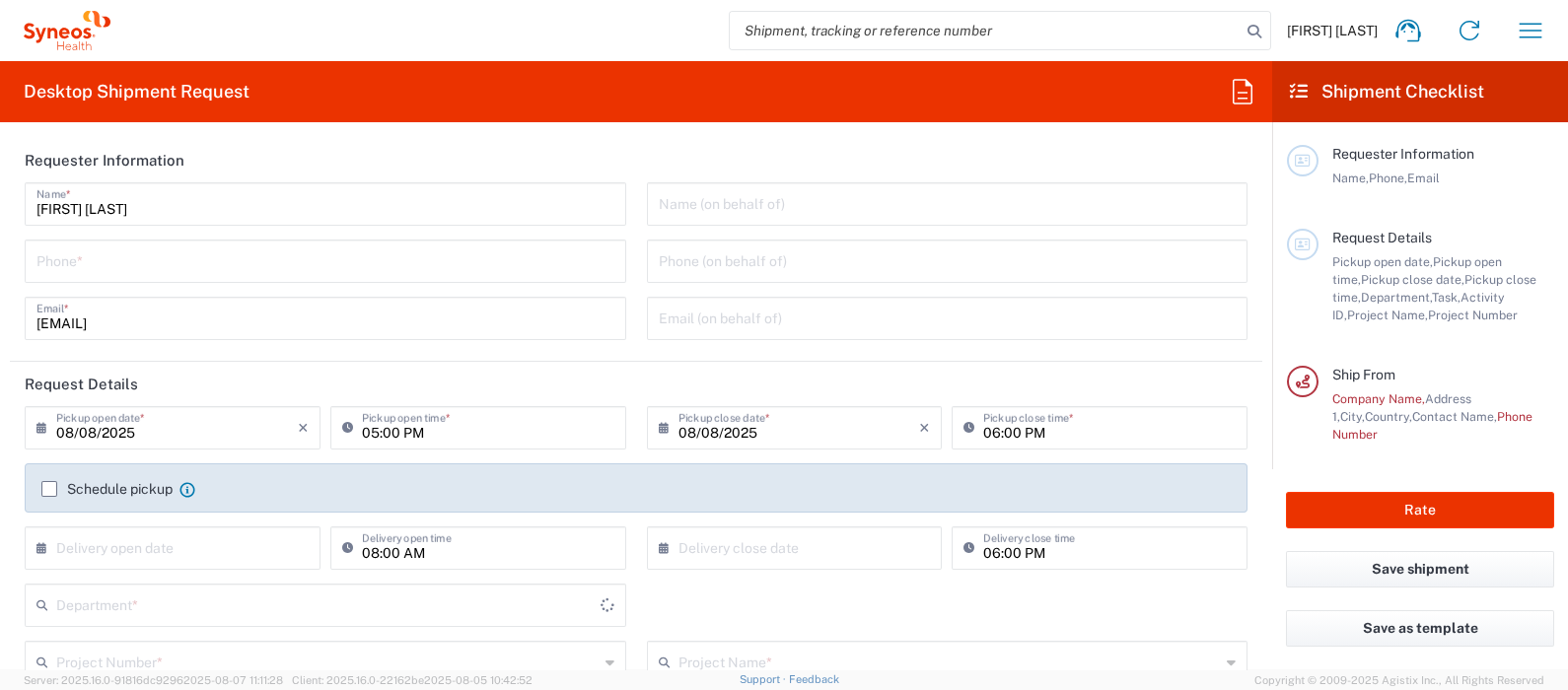 type on "3243" 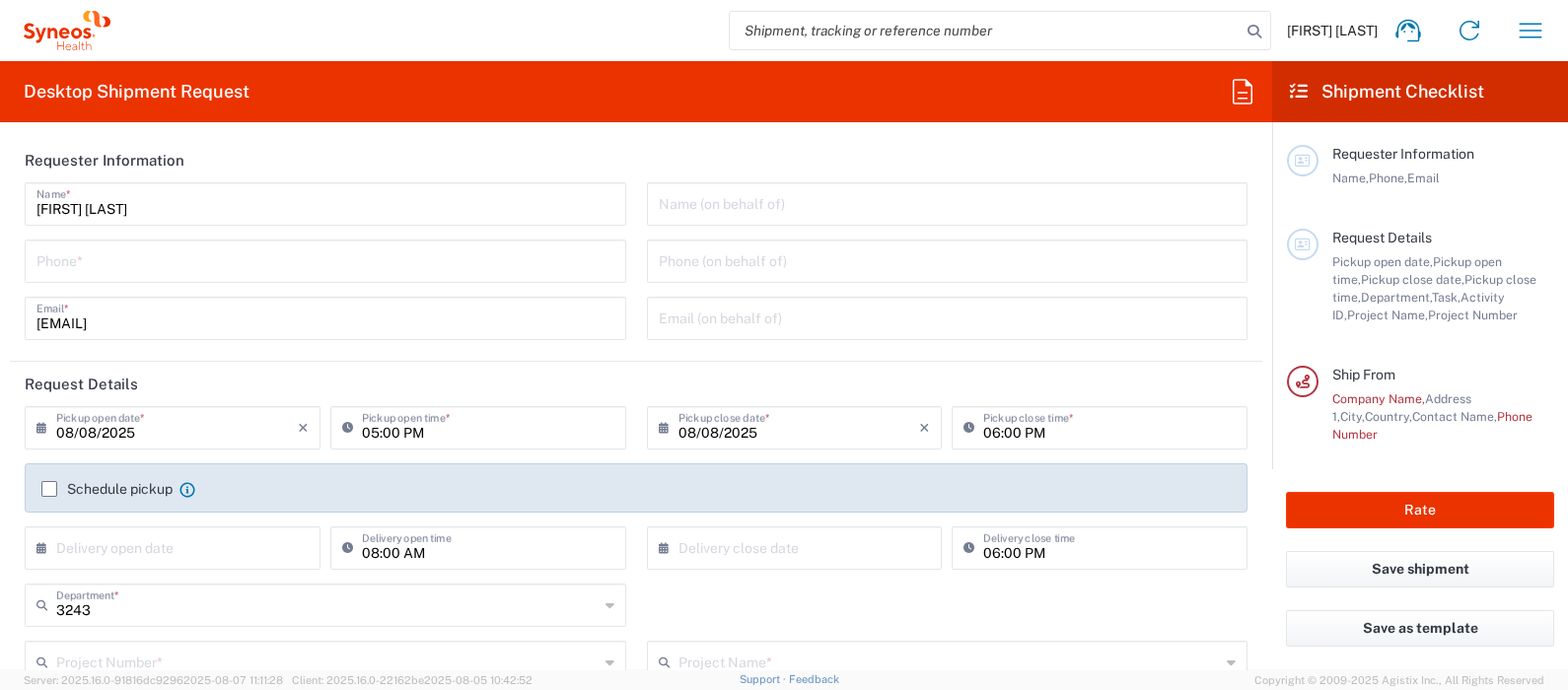 type on "Spain" 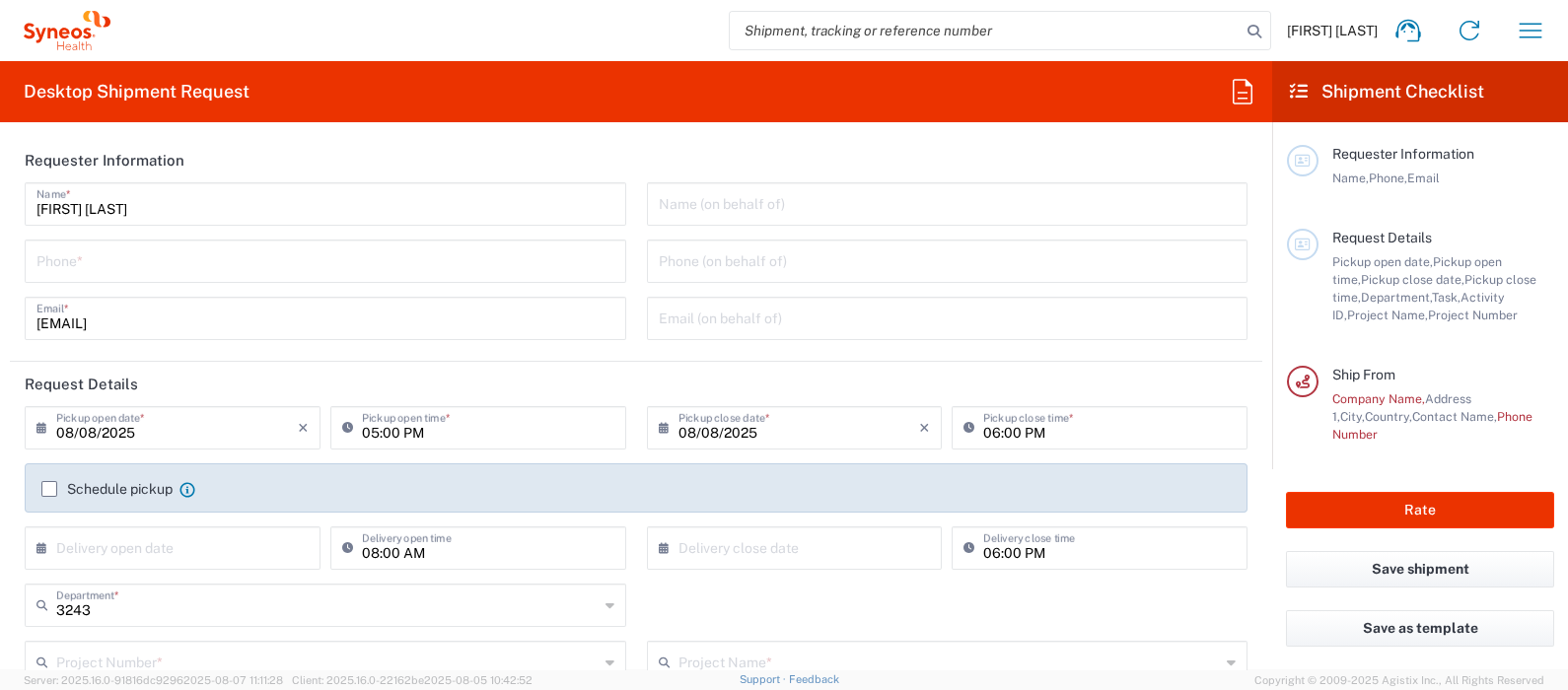 type on "Syneos Health Clinical Spain" 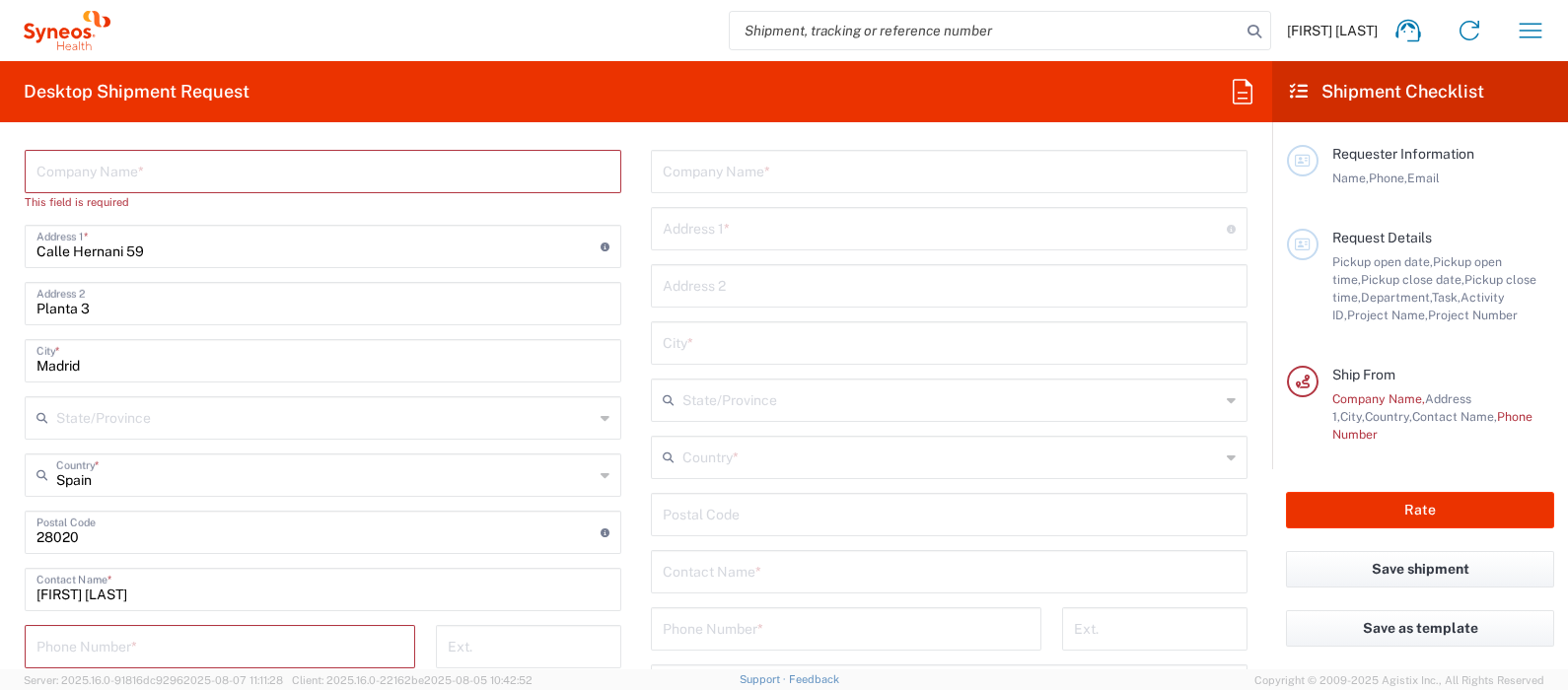 scroll, scrollTop: 616, scrollLeft: 0, axis: vertical 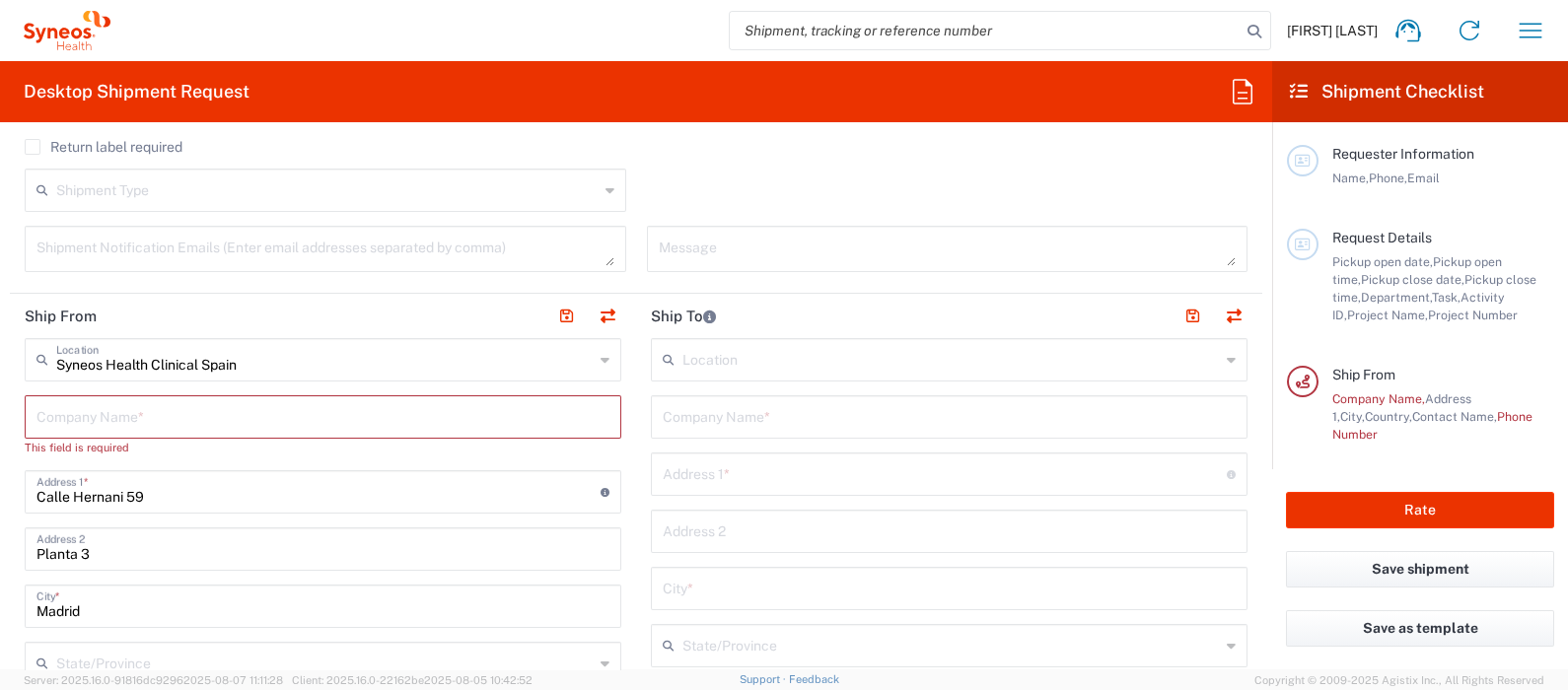 click at bounding box center [322, 415] 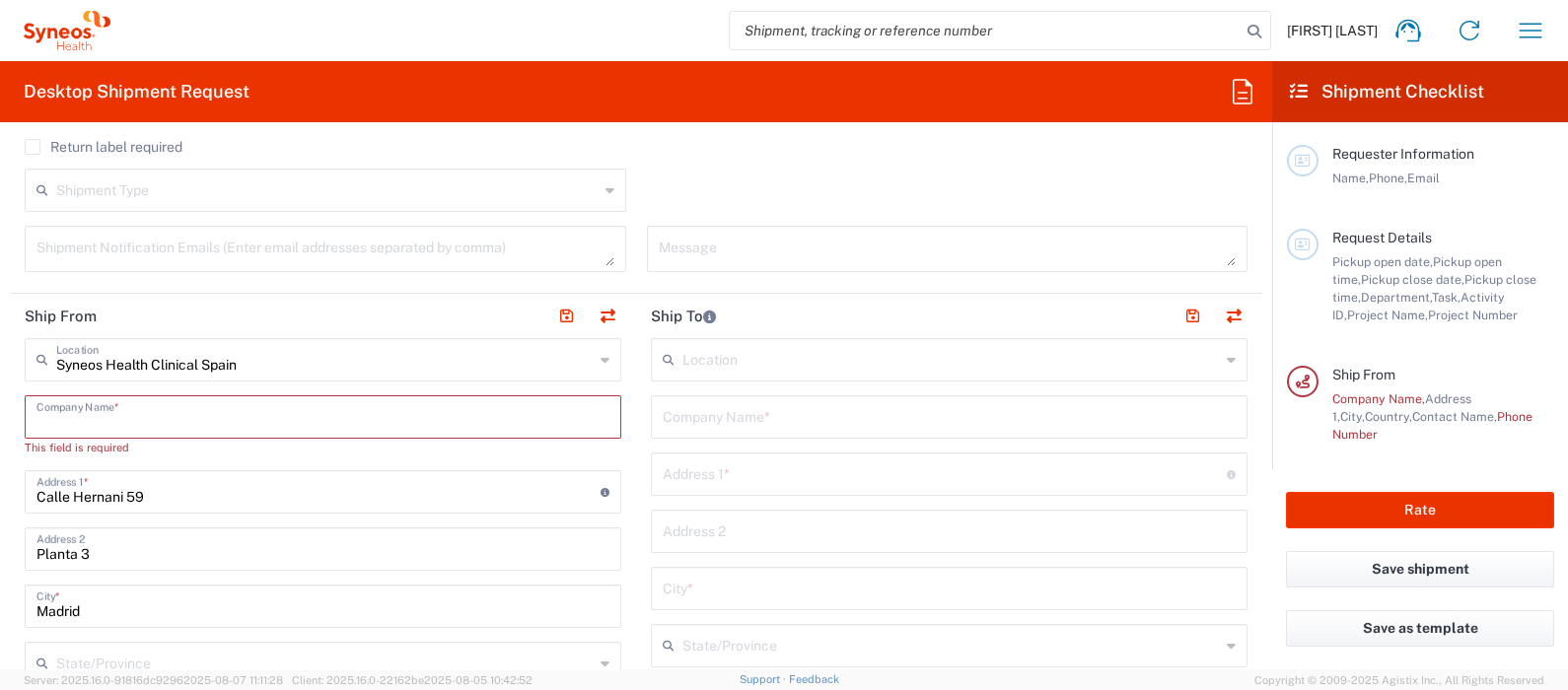 type on "S" 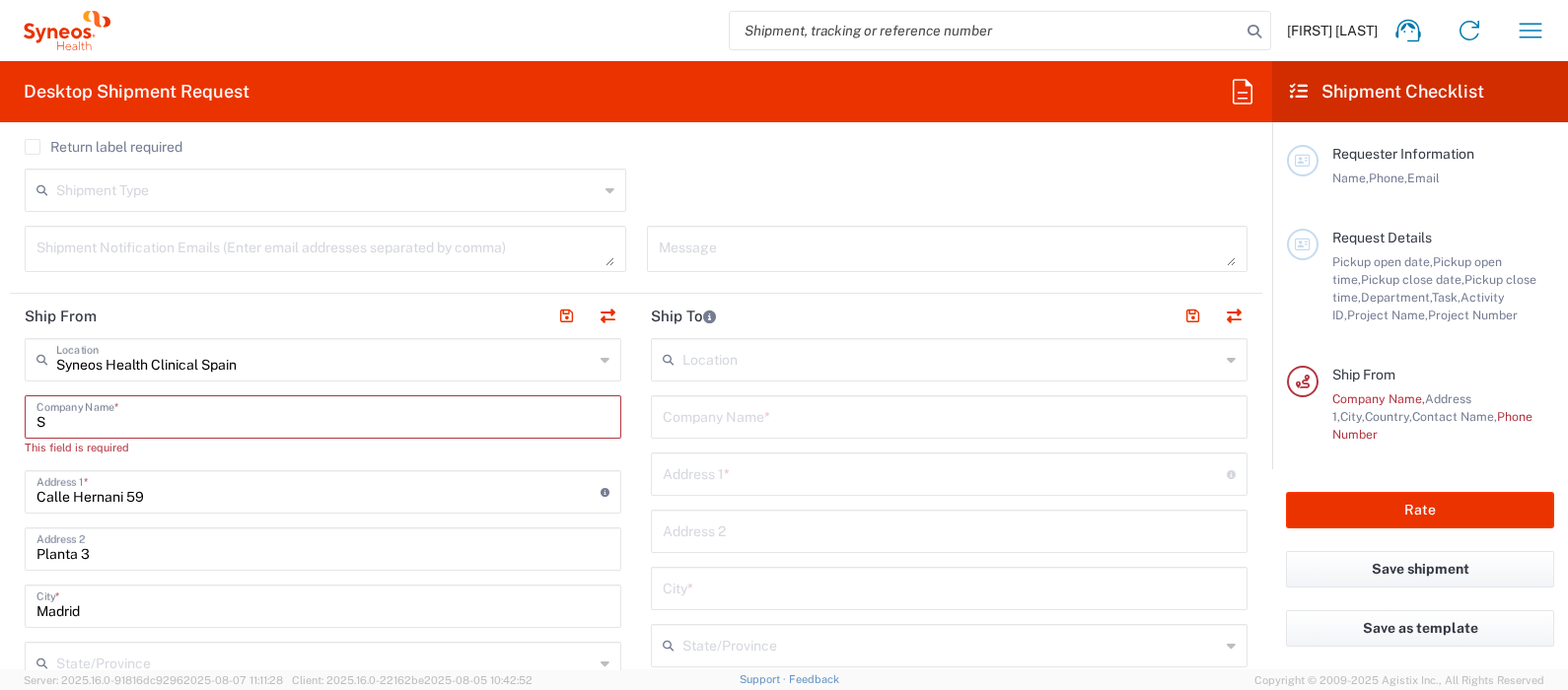 type 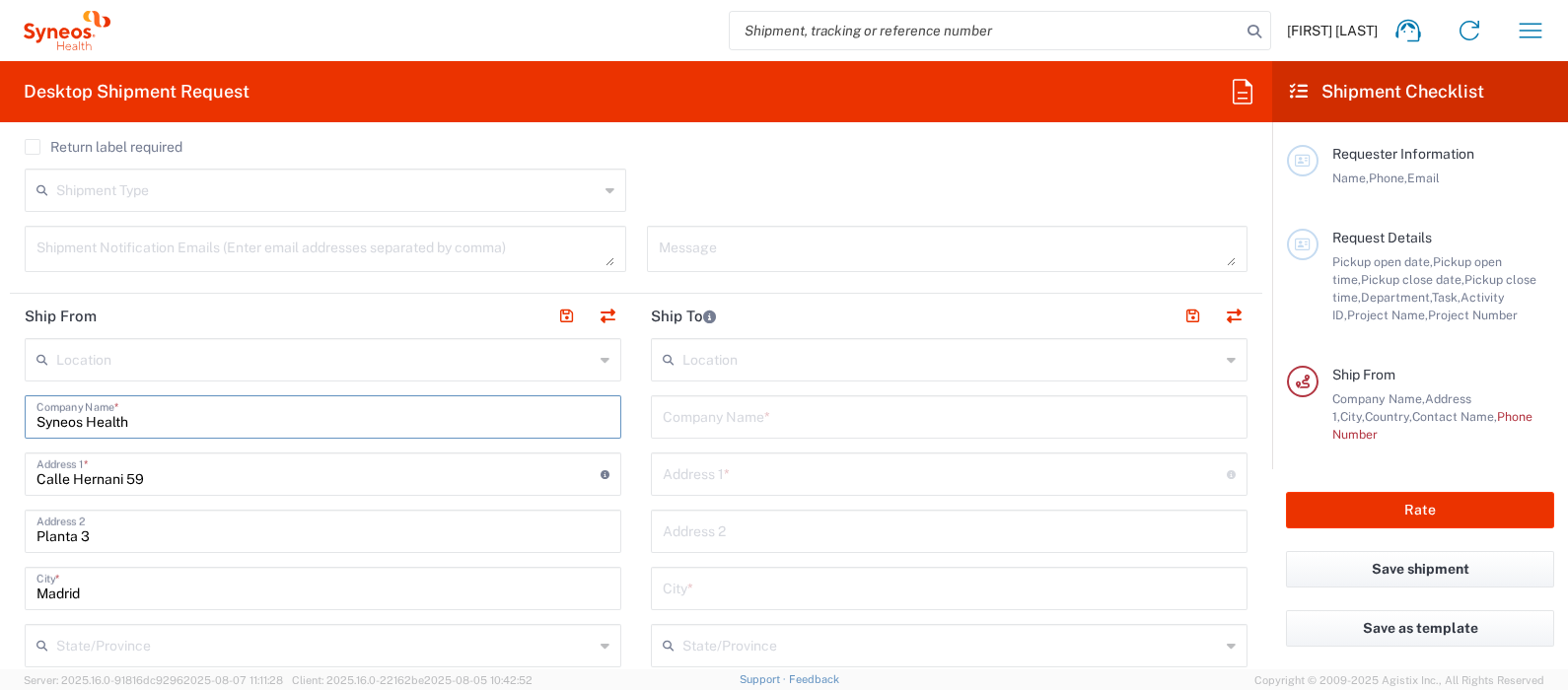 type on "Syneos Health" 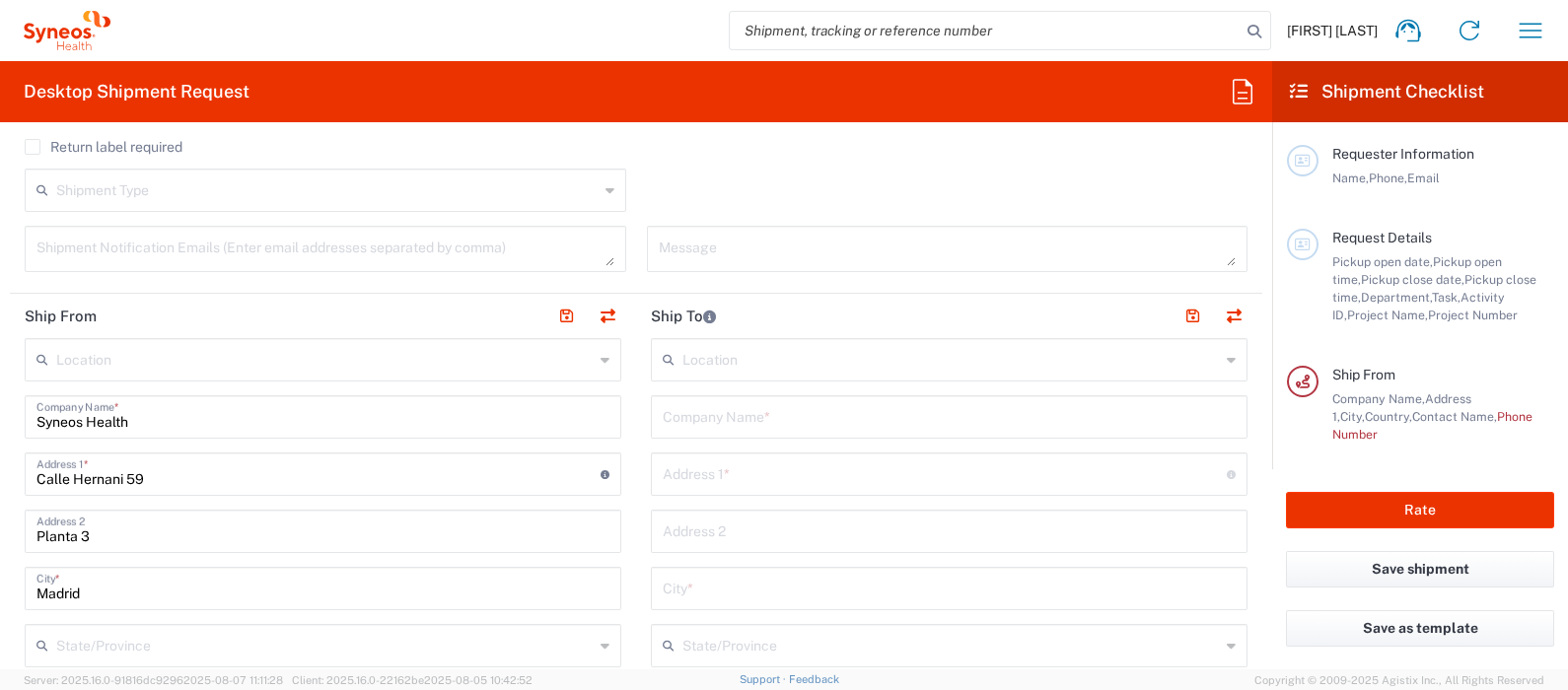 click on "Syneos Health" at bounding box center [322, 415] 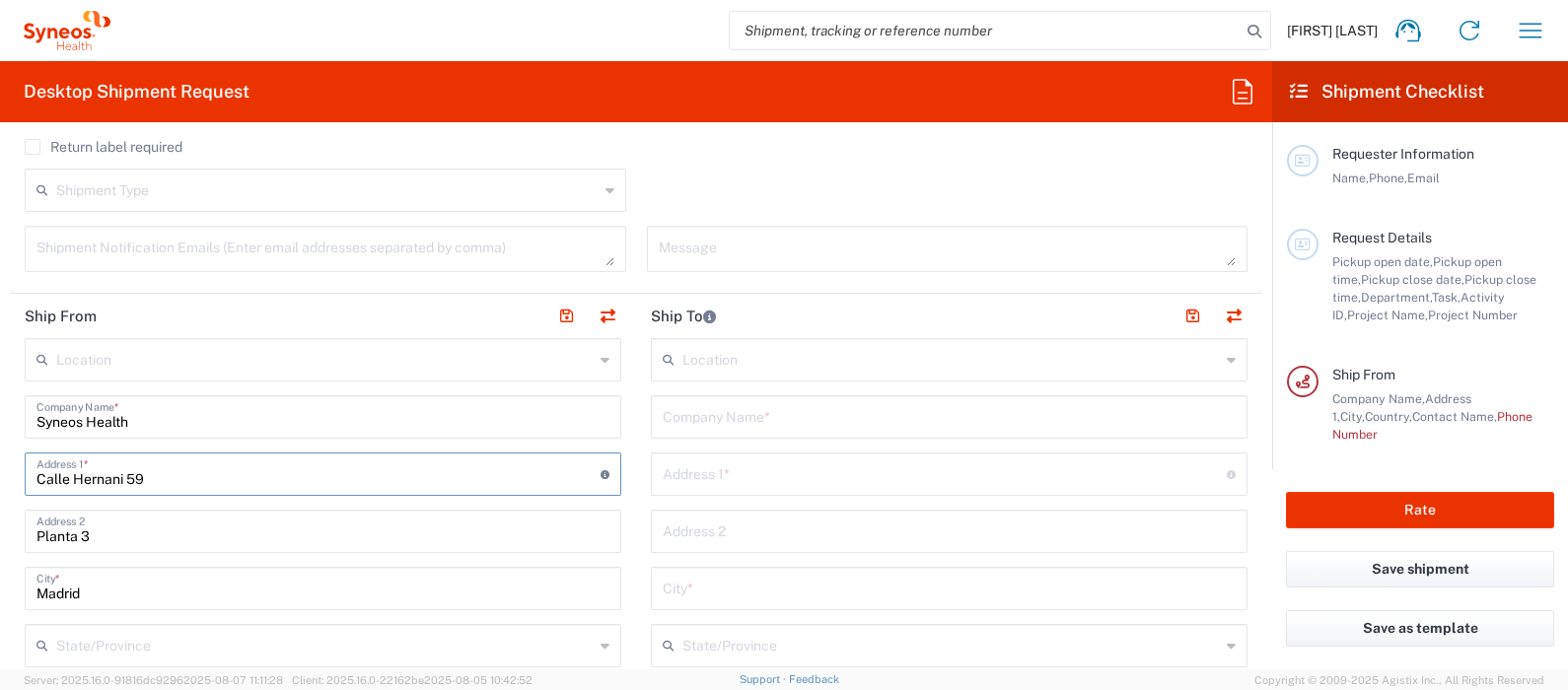 click on "Calle Hernani 59" at bounding box center [319, 472] 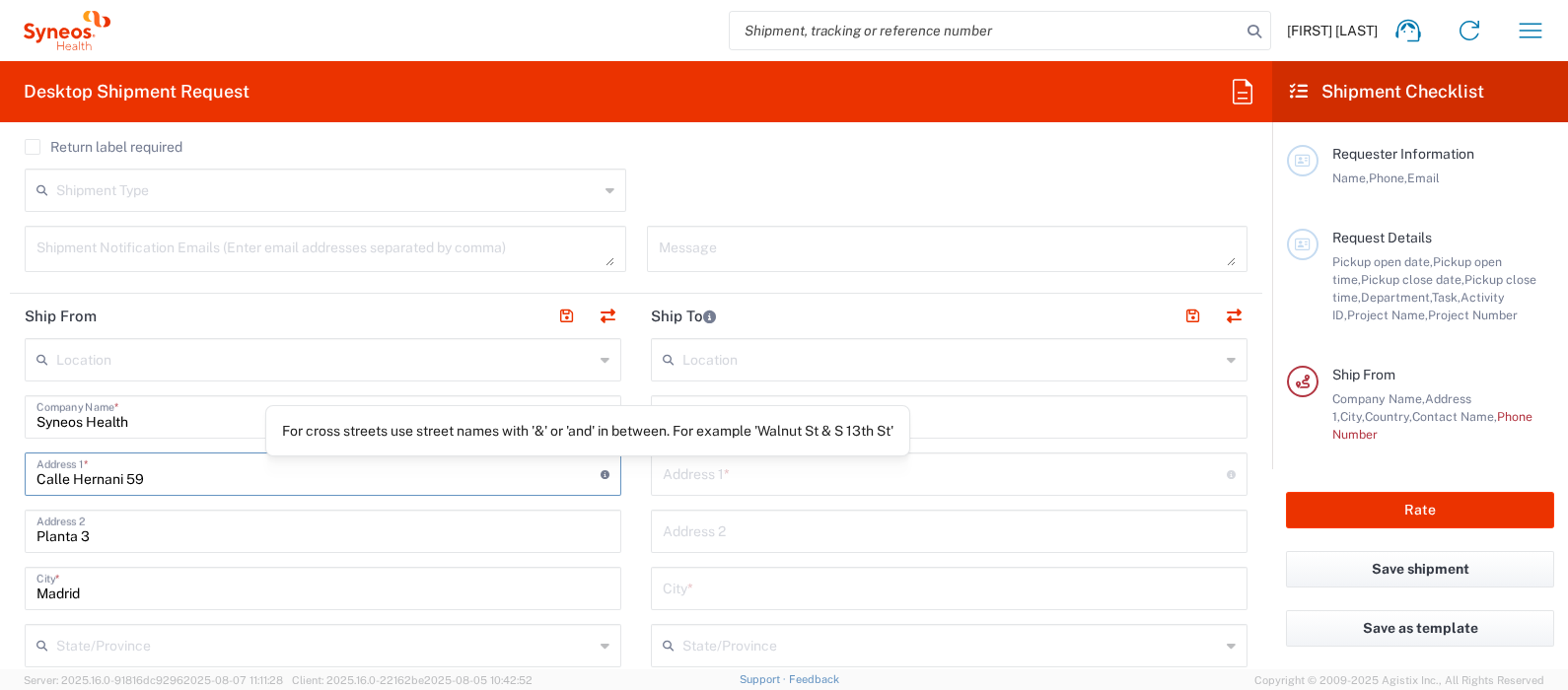 click on "Calle Hernani 59" at bounding box center [319, 472] 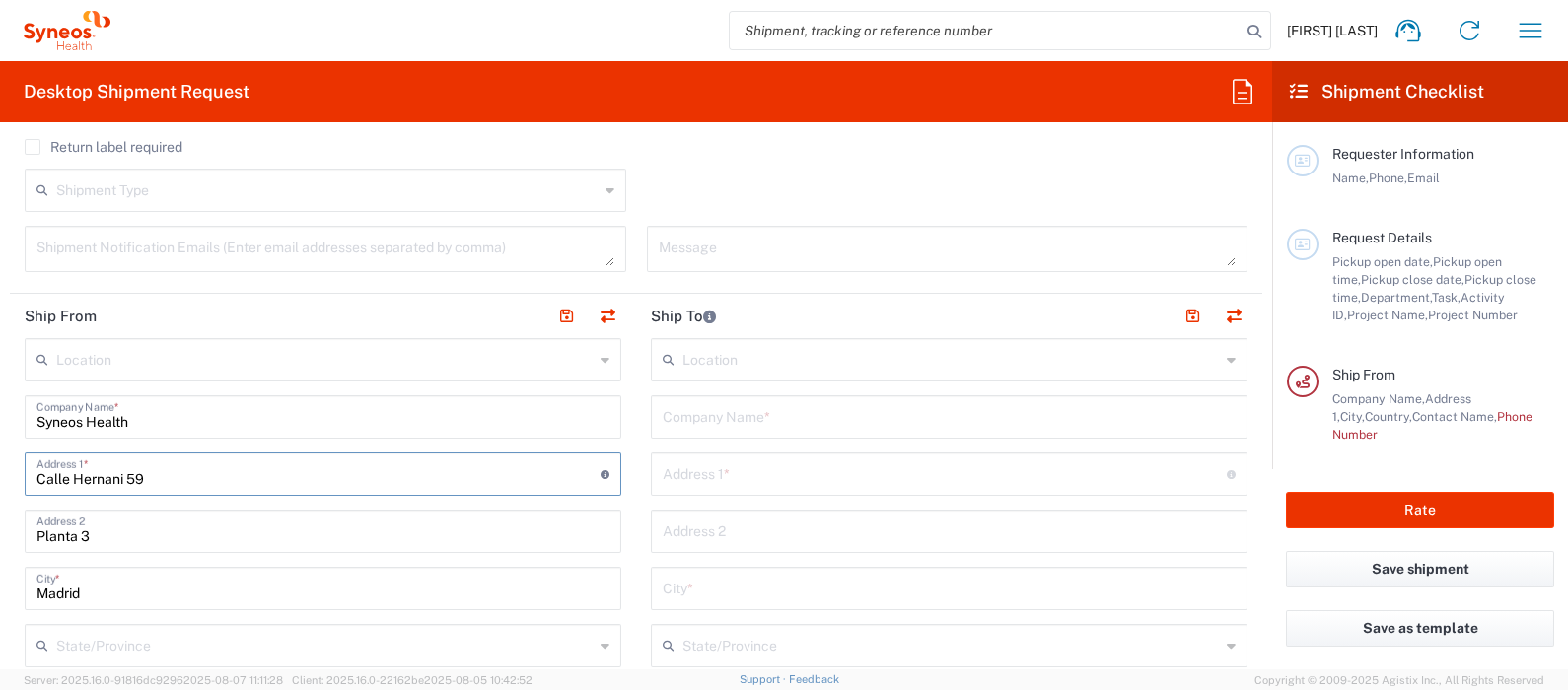 click on "Calle Hernani 59" at bounding box center (319, 472) 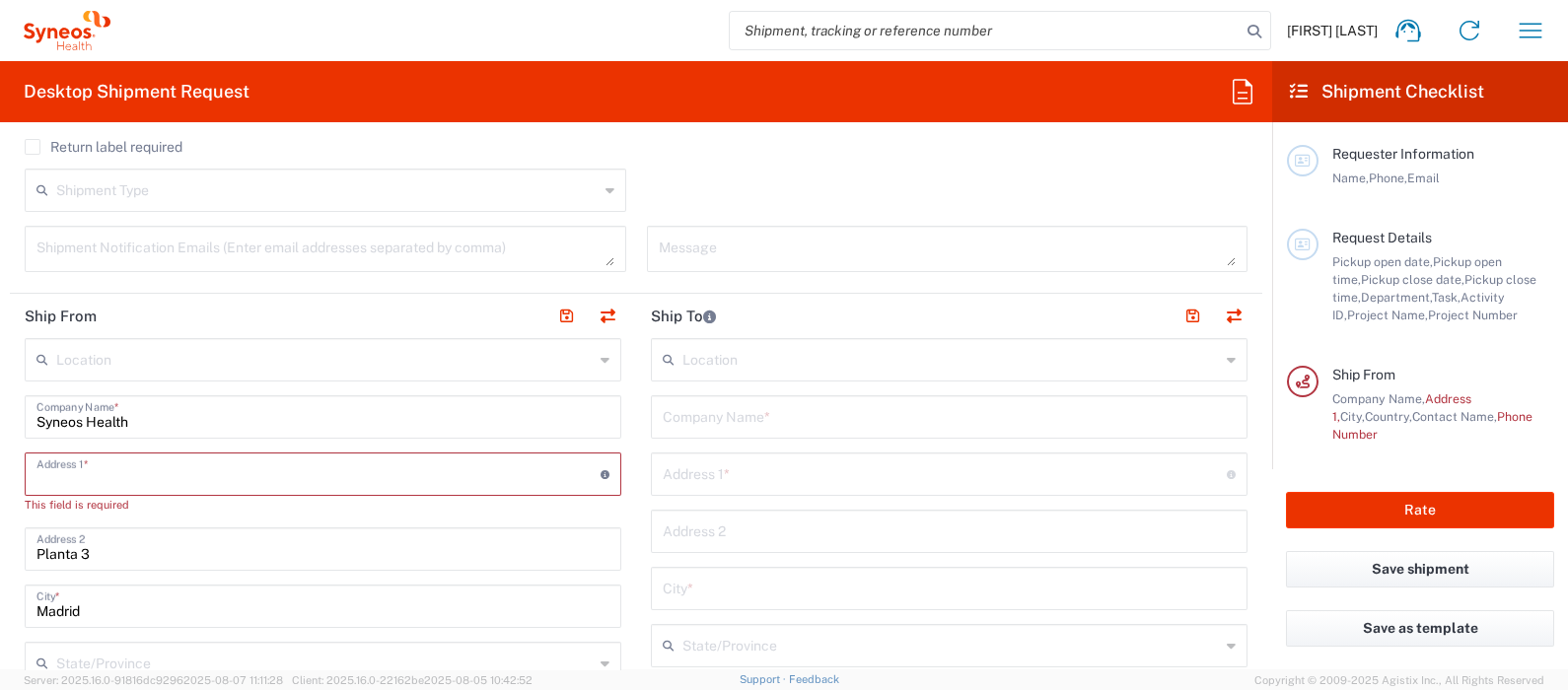 type 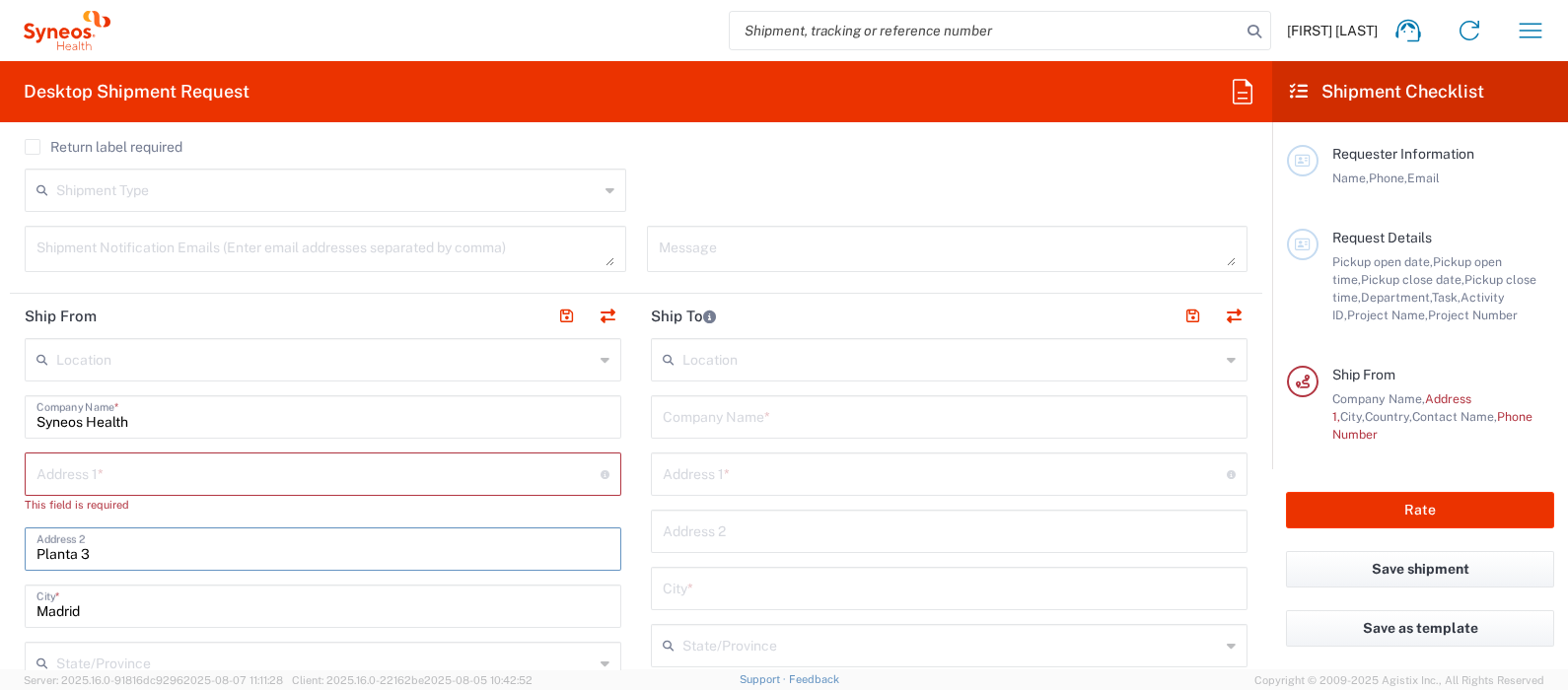 click on "Planta 3" at bounding box center [322, 547] 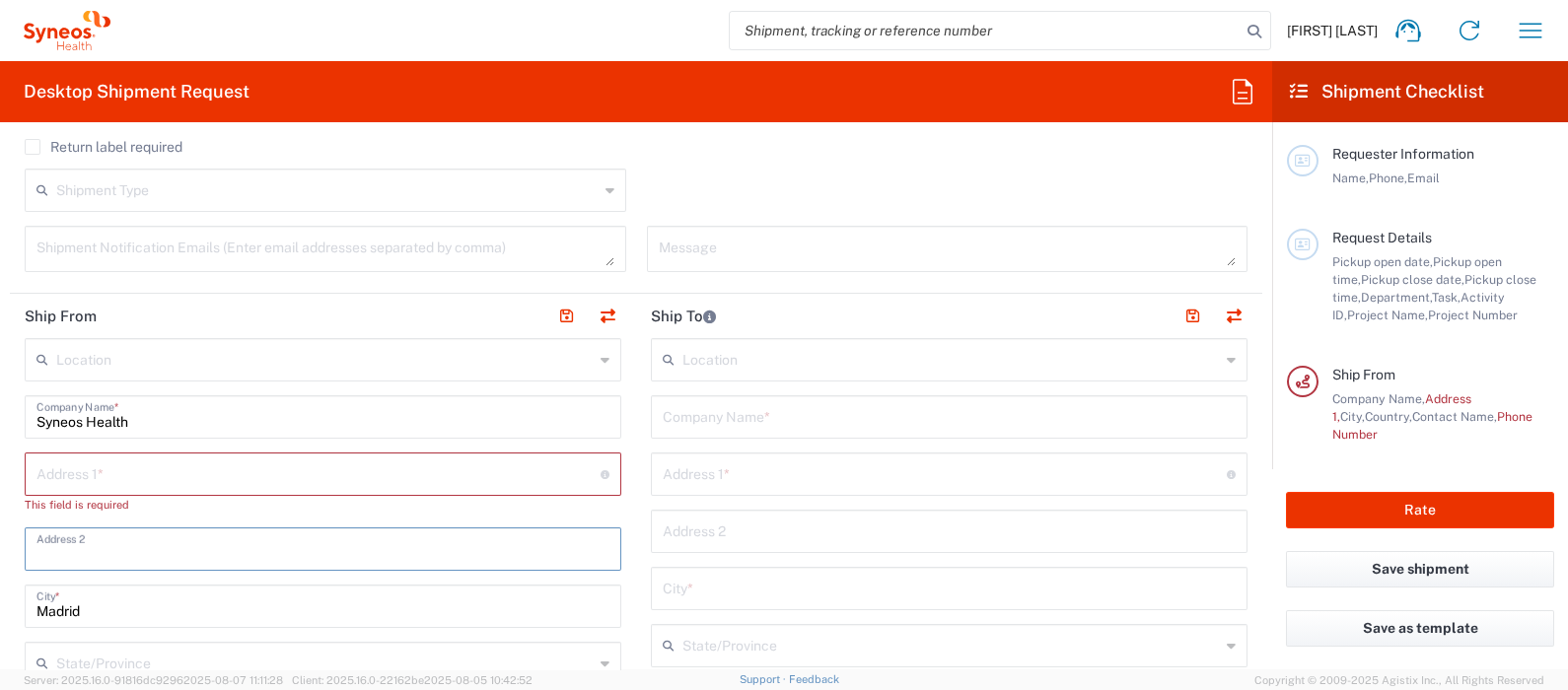 type 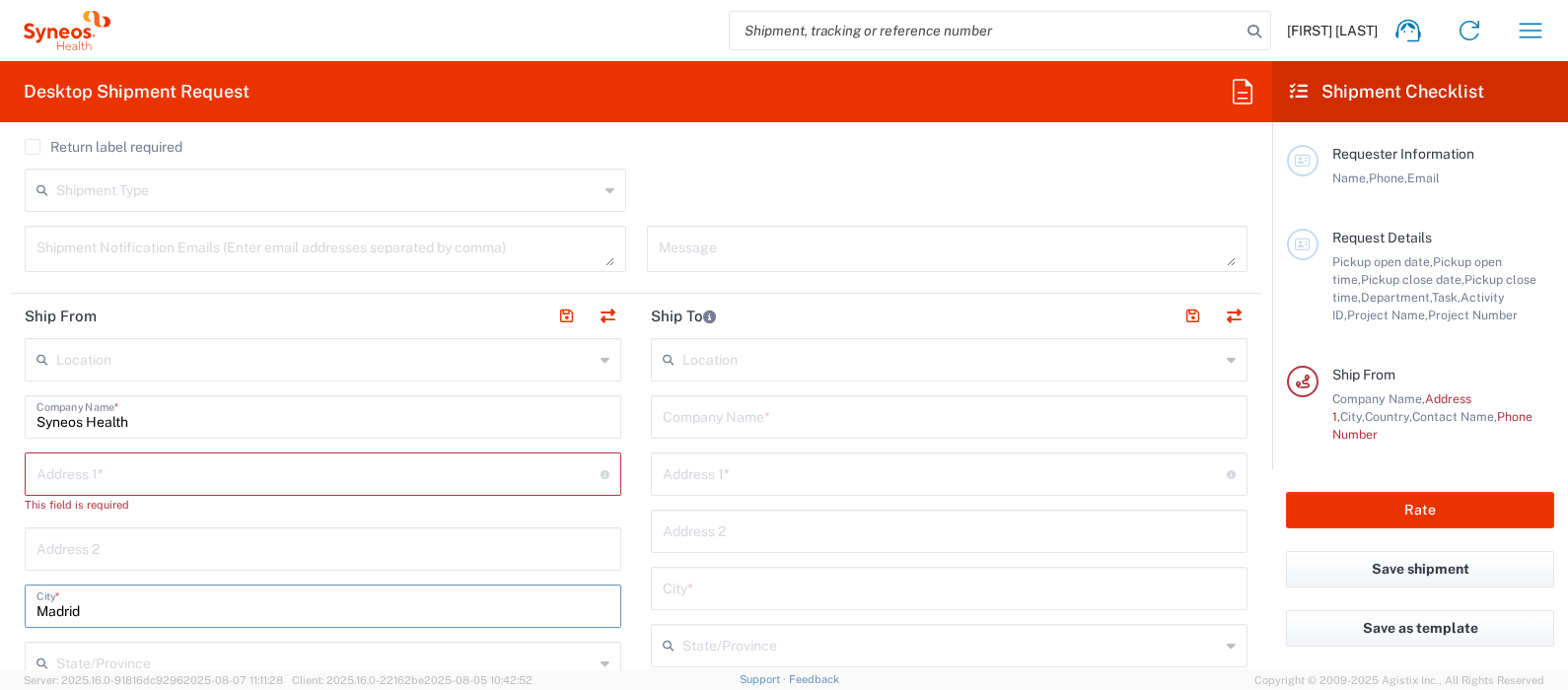 click on "Madrid" at bounding box center (322, 604) 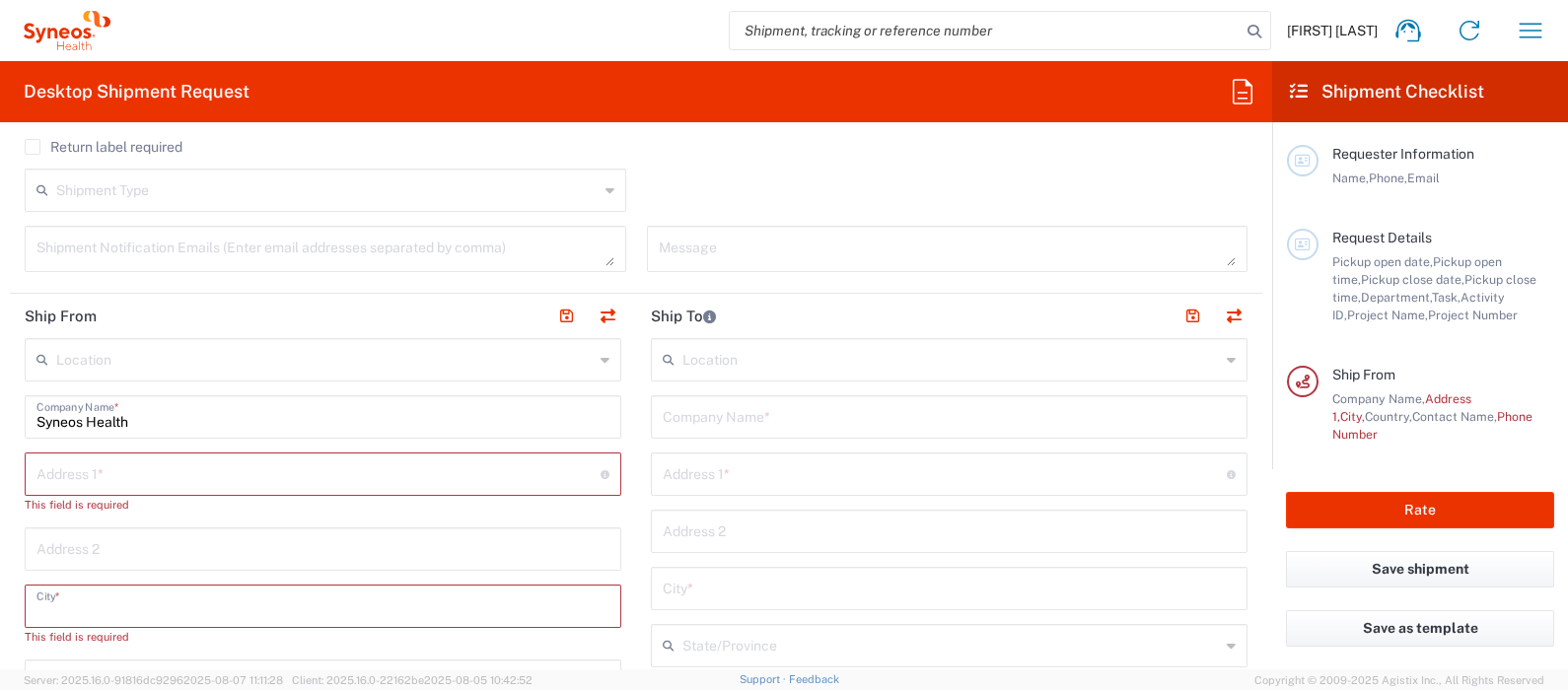 type 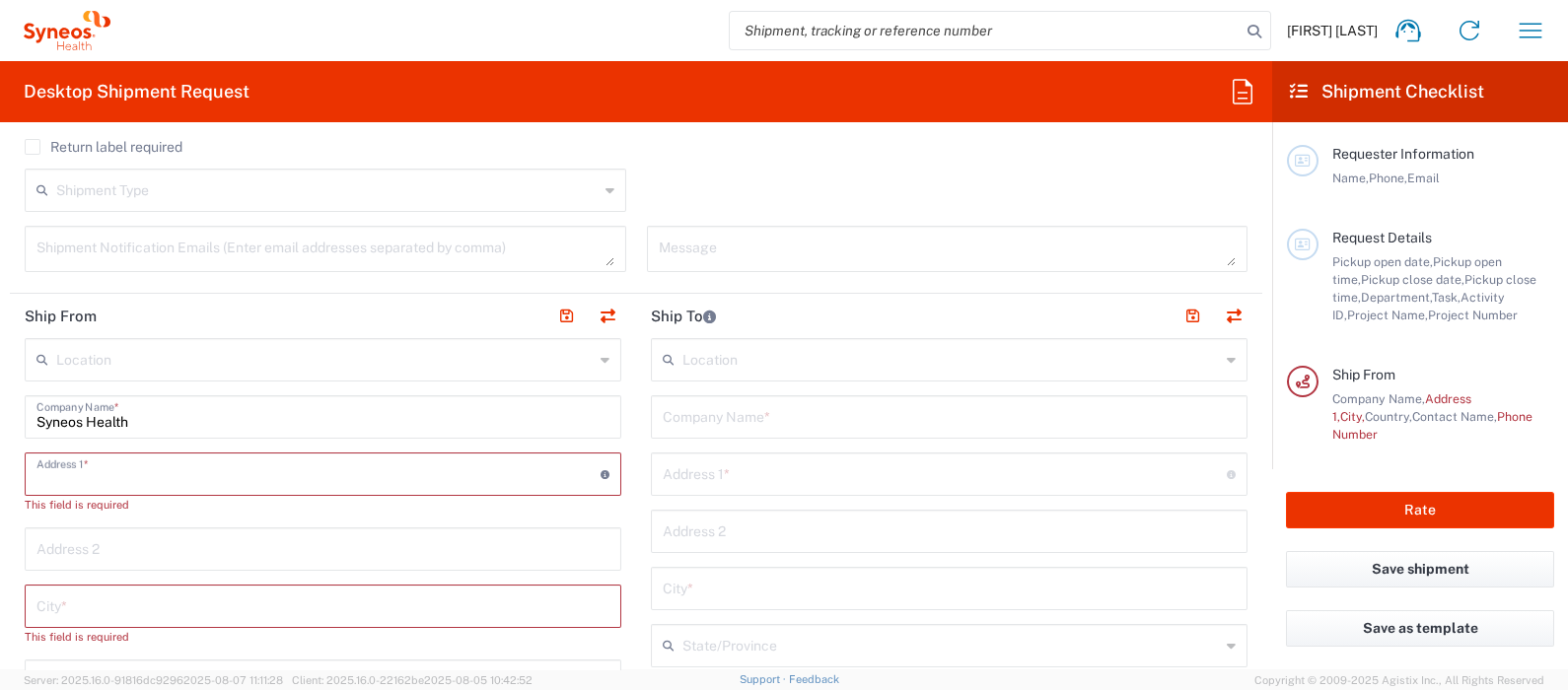 type on "[STREET] [STREET], [NUMBER], pta.[NUMBER]" 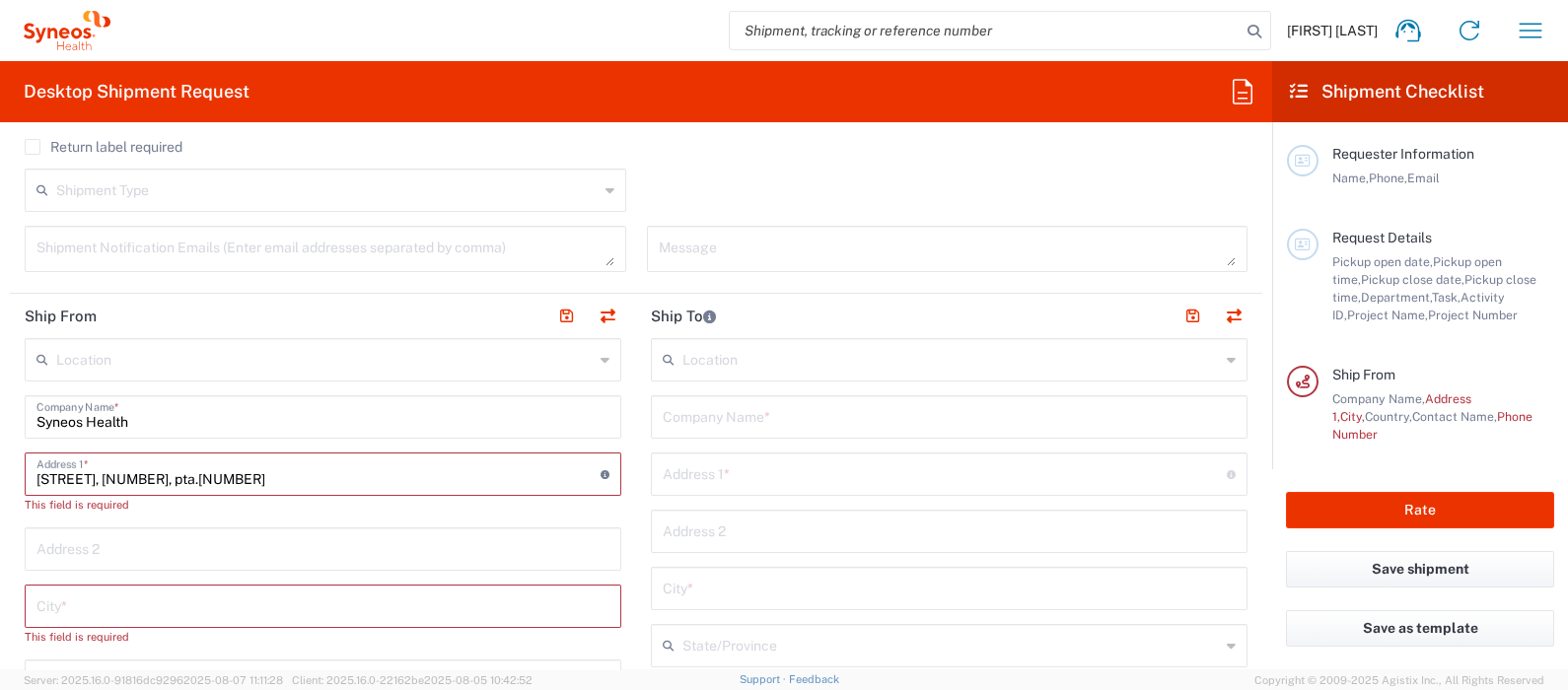 type on "7026251A" 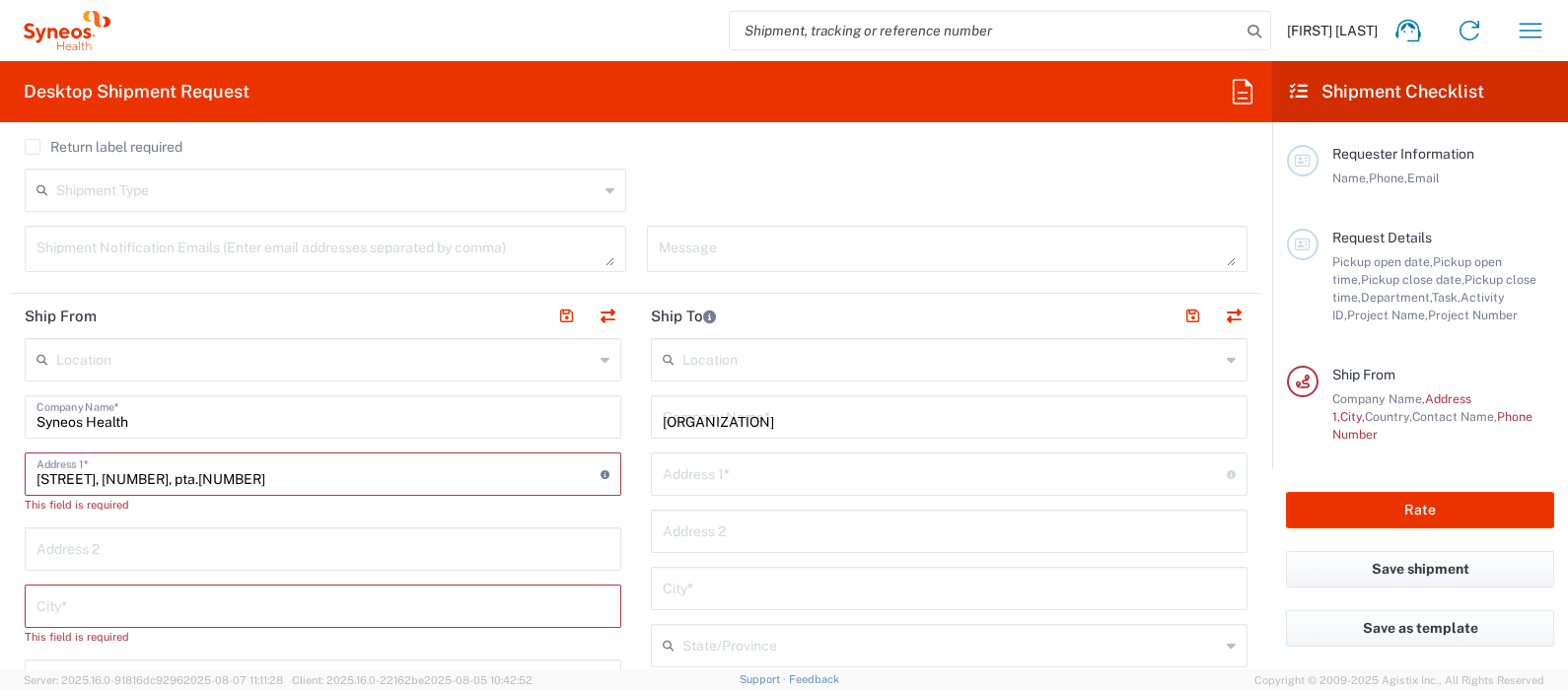 type on "Korolenko 2-1 str." 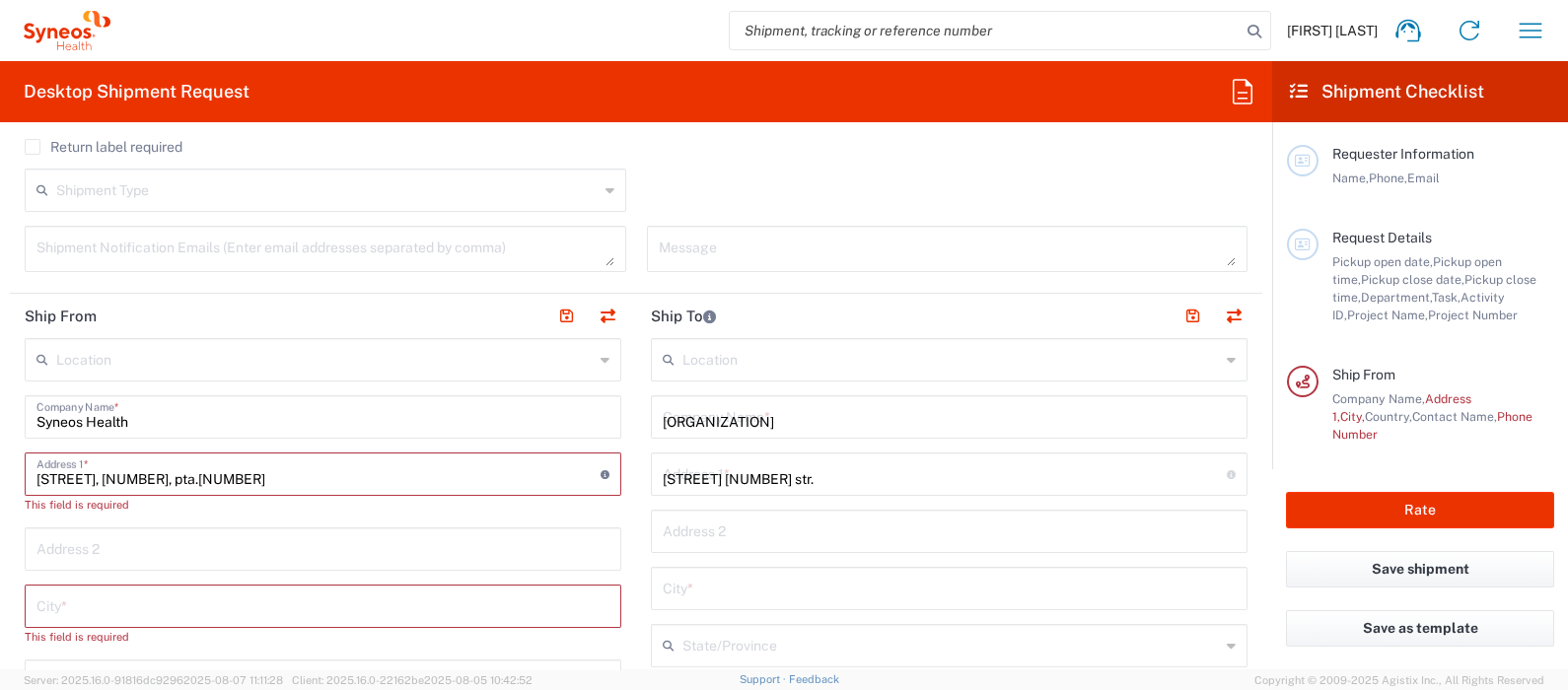 type on "Chişinău" 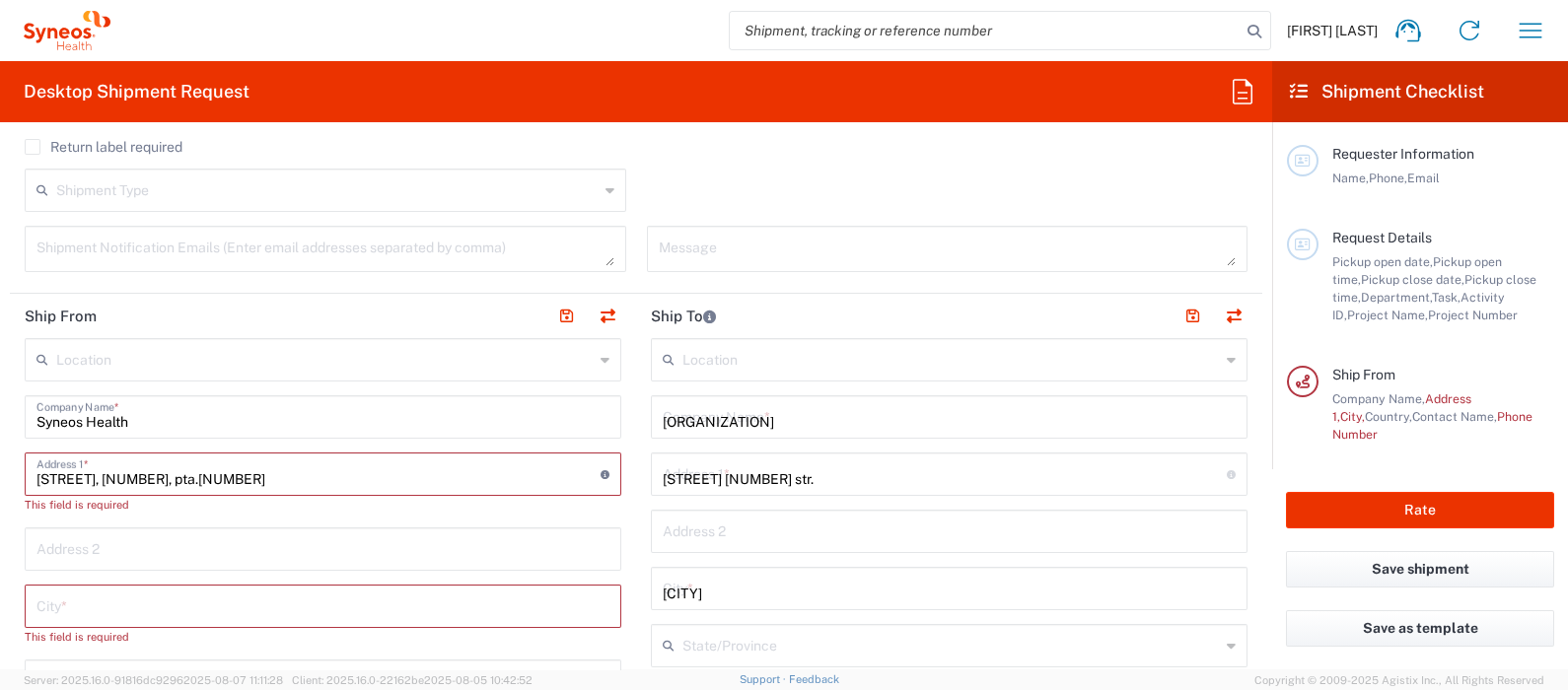 type on "Moldova" 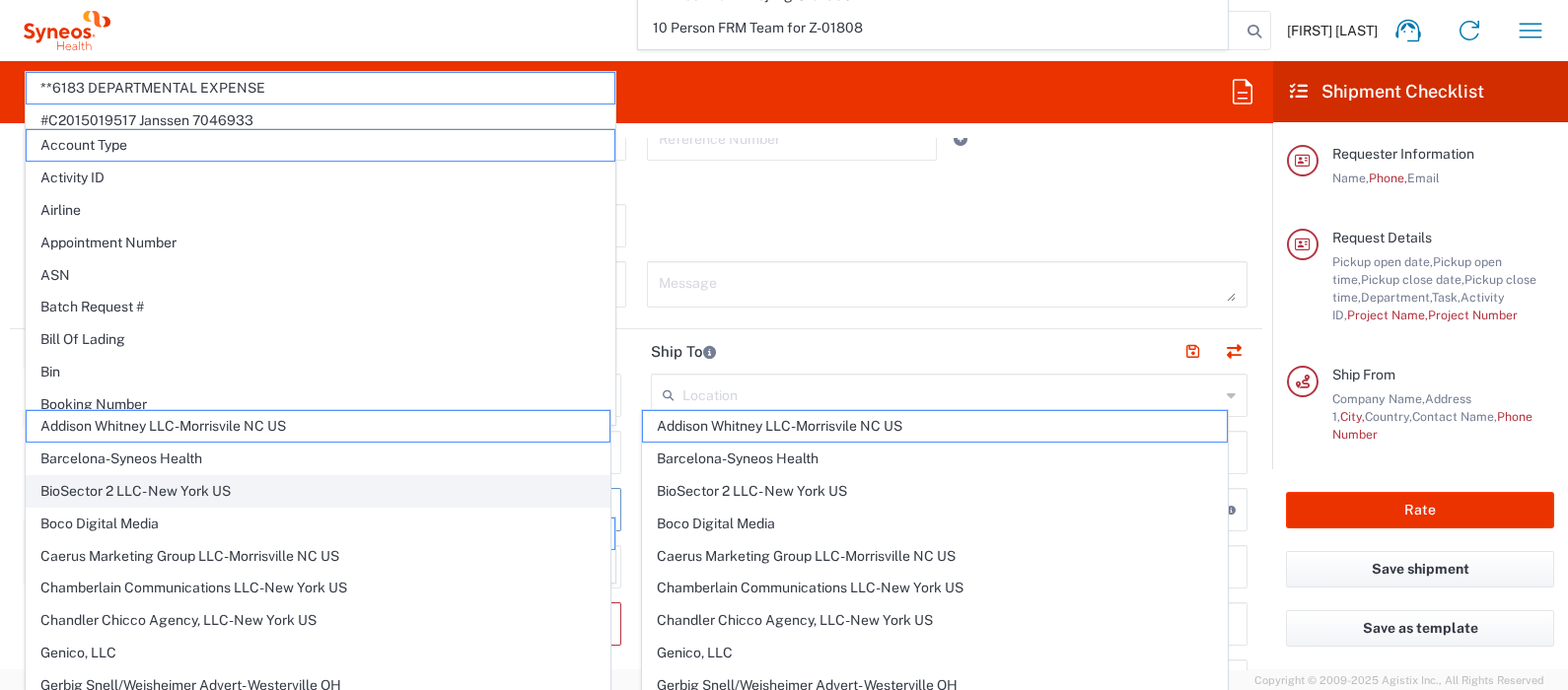 scroll, scrollTop: 1075, scrollLeft: 0, axis: vertical 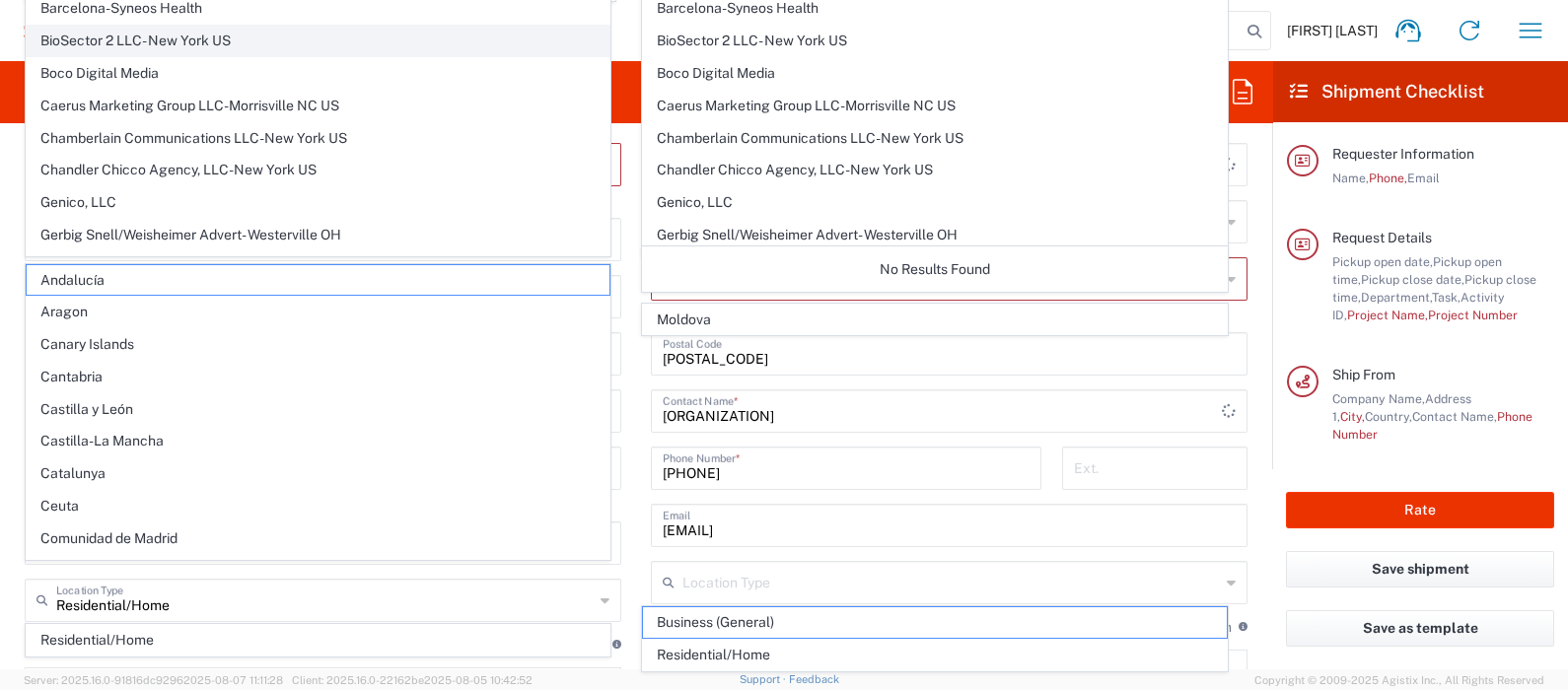 click on "Catalunya" 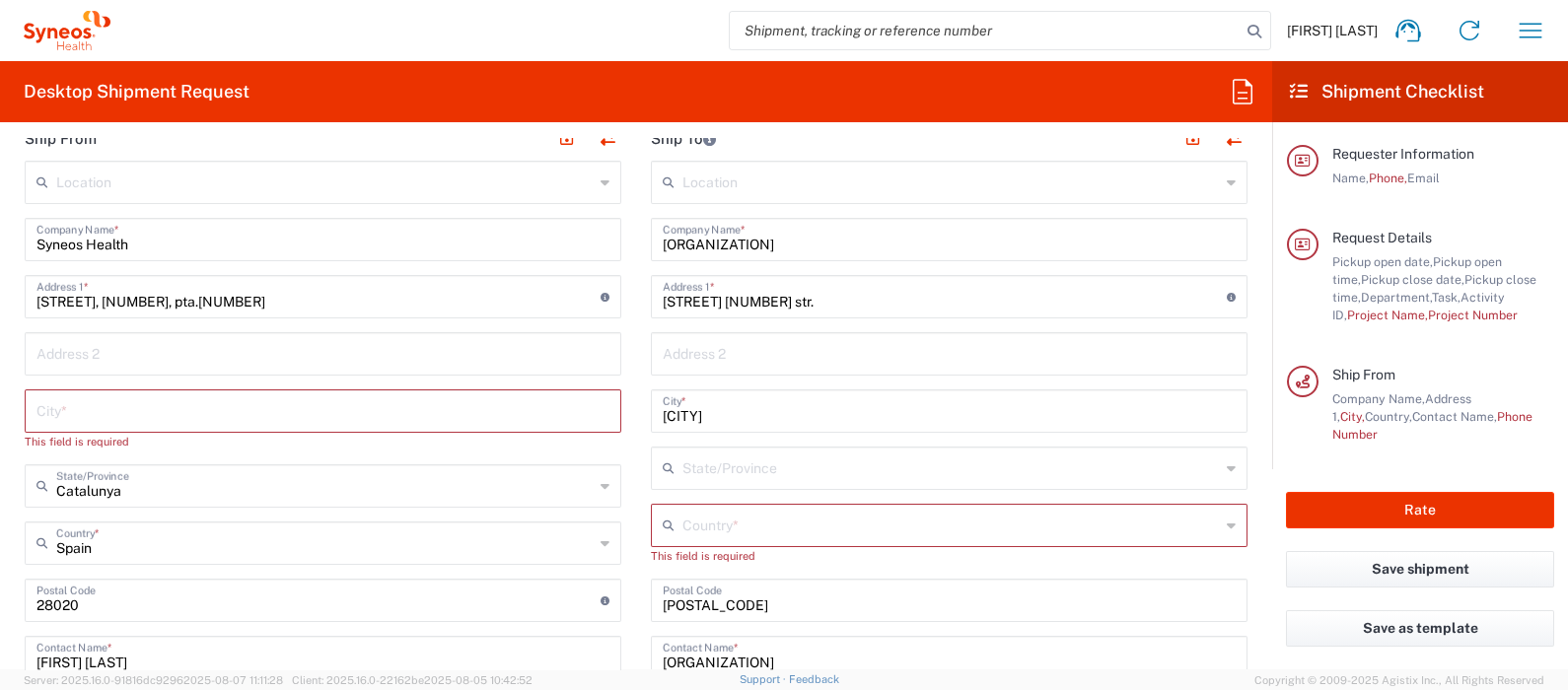 scroll, scrollTop: 706, scrollLeft: 0, axis: vertical 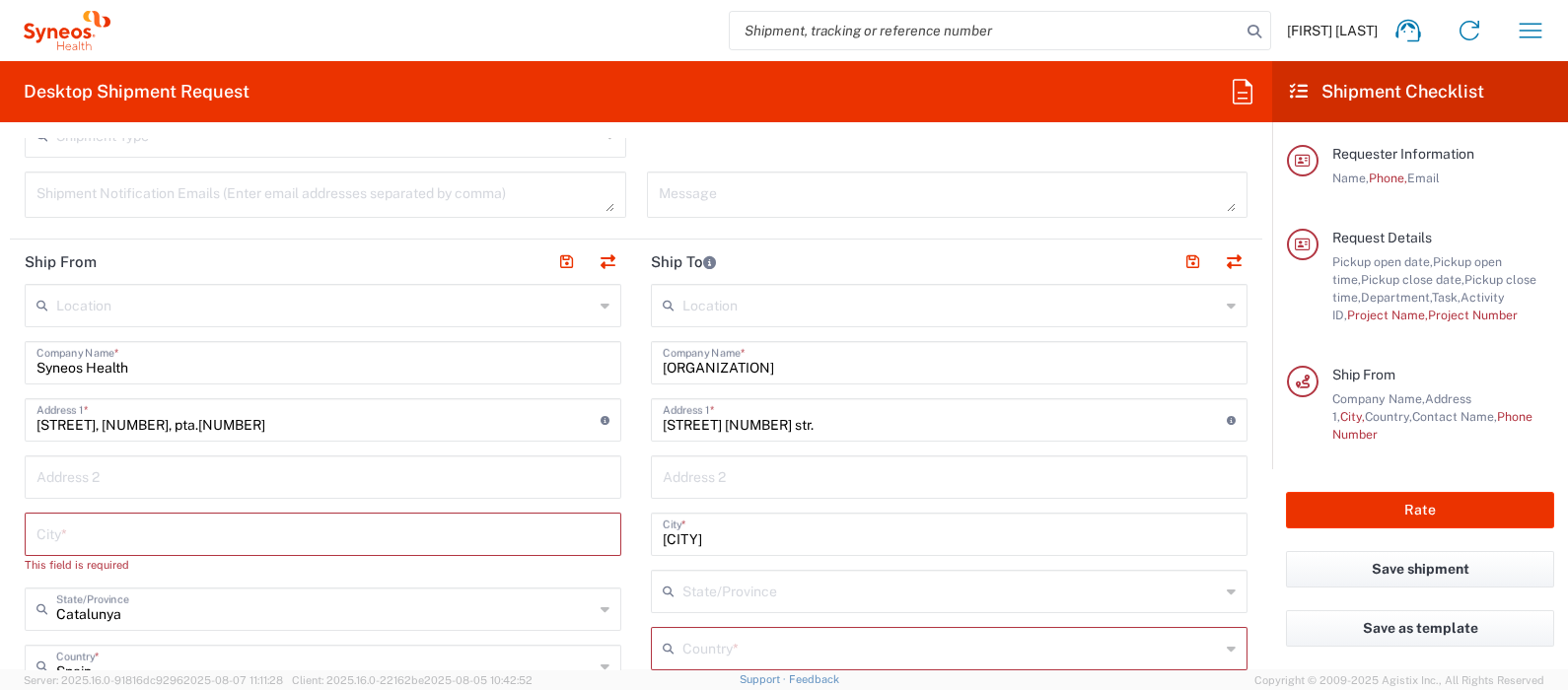 click at bounding box center [322, 532] 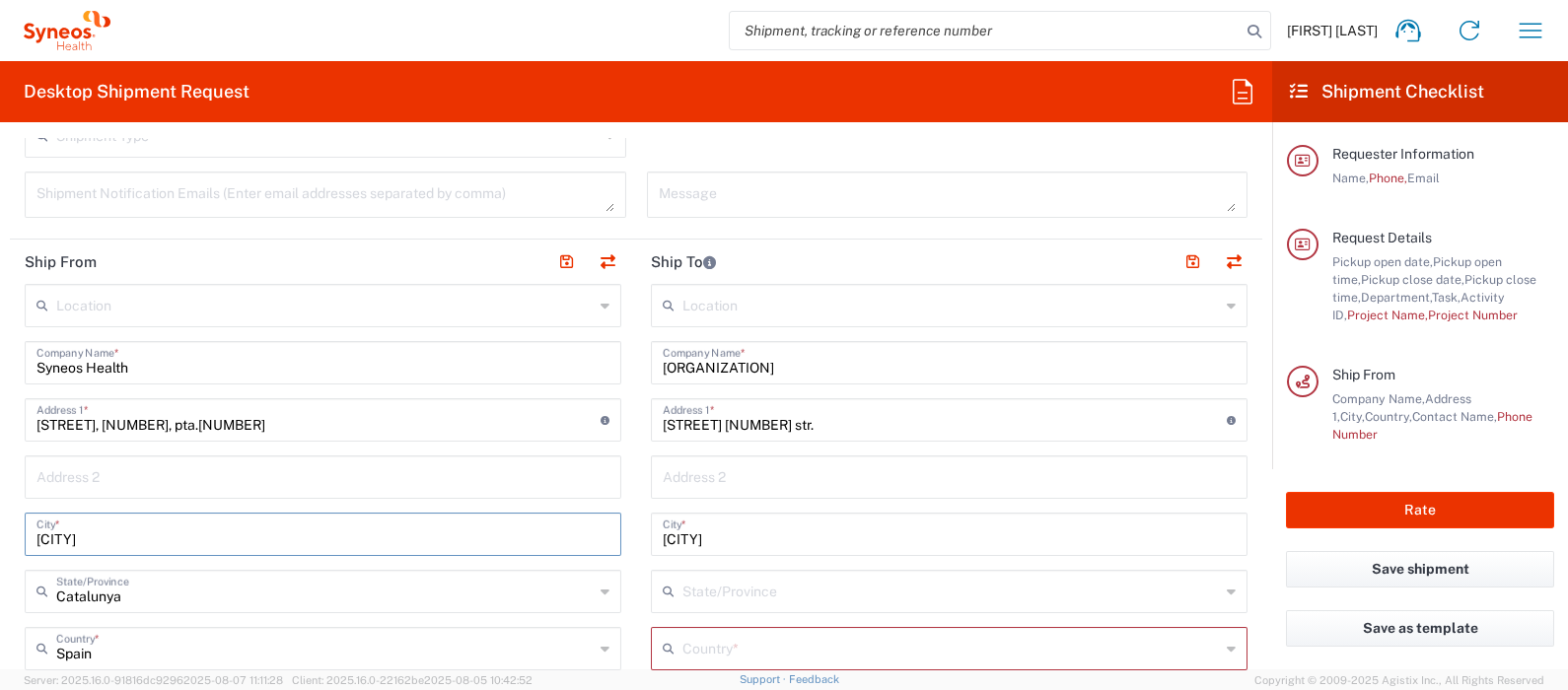 type on "[CITY]" 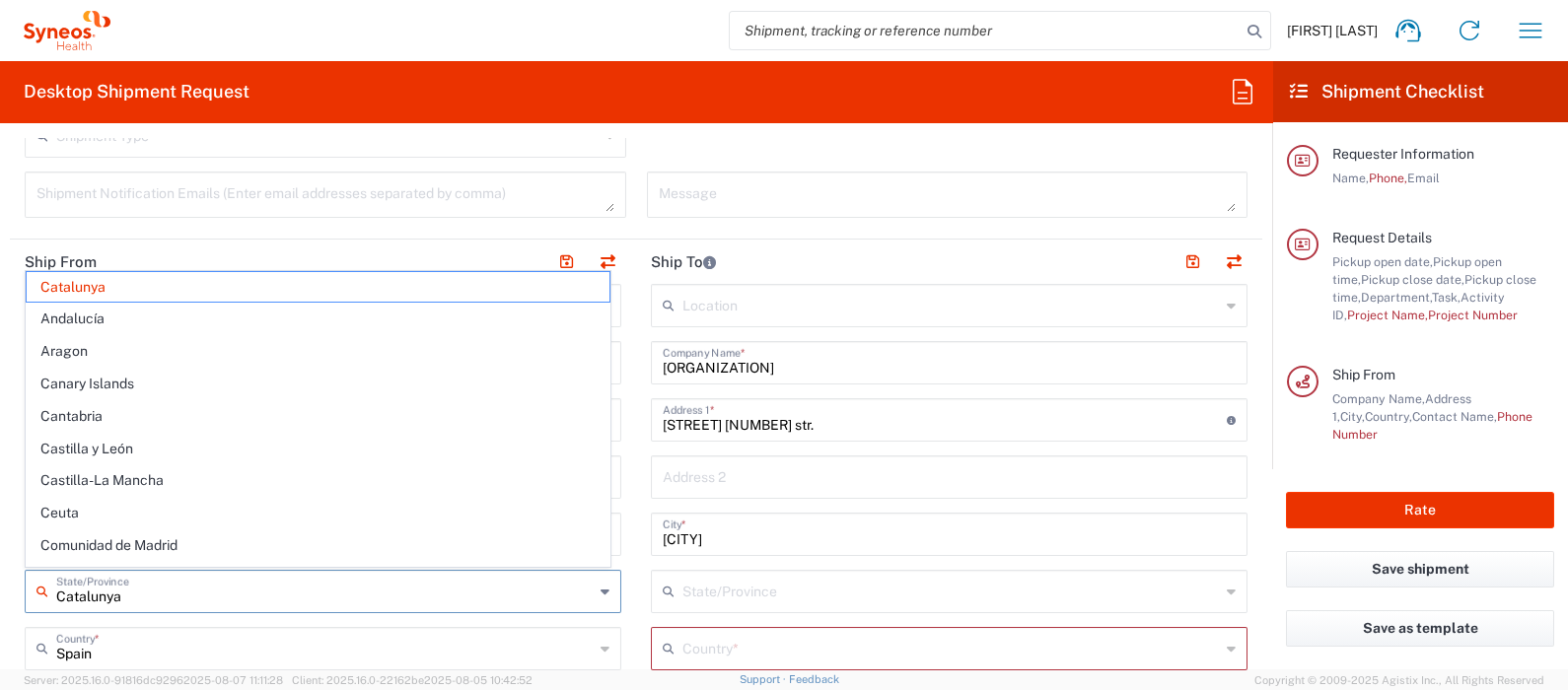drag, startPoint x: 115, startPoint y: 572, endPoint x: 107, endPoint y: 593, distance: 22.472205 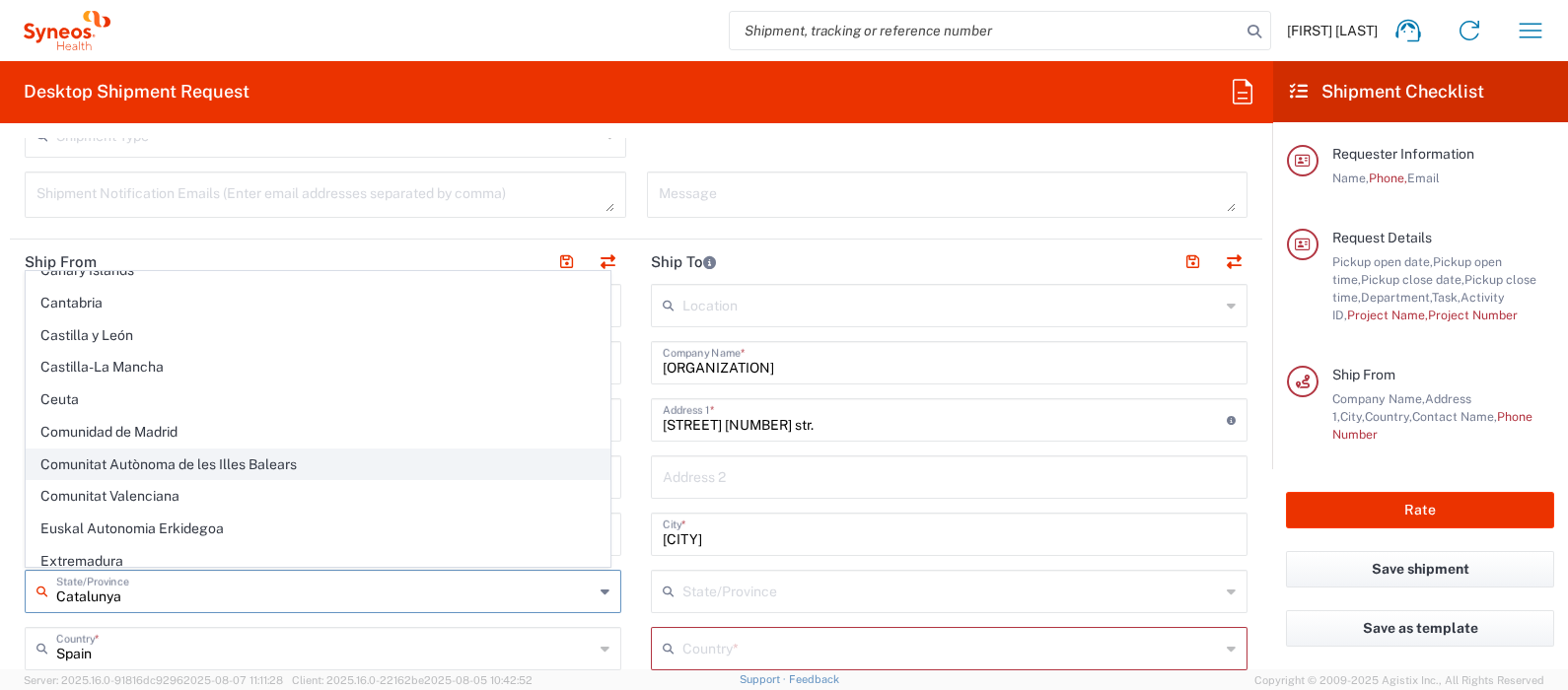 scroll, scrollTop: 188, scrollLeft: 0, axis: vertical 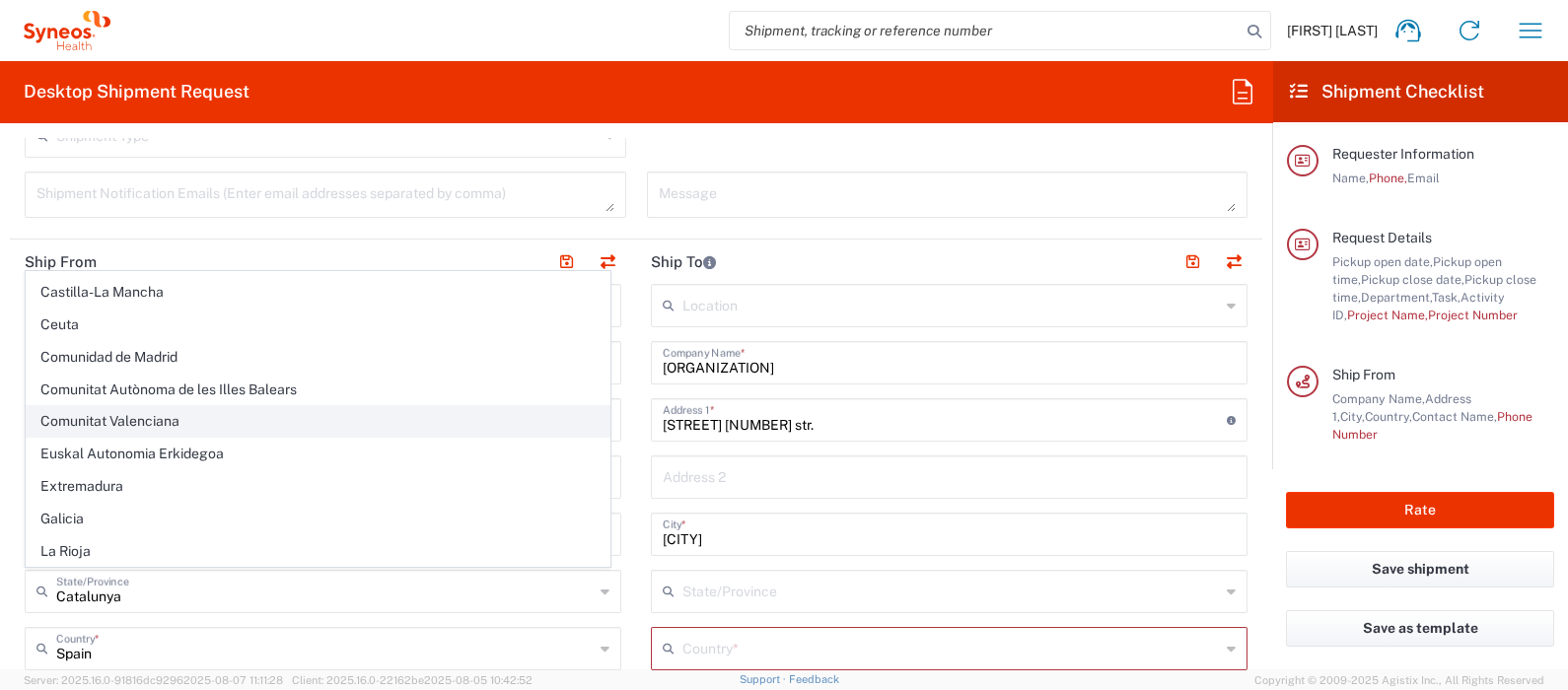 click on "Comunitat Valenciana" 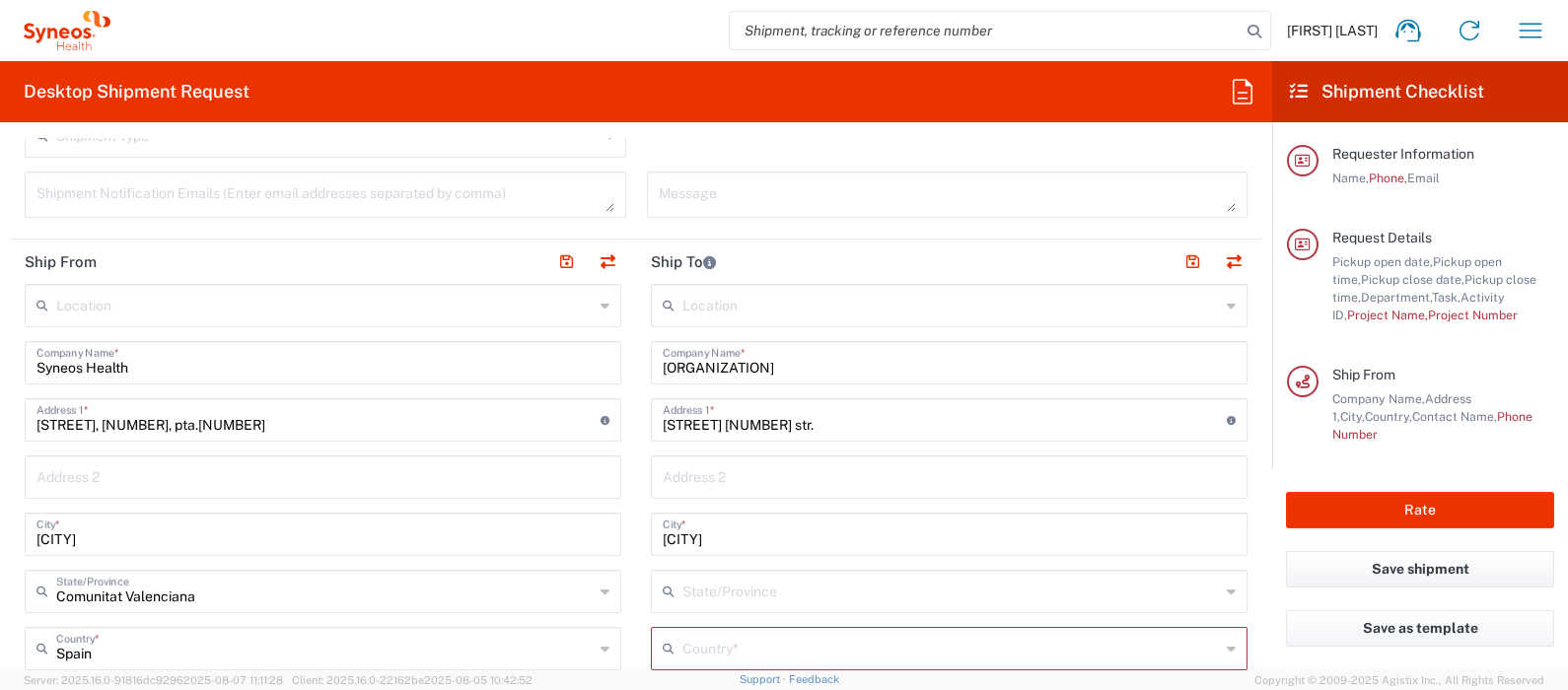 click on "Stefan Ges
Home
Shipment estimator
Shipment tracking
Desktop shipment request
My shipments
Address book
Denied party screening
My profile
Logout  Desktop Shipment Request
Requester Information  Stefan Ges  Name  *  Phone  * This field is required stefan.ges@syneoshealth.com  Email  *  Name (on behalf of)   Phone (on behalf of)   Email (on behalf of)   Request Details  08/08/2025 ×  Pickup open date  * Cancel Apply 05:00 PM  Pickup open time  * 08/08/2025 ×  Pickup close date  * Cancel Apply 06:00 PM  Pickup close time  *  Schedule pickup  When scheduling a pickup please be sure to meet the following criteria:
1. Pickup window should start at least 2 hours after current time.
2.Pickup window needs to be at least 2 hours.
3.Pickup close time should not exceed business hours.
×  Delivery open date  Cancel Apply 08:00 AM × 3243" at bounding box center (784, 345) 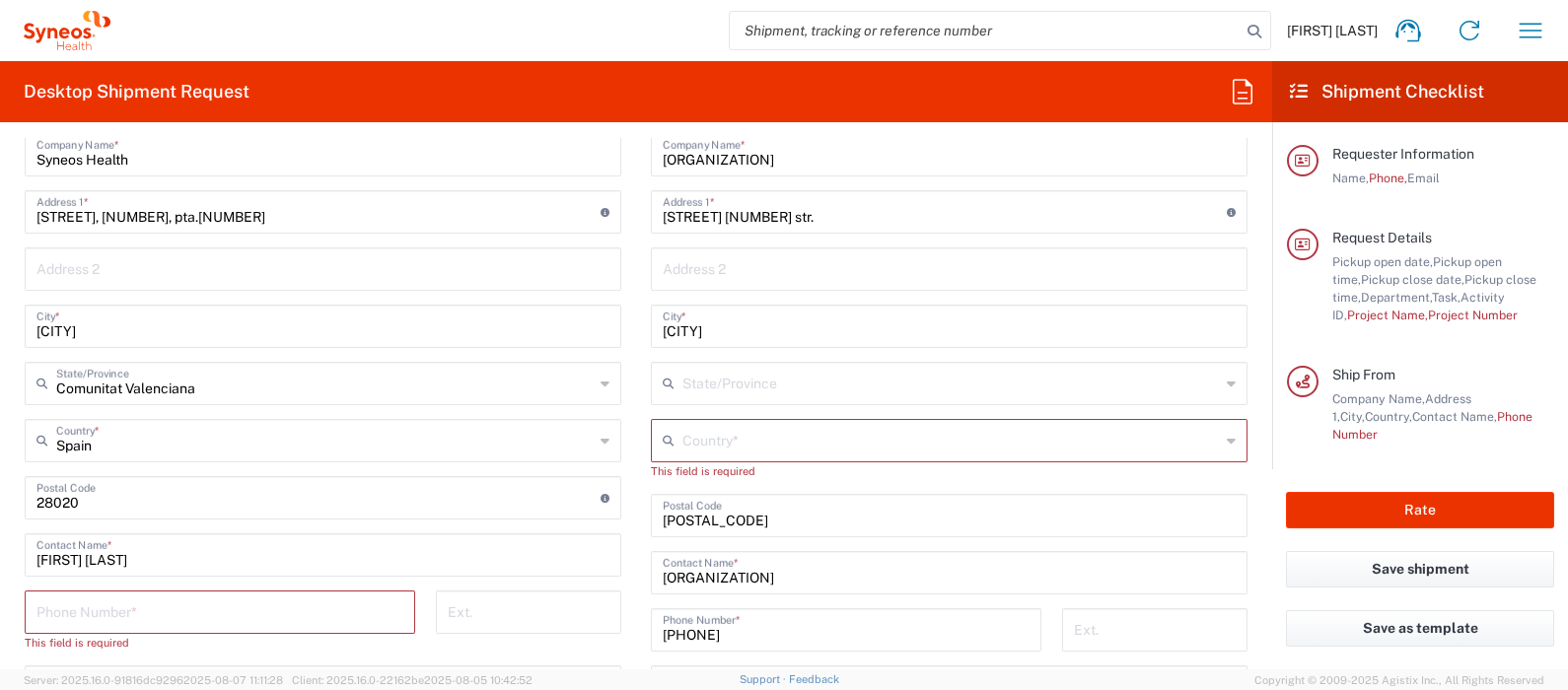 scroll, scrollTop: 952, scrollLeft: 0, axis: vertical 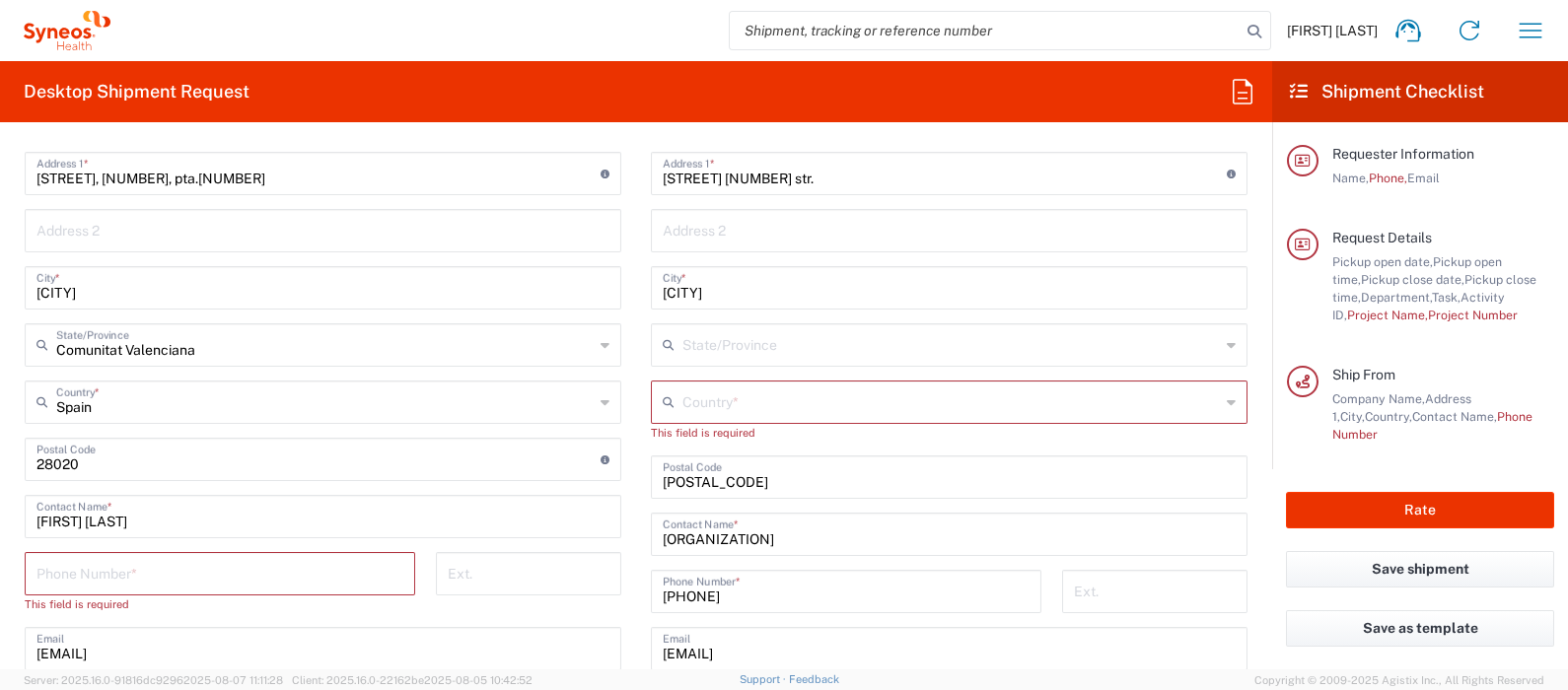 click at bounding box center (319, 457) 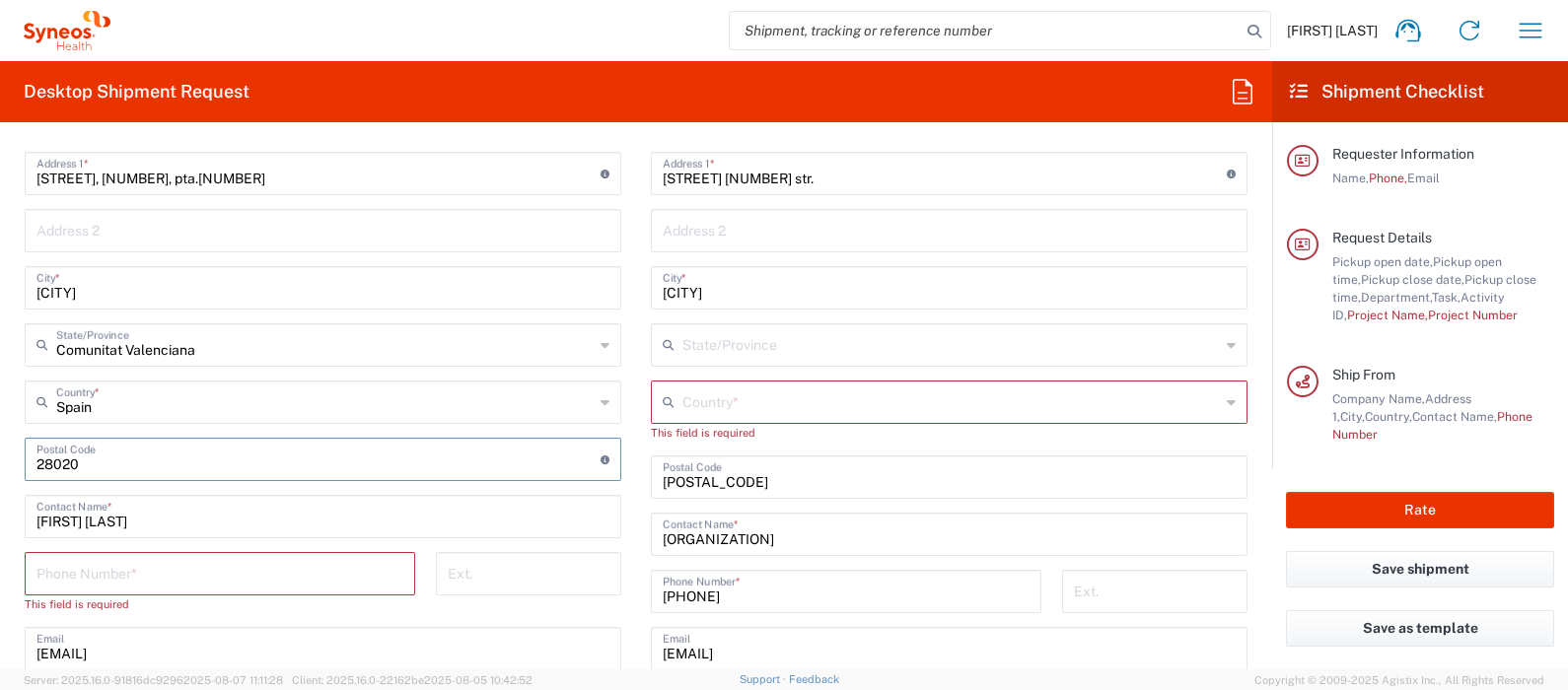 click at bounding box center [319, 457] 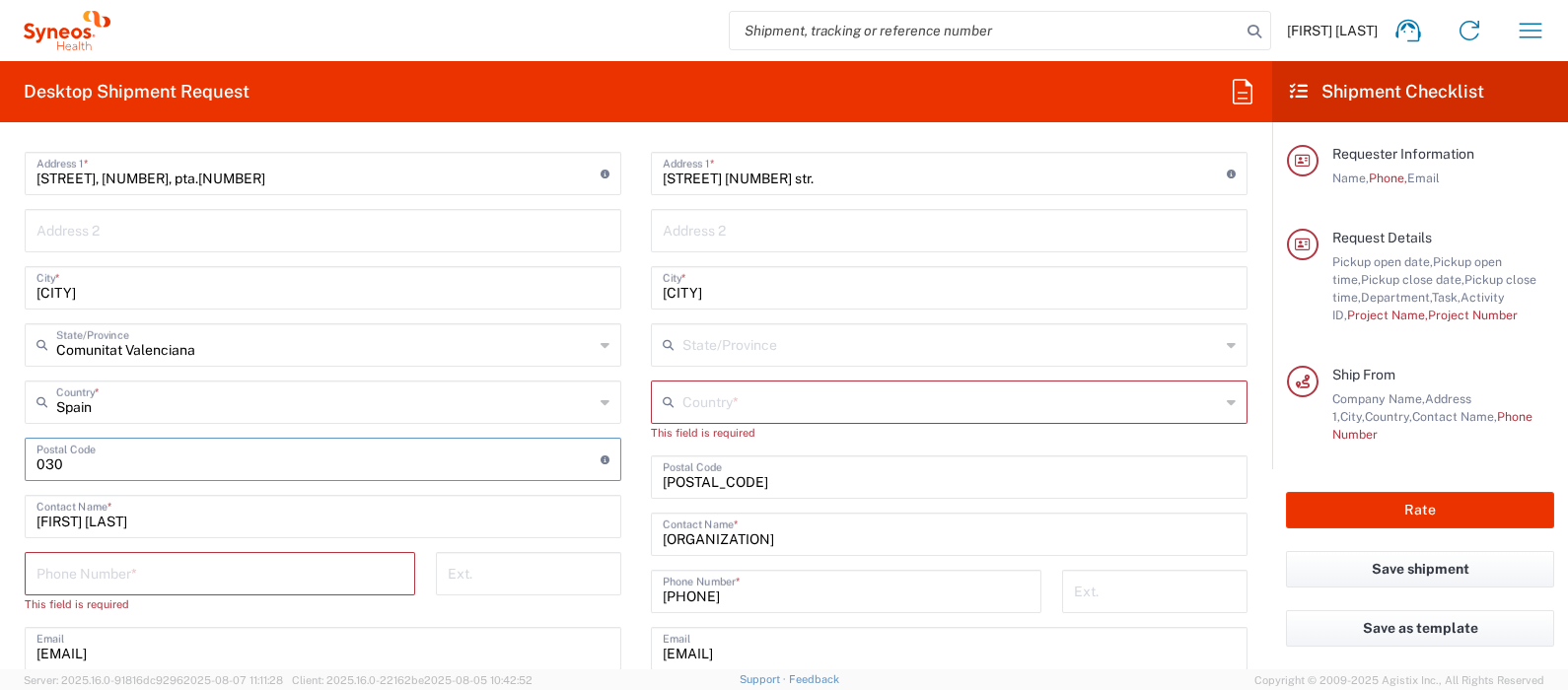 type on "[POSTAL_CODE]" 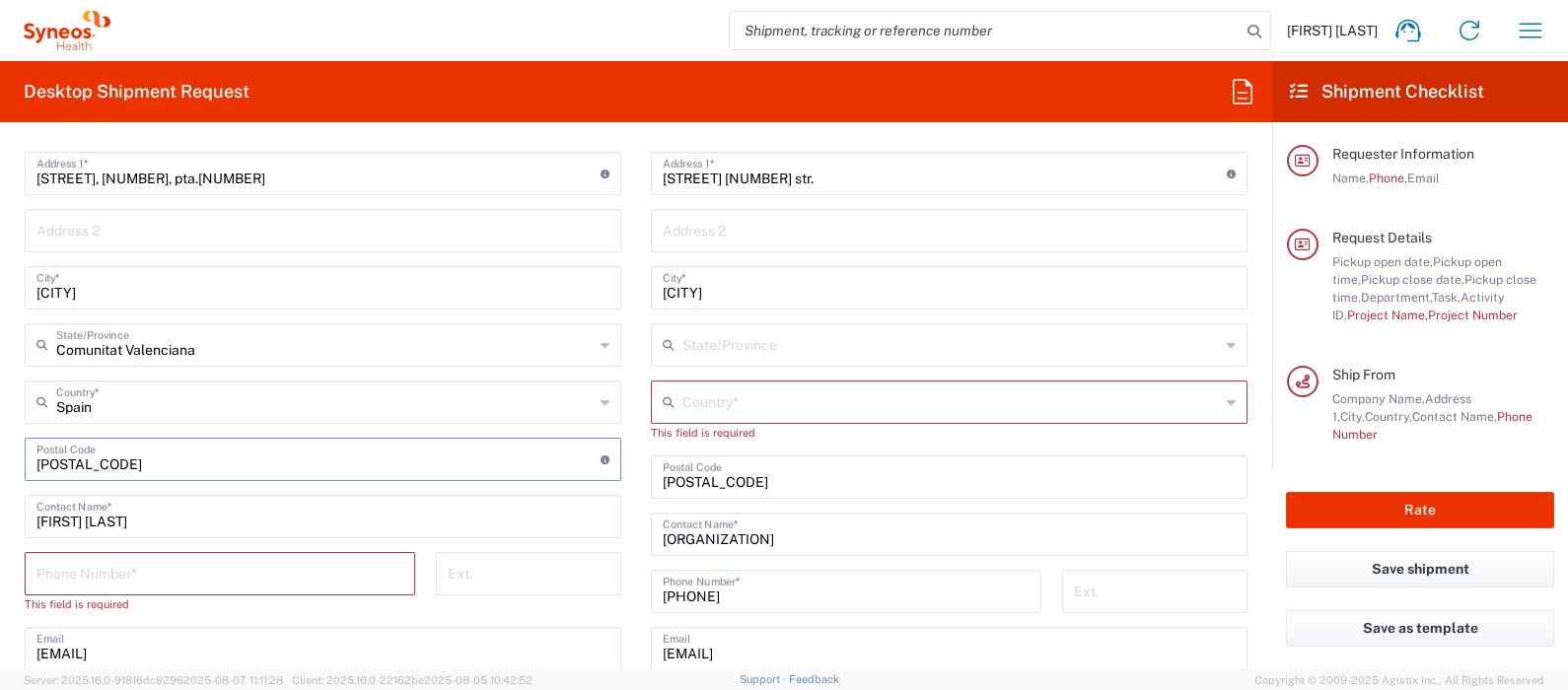type on "[NUMBER]" 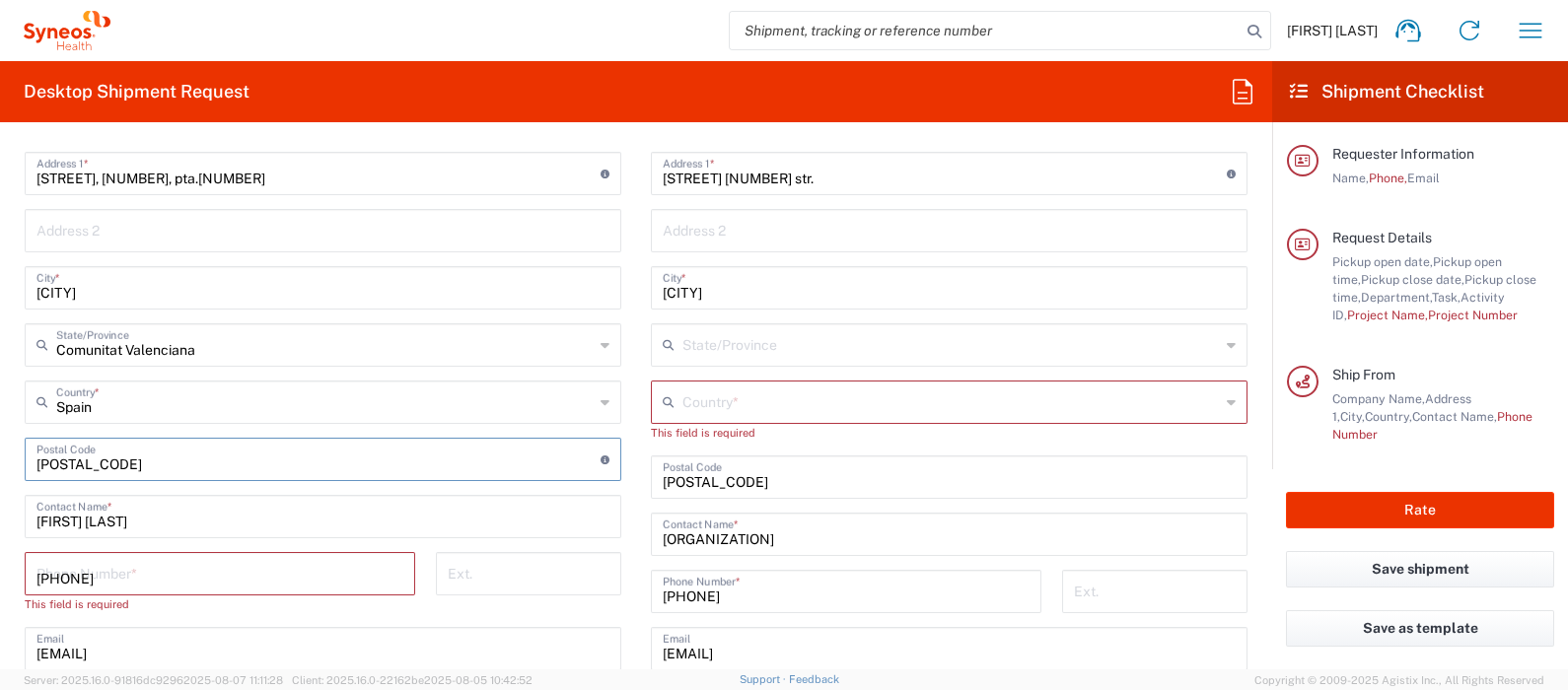 type on "Spain" 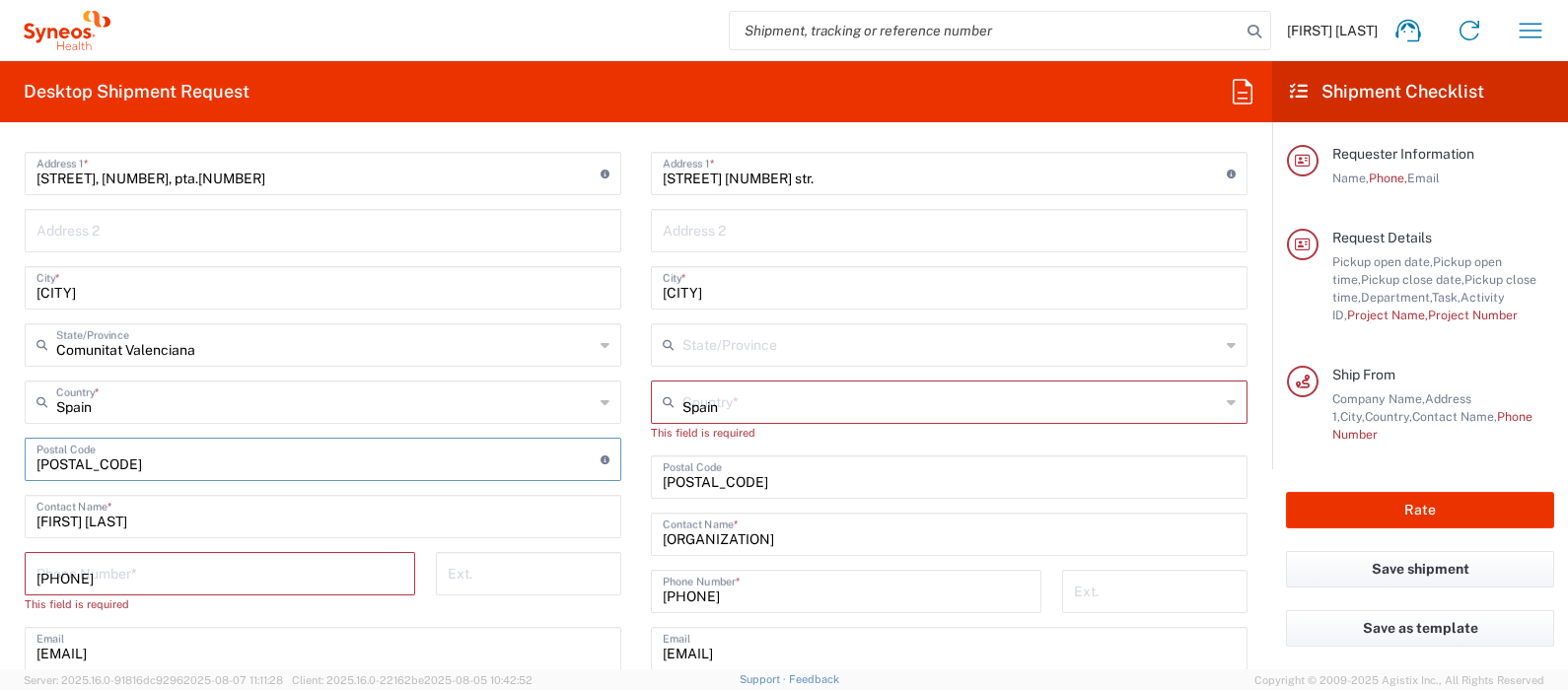 type on "[FIRST] [LAST]" 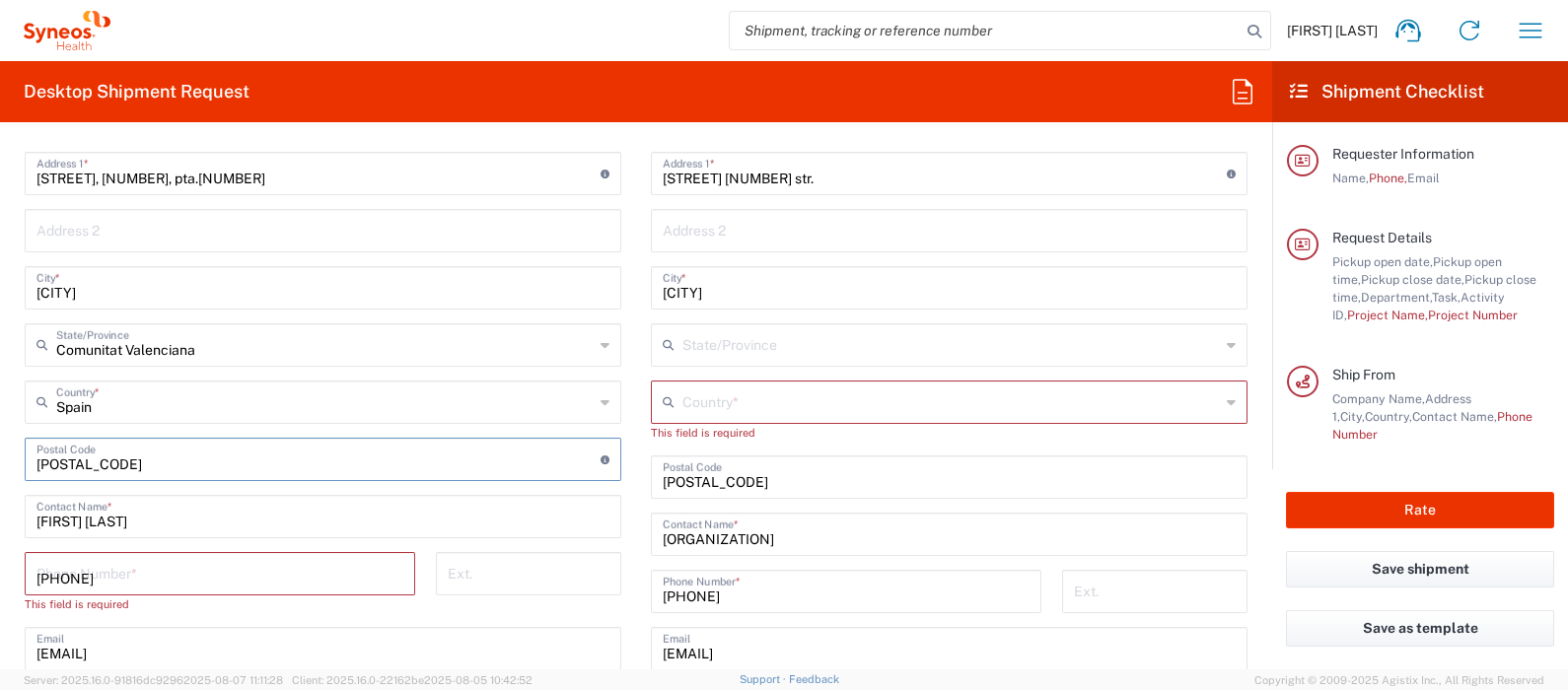 click on "[EMAIL]" at bounding box center (322, 647) 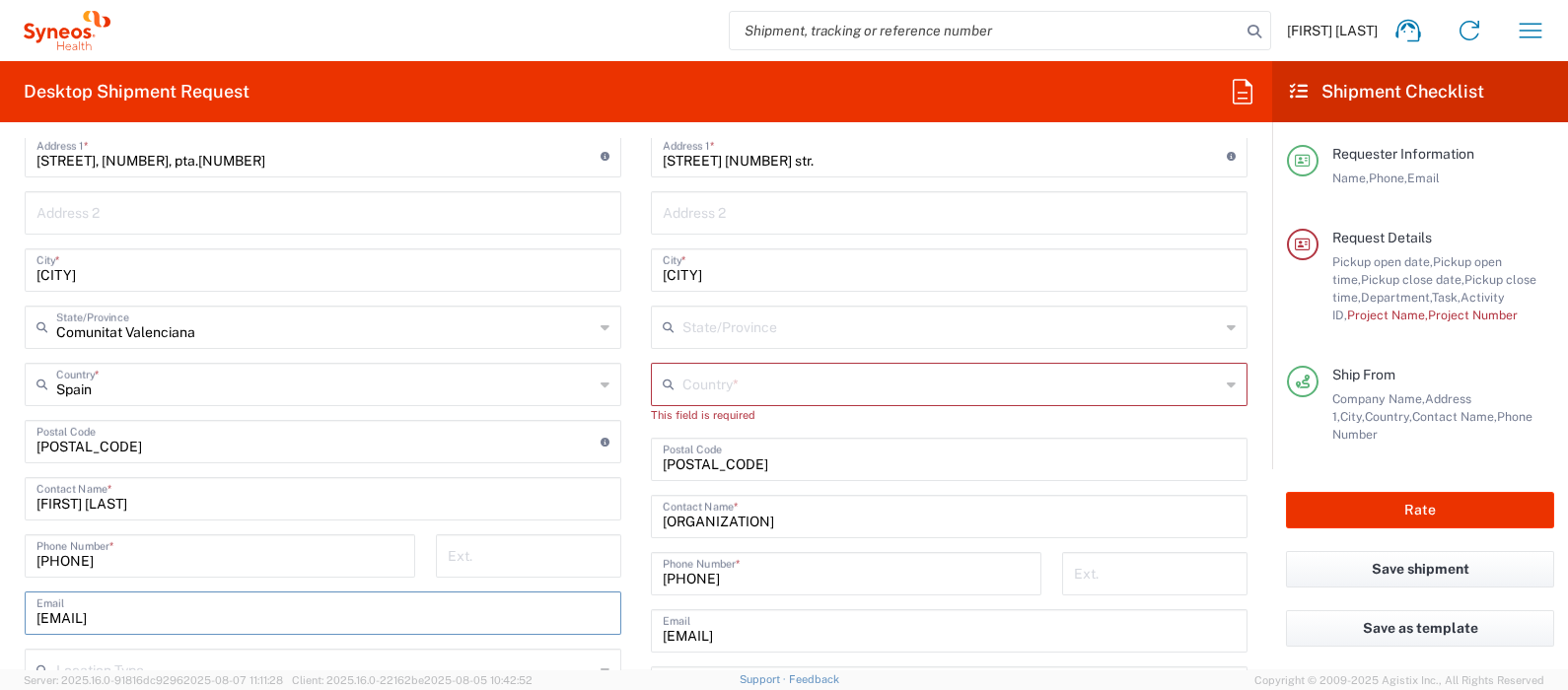 scroll, scrollTop: 934, scrollLeft: 0, axis: vertical 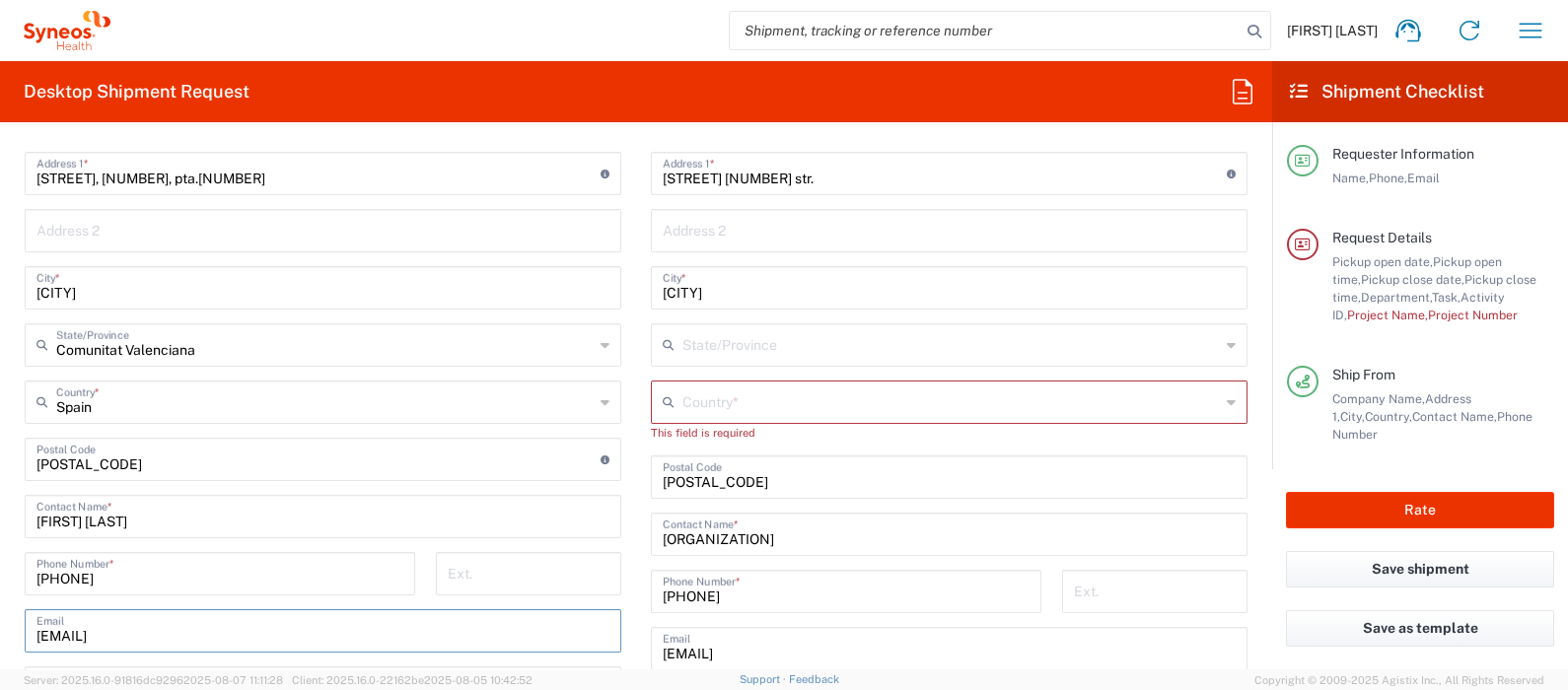 click on "Stefan Ges
Home
Shipment estimator
Shipment tracking
Desktop shipment request
My shipments
Address book
Denied party screening
My profile
Logout  Desktop Shipment Request
Requester Information  Stefan Ges  Name  * 671602324  Phone  * stefan.ges@syneoshealth.com  Email  *  Name (on behalf of)   Phone (on behalf of)  stefan.ges@syneoshealth.com  Email (on behalf of)   Request Details  08/08/2025 ×  Pickup open date  * Cancel Apply 05:00 PM  Pickup open time  * 08/08/2025 ×  Pickup close date  * Cancel Apply 06:00 PM  Pickup close time  *  Schedule pickup  When scheduling a pickup please be sure to meet the following criteria:
1. Pickup window should start at least 2 hours after current time.
2.Pickup window needs to be at least 2 hours.
3.Pickup close time should not exceed business hours.
×  Delivery open date  Cancel Apply *" at bounding box center [784, 345] 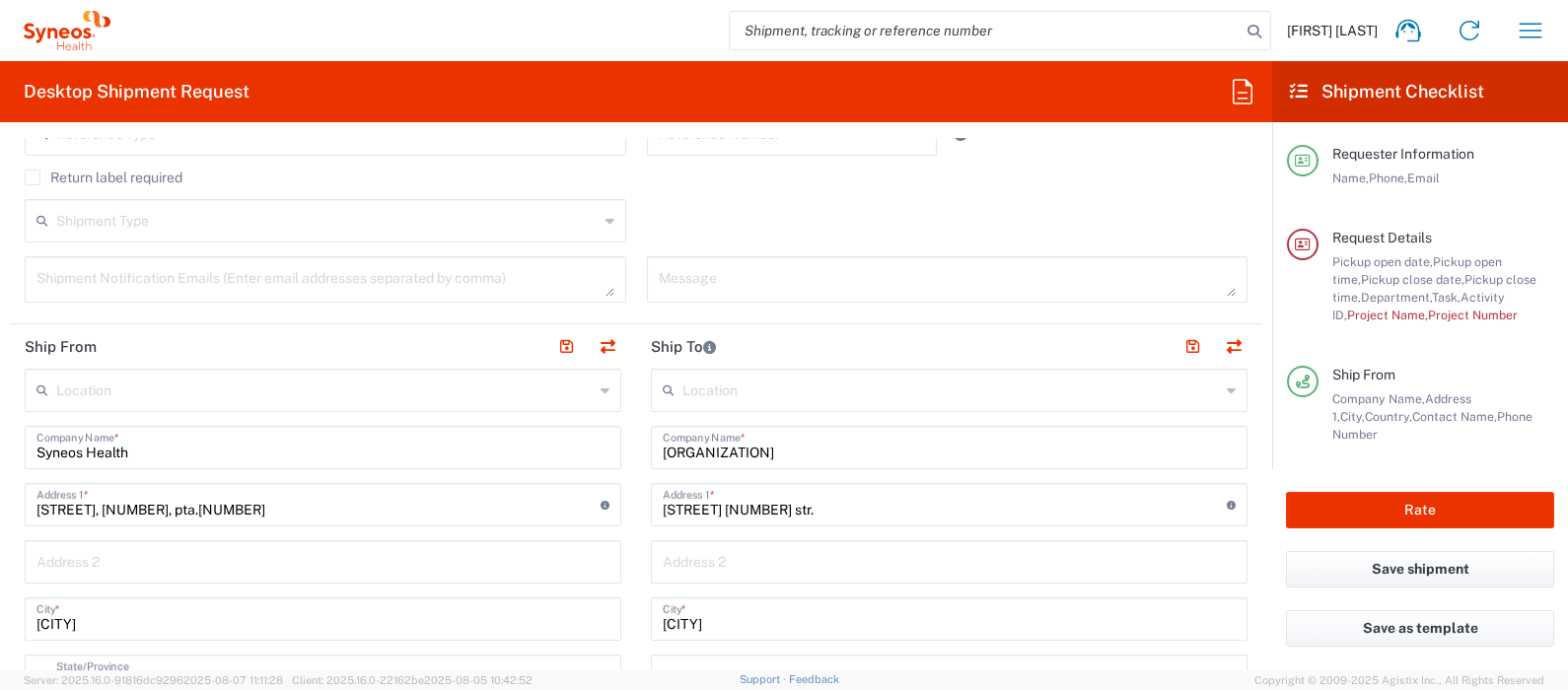 scroll, scrollTop: 565, scrollLeft: 0, axis: vertical 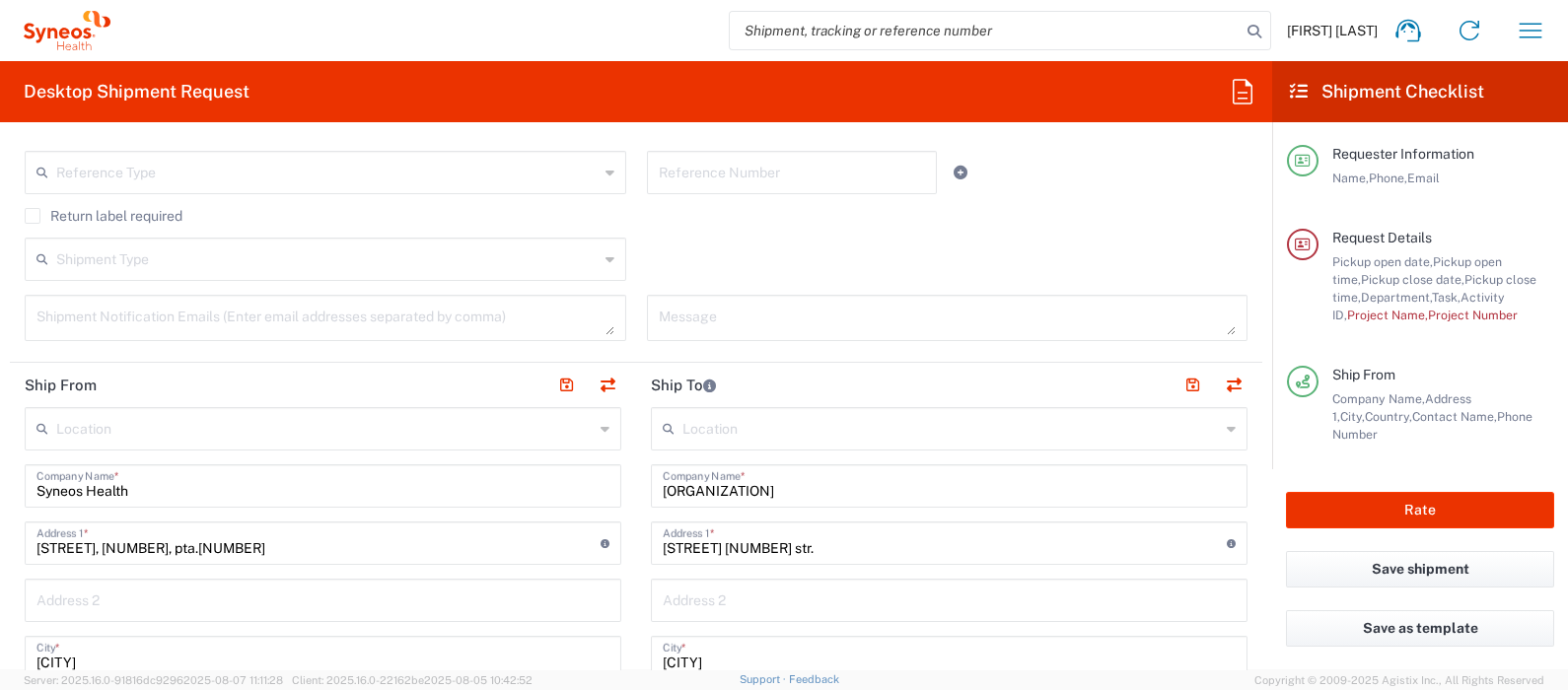 click at bounding box center [324, 427] 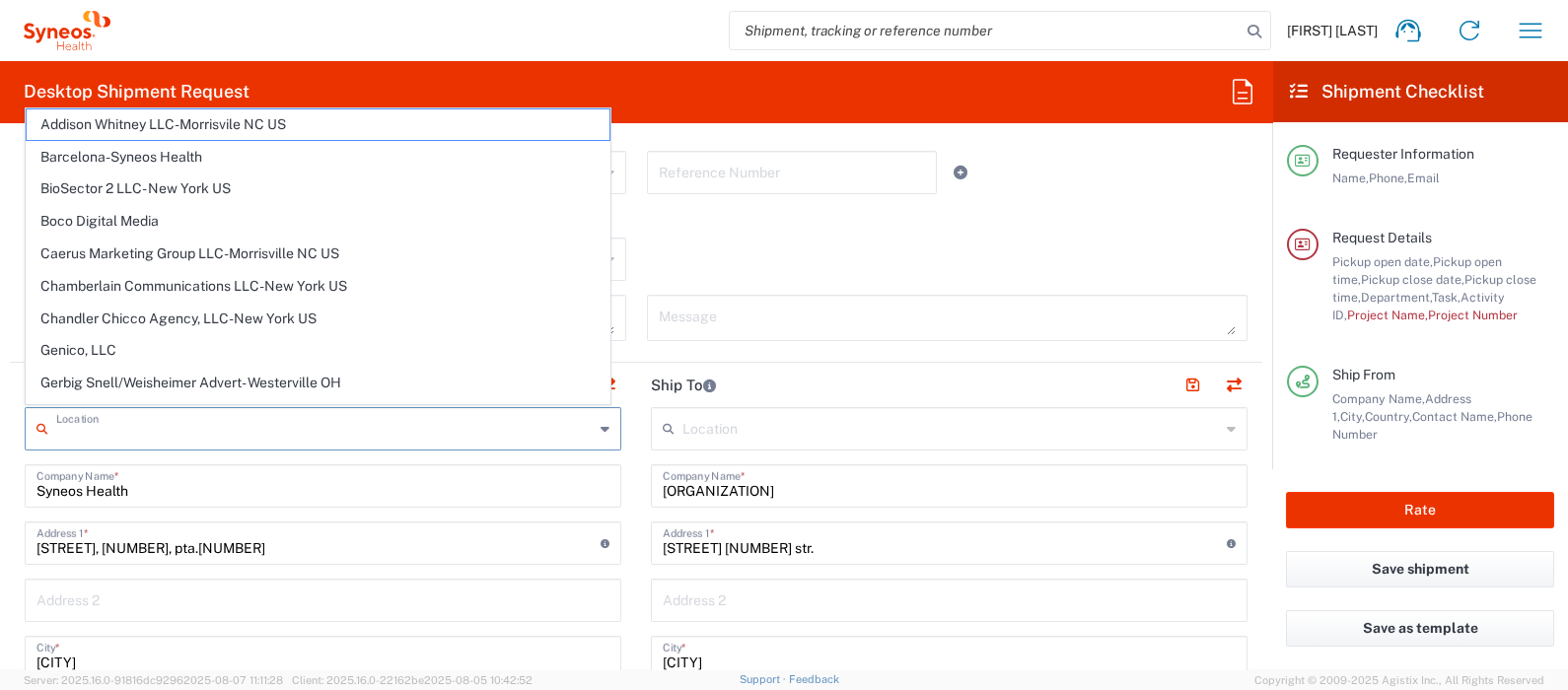 click on "Stefan Ges
Home
Shipment estimator
Shipment tracking
Desktop shipment request
My shipments
Address book
Denied party screening
My profile
Logout  Desktop Shipment Request
Requester Information  Stefan Ges  Name  * 671602324  Phone  * stefan.ges@syneoshealth.com  Email  *  Name (on behalf of)   Phone (on behalf of)  stefan.ges@syneoshealth.com  Email (on behalf of)   Request Details  08/08/2025 ×  Pickup open date  * Cancel Apply 05:00 PM  Pickup open time  * 08/08/2025 ×  Pickup close date  * Cancel Apply 06:00 PM  Pickup close time  *  Schedule pickup  When scheduling a pickup please be sure to meet the following criteria:
1. Pickup window should start at least 2 hours after current time.
2.Pickup window needs to be at least 2 hours.
3.Pickup close time should not exceed business hours.
×  Delivery open date  Cancel Apply *" at bounding box center (784, 345) 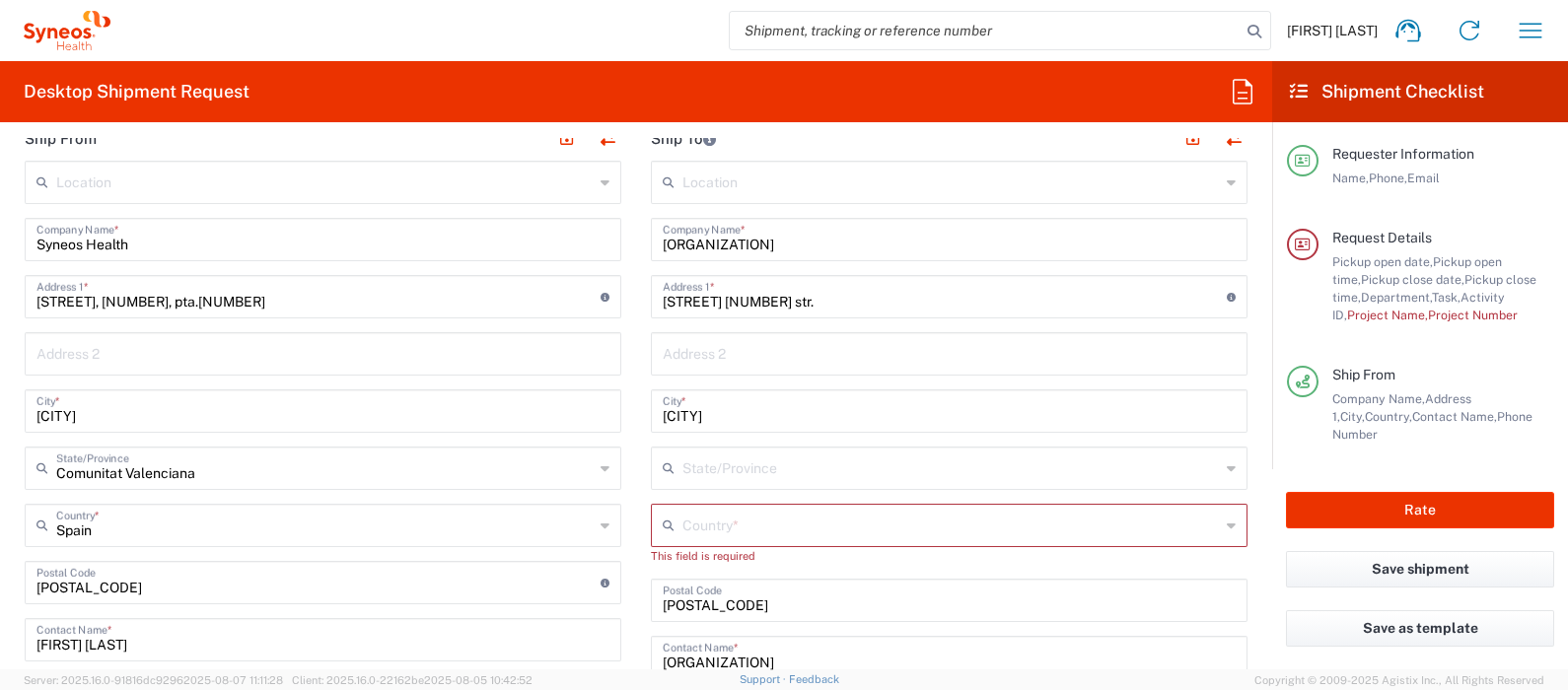 scroll, scrollTop: 688, scrollLeft: 0, axis: vertical 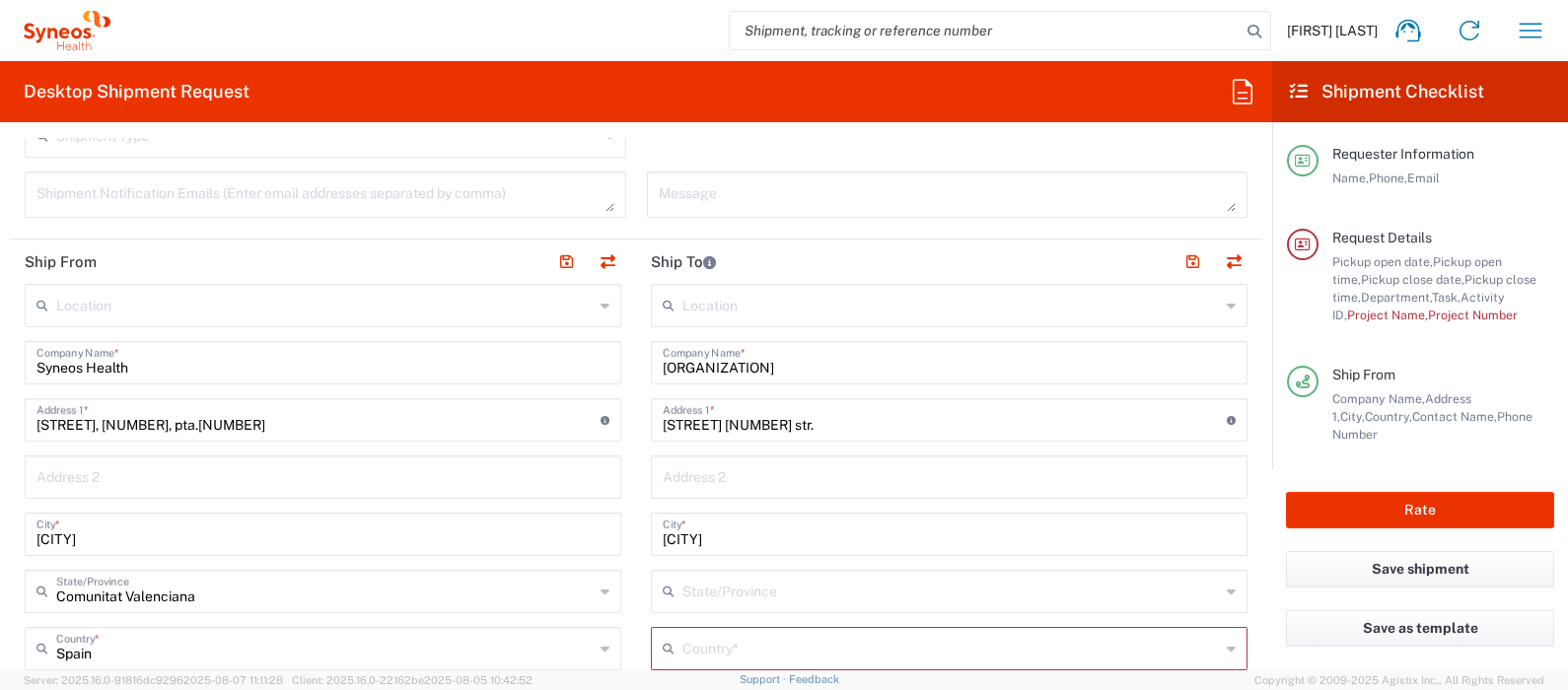 click at bounding box center (324, 304) 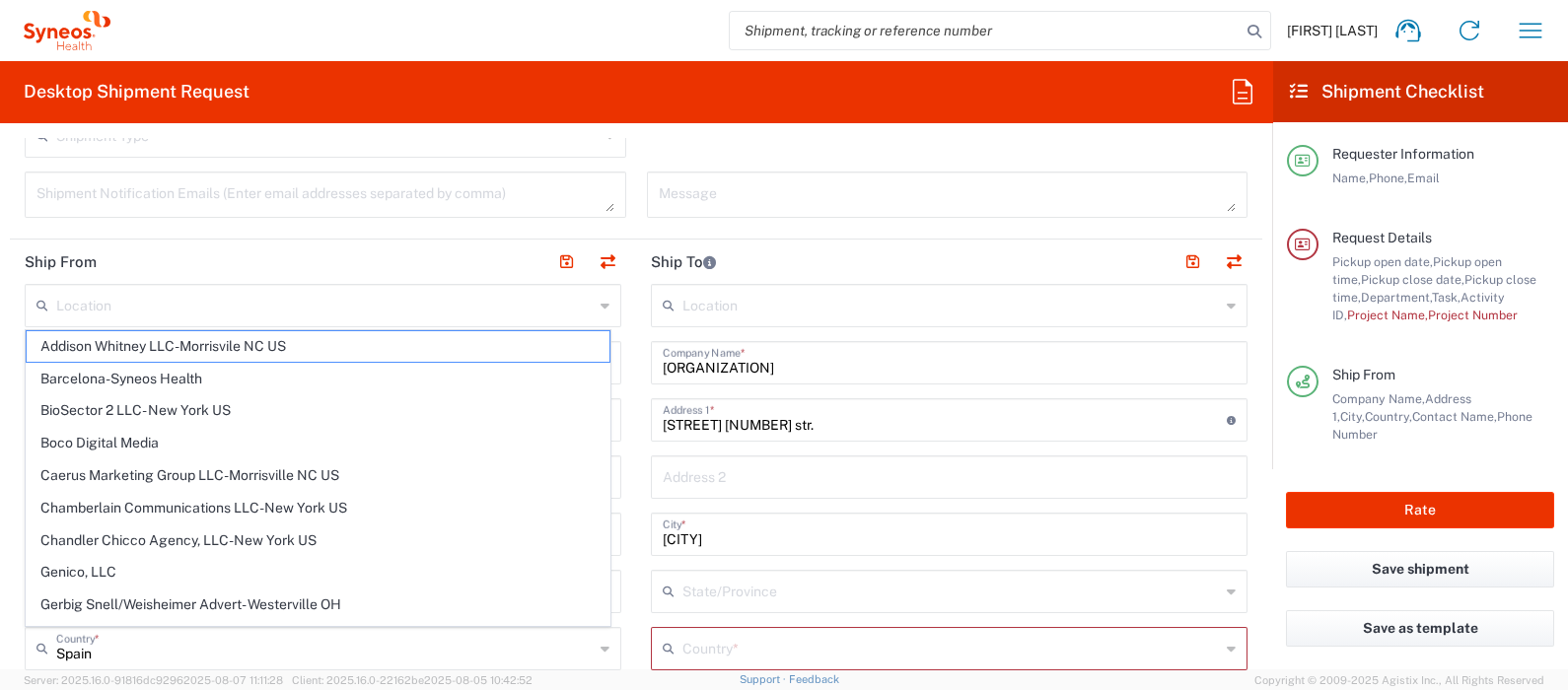 click on "Location  Addison Whitney LLC-Morrisvile NC US Barcelona-Syneos Health BioSector 2 LLC- New York US Boco Digital Media Caerus Marketing Group LLC-Morrisville NC US Chamberlain Communications LLC-New York US Chandler Chicco Agency, LLC-New York US Genico, LLC Gerbig Snell/Weisheimer Advert- Westerville OH Haas & Health Partner Public Relations GmbH Illingworth Research Group Ltd-Macclesfield UK Illingworth Rsrch Grp (France) Illingworth Rsrch Grp (Italy) Illingworth Rsrch Grp (Spain) Illingworth Rsrch Grp (USA) In Illingworth Rsrch Grp(Australi INC Research Clin Svcs Mexico inVentiv Health Philippines, Inc. IRG - Morrisville Warehouse IVH IPS Pvt Ltd- India IVH Mexico SA de CV NAVICOR GROUP, LLC- New York US PALIO + IGNITE, LLC- Westerville OH US Pharmaceutical Institute LLC- Morrisville NC US PT Syneos Health Indonesia Rx dataScience Inc-Morrisville NC US RxDataScience India Private Lt Syneos Health (Beijing) Inc.Lt Syneos Health (Shanghai) Inc. Ltd. Syneos Health (Thailand) Limit Syneos Health Argentina SA" 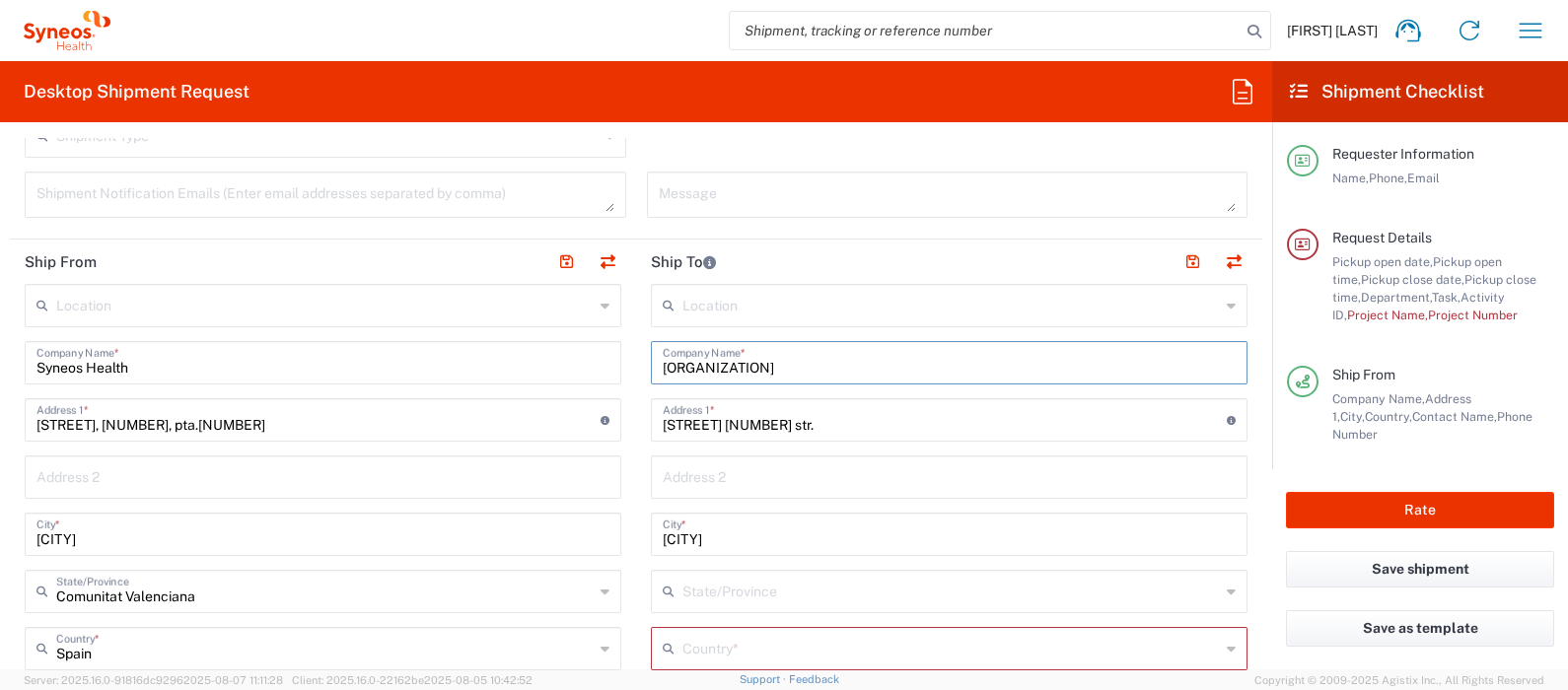 click on "Medicines and Medical Devices Agency" at bounding box center (949, 361) 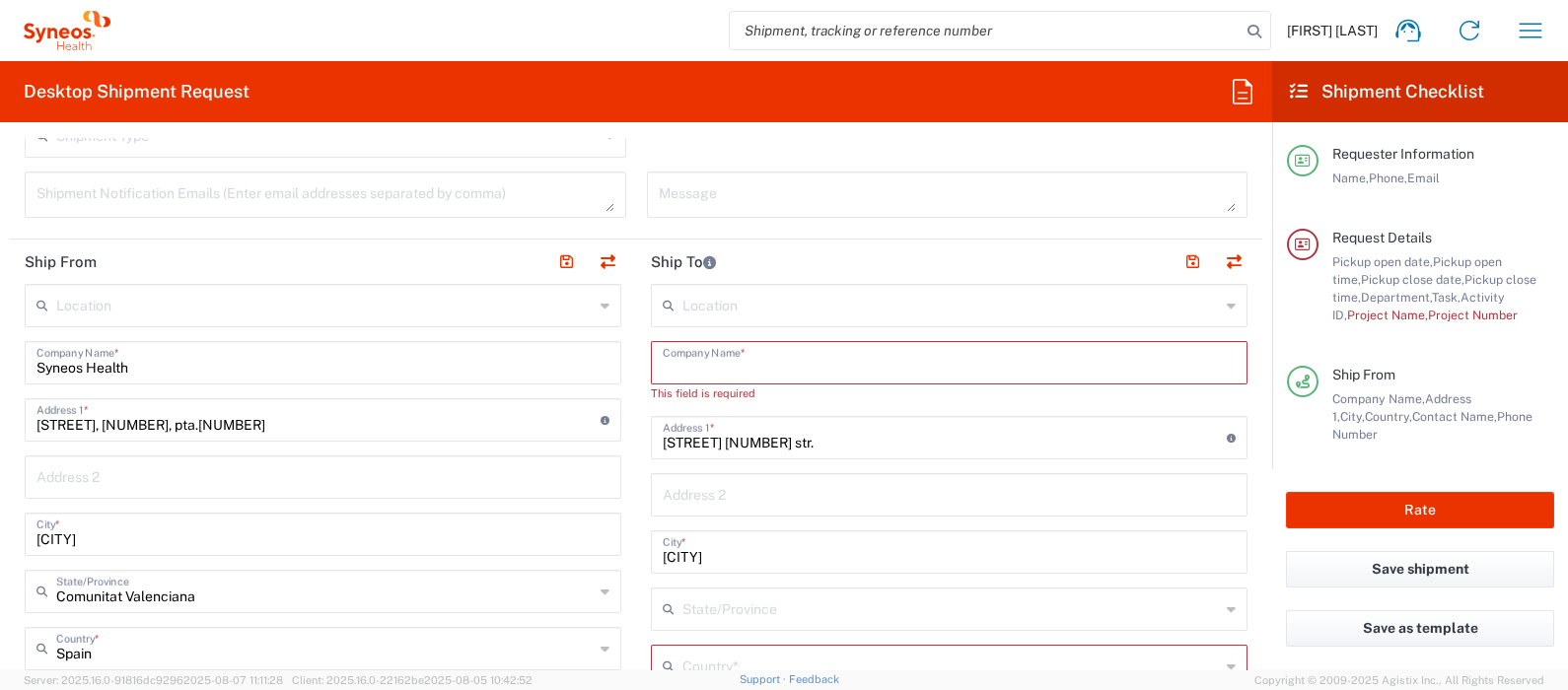 type 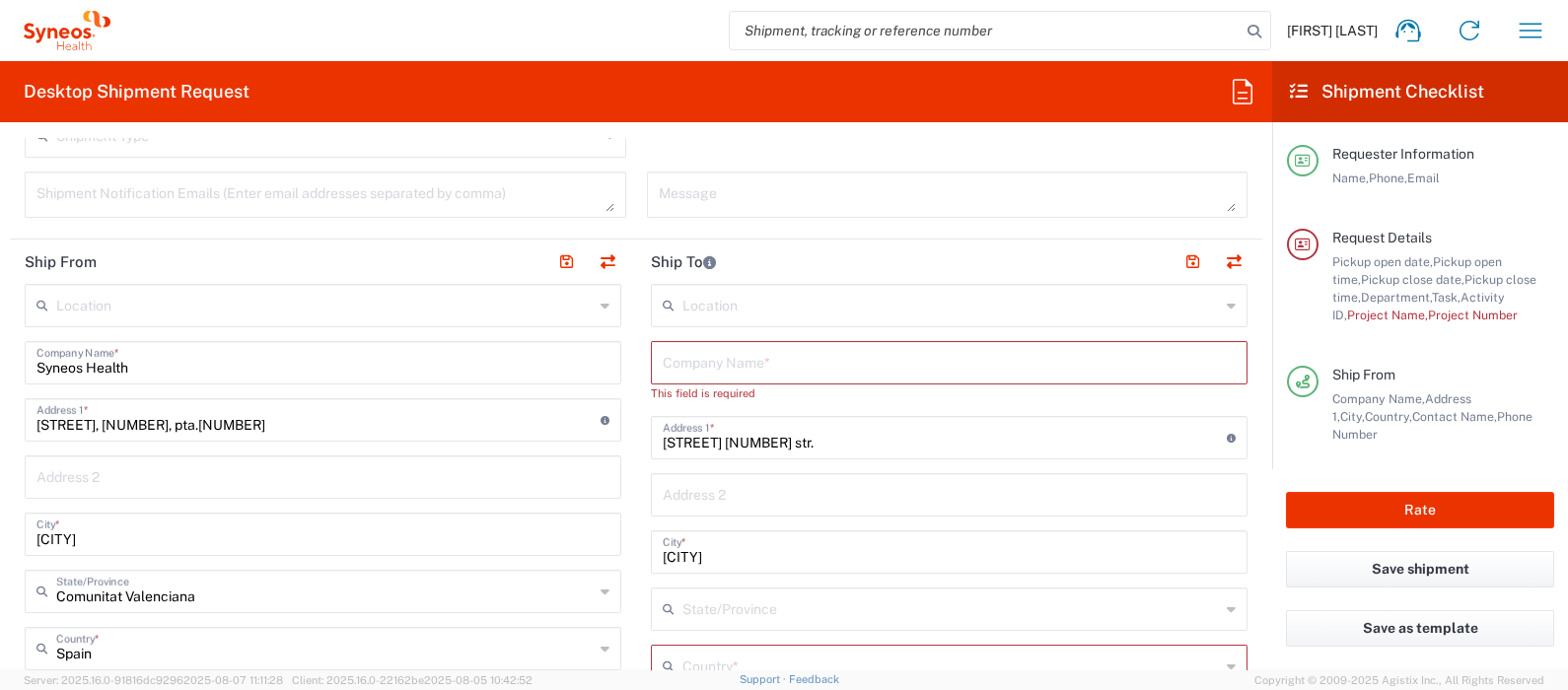 click on "Korolenko 2-1 str.  Address 1  * For cross streets use street names with '&' or 'and' in between. For example 'Walnut St & S 13th St'" 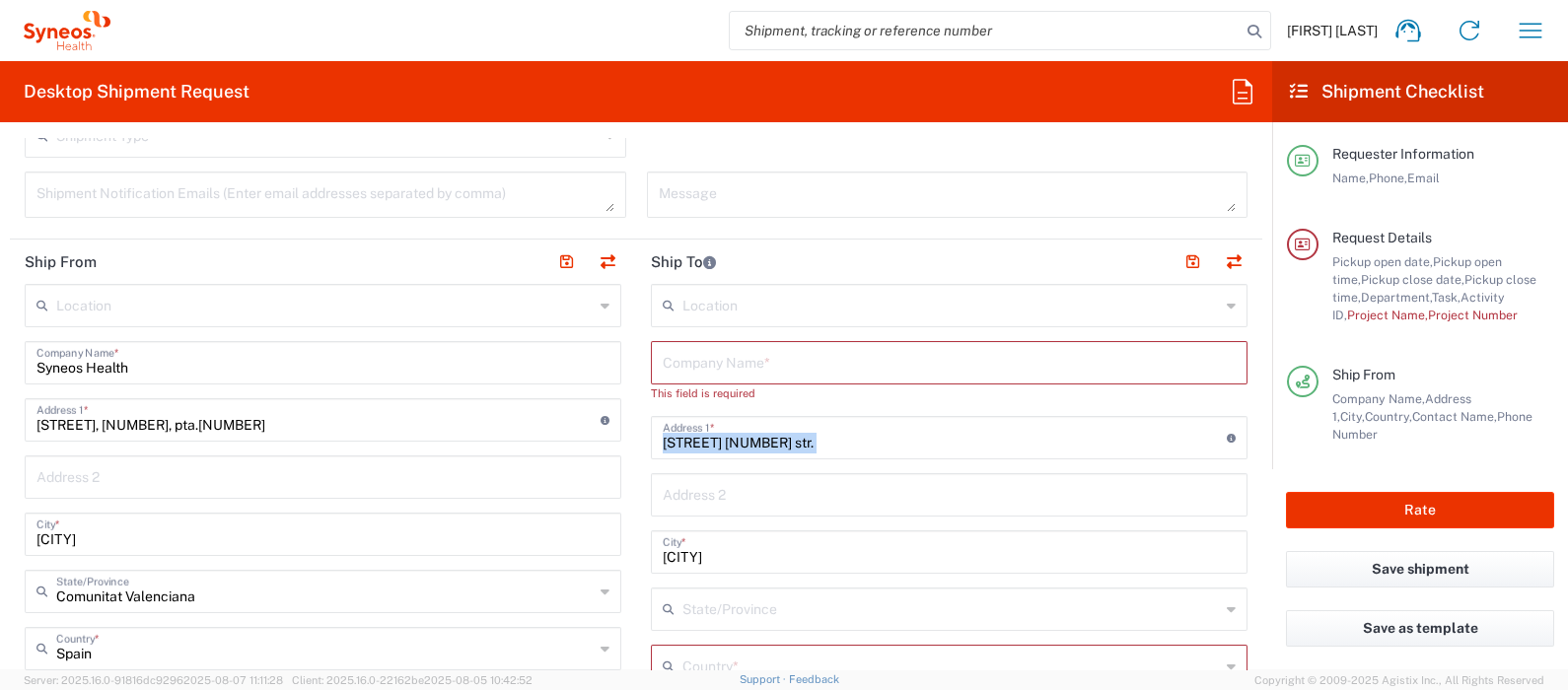 click on "Korolenko 2-1 str.  Address 1  * For cross streets use street names with '&' or 'and' in between. For example 'Walnut St & S 13th St'" 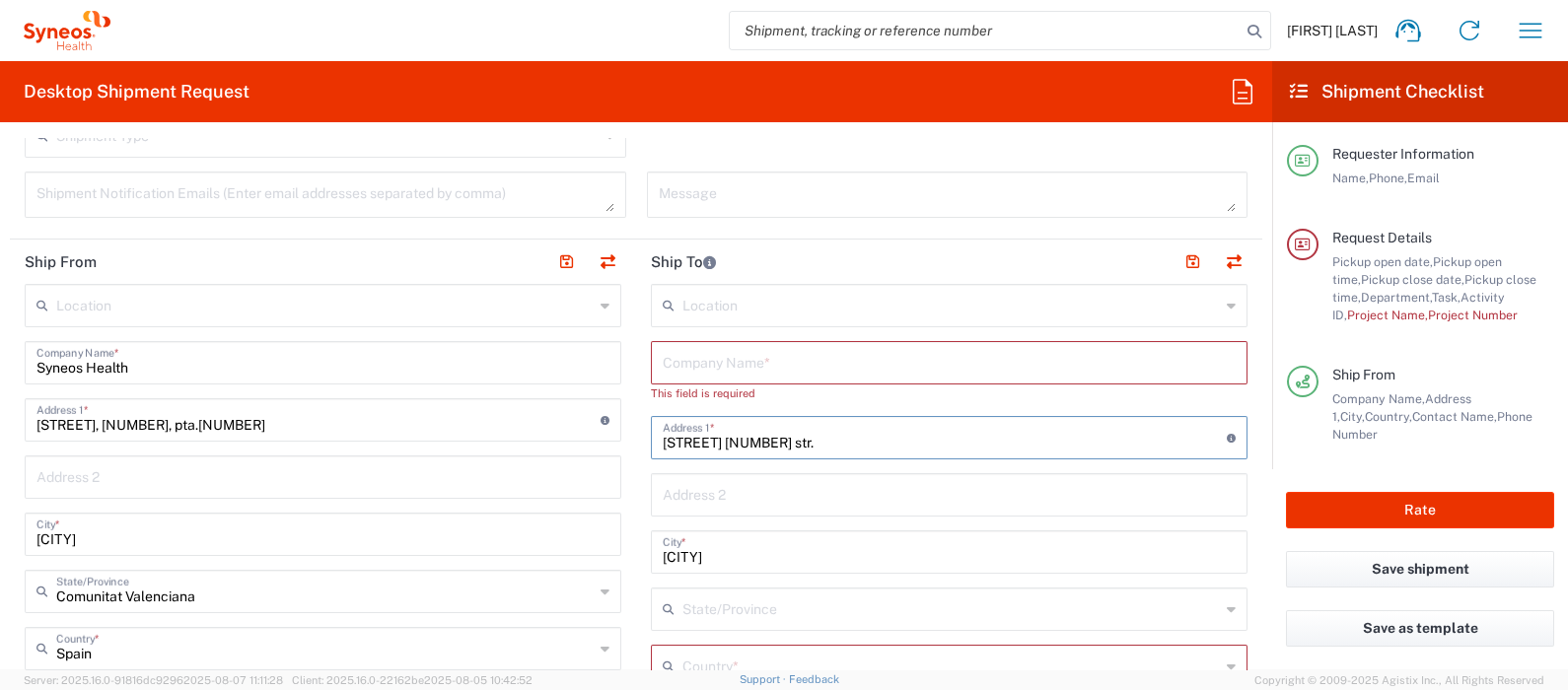 click on "Korolenko 2-1 str." at bounding box center (945, 436) 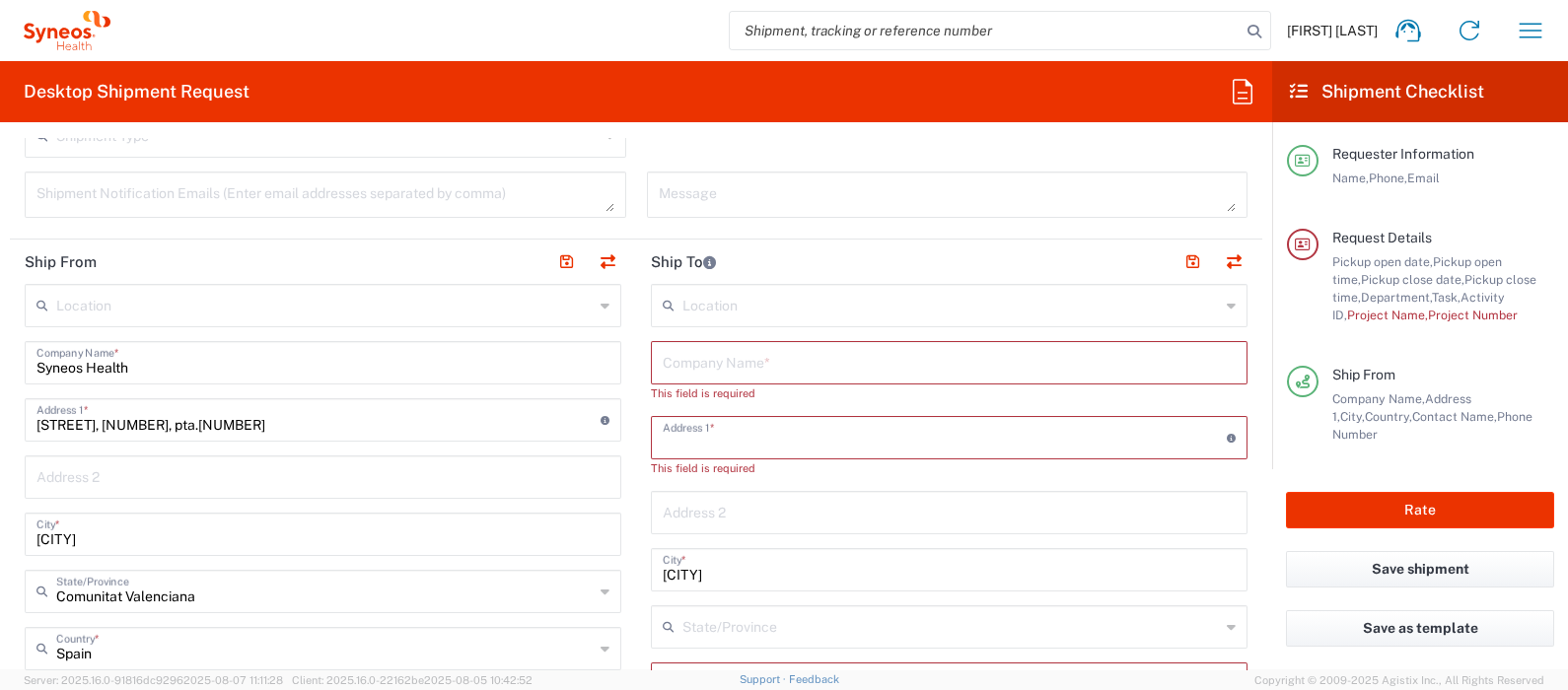 type 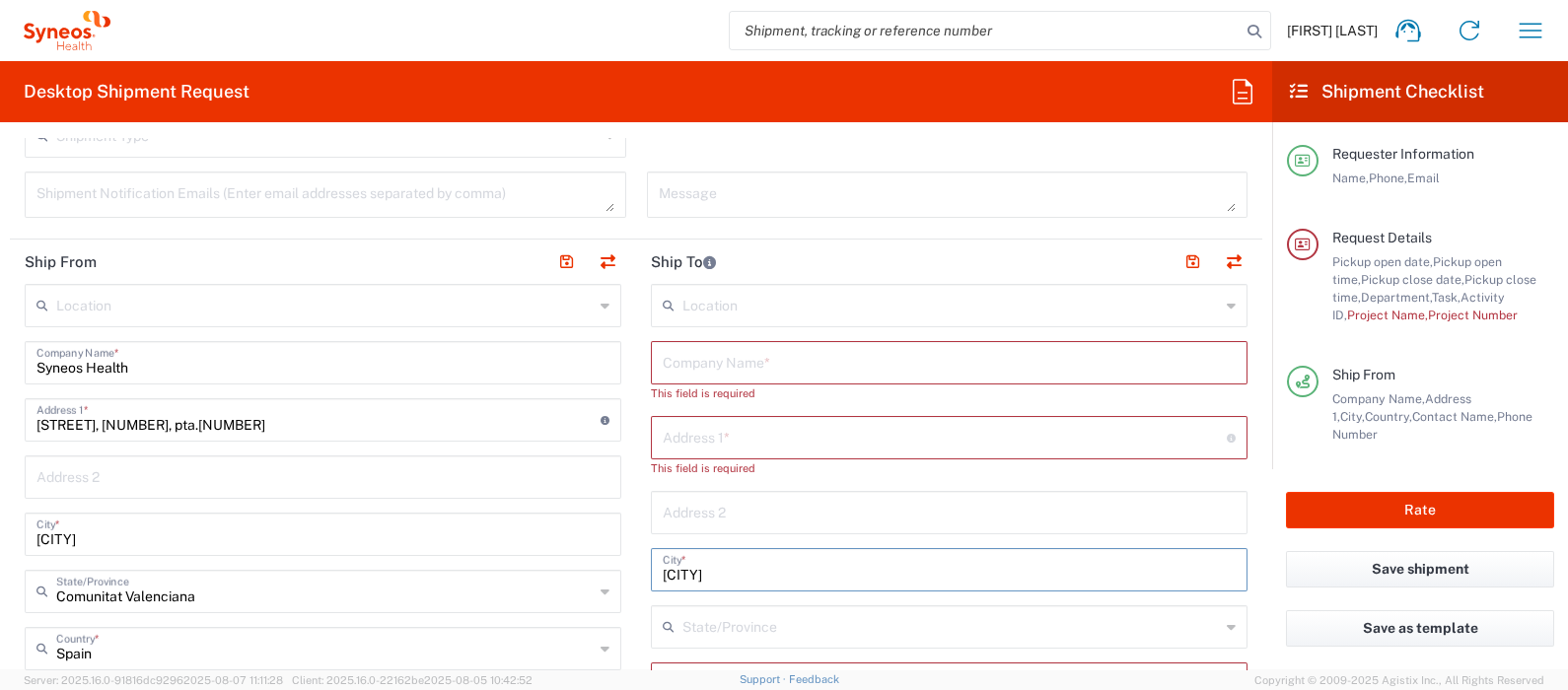 click on "Chişinău" at bounding box center (949, 568) 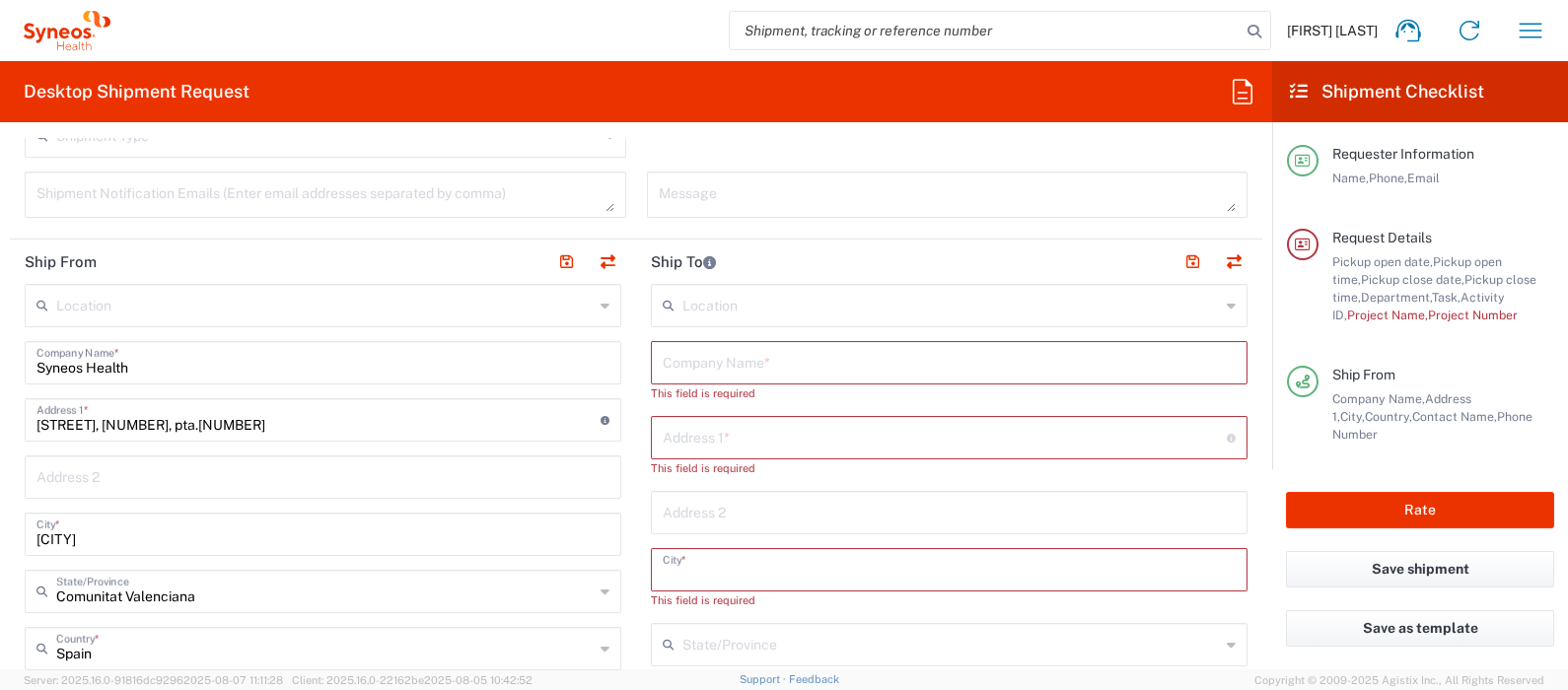 scroll, scrollTop: 811, scrollLeft: 0, axis: vertical 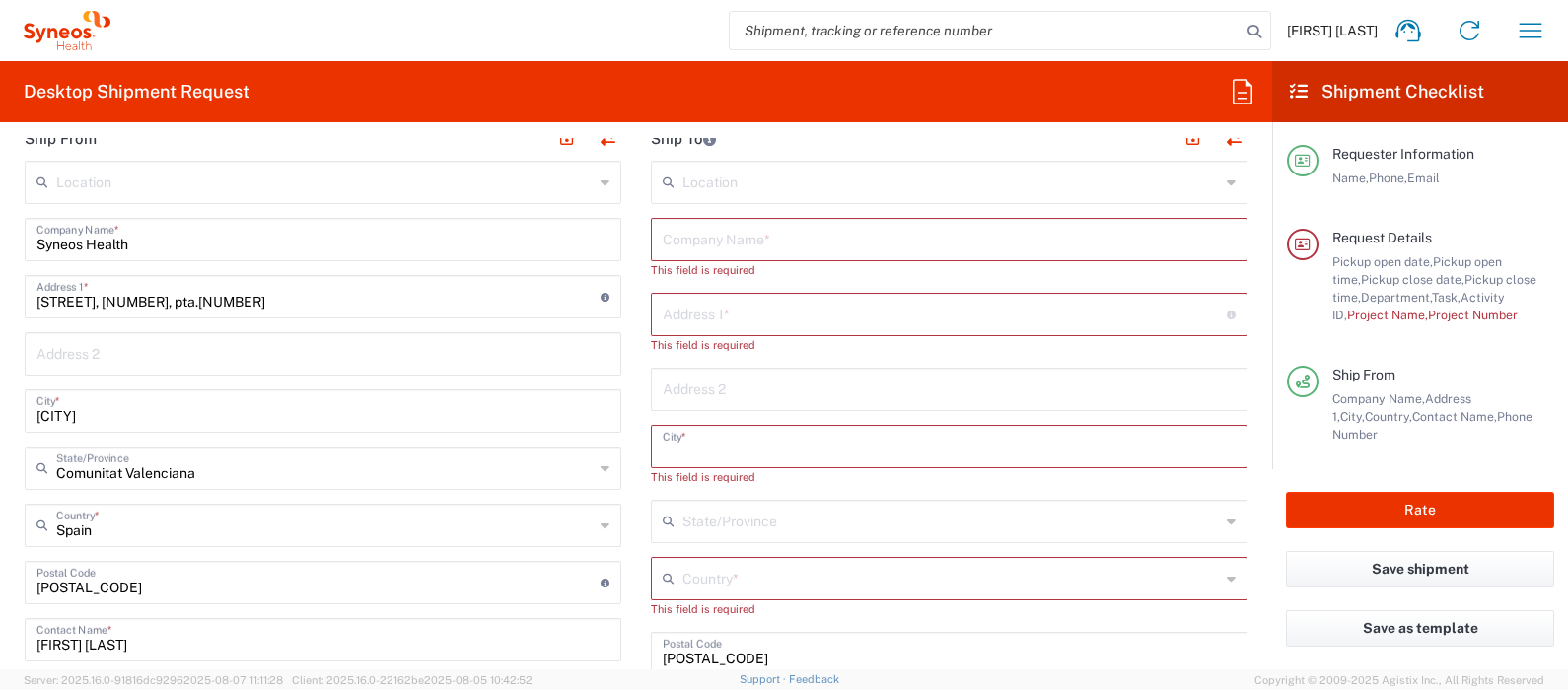 type 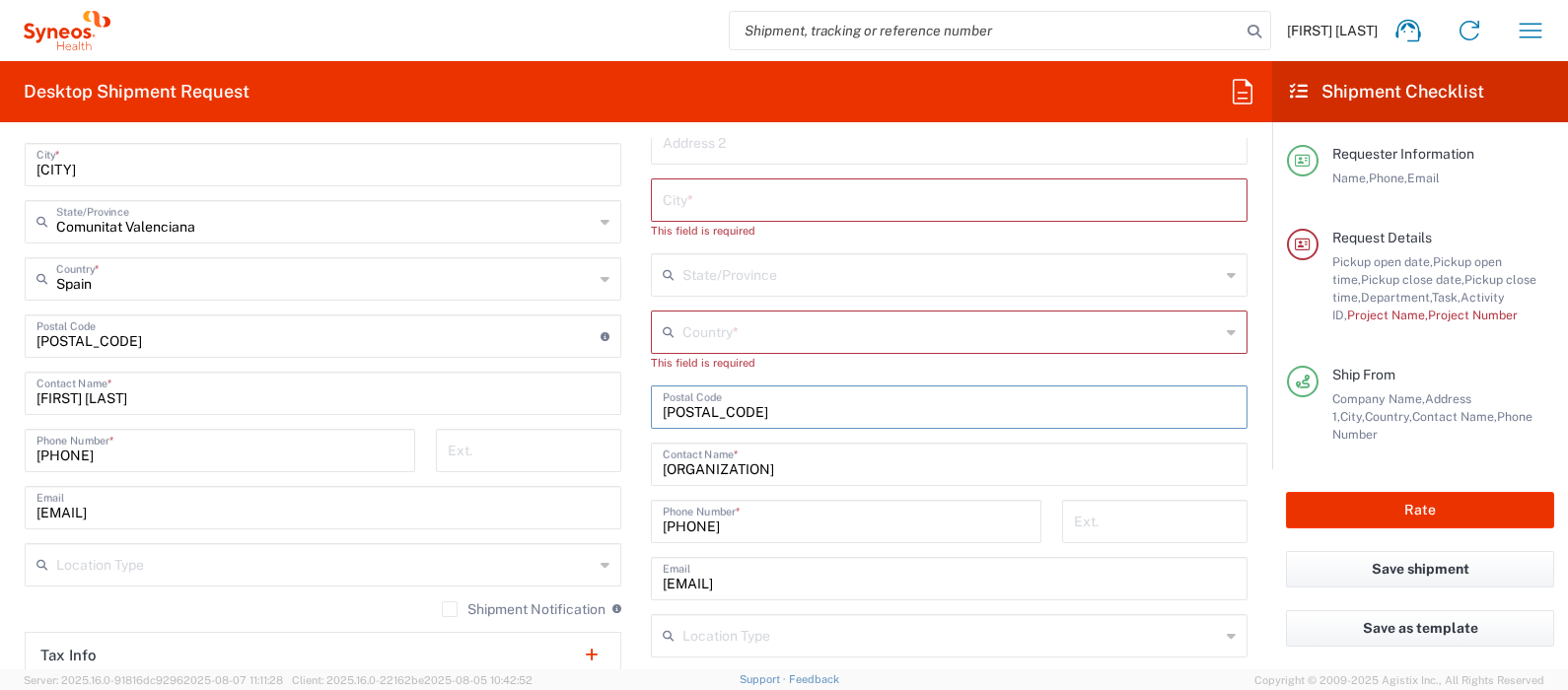 click at bounding box center (949, 405) 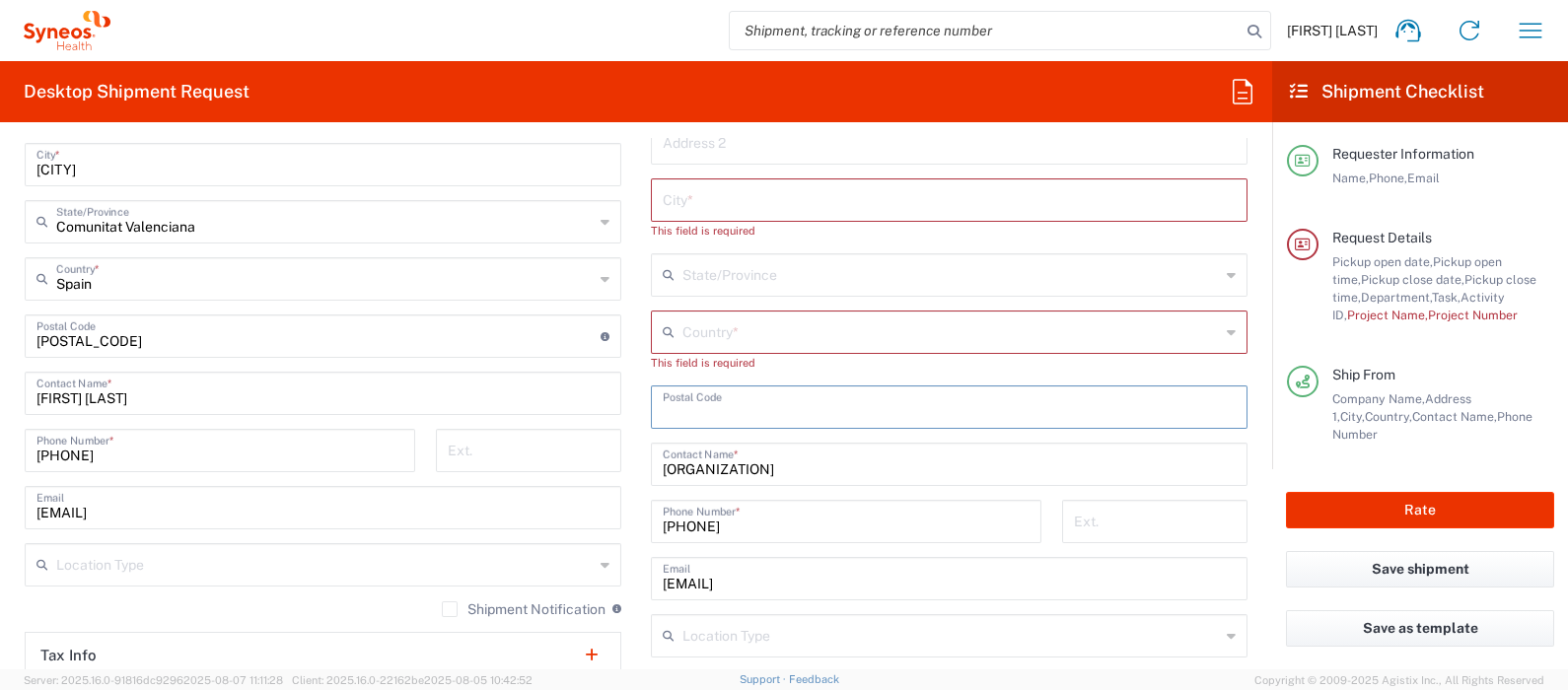 type 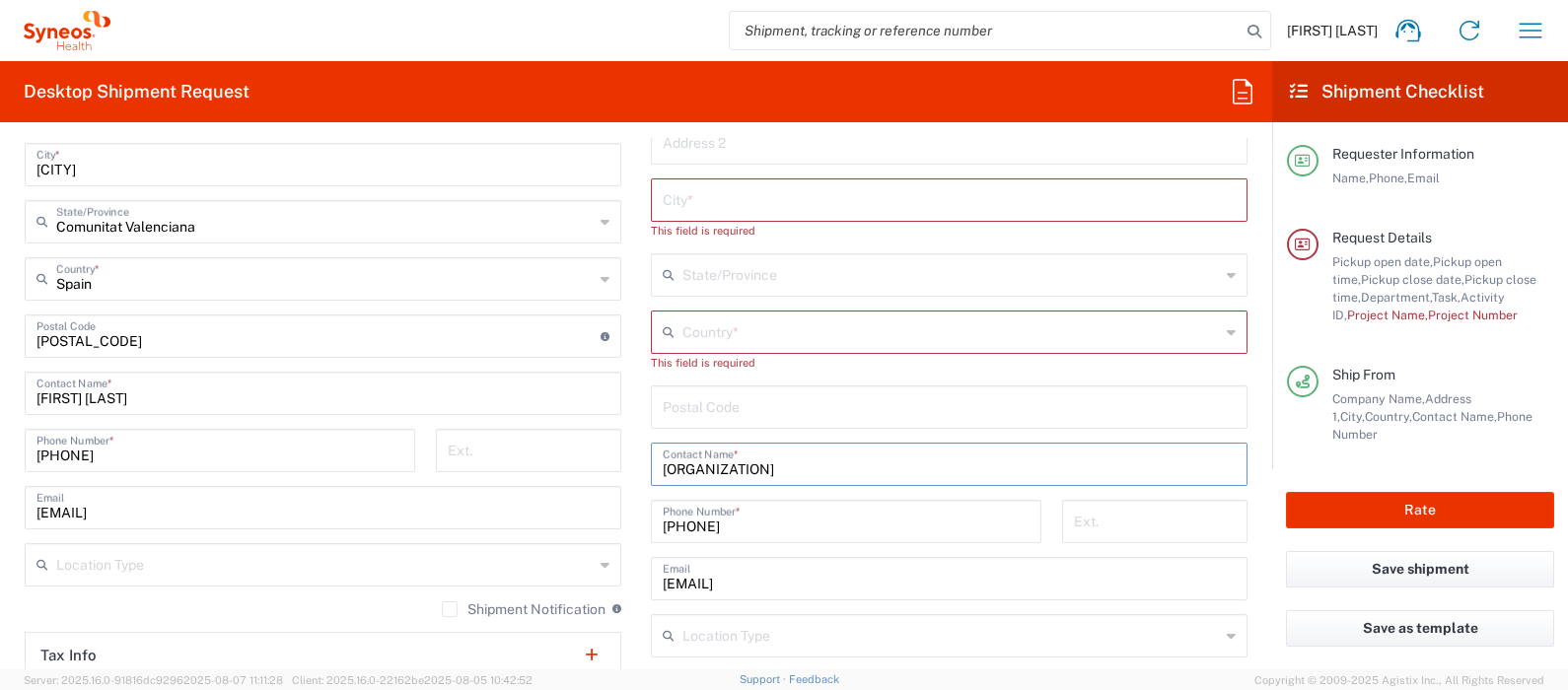 click on "Medicines and Medical Devices Agency" at bounding box center [949, 462] 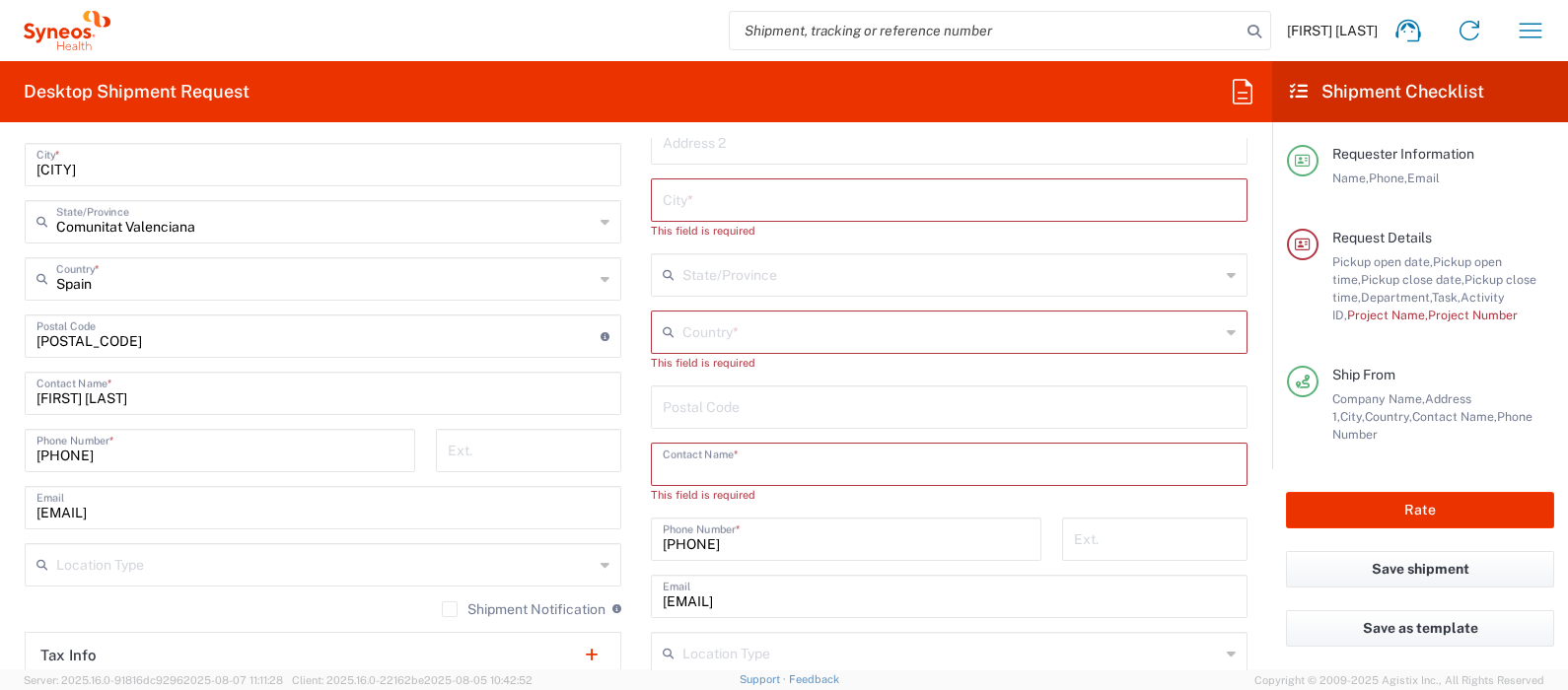type 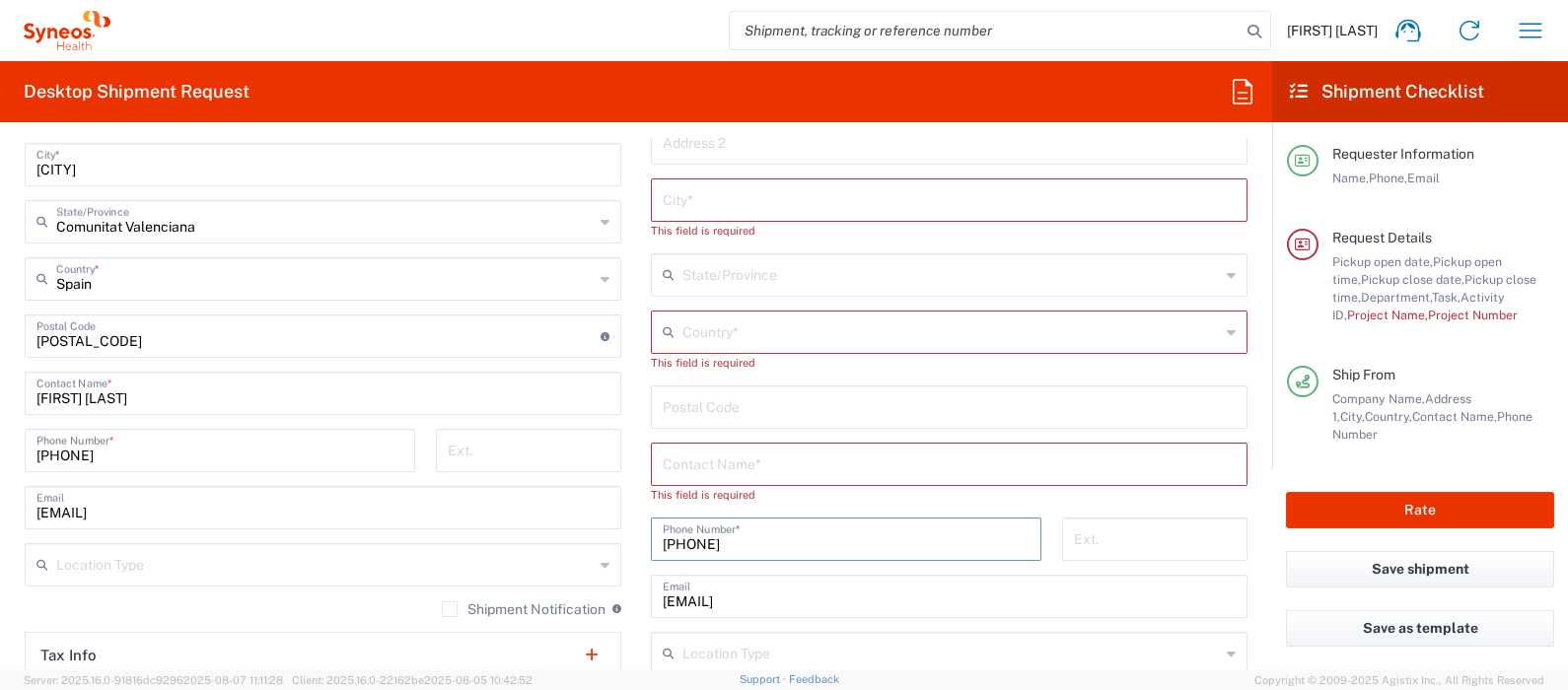 click on "37322884328  Phone Number  *" 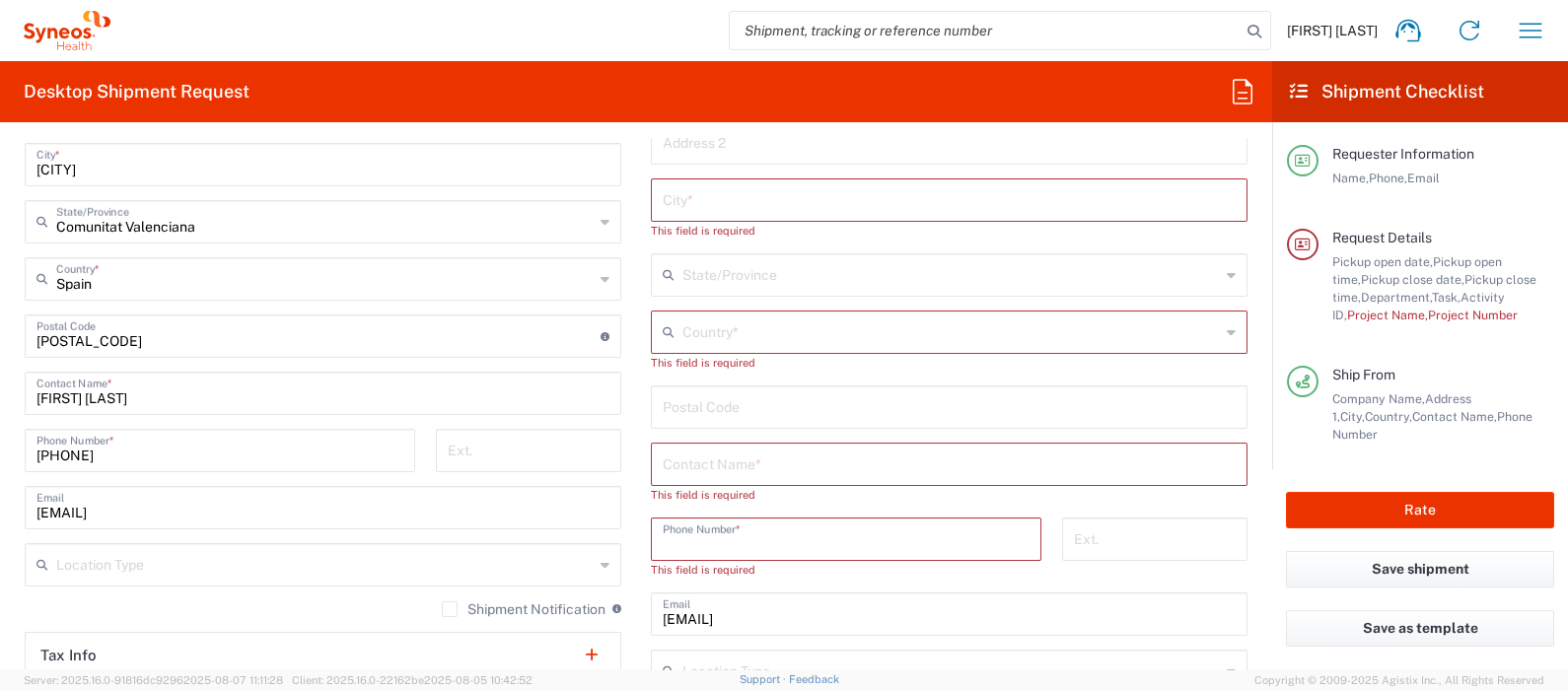 type 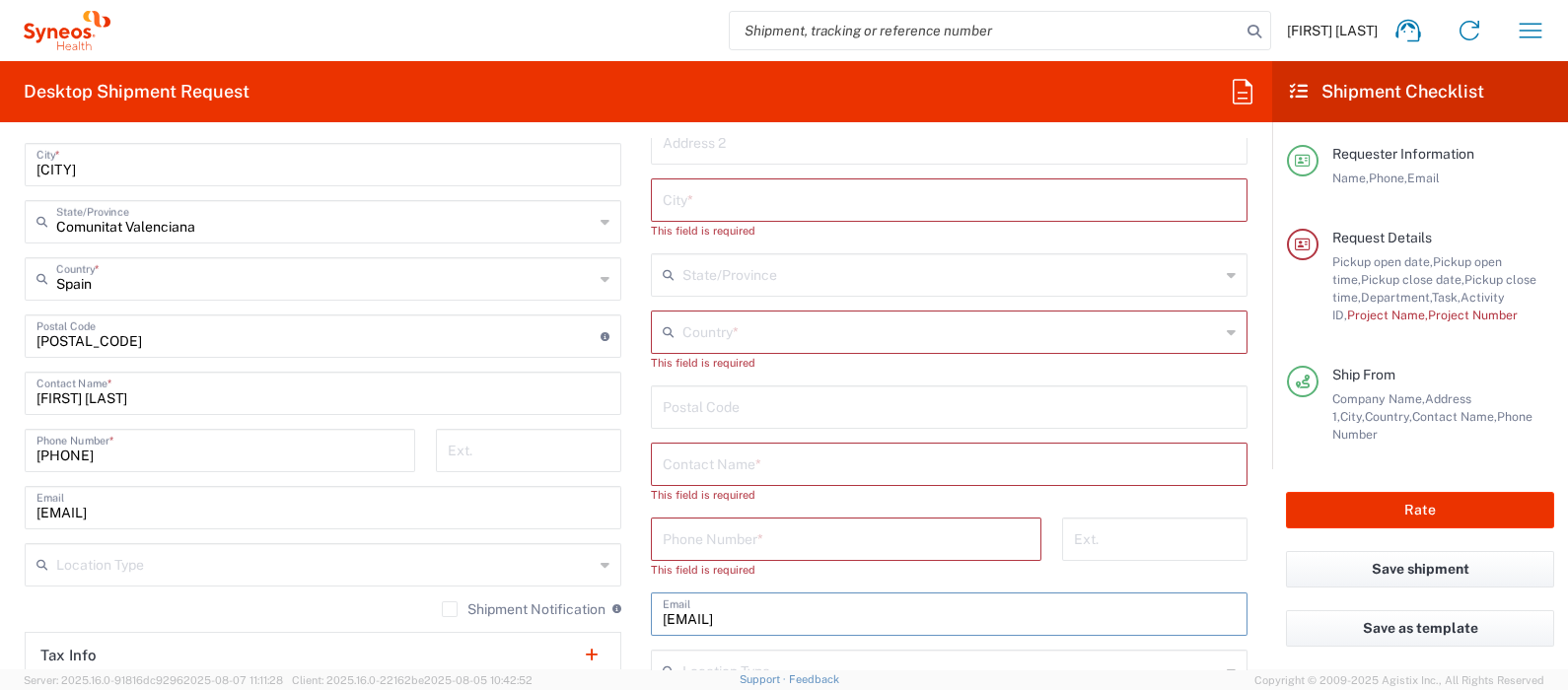 click on "marcelina.cebanovschi@amdm.gov.md" at bounding box center (949, 612) 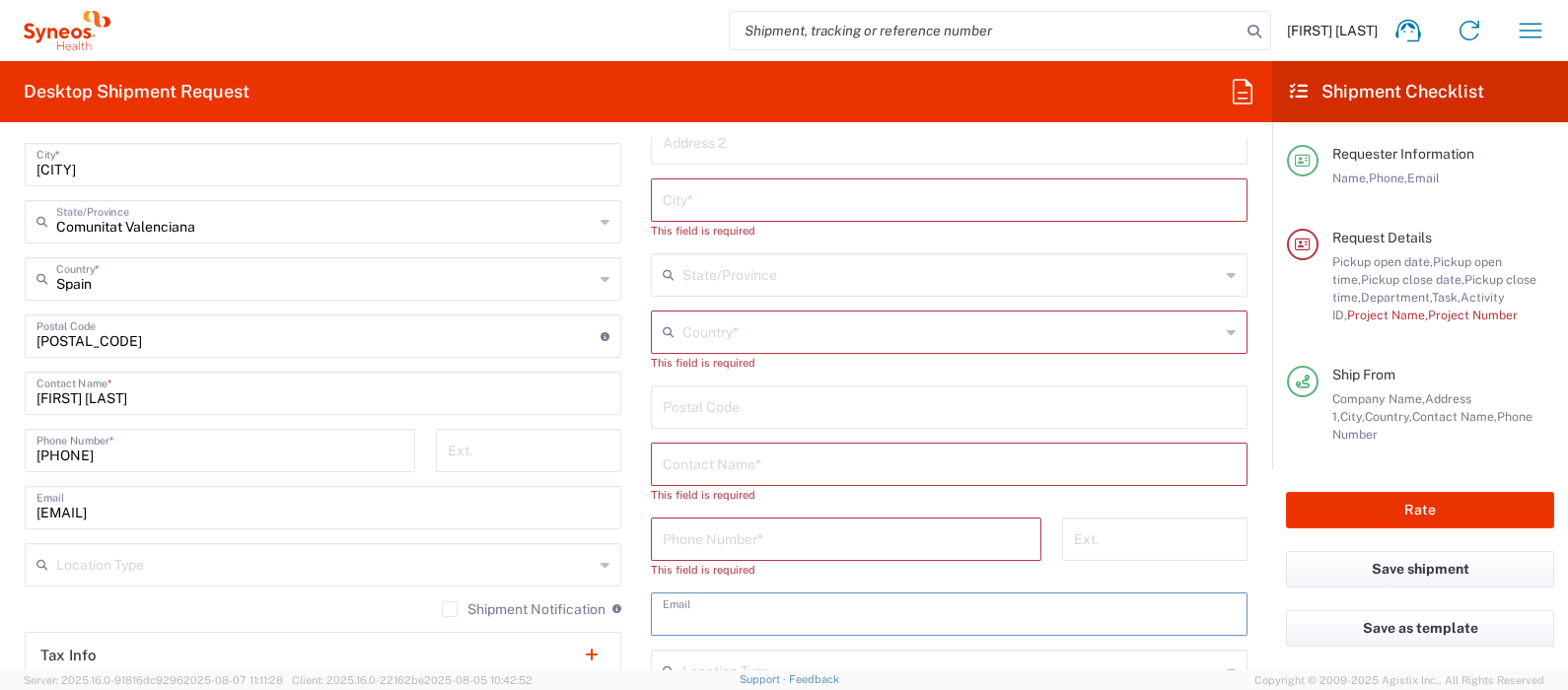 type 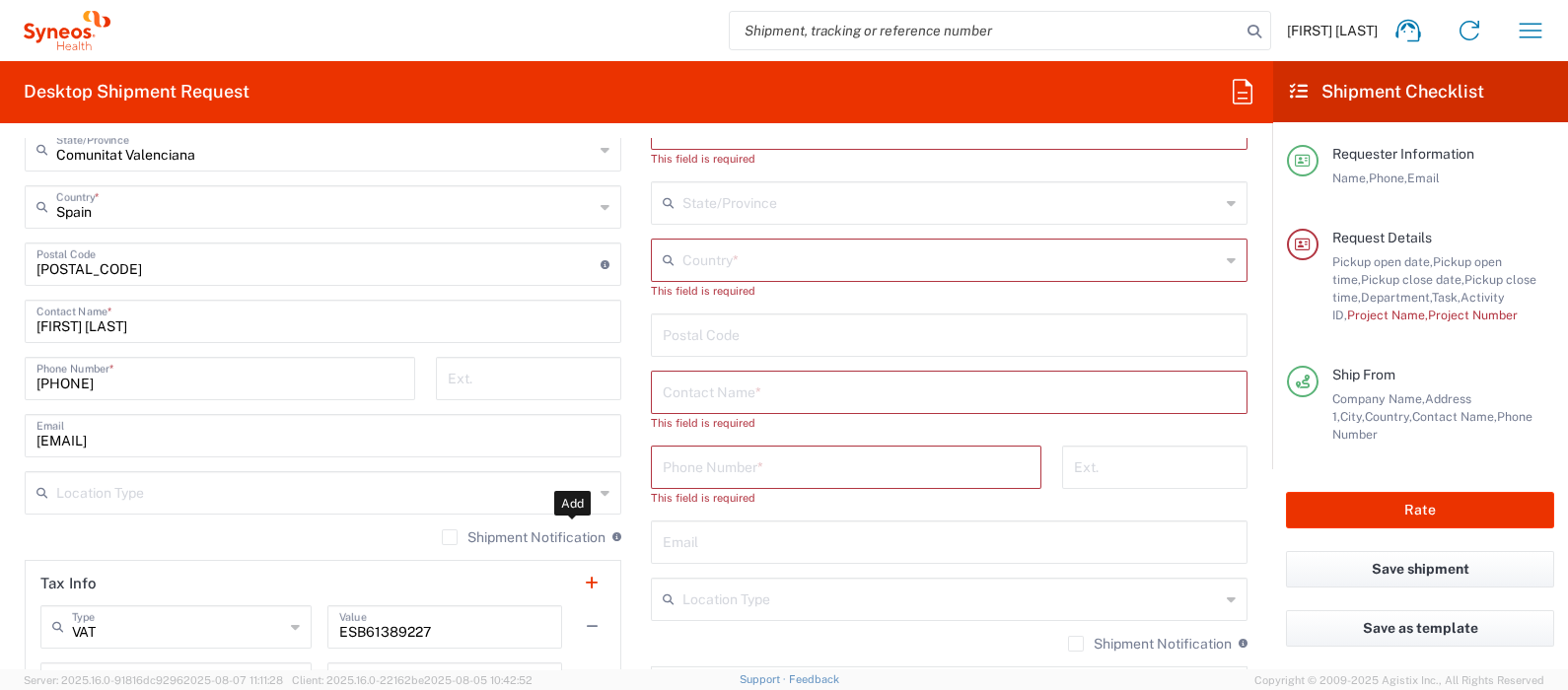 scroll, scrollTop: 1181, scrollLeft: 0, axis: vertical 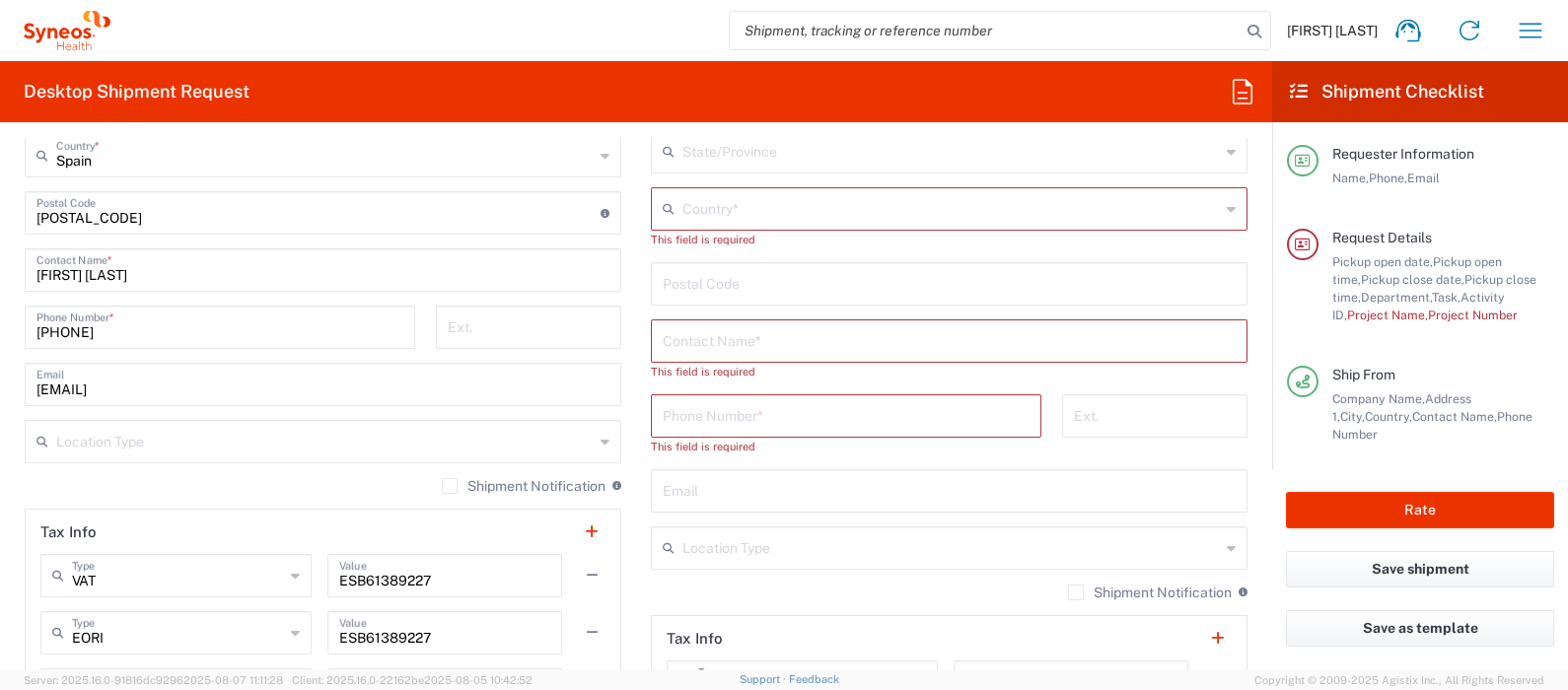 click at bounding box center [324, 440] 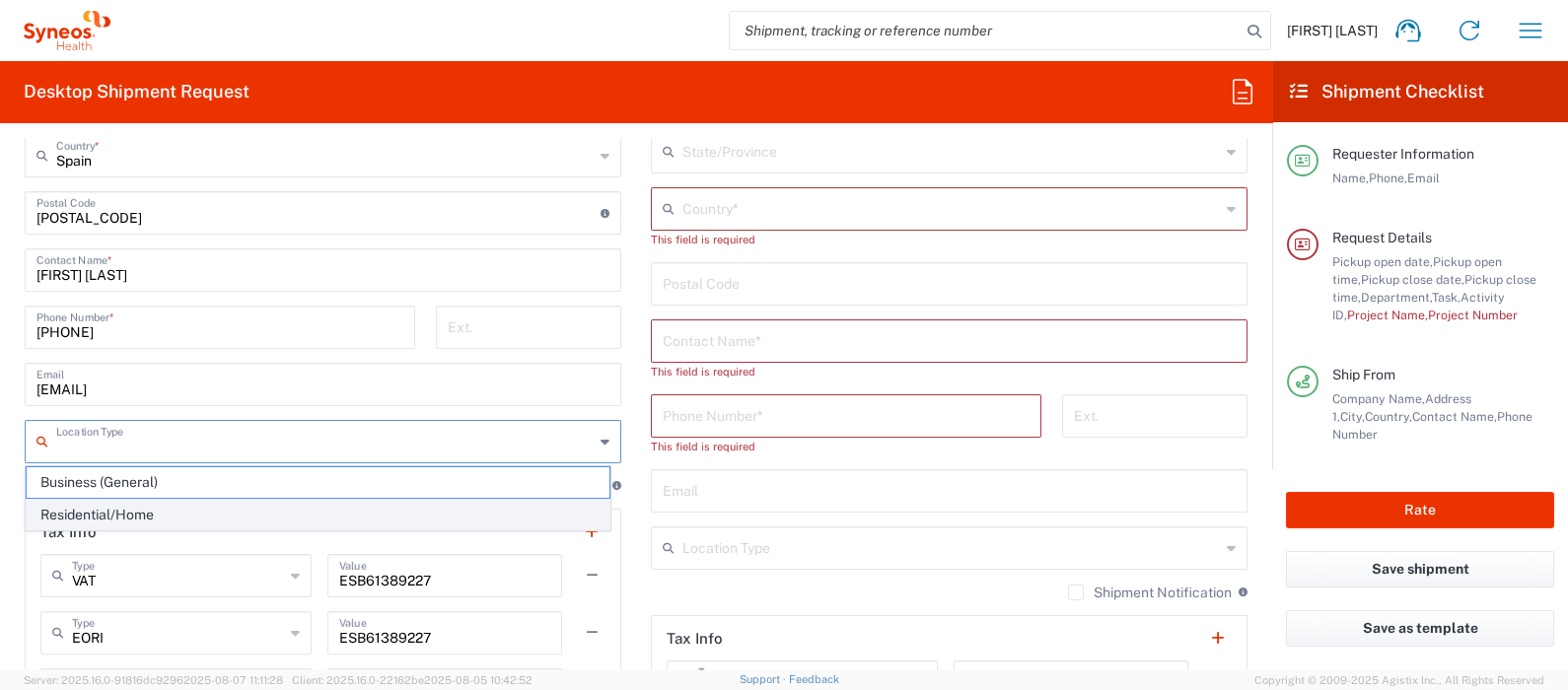click on "Residential/Home" 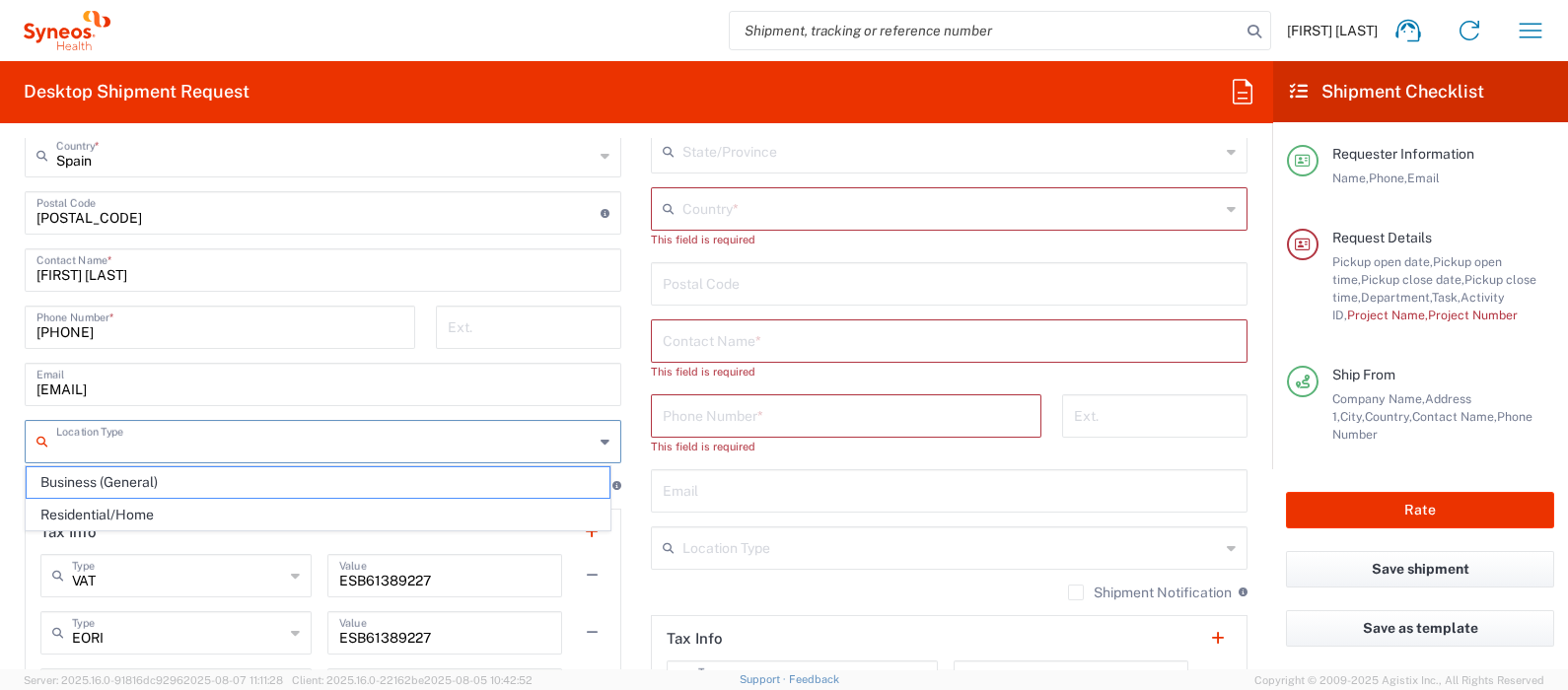 type on "Residential/Home" 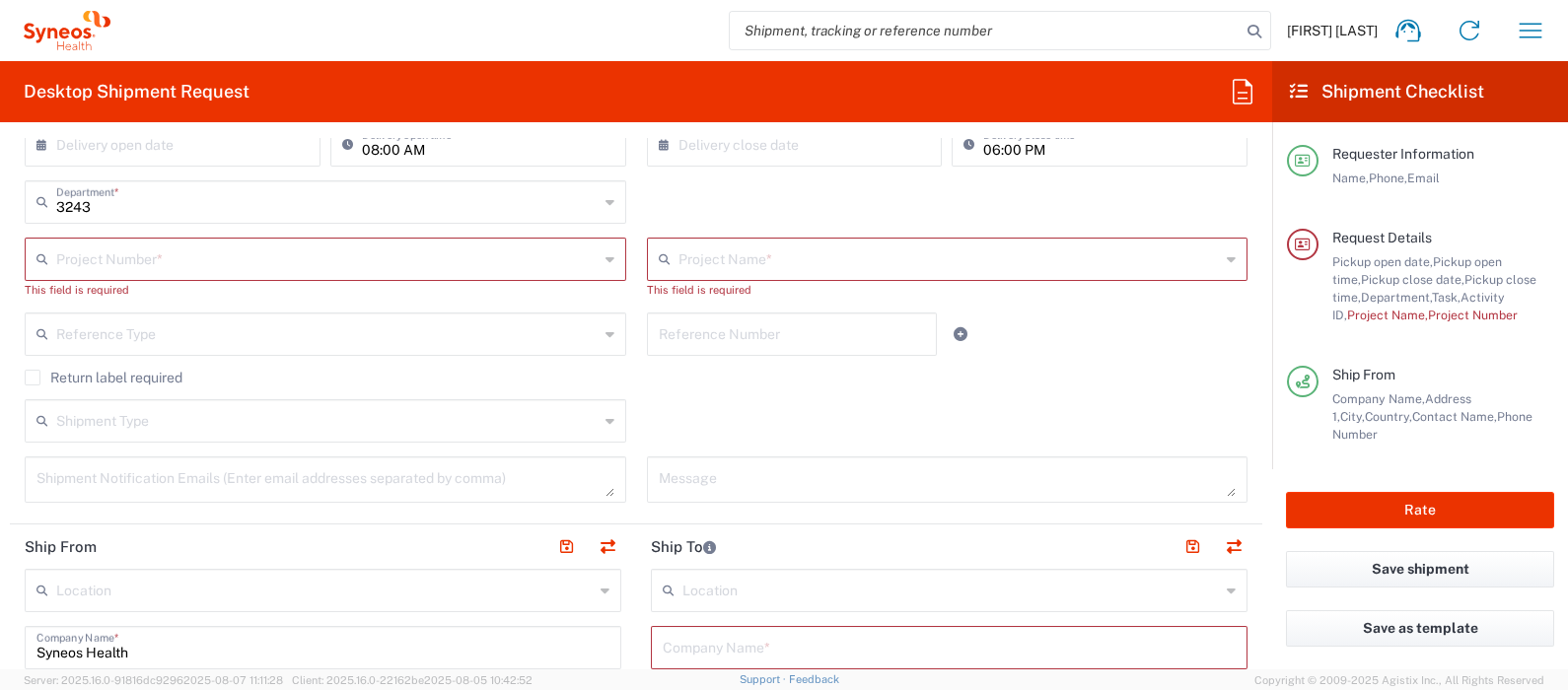 scroll, scrollTop: 442, scrollLeft: 0, axis: vertical 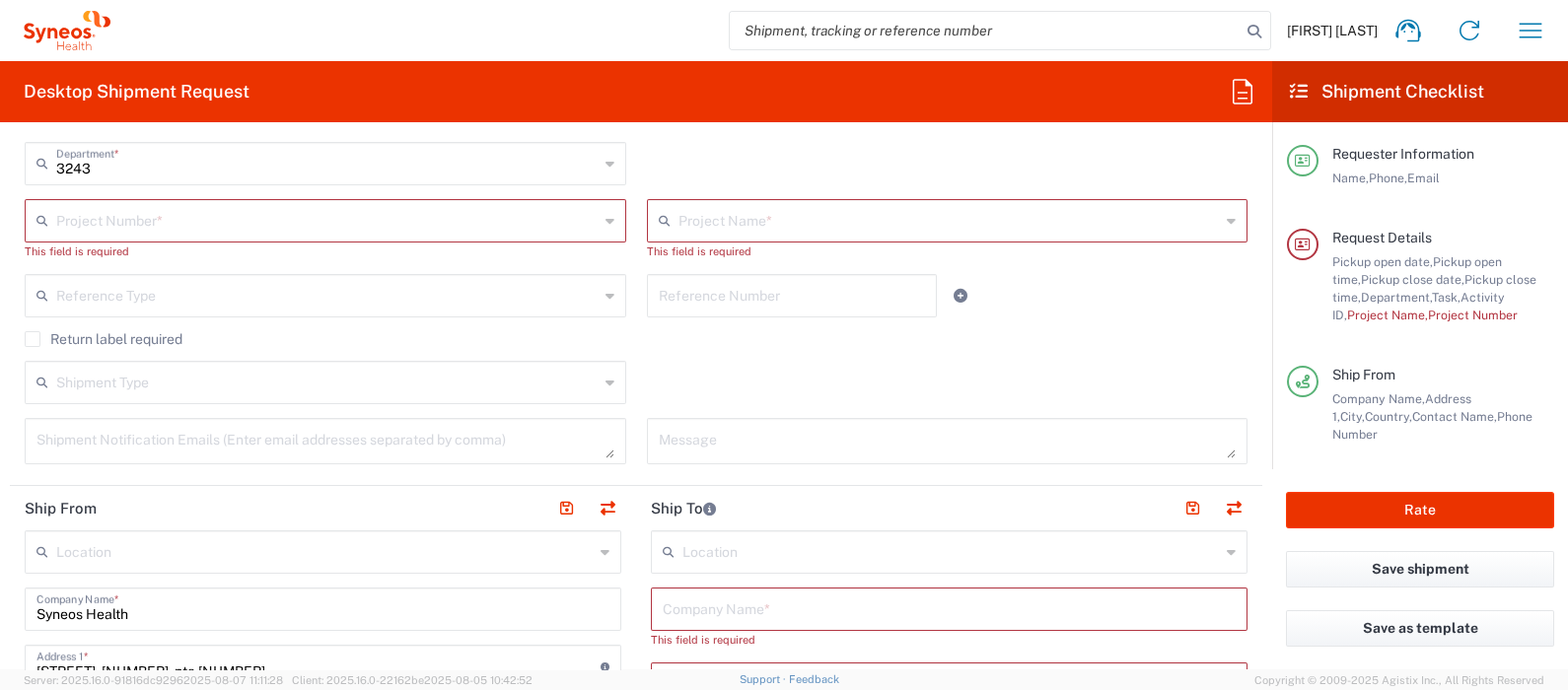 click on "Project Number  *" 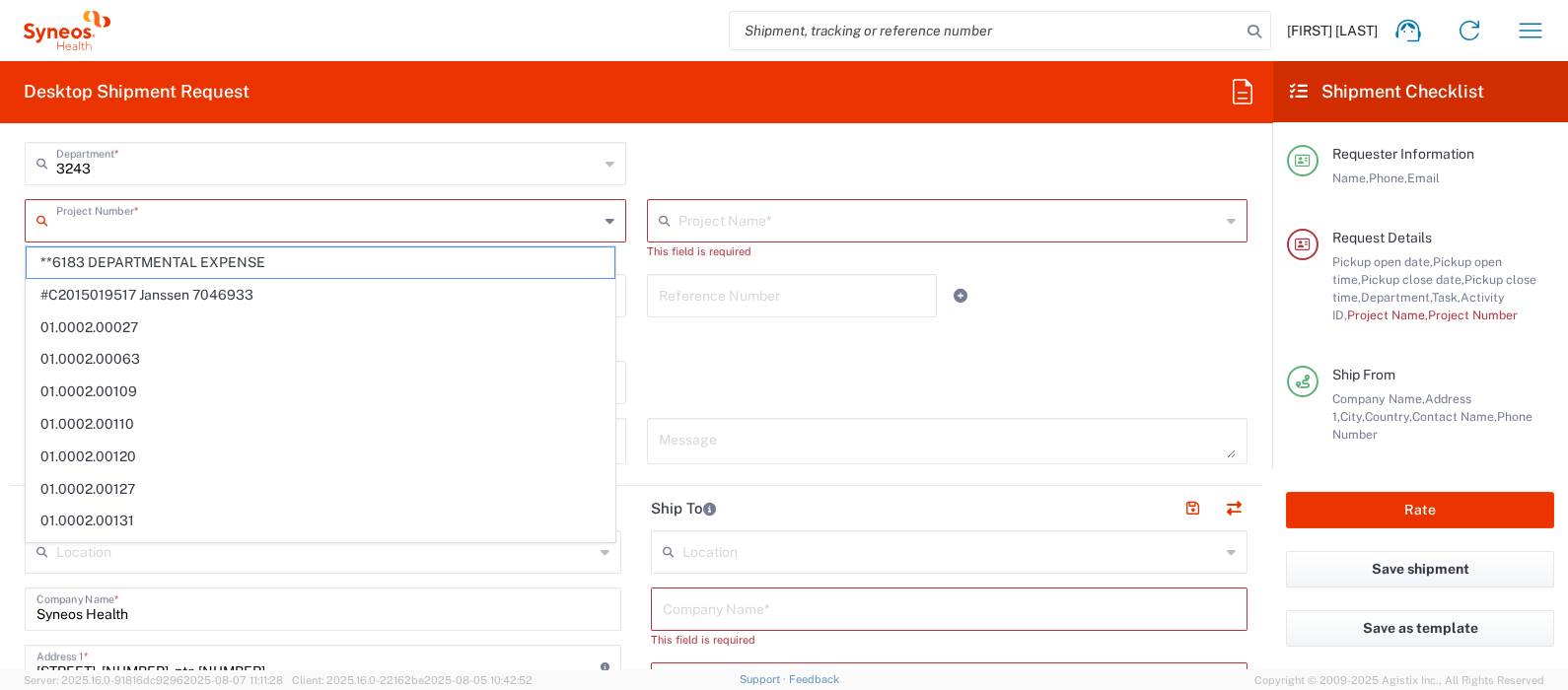 scroll, scrollTop: 0, scrollLeft: 0, axis: both 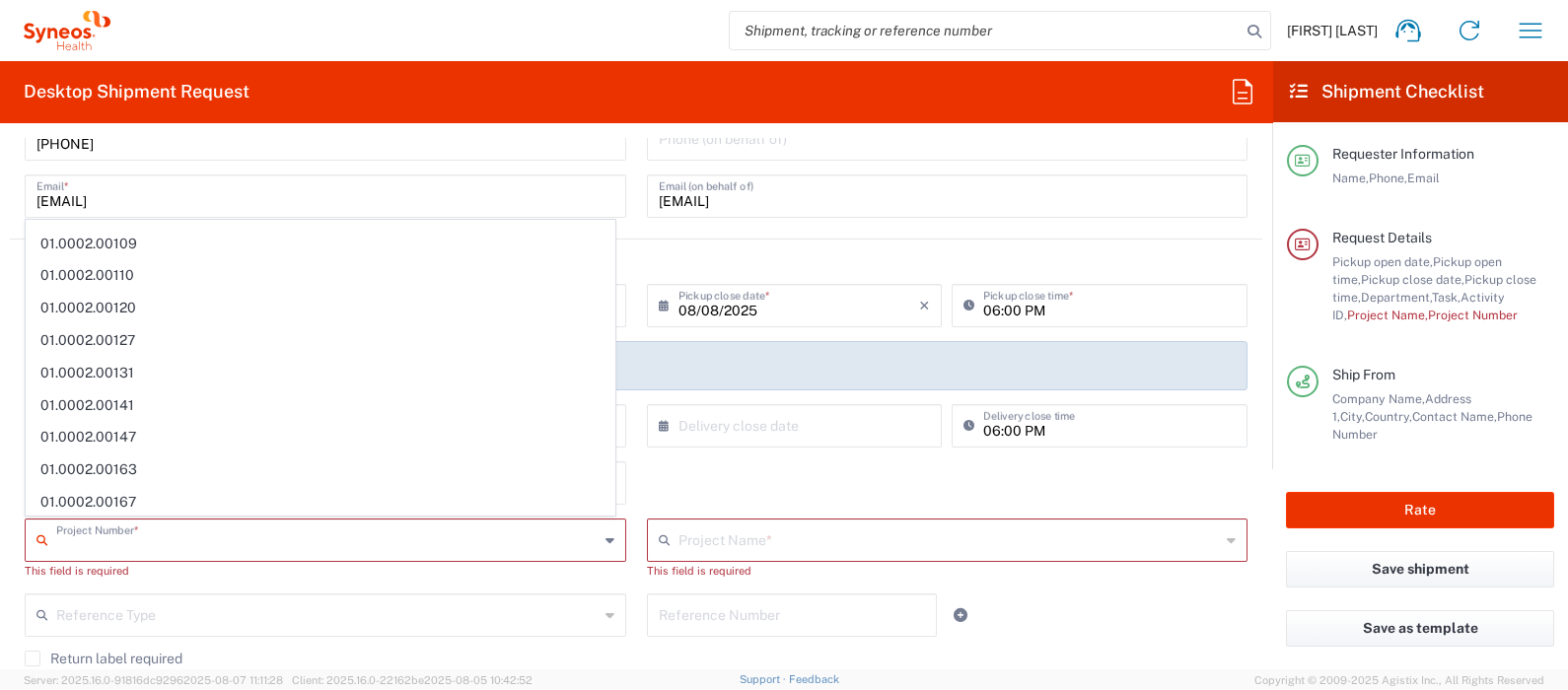paste on "7026251A" 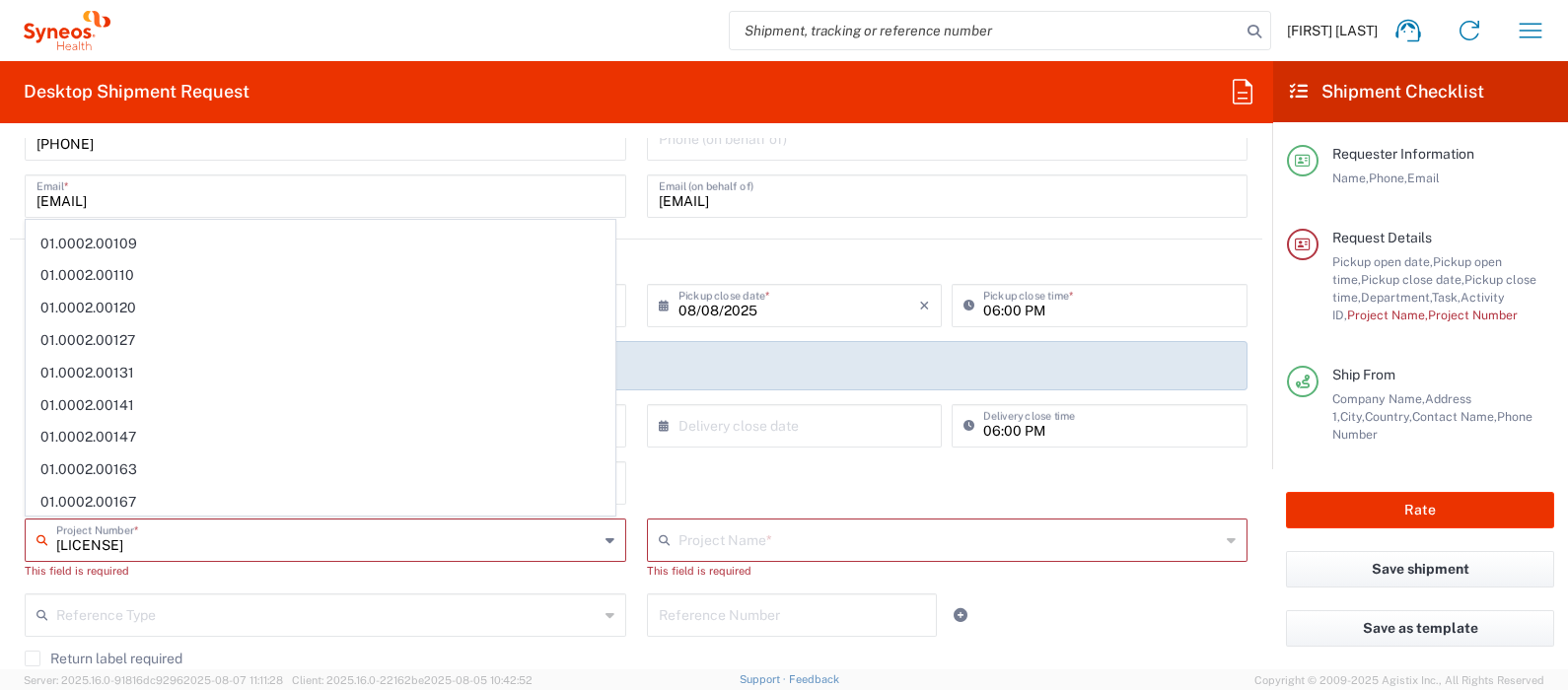 type on "7026251A" 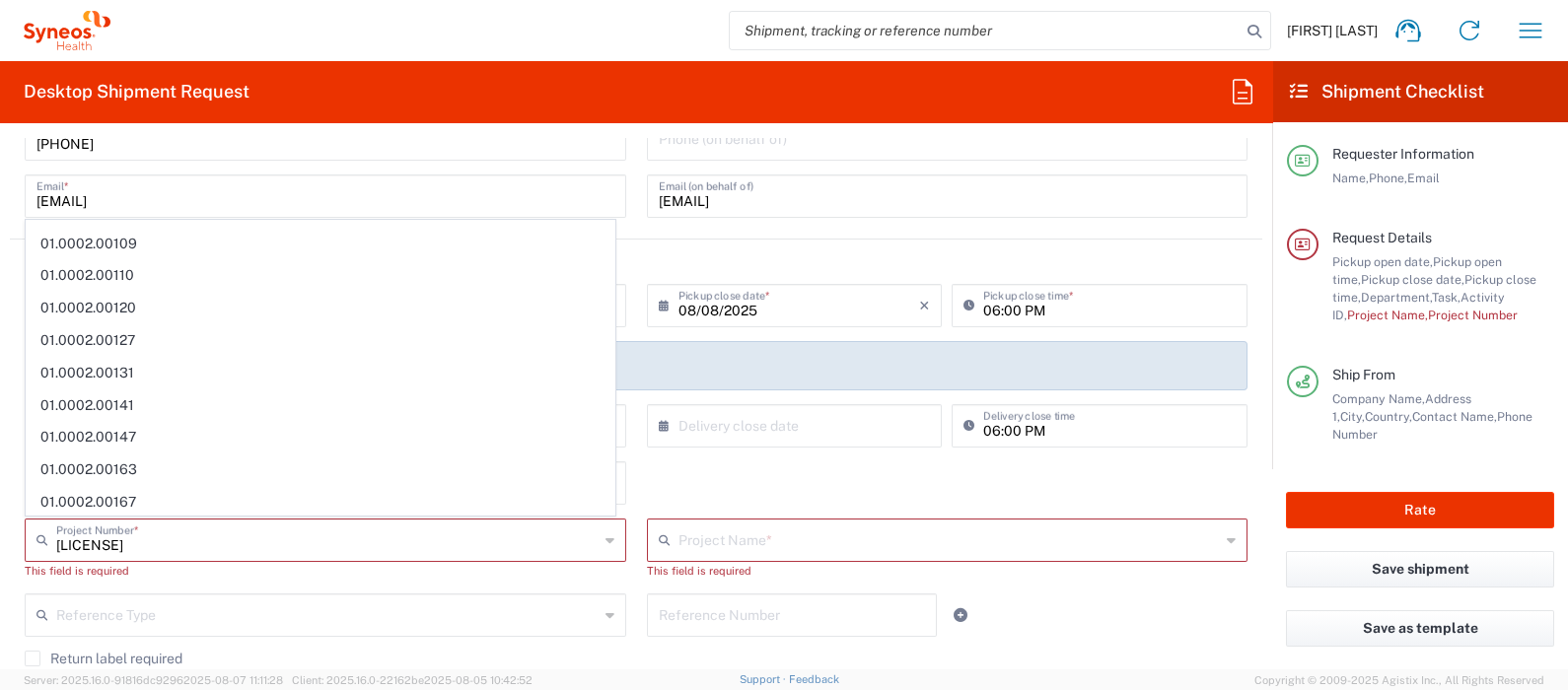 click on "This field is required" 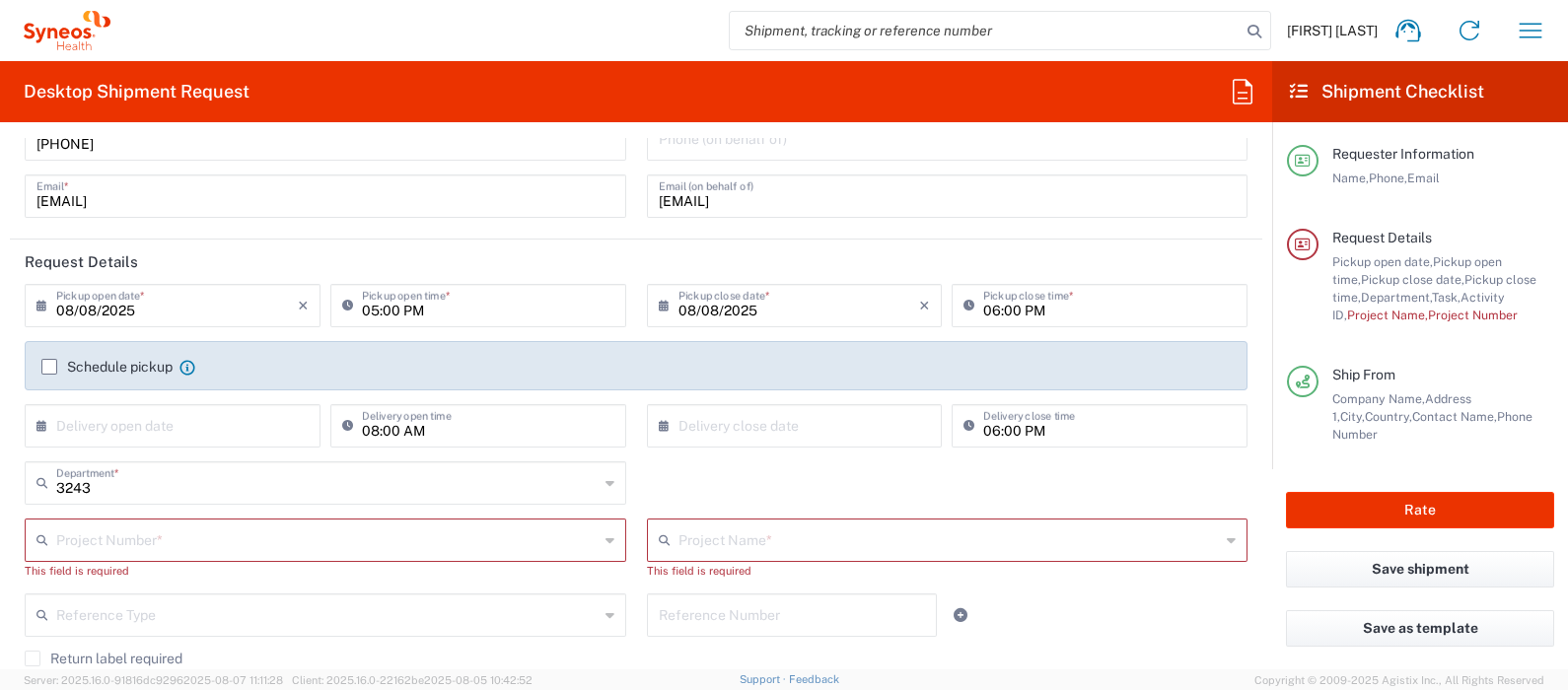 click at bounding box center [327, 538] 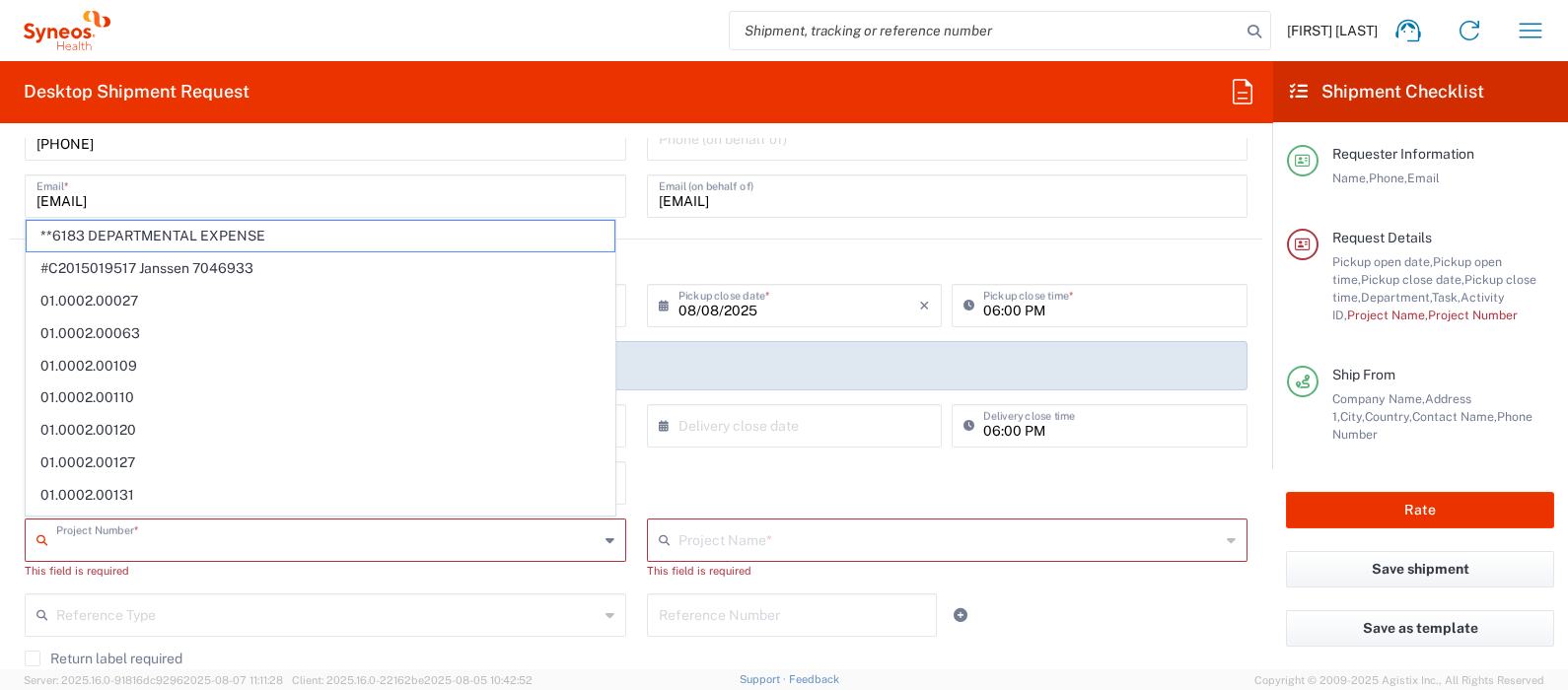 paste on "7026251A" 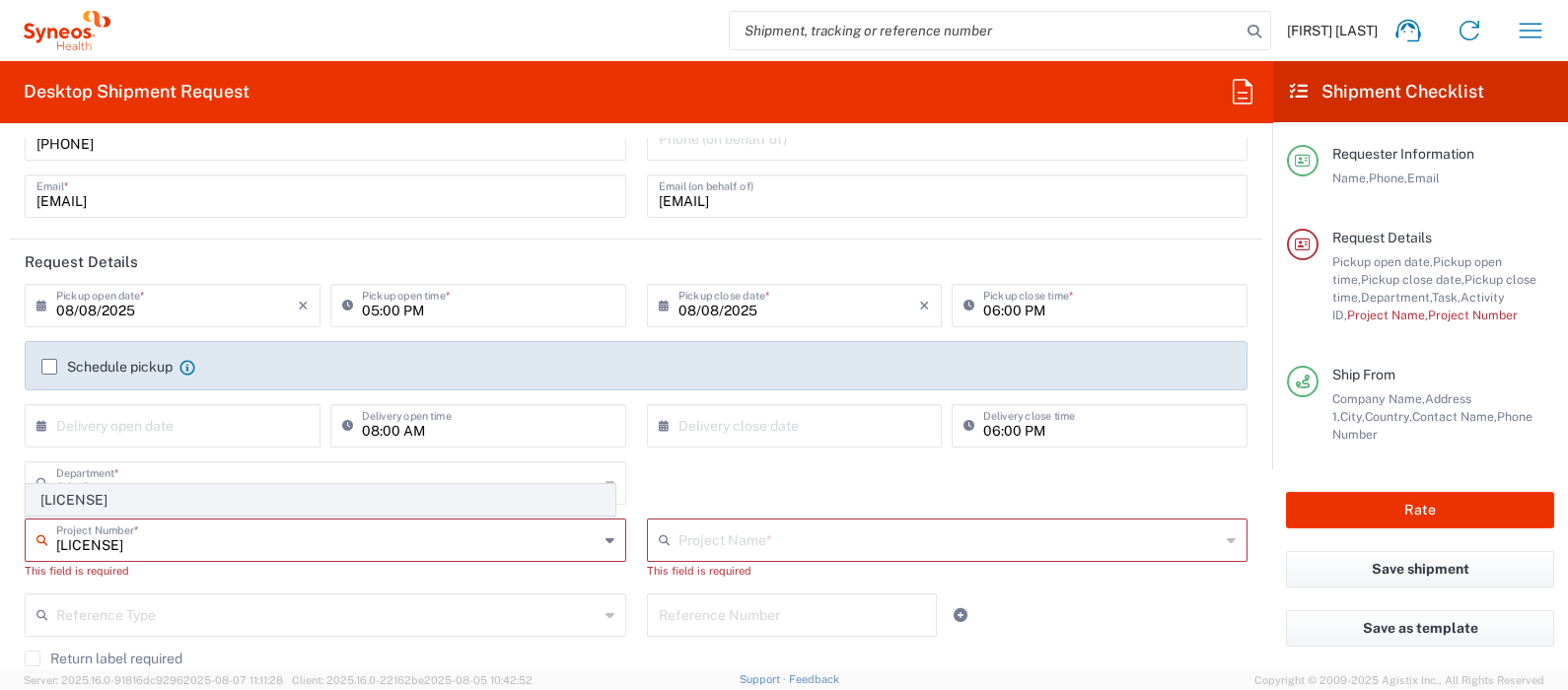 click on "7026251A" 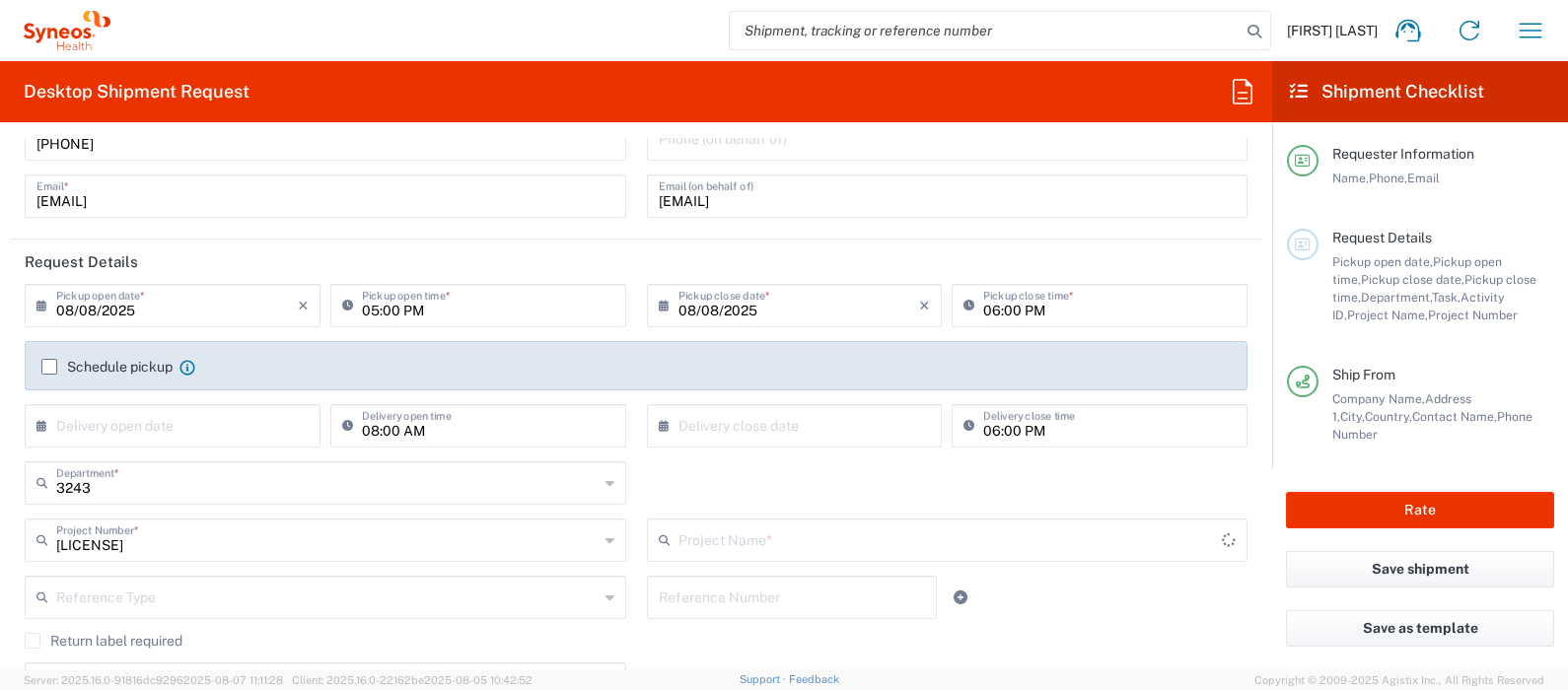 type on "PharmaMar 7026251A" 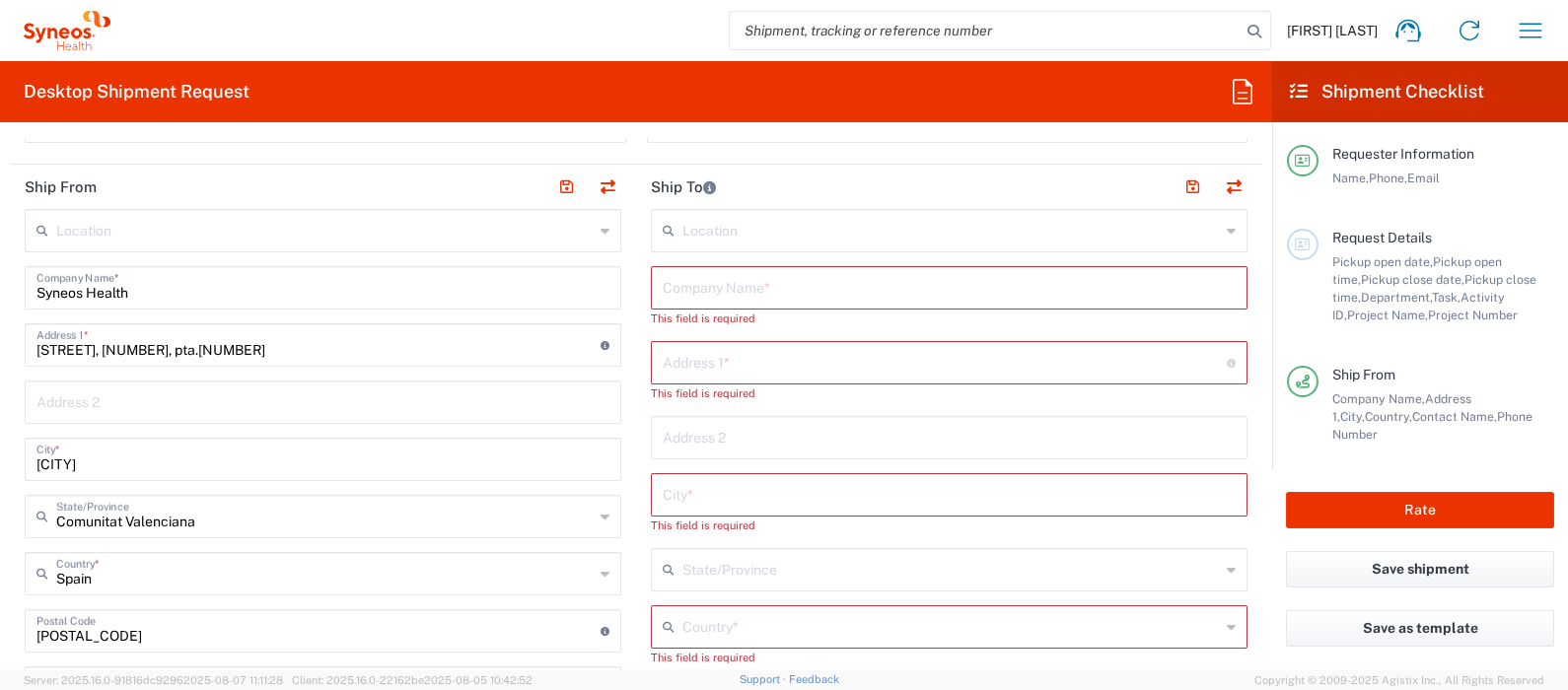 scroll, scrollTop: 862, scrollLeft: 0, axis: vertical 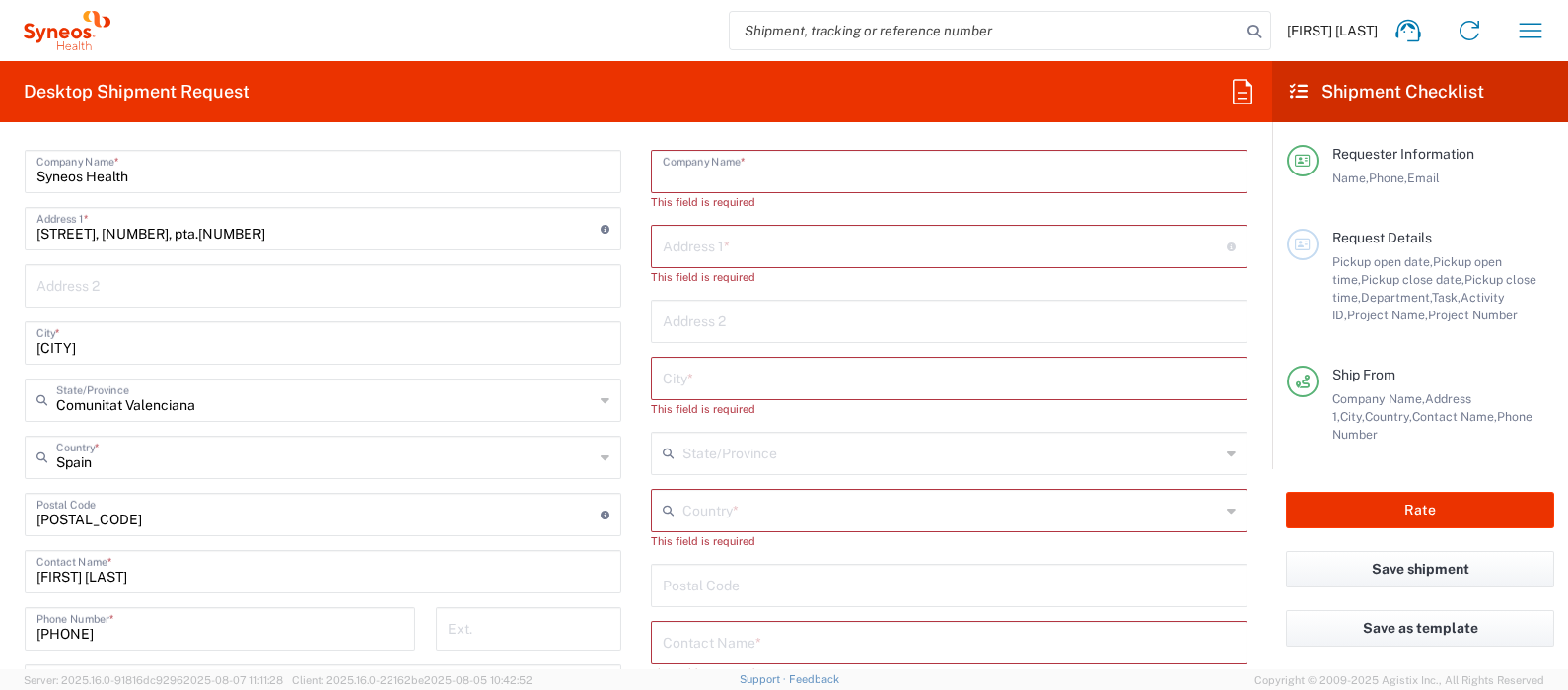click at bounding box center (949, 170) 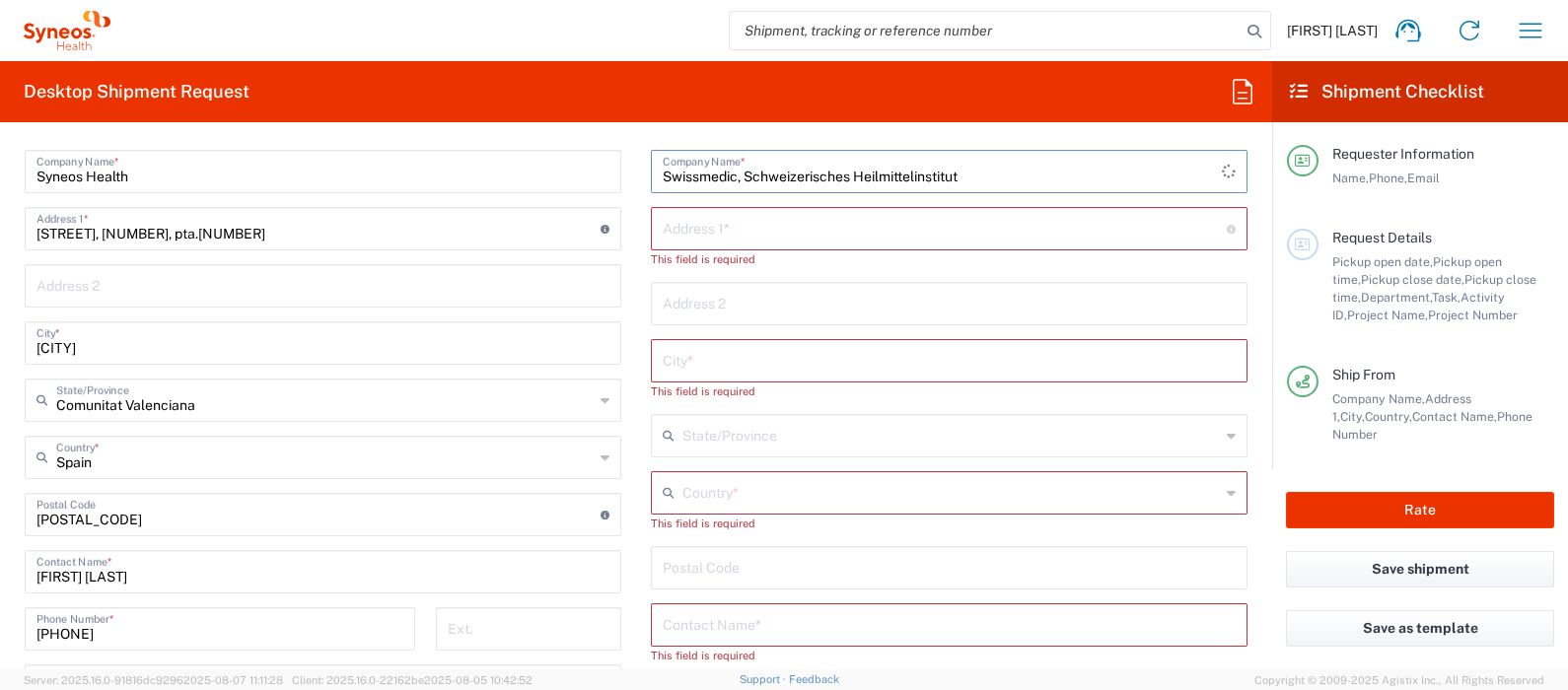 click on "Swissmedic, Schweizerisches Heilmittelinstitut" at bounding box center [942, 170] 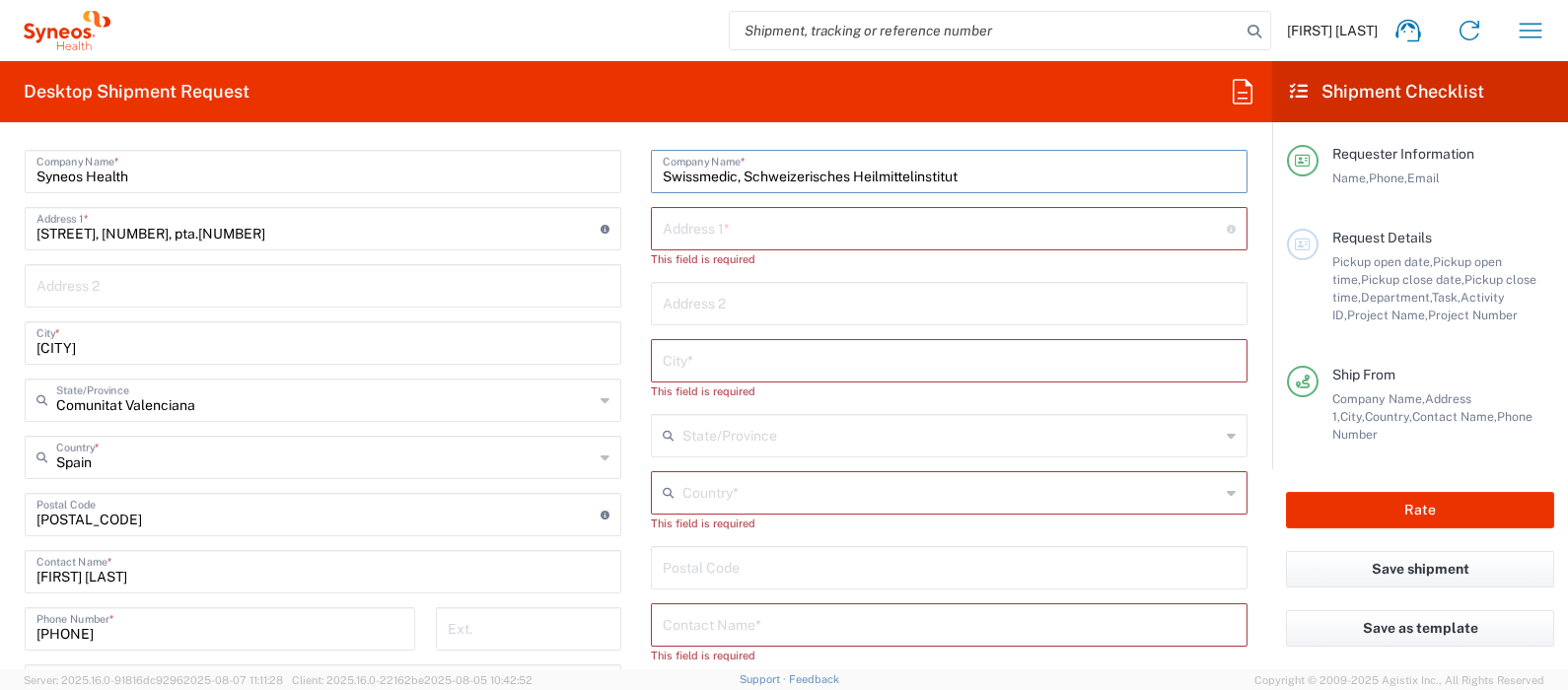 type on "Swissmedic, Schweizerisches Heilmittelinstitut" 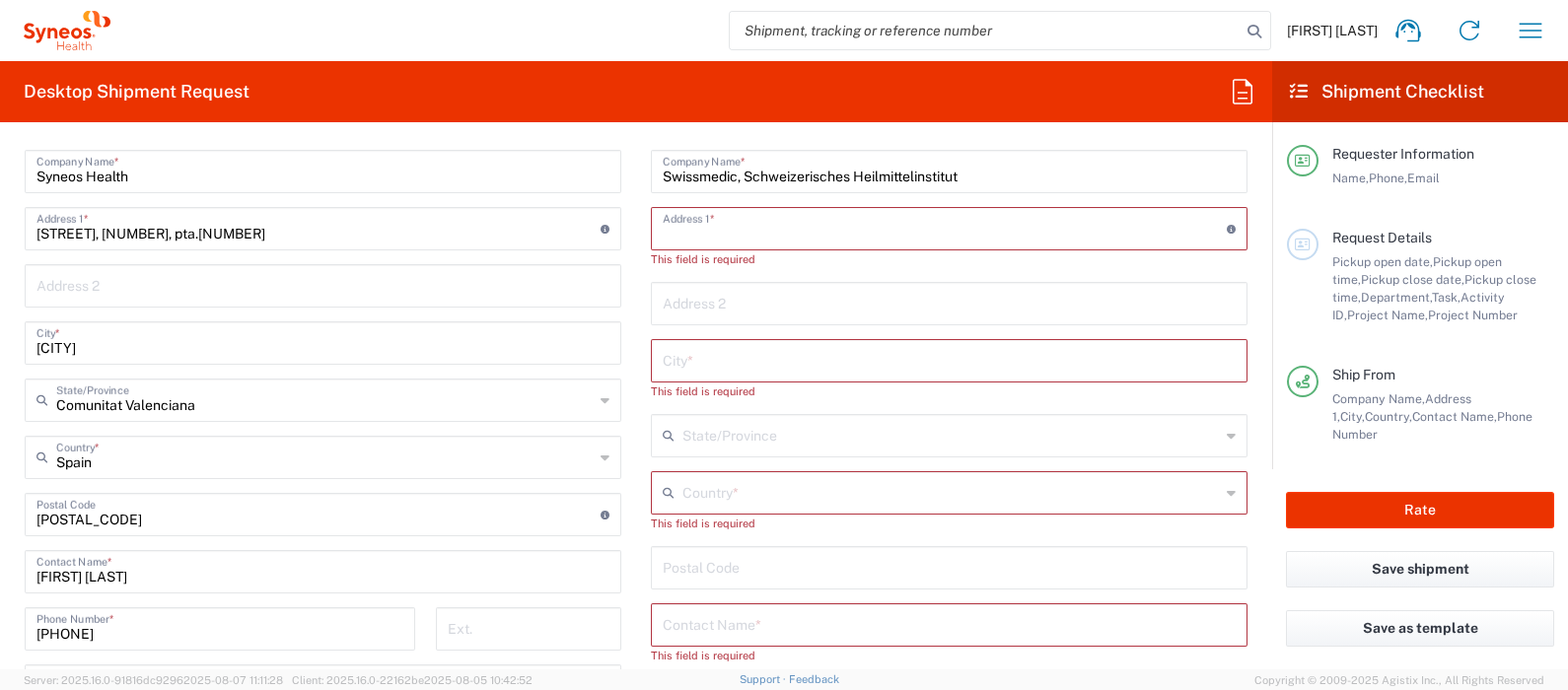 type on "[STREET] [NUMBER]" 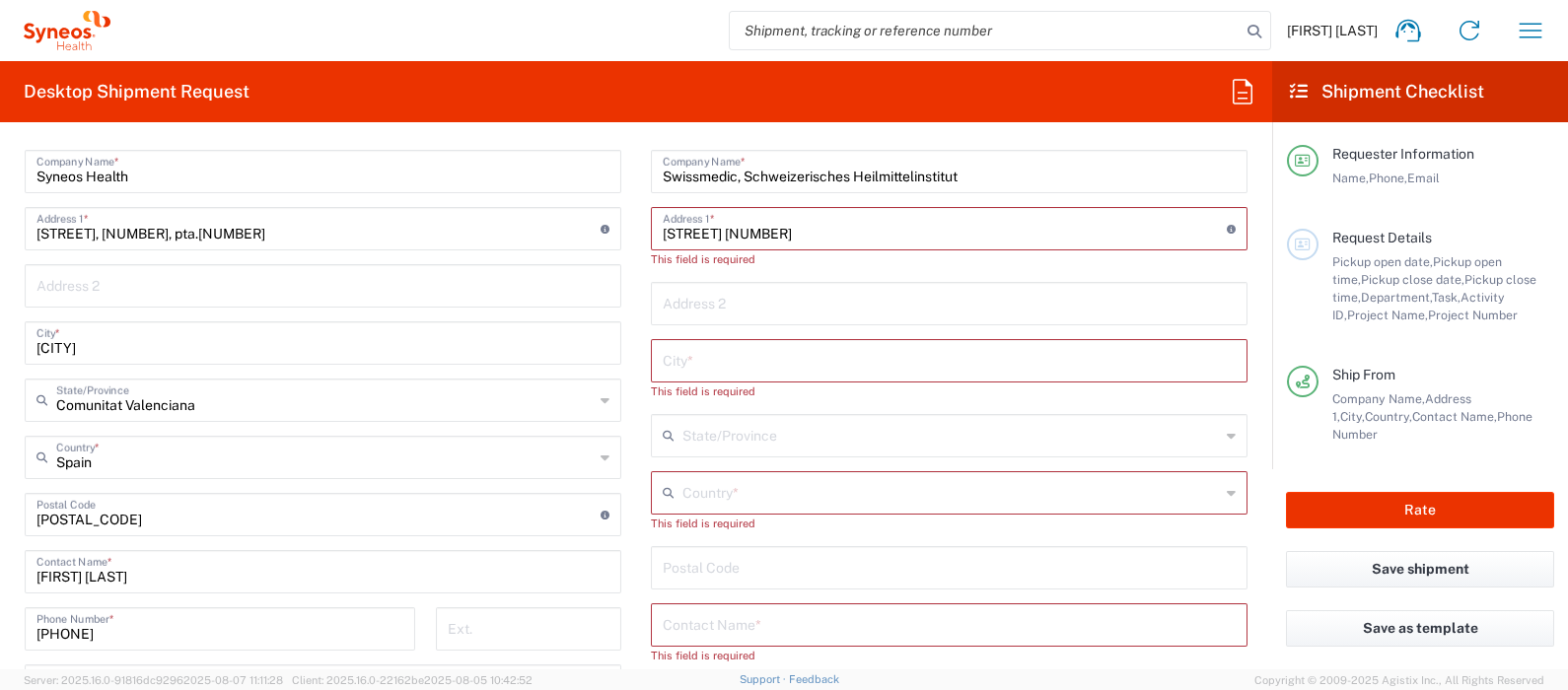 type on "[CITY]" 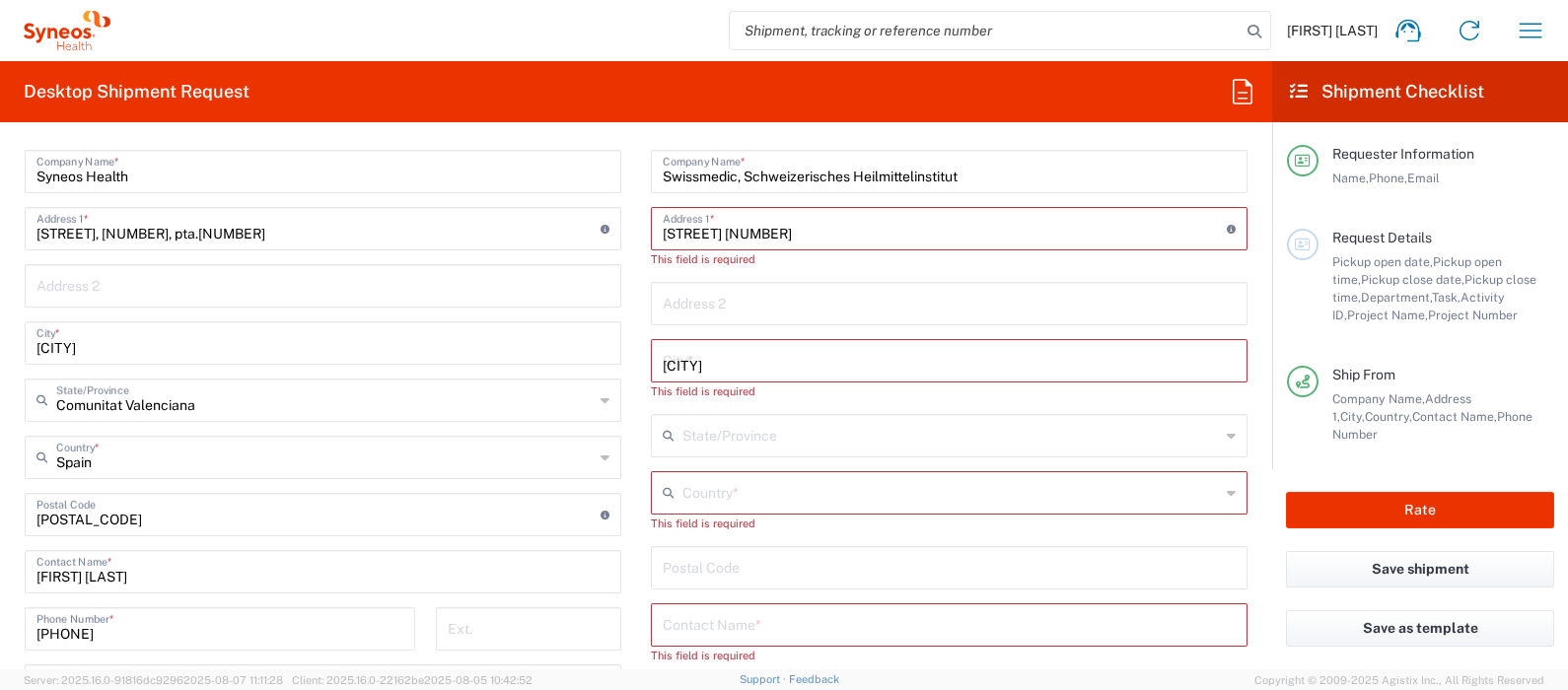 type on "Switzerland" 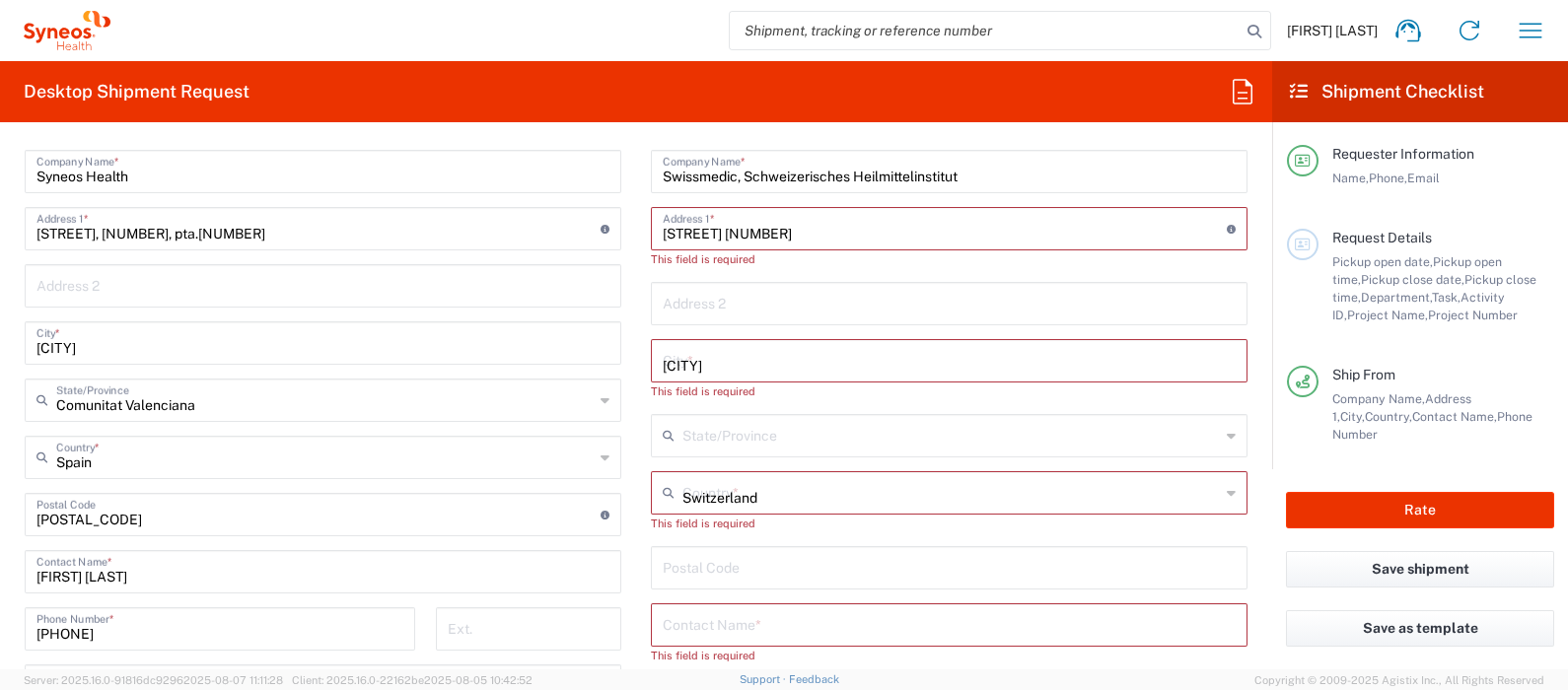 type on "3012" 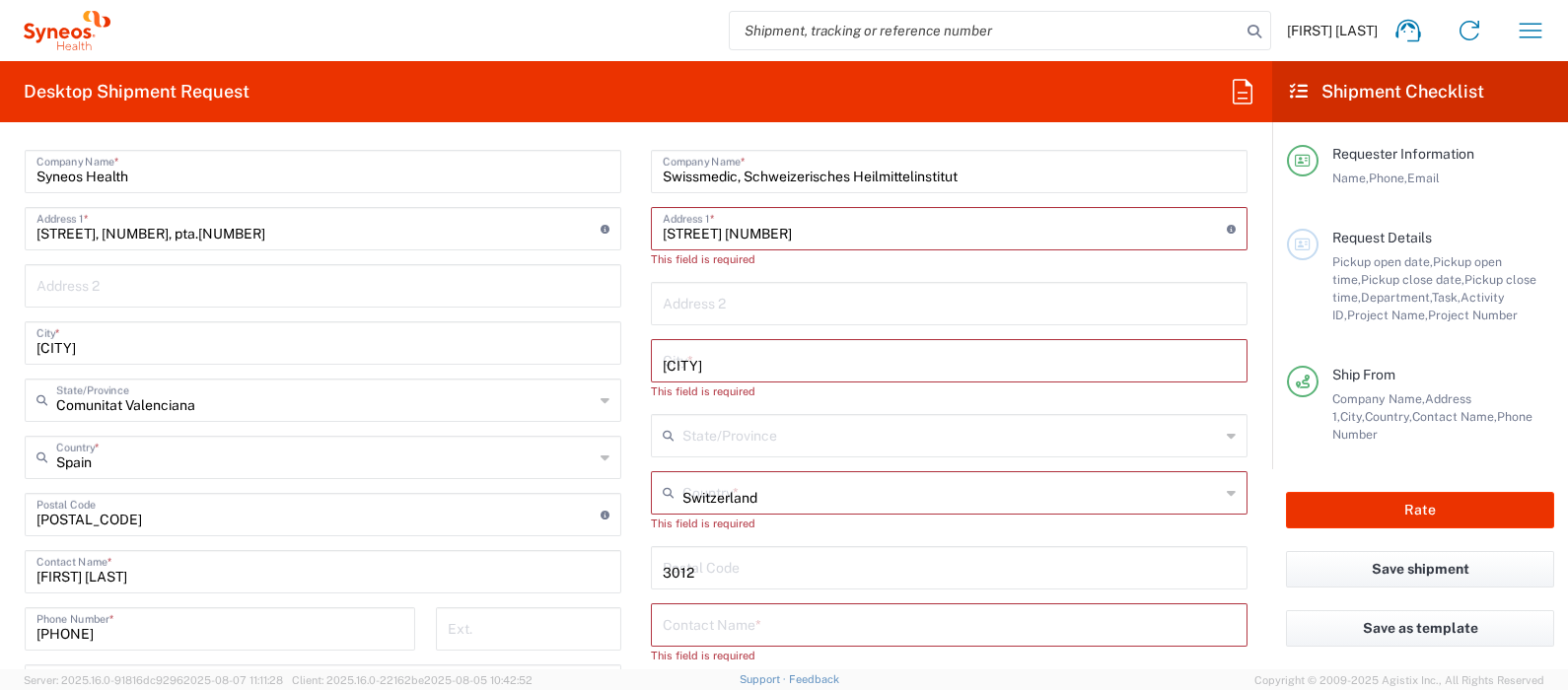 type on "0584620211" 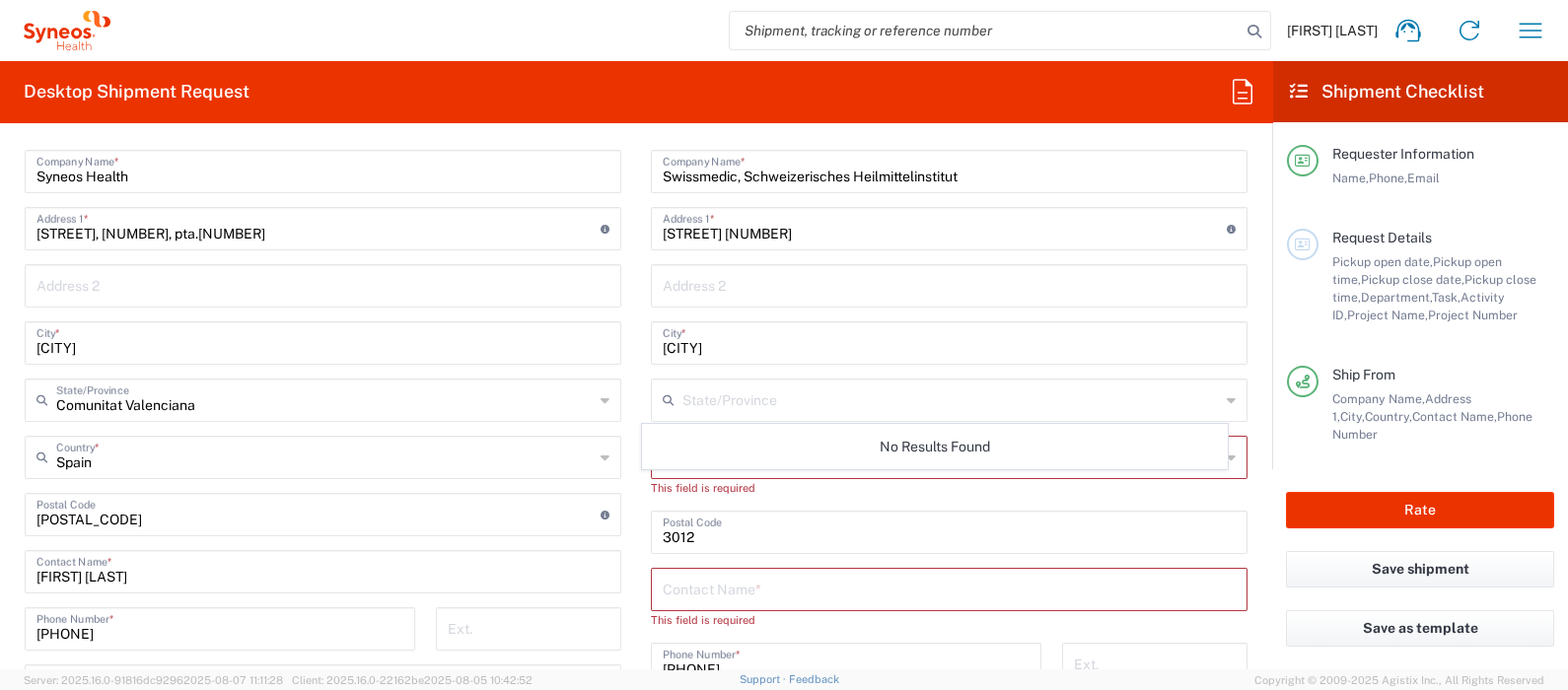 click on "Location  Addison Whitney LLC-Morrisvile NC US Barcelona-Syneos Health BioSector 2 LLC- New York US Boco Digital Media Caerus Marketing Group LLC-Morrisville NC US Chamberlain Communications LLC-New York US Chandler Chicco Agency, LLC-New York US Genico, LLC Gerbig Snell/Weisheimer Advert- Westerville OH Haas & Health Partner Public Relations GmbH Illingworth Research Group Ltd-Macclesfield UK Illingworth Rsrch Grp (France) Illingworth Rsrch Grp (Italy) Illingworth Rsrch Grp (Spain) Illingworth Rsrch Grp (USA) In Illingworth Rsrch Grp(Australi INC Research Clin Svcs Mexico inVentiv Health Philippines, Inc. IRG - Morrisville Warehouse IVH IPS Pvt Ltd- India IVH Mexico SA de CV NAVICOR GROUP, LLC- New York US PALIO + IGNITE, LLC- Westerville OH US Pharmaceutical Institute LLC- Morrisville NC US PT Syneos Health Indonesia Rx dataScience Inc-Morrisville NC US RxDataScience India Private Lt Syneos Health (Beijing) Inc.Lt Syneos Health (Shanghai) Inc. Ltd. Syneos Health (Thailand) Limit Syneos Health Argentina SA" 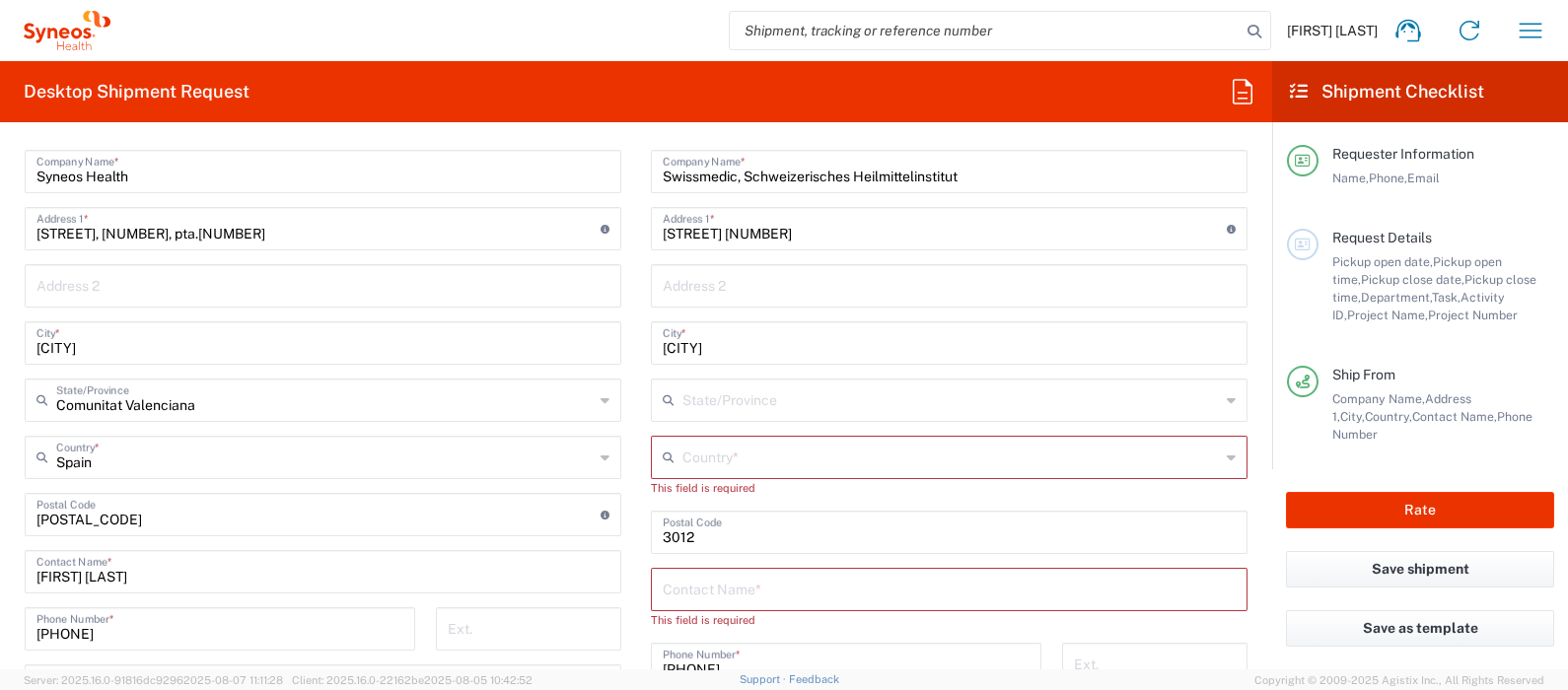 click at bounding box center [951, 455] 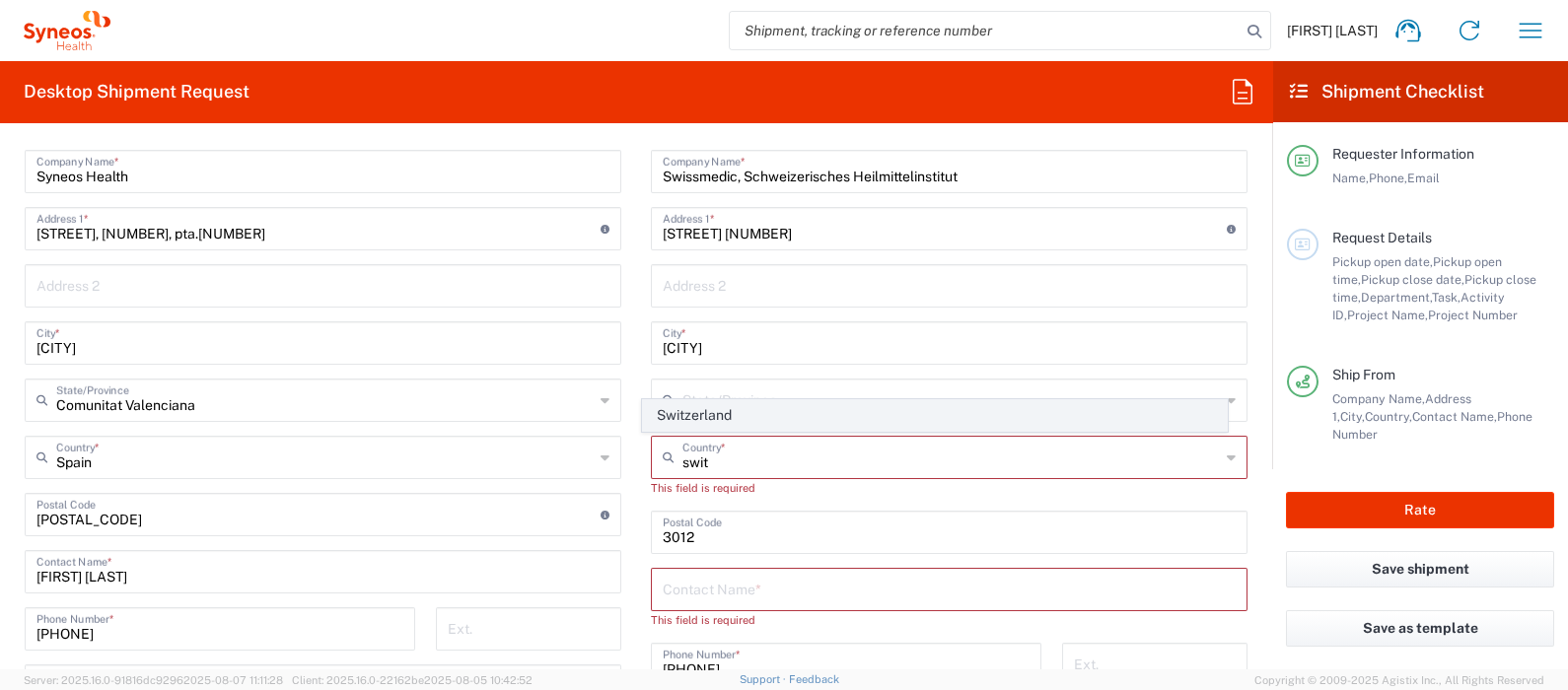 click on "Switzerland" 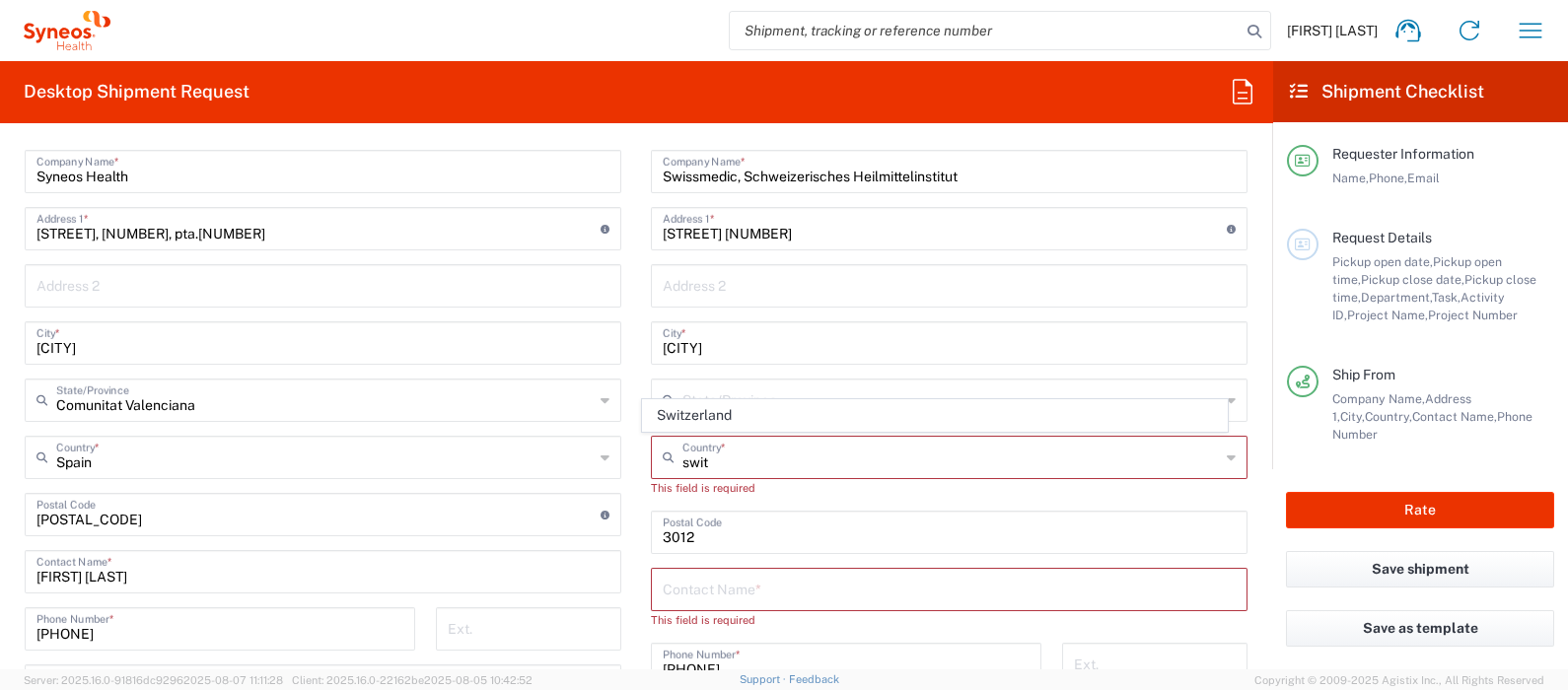 type on "Switzerland" 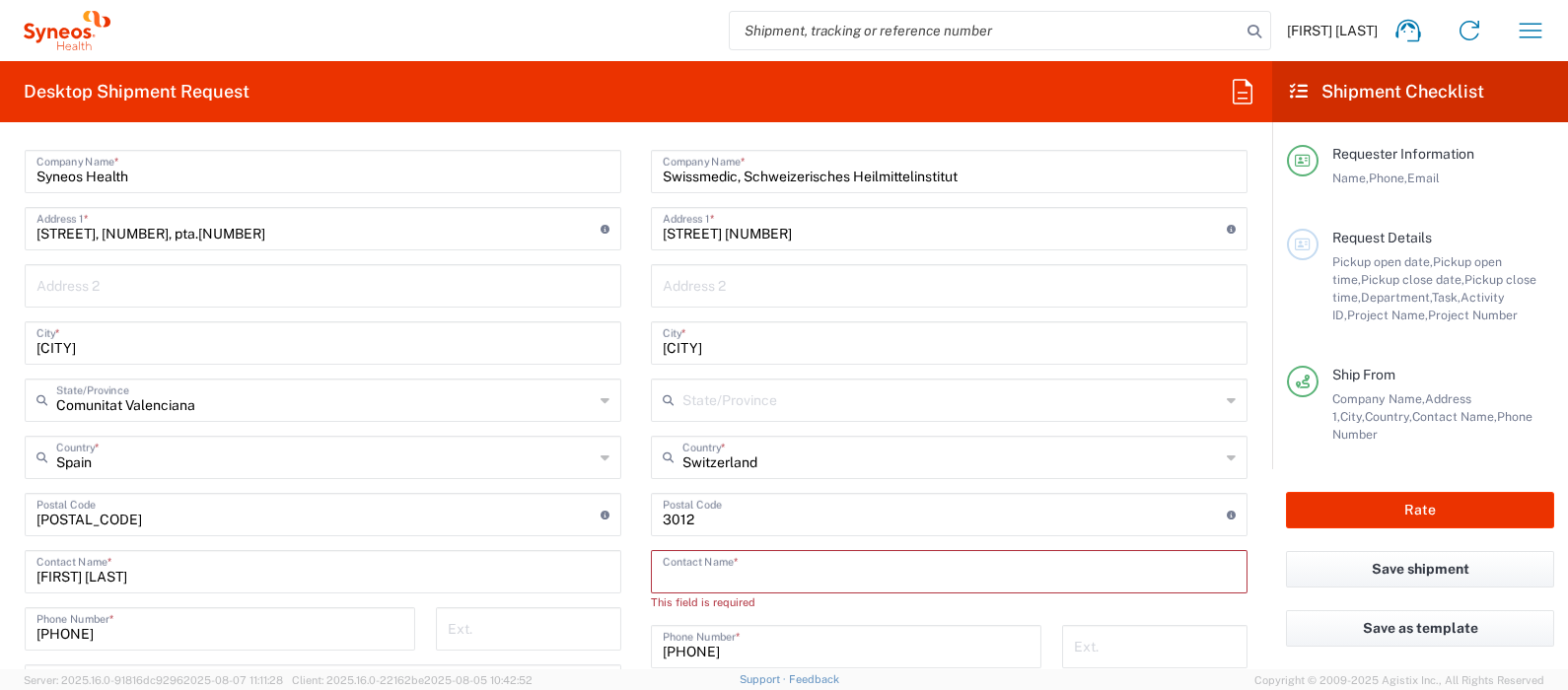 click at bounding box center [949, 570] 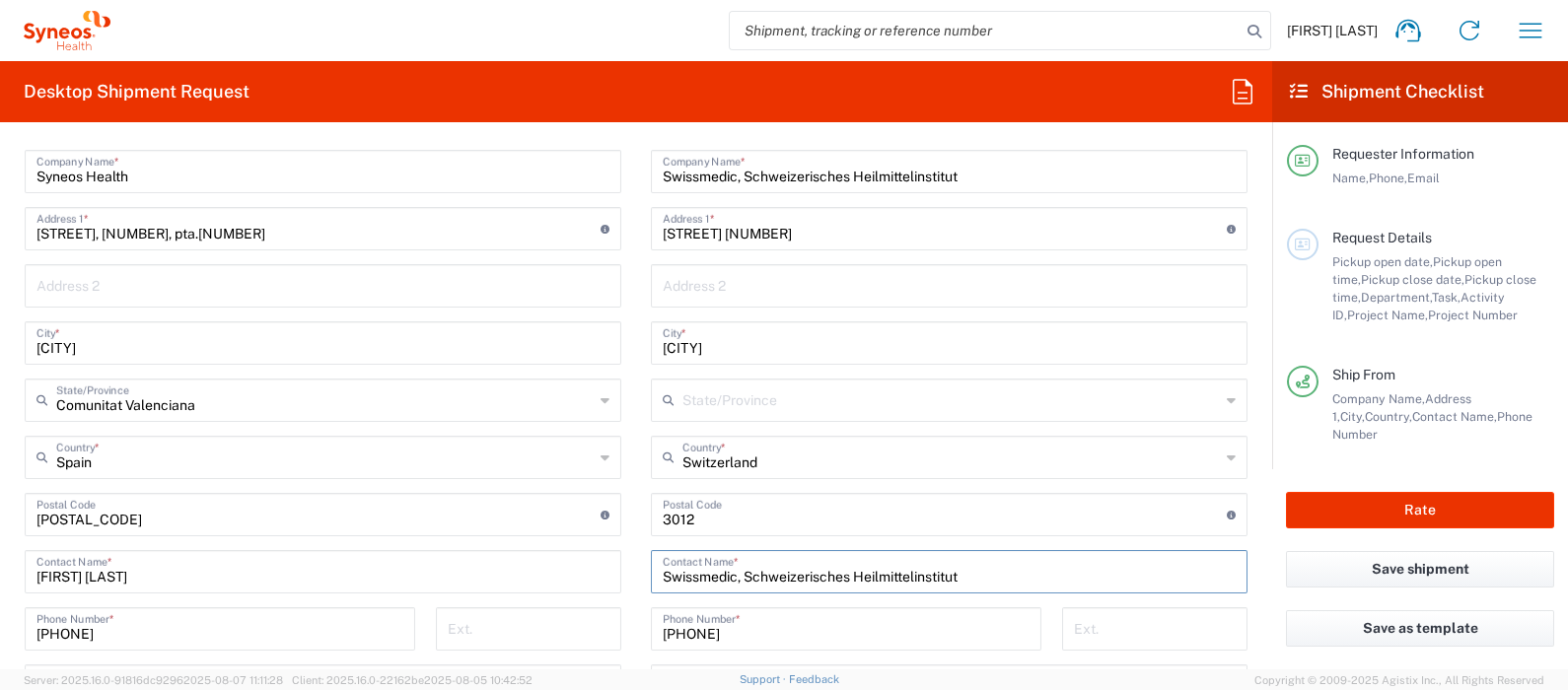 type on "Swissmedic, Schweizerisches Heilmittelinstitut" 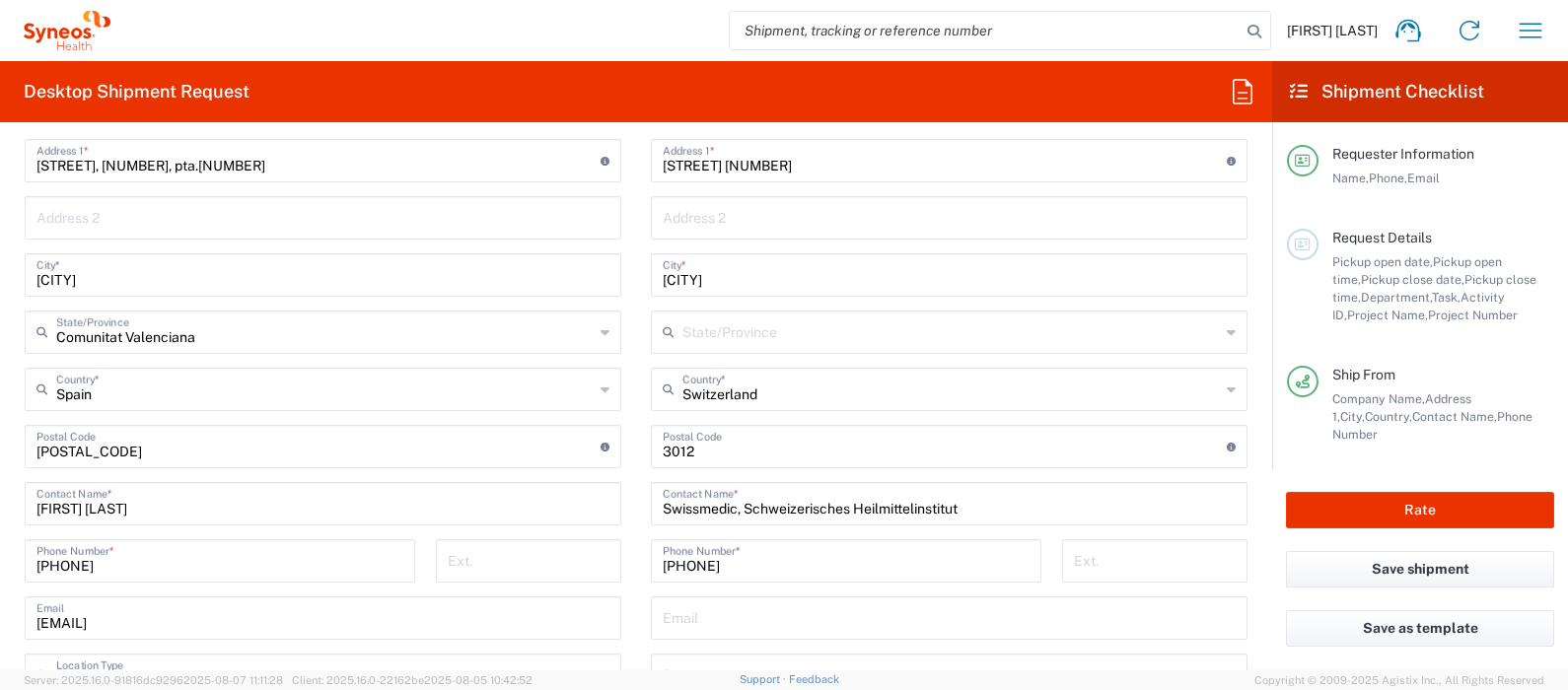 scroll, scrollTop: 985, scrollLeft: 0, axis: vertical 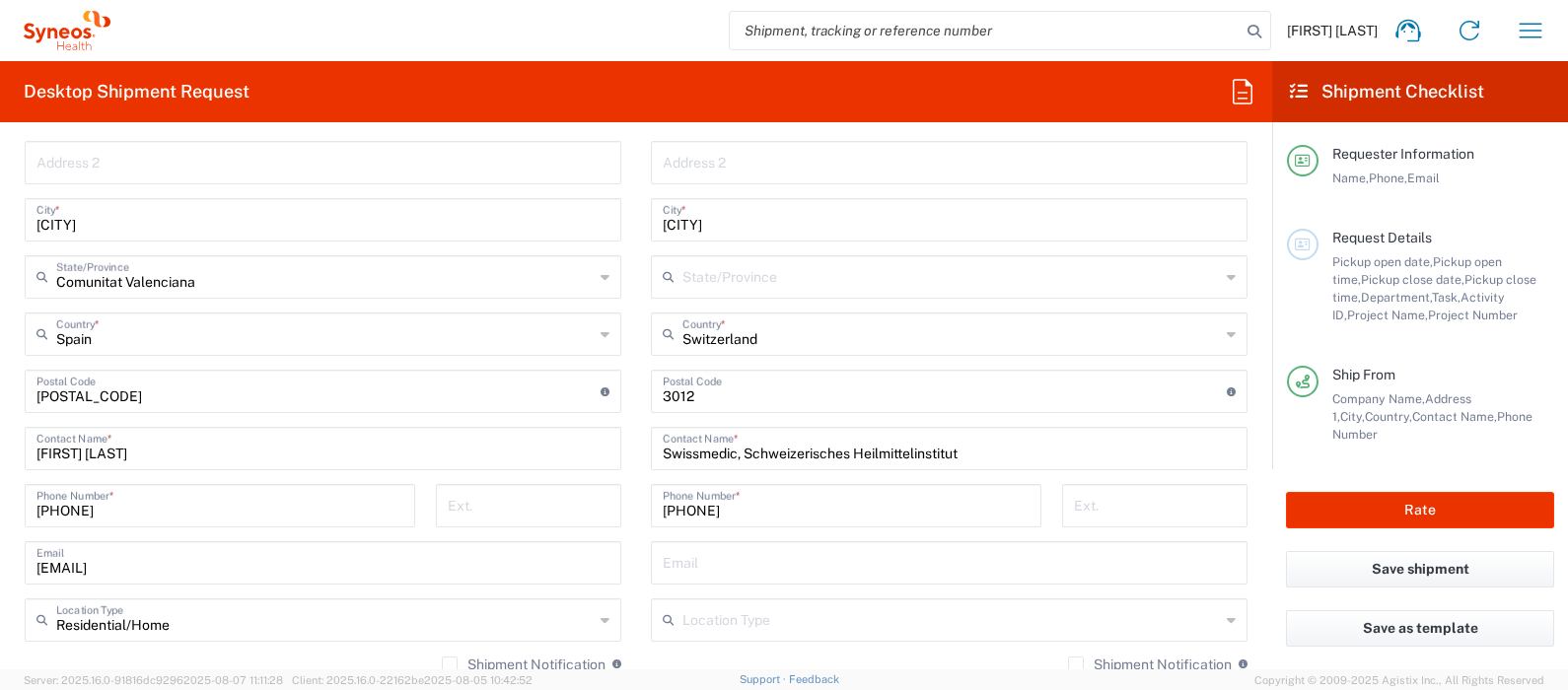click on "0584620211" at bounding box center [846, 504] 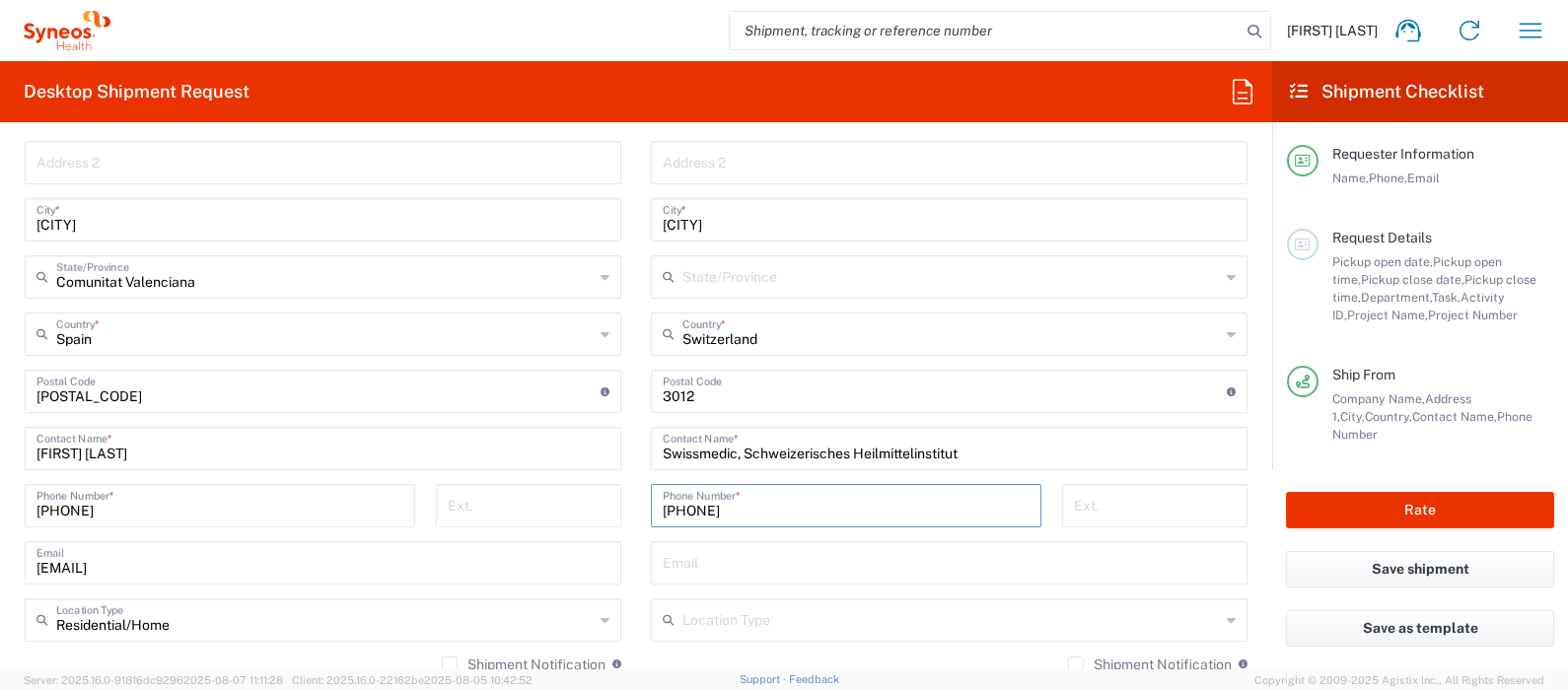 click on "0584620211" at bounding box center [846, 504] 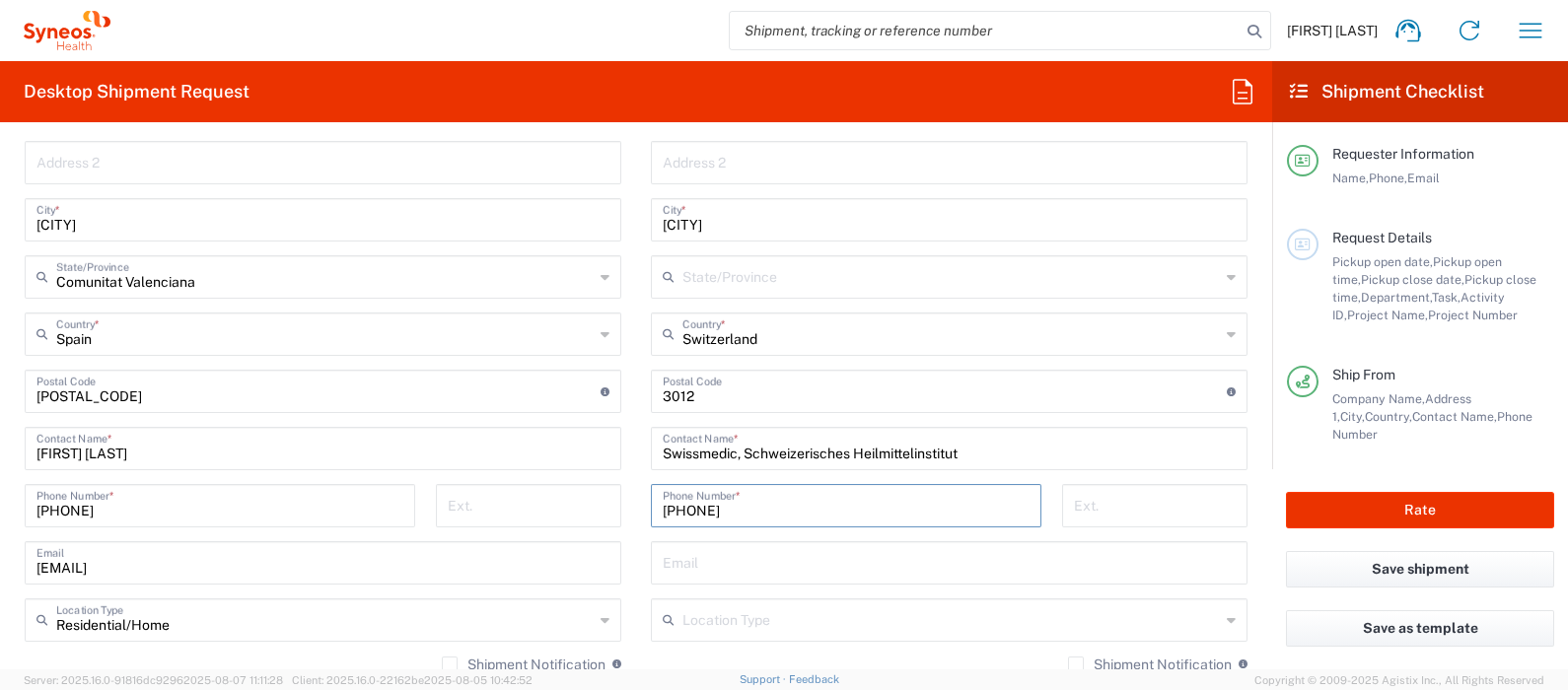 type on "[PHONE]" 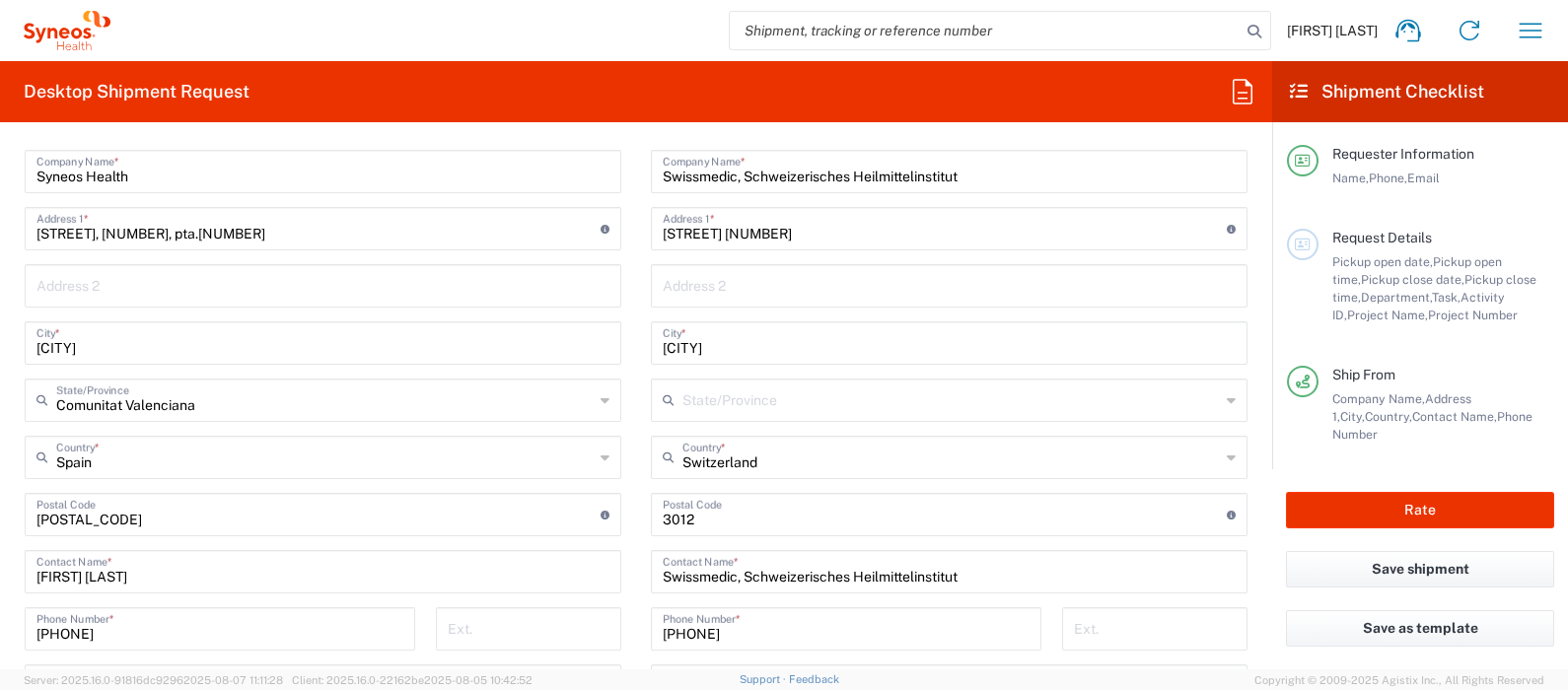 scroll, scrollTop: 985, scrollLeft: 0, axis: vertical 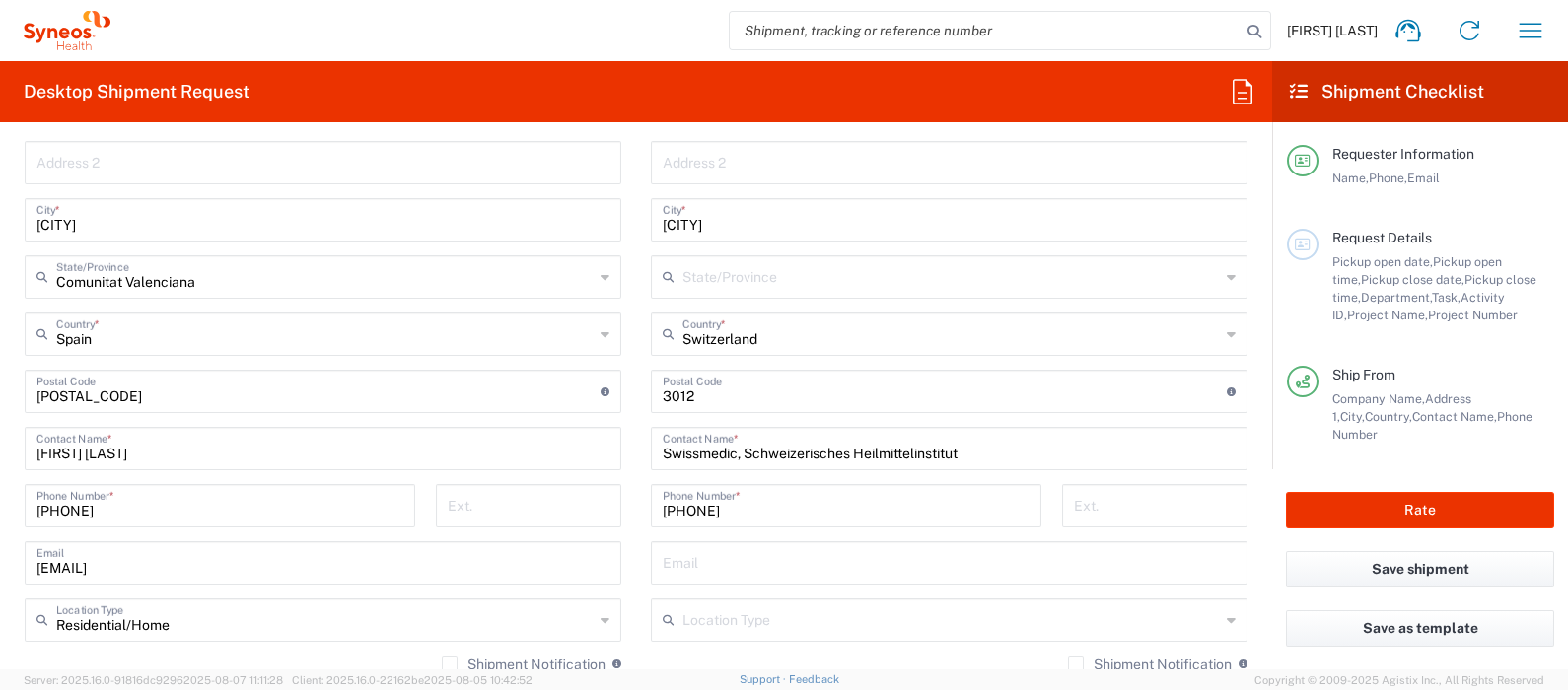 click on "Location  Addison Whitney LLC-Morrisvile NC US Barcelona-Syneos Health BioSector 2 LLC- New York US Boco Digital Media Caerus Marketing Group LLC-Morrisville NC US Chamberlain Communications LLC-New York US Chandler Chicco Agency, LLC-New York US Genico, LLC Gerbig Snell/Weisheimer Advert- Westerville OH Haas & Health Partner Public Relations GmbH Illingworth Research Group Ltd-Macclesfield UK Illingworth Rsrch Grp (France) Illingworth Rsrch Grp (Italy) Illingworth Rsrch Grp (Spain) Illingworth Rsrch Grp (USA) In Illingworth Rsrch Grp(Australi INC Research Clin Svcs Mexico inVentiv Health Philippines, Inc. IRG - Morrisville Warehouse IVH IPS Pvt Ltd- India IVH Mexico SA de CV NAVICOR GROUP, LLC- New York US PALIO + IGNITE, LLC- Westerville OH US Pharmaceutical Institute LLC- Morrisville NC US PT Syneos Health Indonesia Rx dataScience Inc-Morrisville NC US RxDataScience India Private Lt Syneos Health (Beijing) Inc.Lt Syneos Health (Shanghai) Inc. Ltd. Syneos Health (Thailand) Limit Syneos Health Argentina SA" 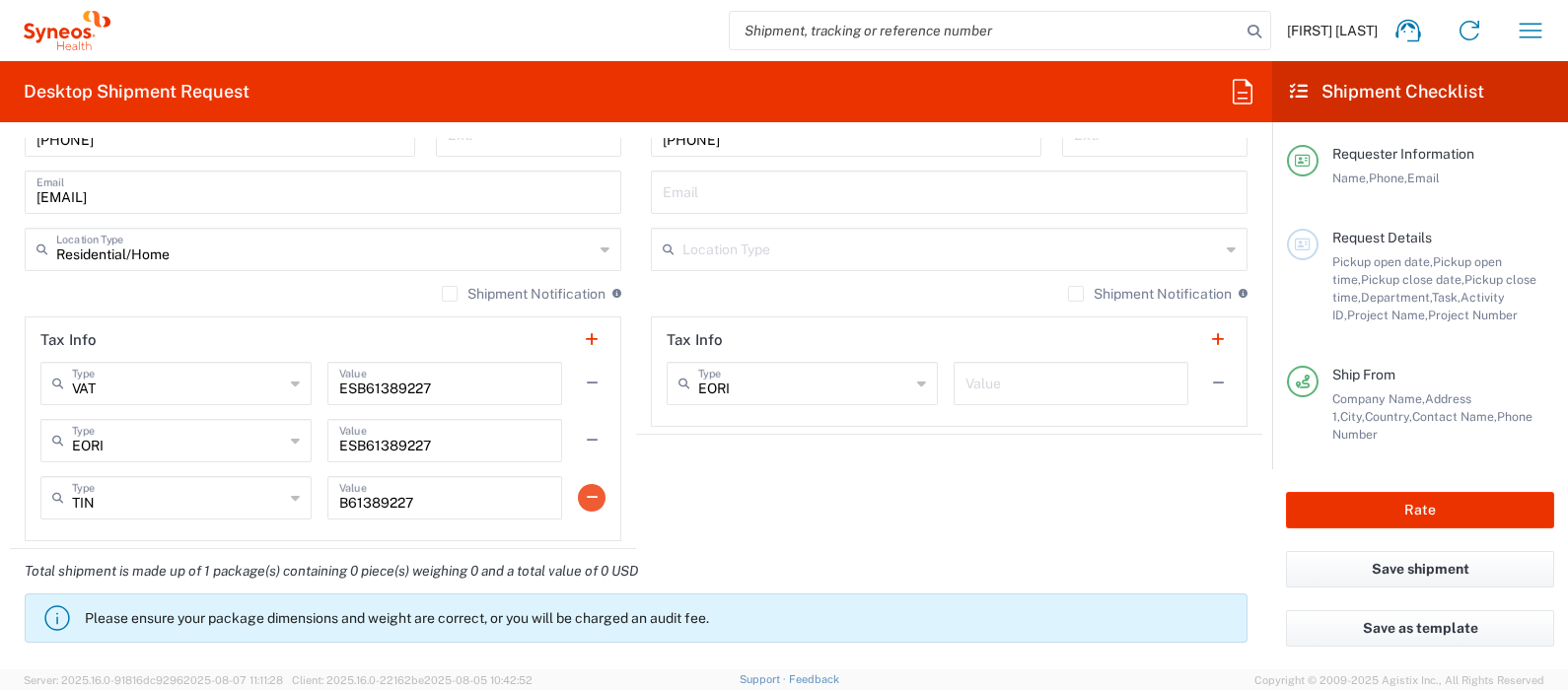 scroll, scrollTop: 1601, scrollLeft: 0, axis: vertical 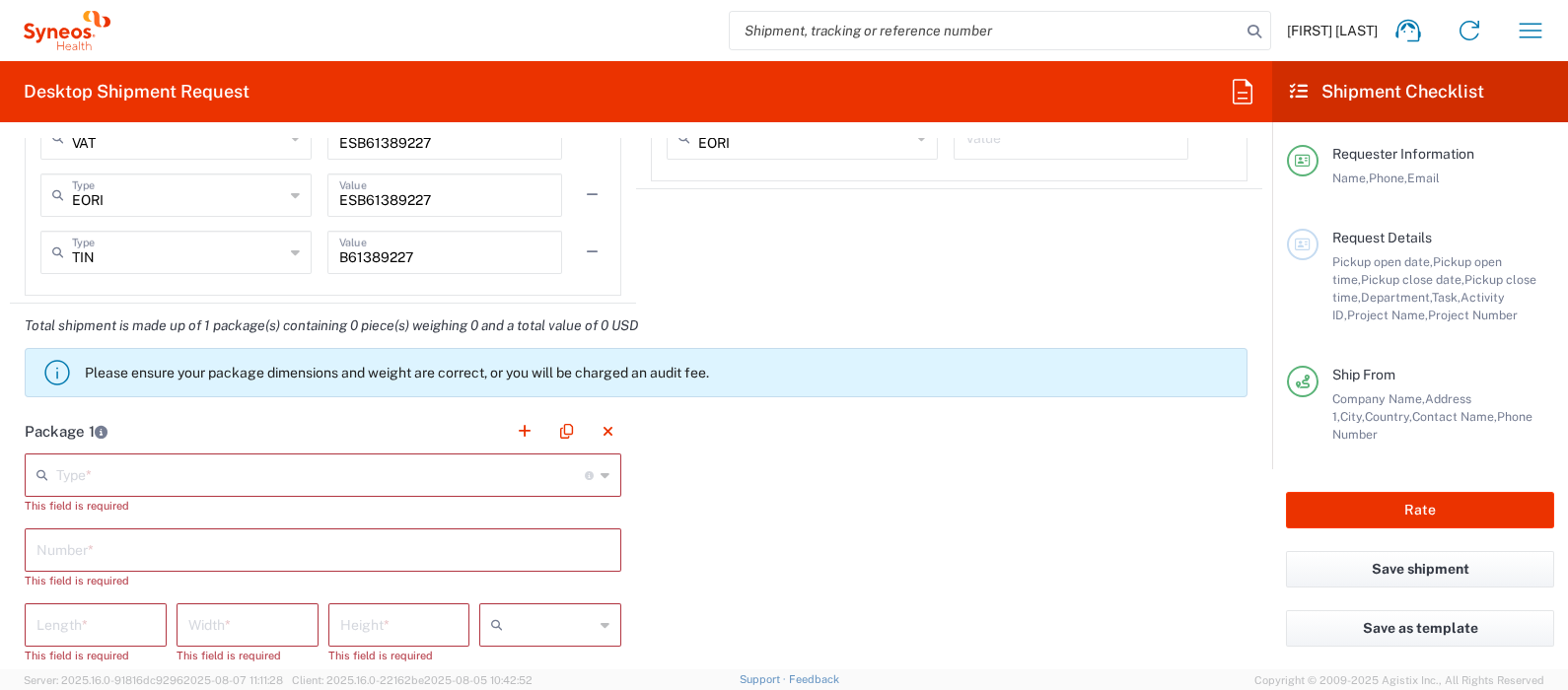 click on "Type  * Material used to package goods" 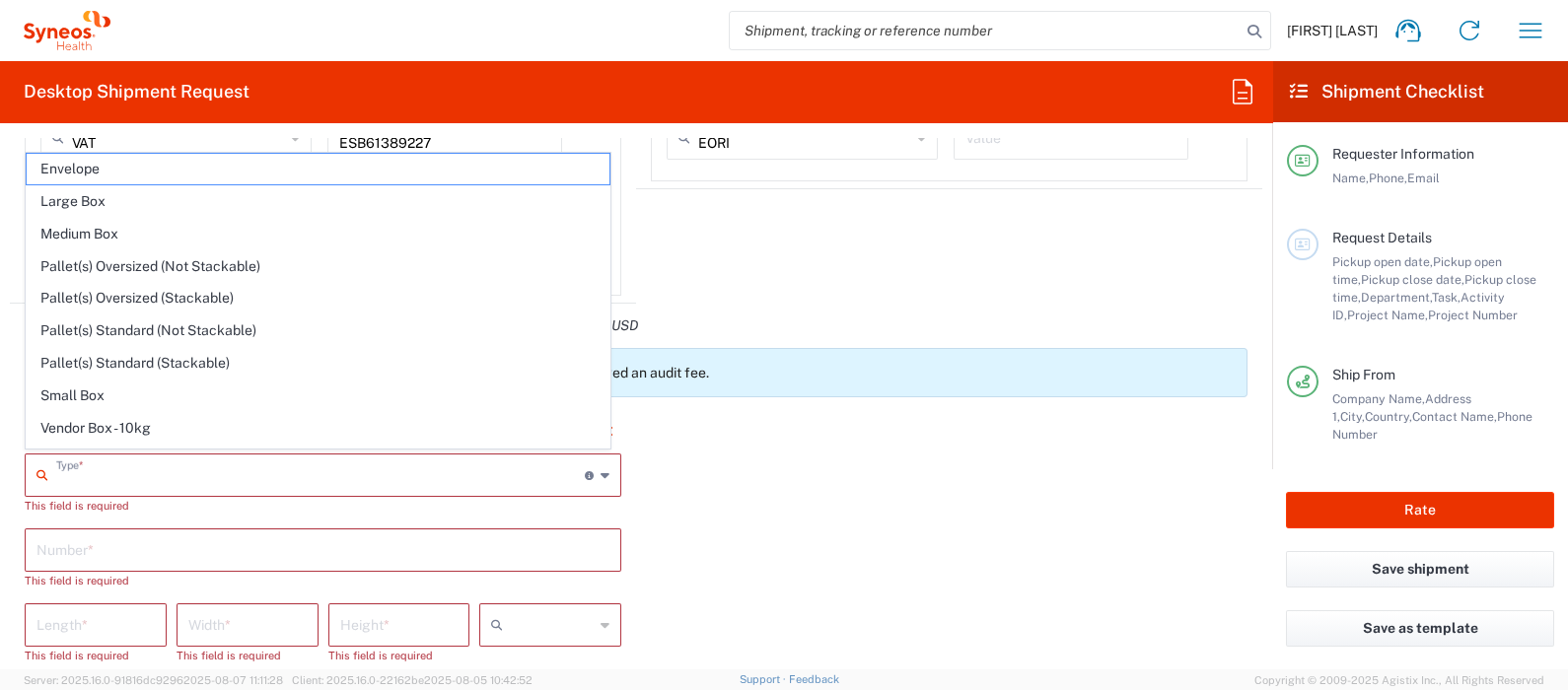 click at bounding box center [321, 473] 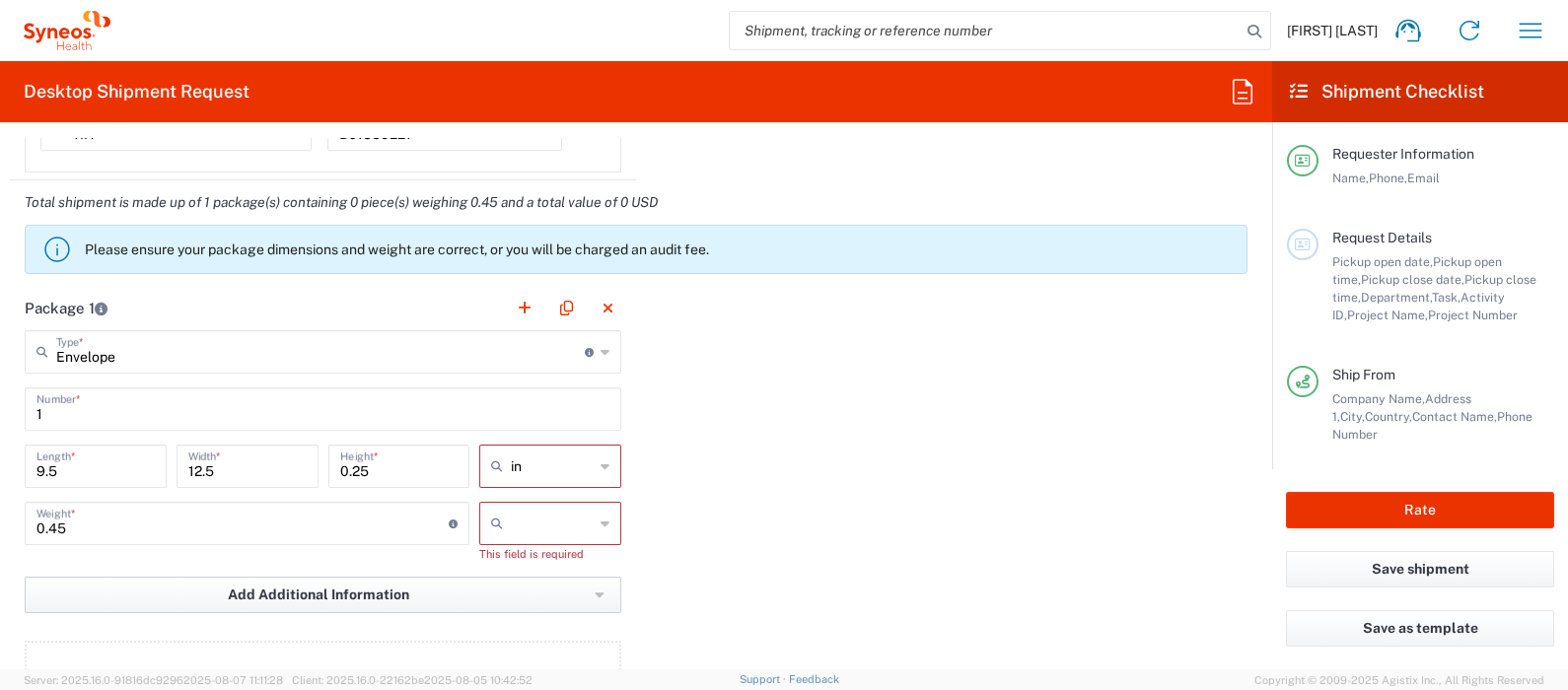 scroll, scrollTop: 1847, scrollLeft: 0, axis: vertical 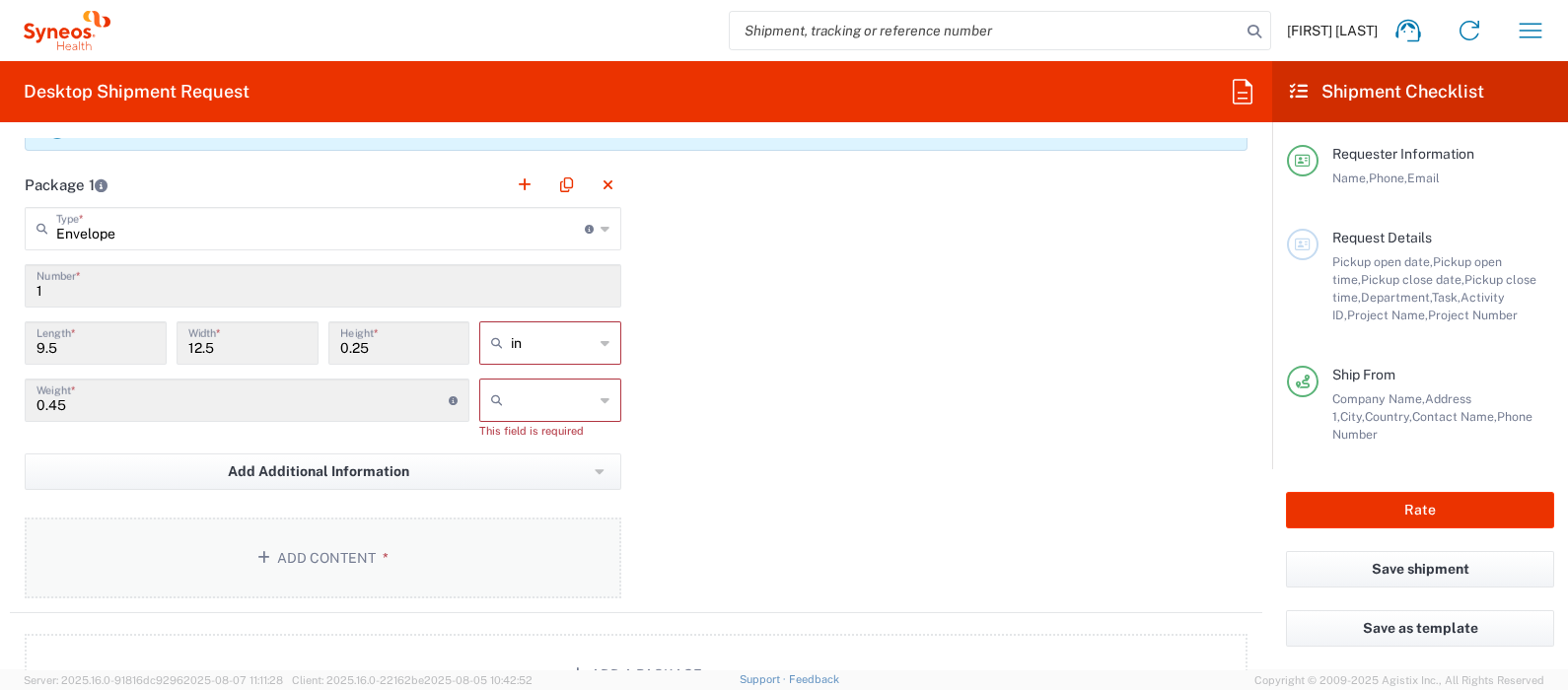 click on "Add Content *" 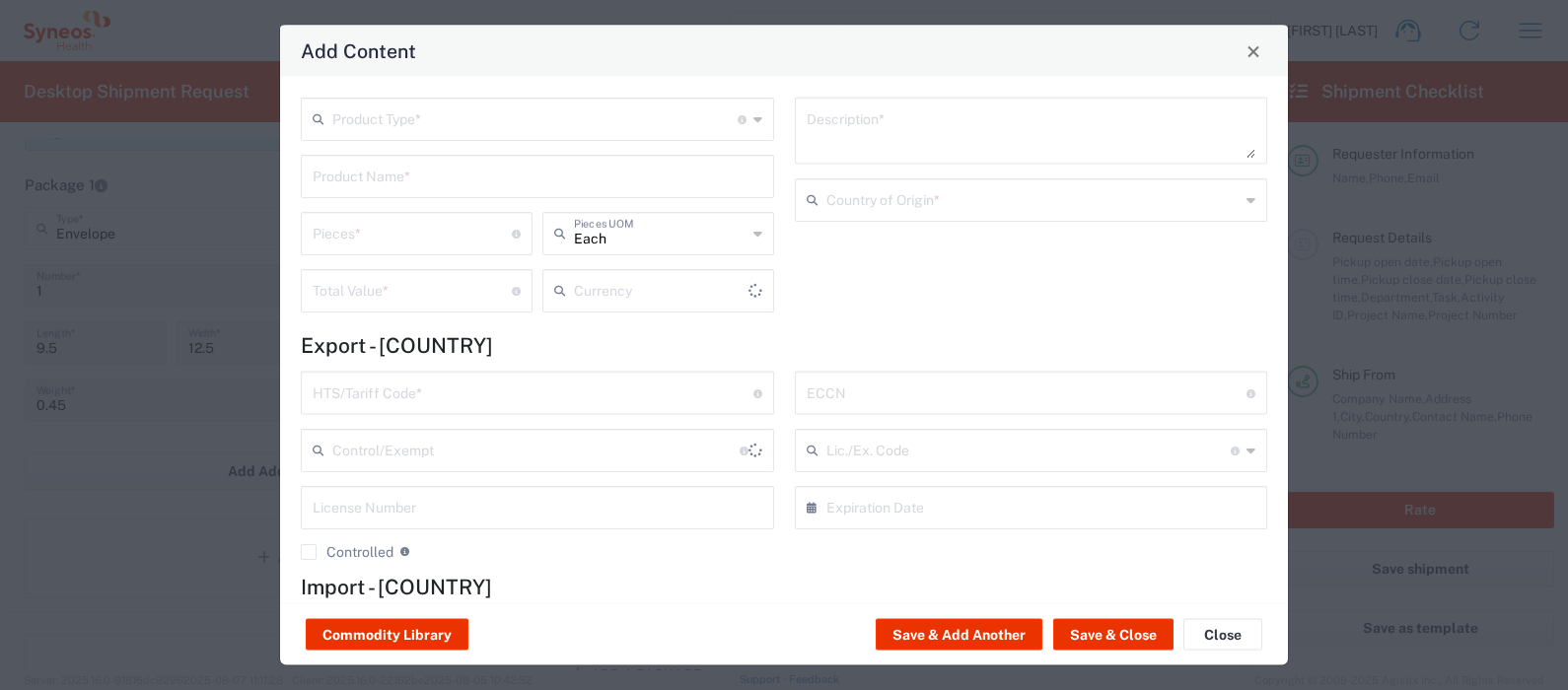 type on "US Dollar" 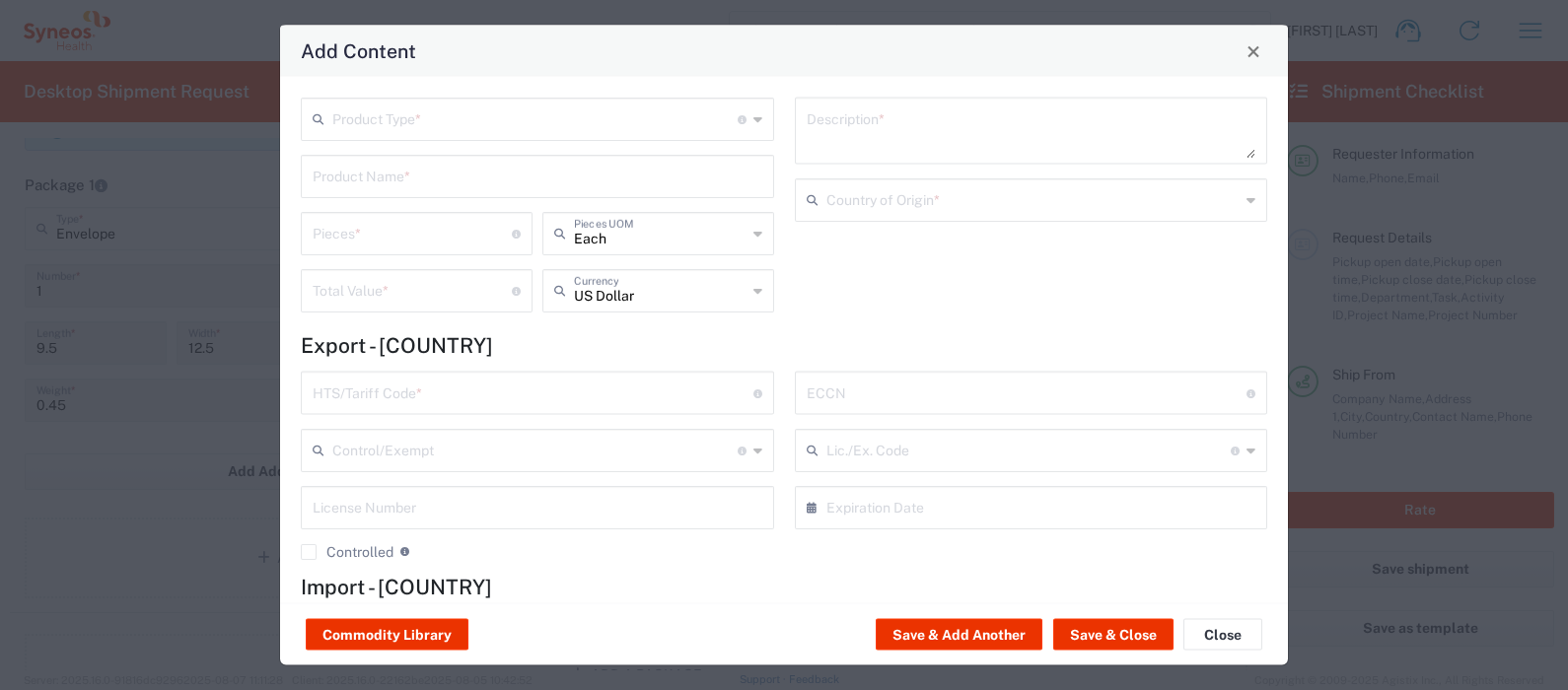 click at bounding box center [535, 117] 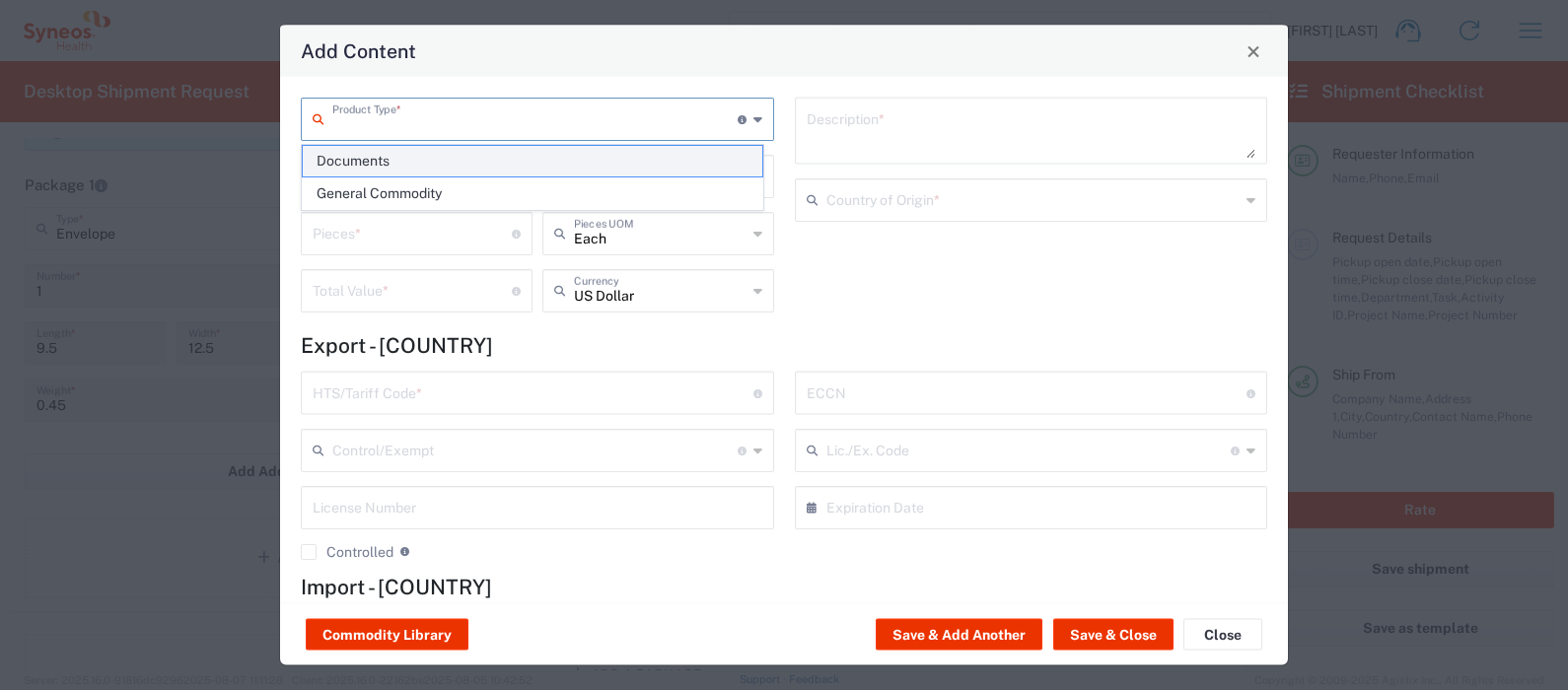 click on "Documents" 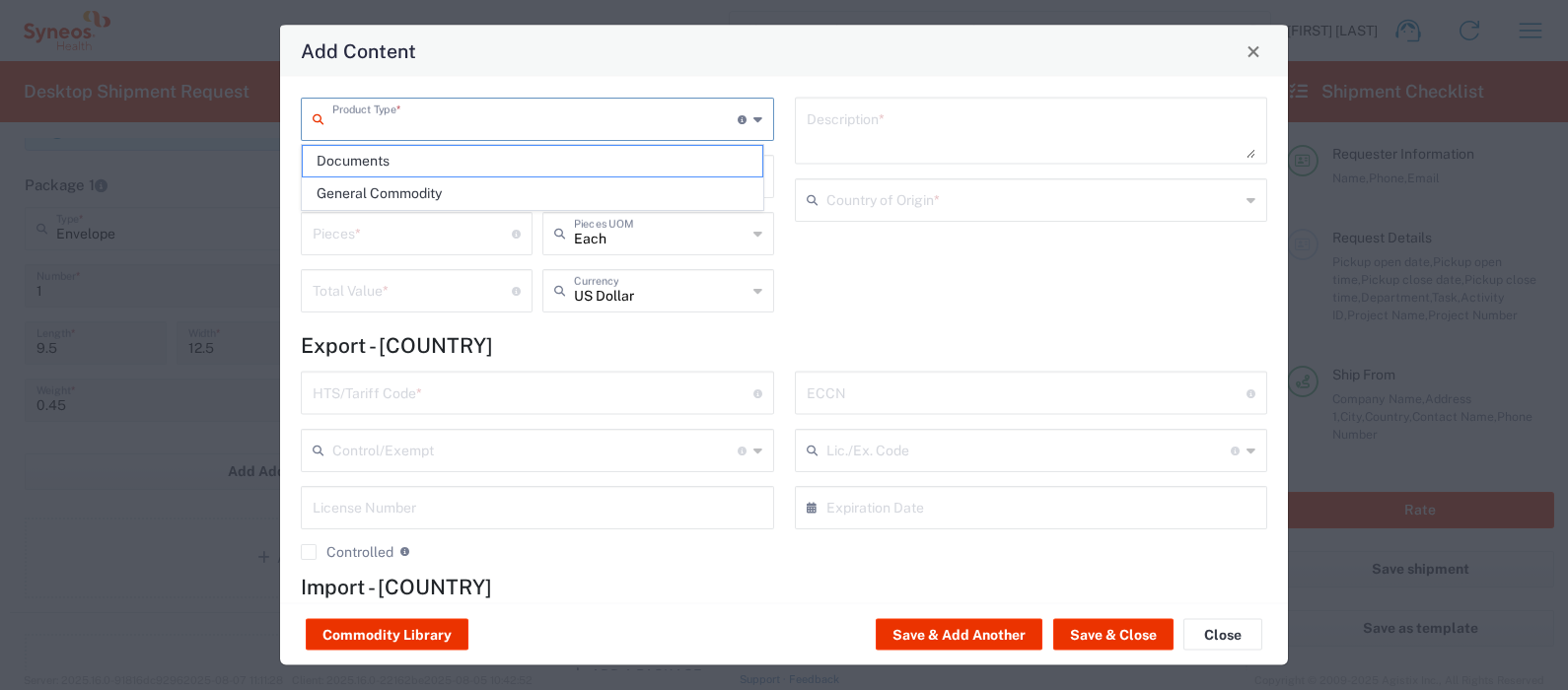 type on "Documents" 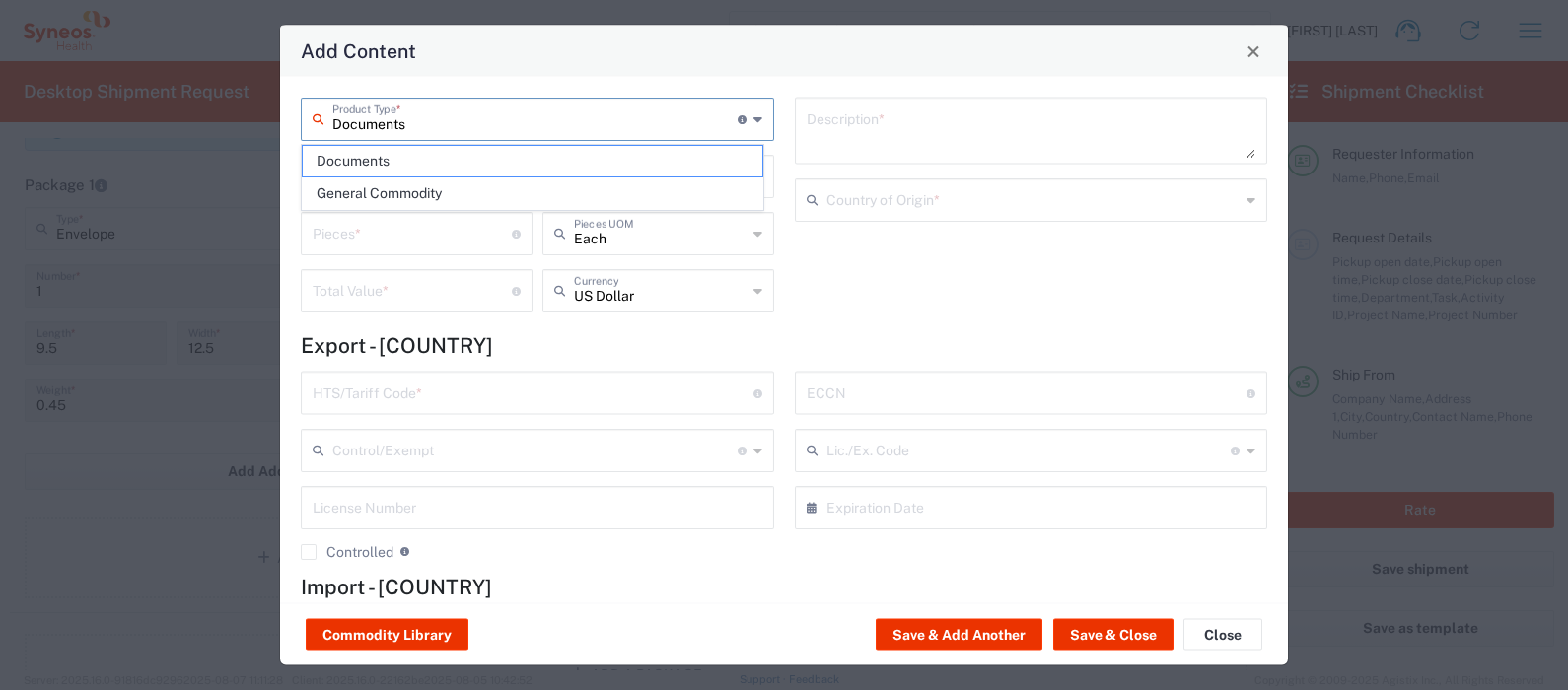 type on "Documents" 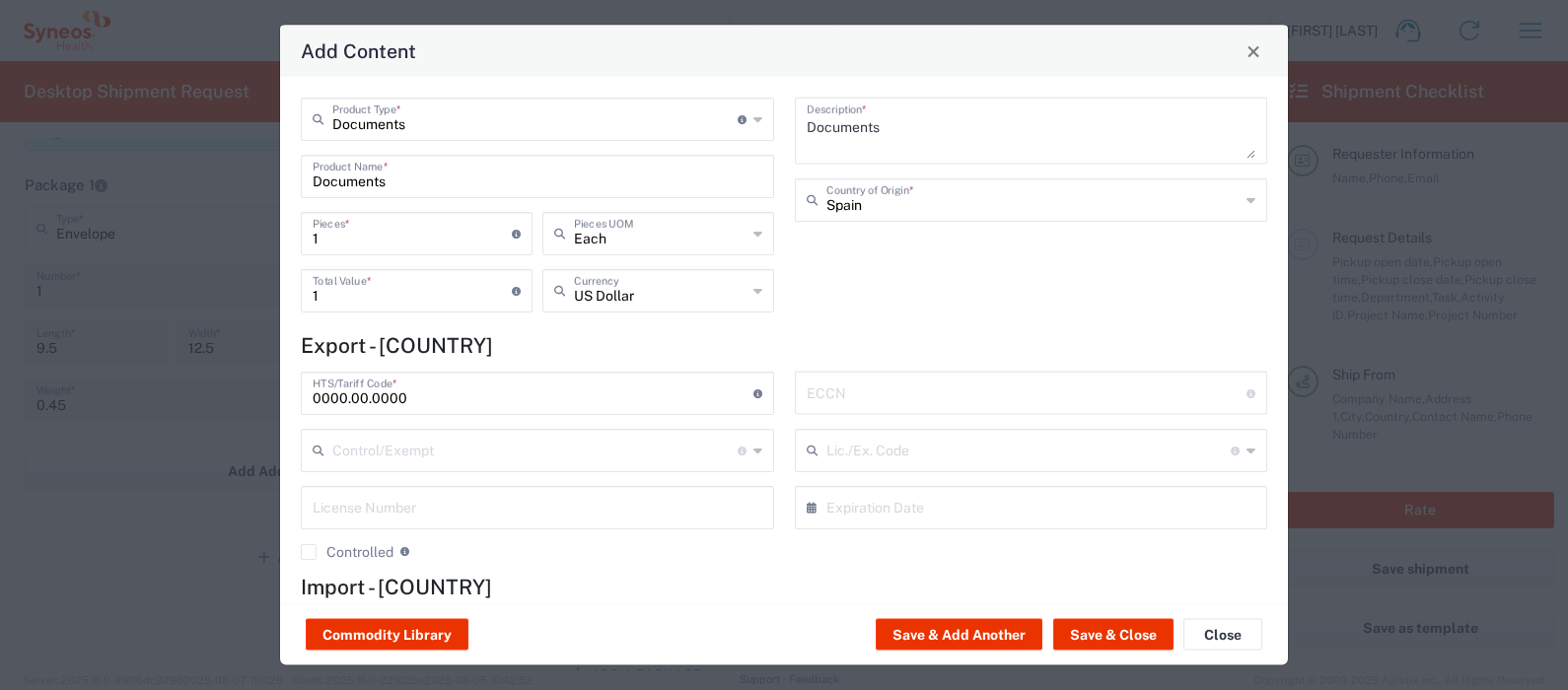 click on "Documents" at bounding box center [1032, 131] 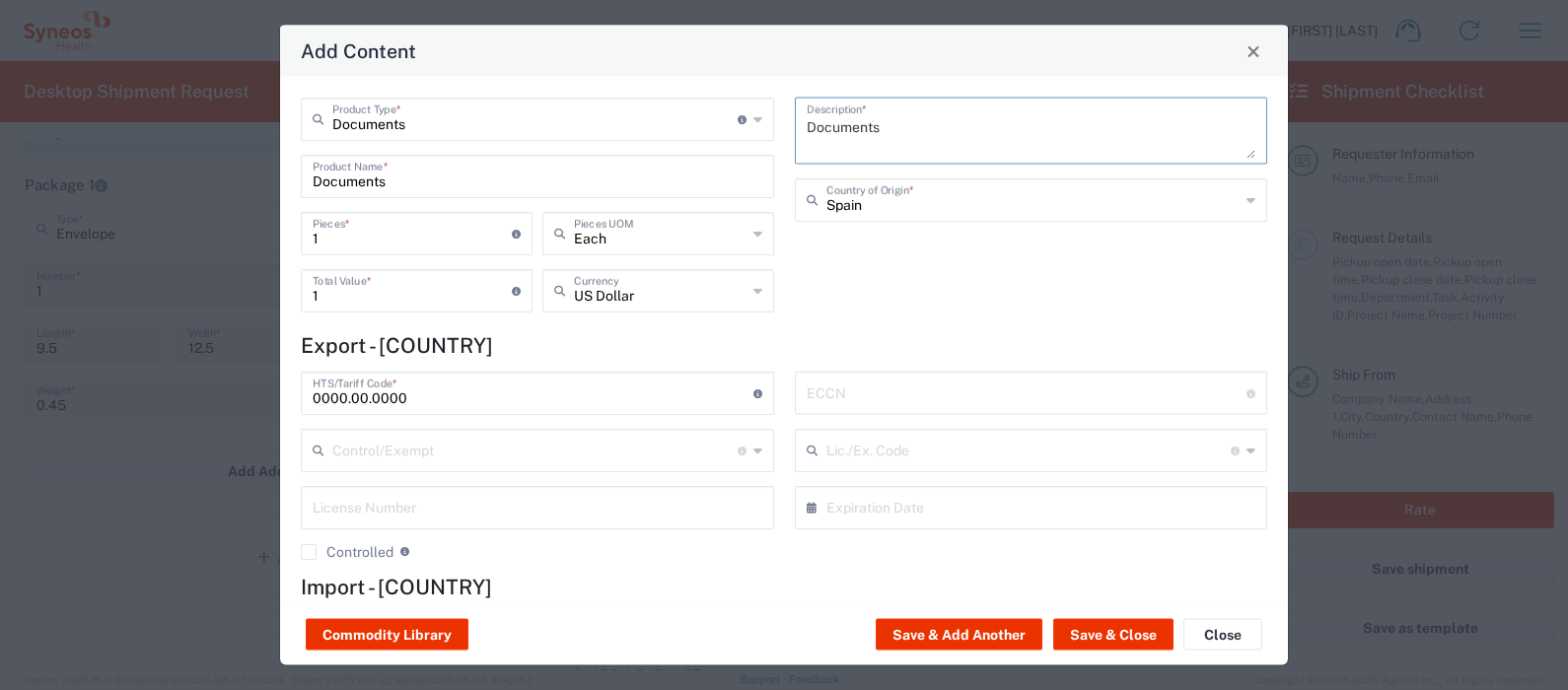 click on "Documents" at bounding box center [1032, 131] 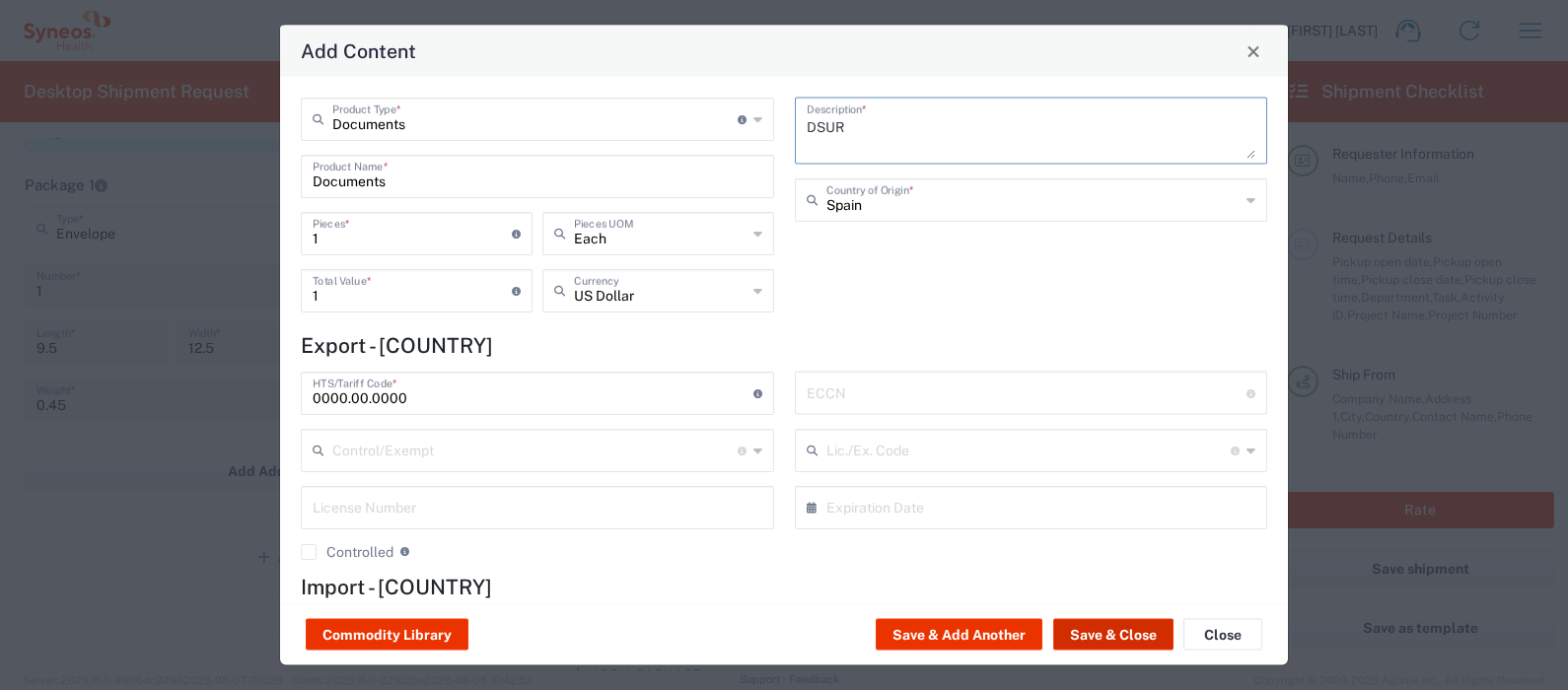type on "DSUR" 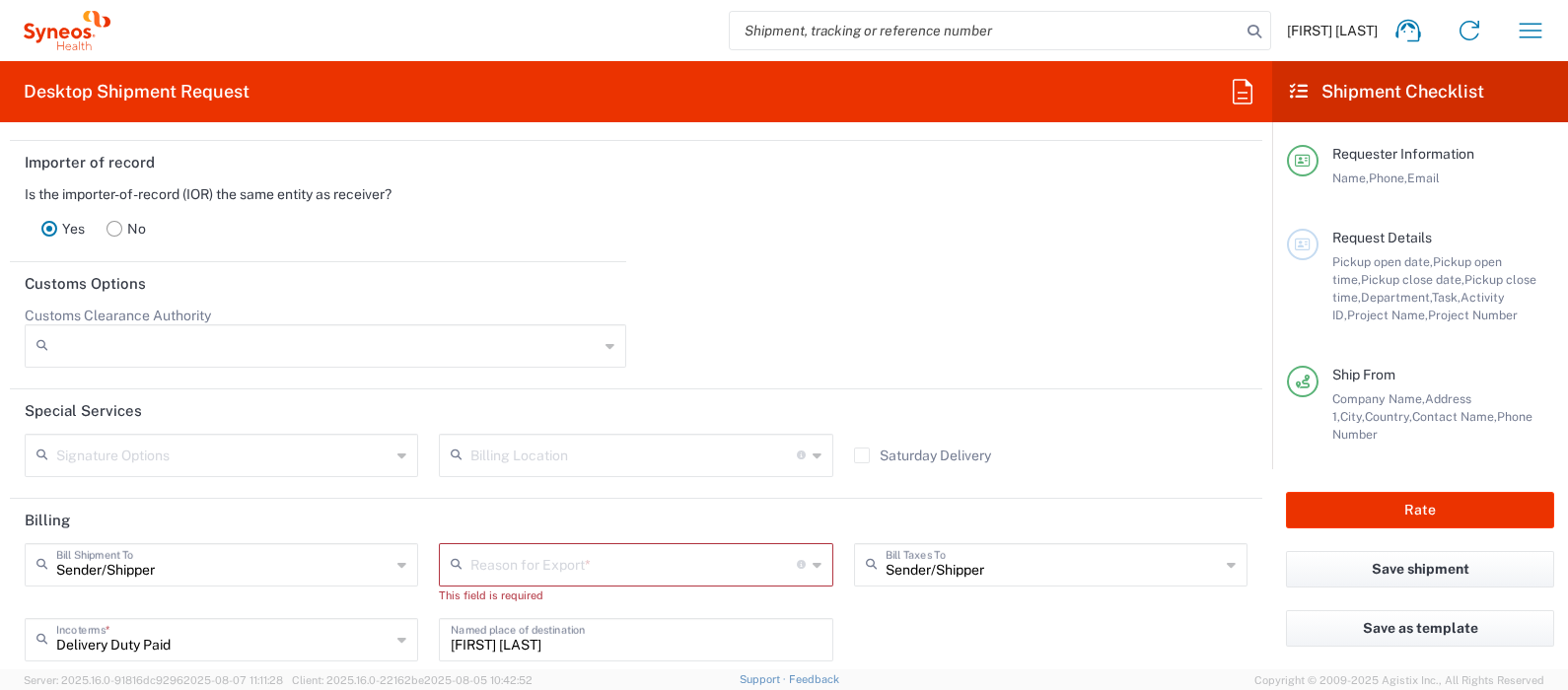 scroll, scrollTop: 2834, scrollLeft: 0, axis: vertical 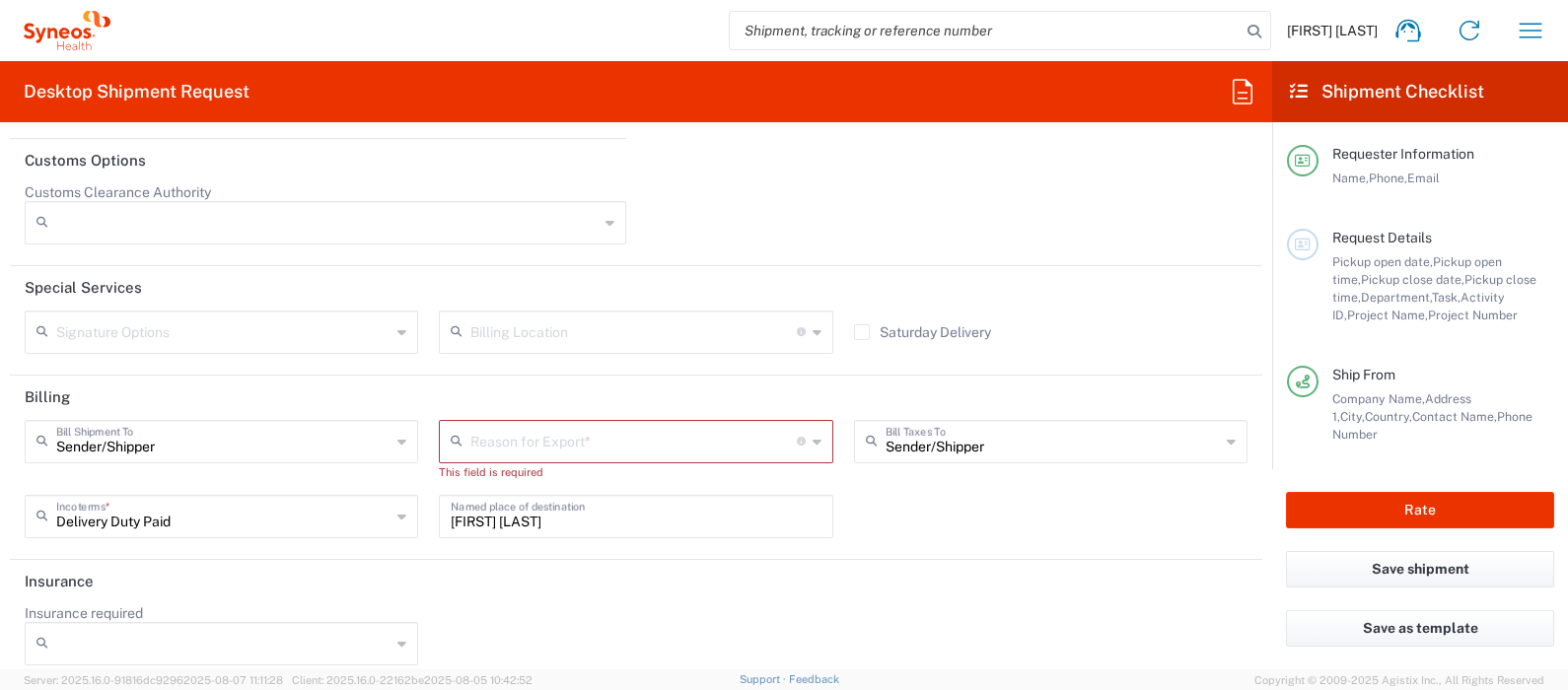 click at bounding box center (633, 440) 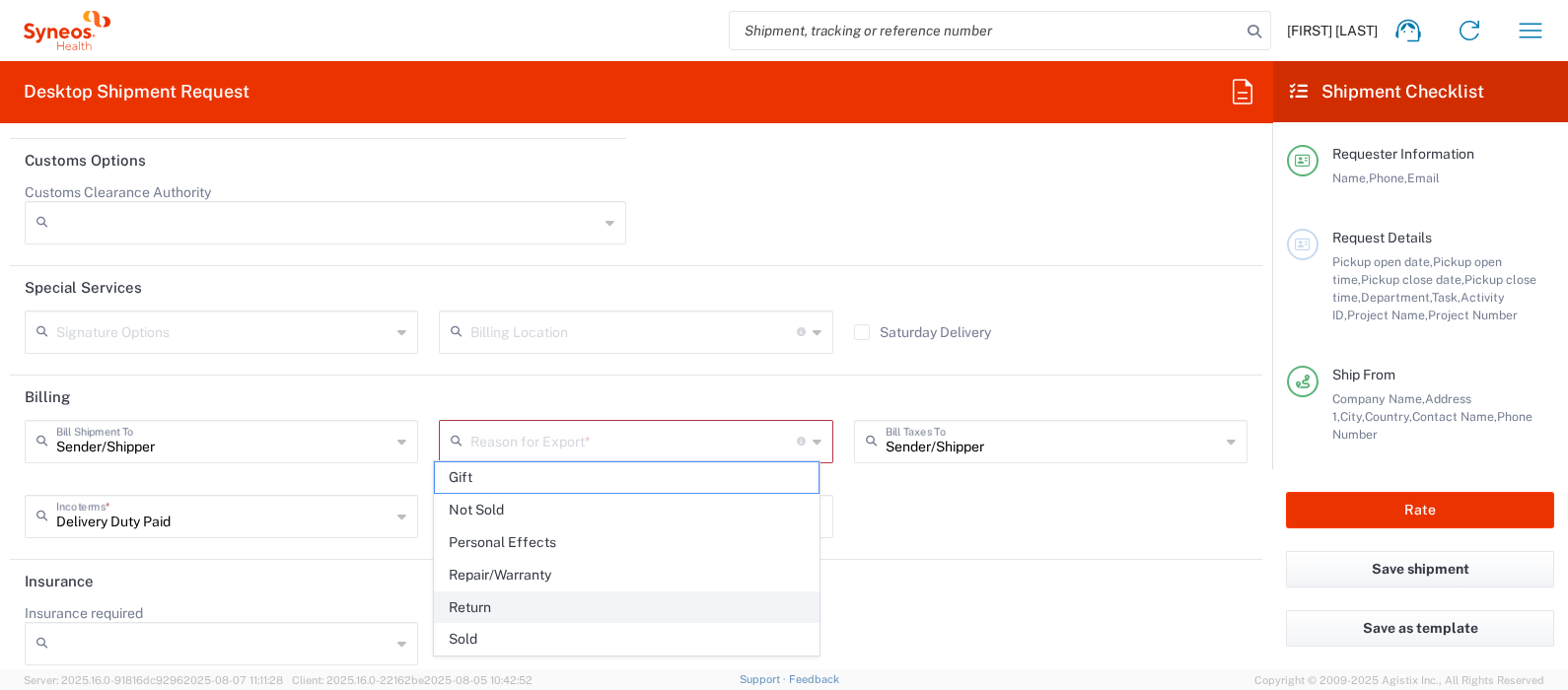 click on "Return" 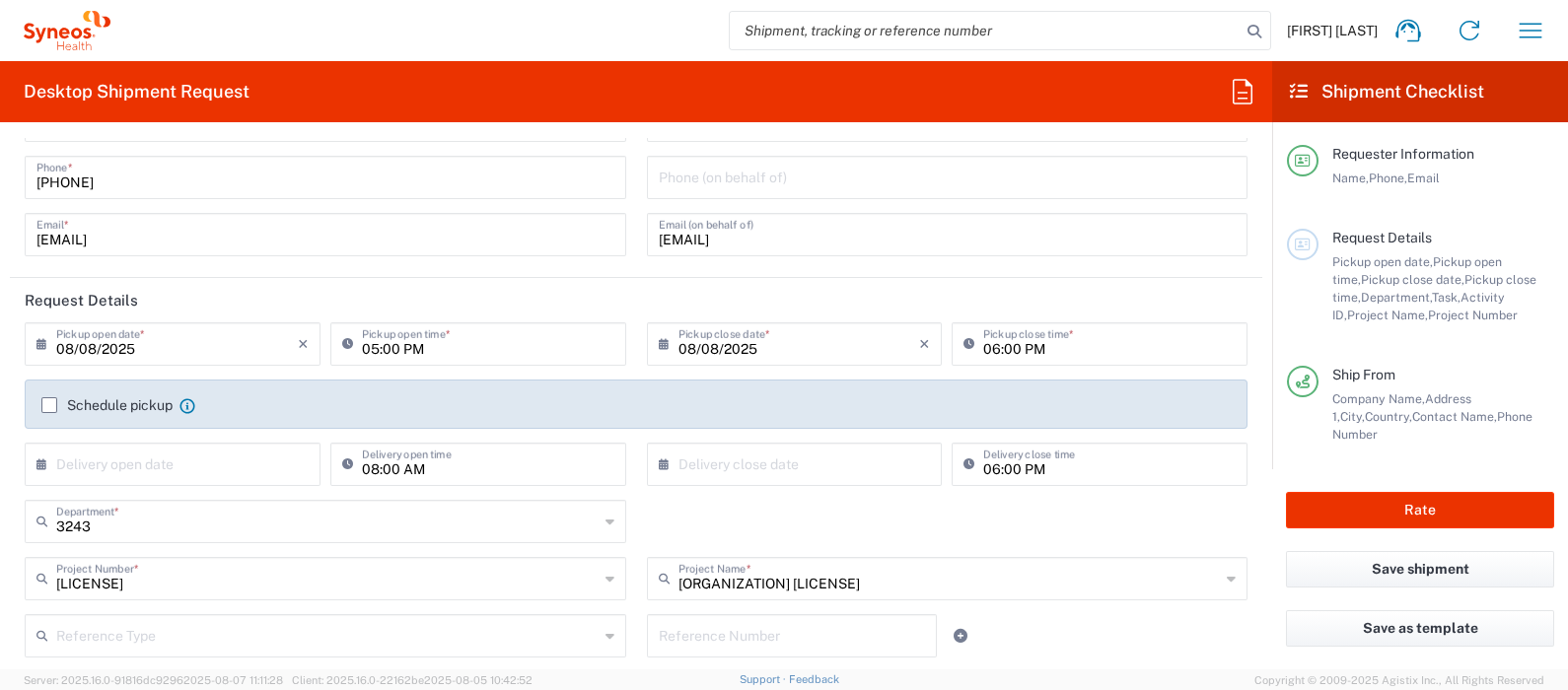 scroll, scrollTop: 122, scrollLeft: 0, axis: vertical 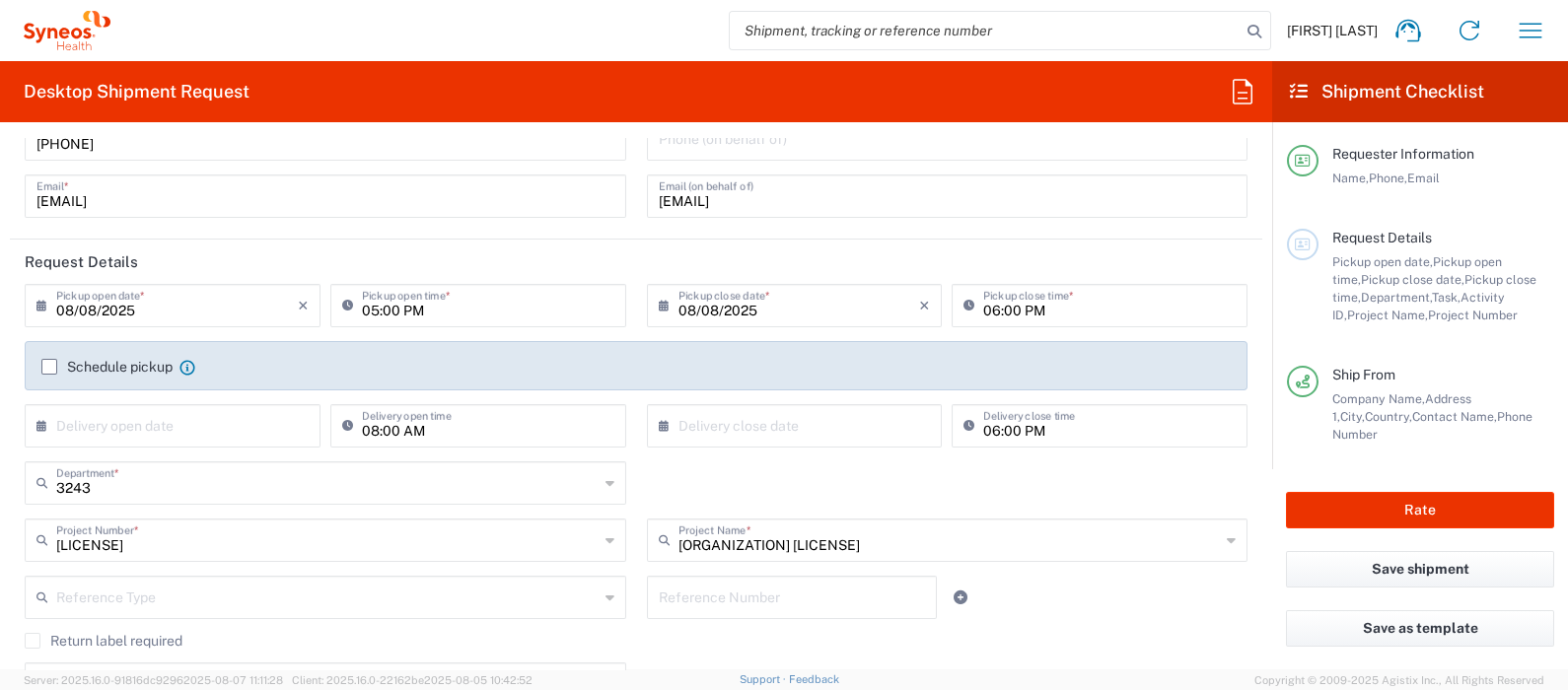 click on "Schedule pickup" 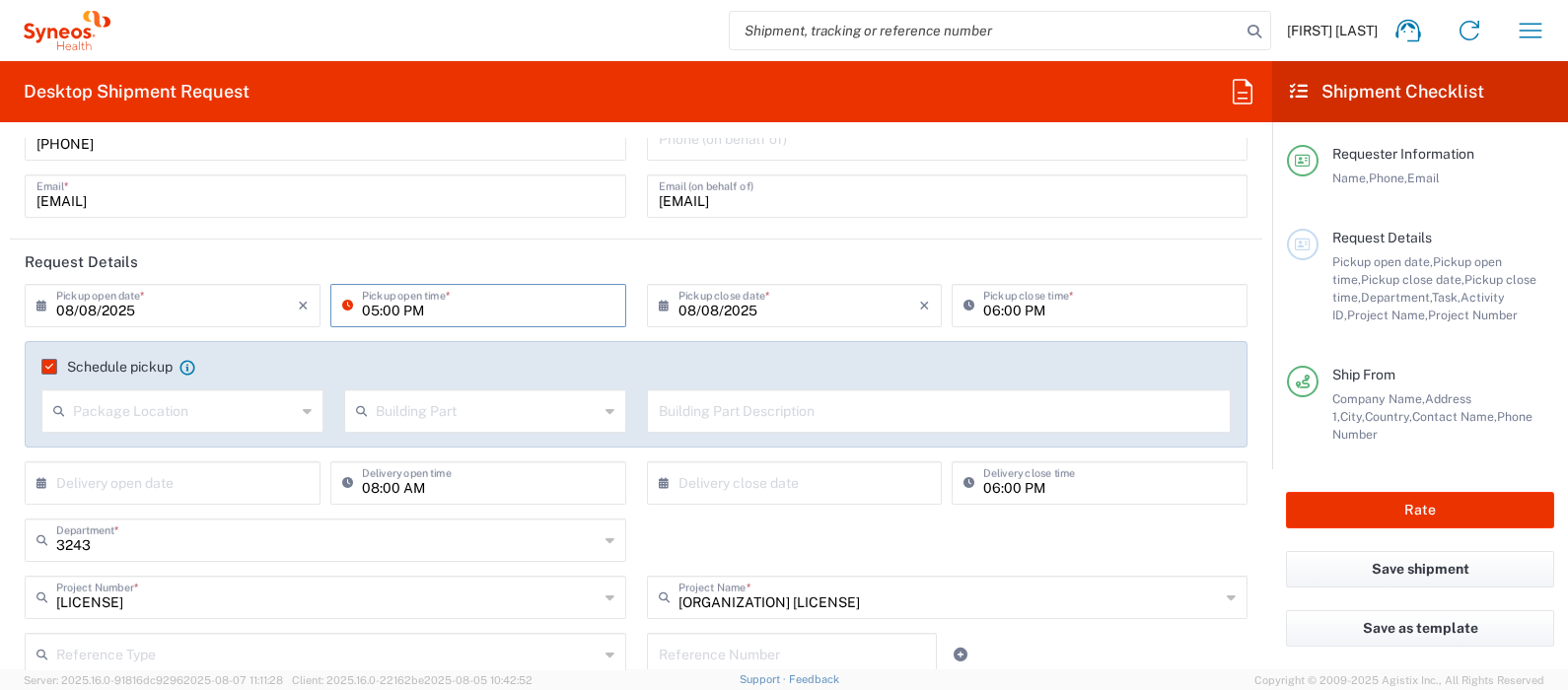 click on "05:00 PM" at bounding box center [488, 304] 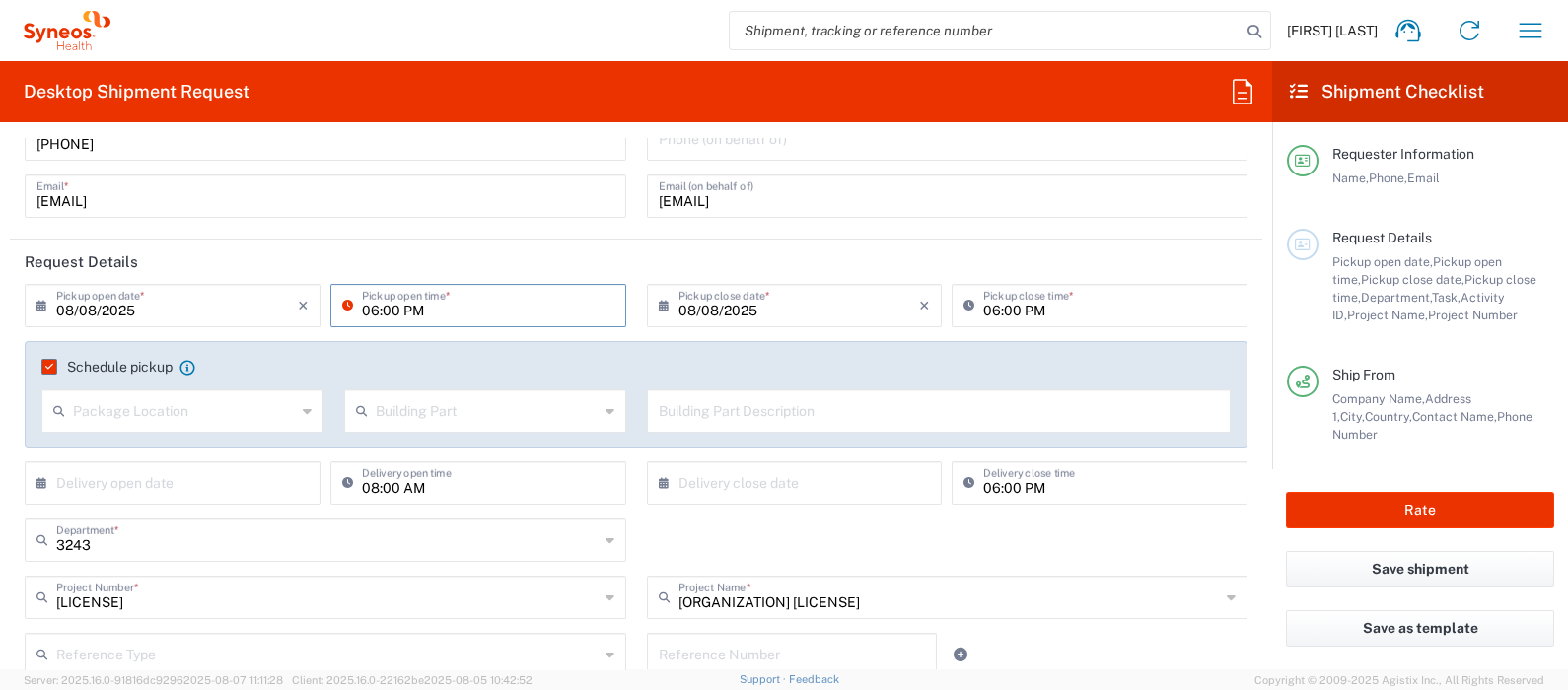 type on "06:00 PM" 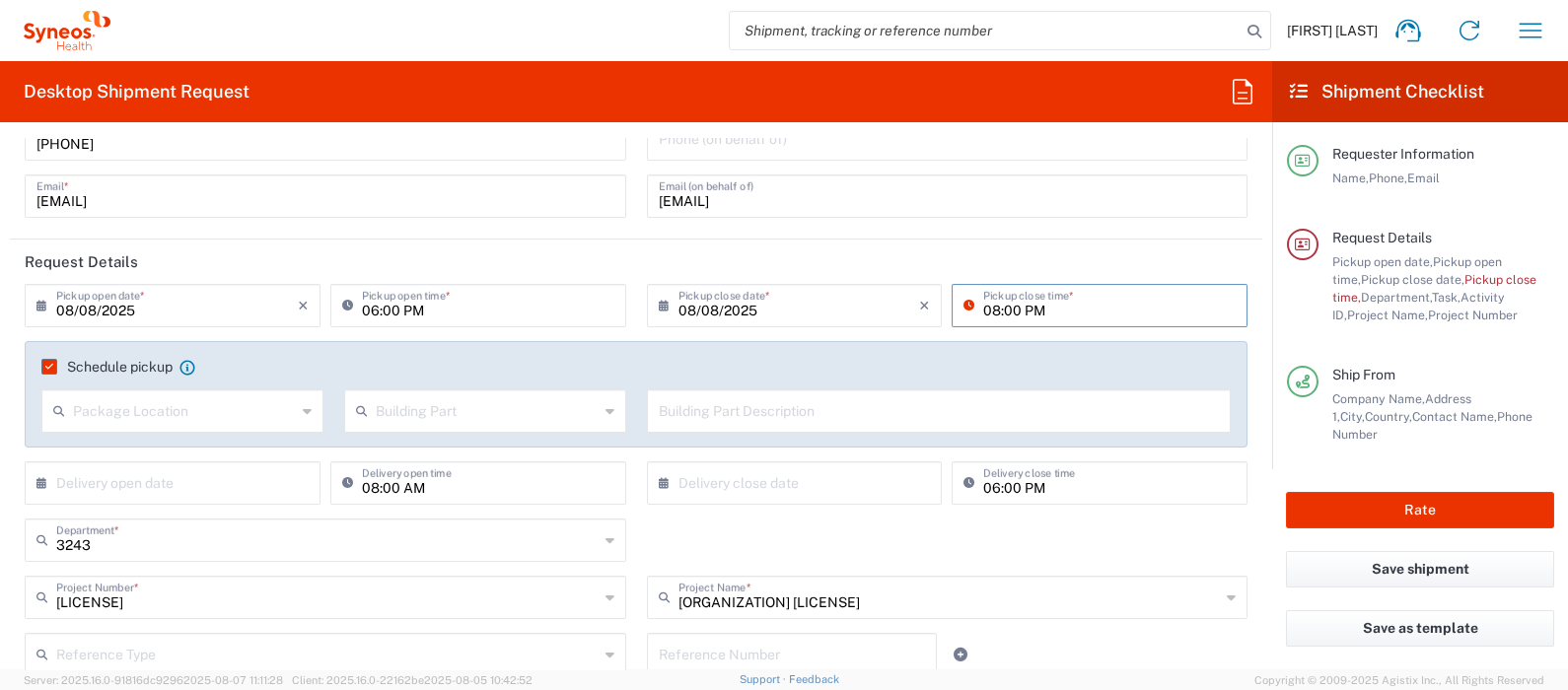 type on "08:00 PM" 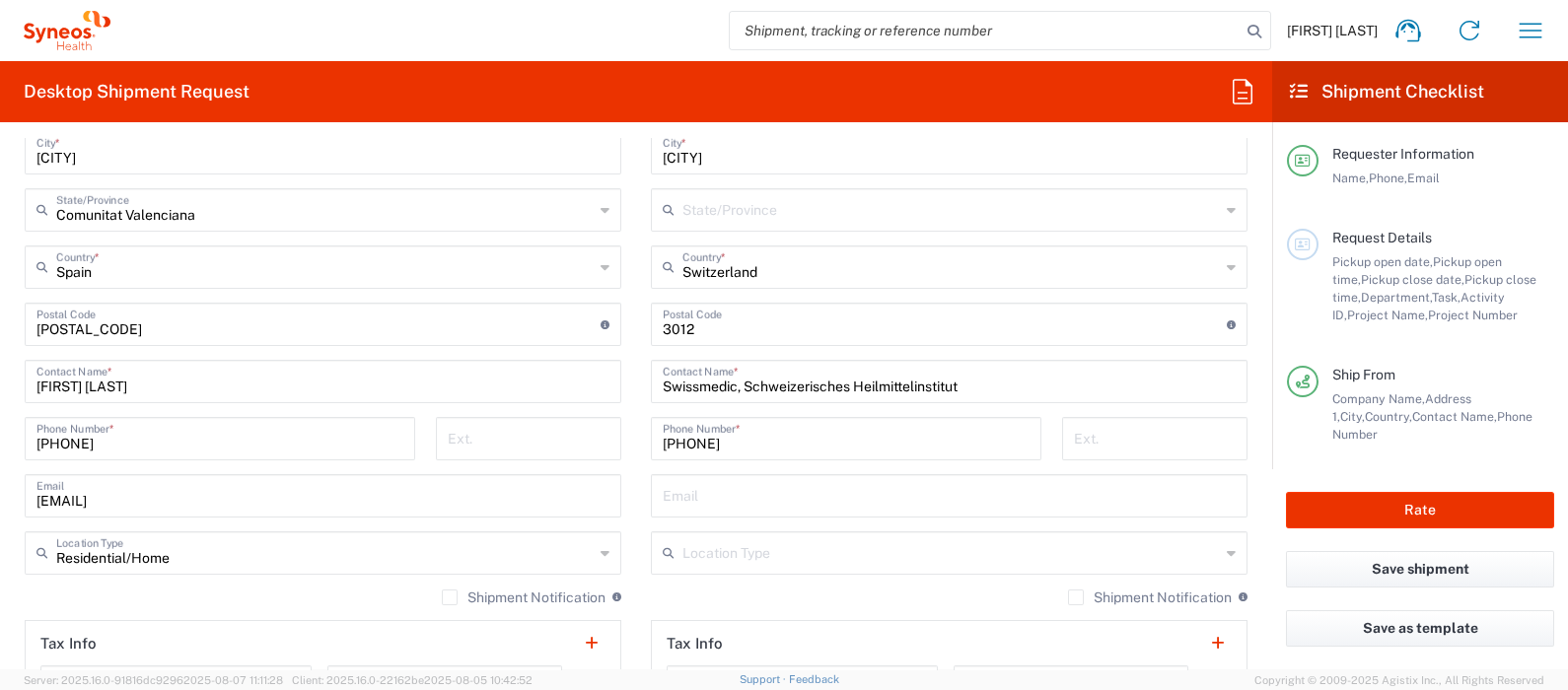 scroll, scrollTop: 985, scrollLeft: 0, axis: vertical 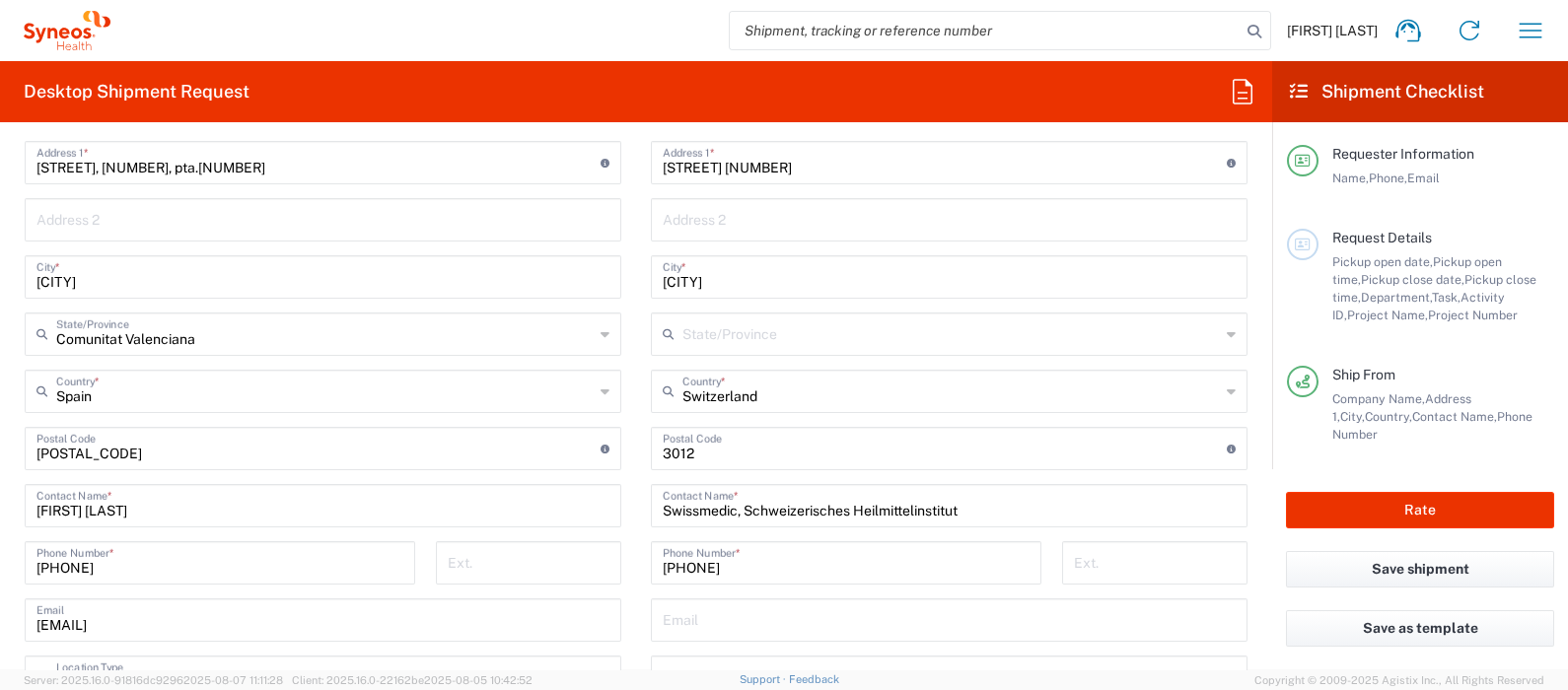 click on "Requester Information  Stefan Ges  Name  * 671602324  Phone  * stefan.ges@syneoshealth.com  Email  *  Name (on behalf of)   Phone (on behalf of)  stefan.ges@syneoshealth.com  Email (on behalf of)   Request Details  08/08/2025 ×  Pickup open date  * Cancel Apply 06:00 PM  Pickup open time  * 08/08/2025 ×  Pickup close date  * Cancel Apply 08:00 PM  Pickup close time  *  Schedule pickup  When scheduling a pickup please be sure to meet the following criteria:
1. Pickup window should start at least 2 hours after current time.
2.Pickup window needs to be at least 2 hours.
3.Pickup close time should not exceed business hours.
Package Location  Front None Rear Side  Building Part  Apartment Building Department Floor Room Suite  Building Part Description  ×  Delivery open date  Cancel Apply 08:00 AM  Delivery open time  ×  Delivery close date  Cancel Apply 06:00 PM  Delivery close time  3243  Department  * 3243 3000 3100 3109 3110 3111 3112 3125 3130 3135 3136 3150 3155 3165 3171 3172 3190 3191 3192 3193 *" 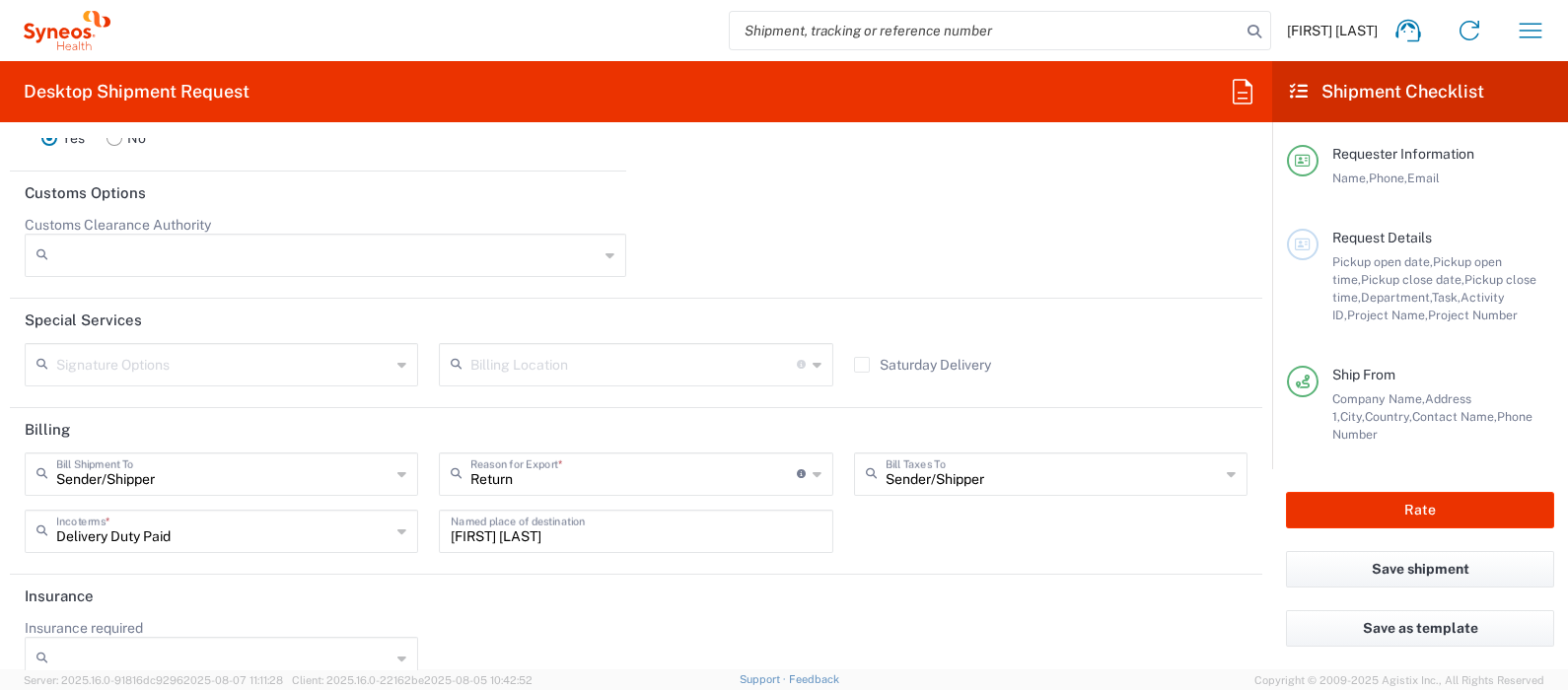 scroll, scrollTop: 2883, scrollLeft: 0, axis: vertical 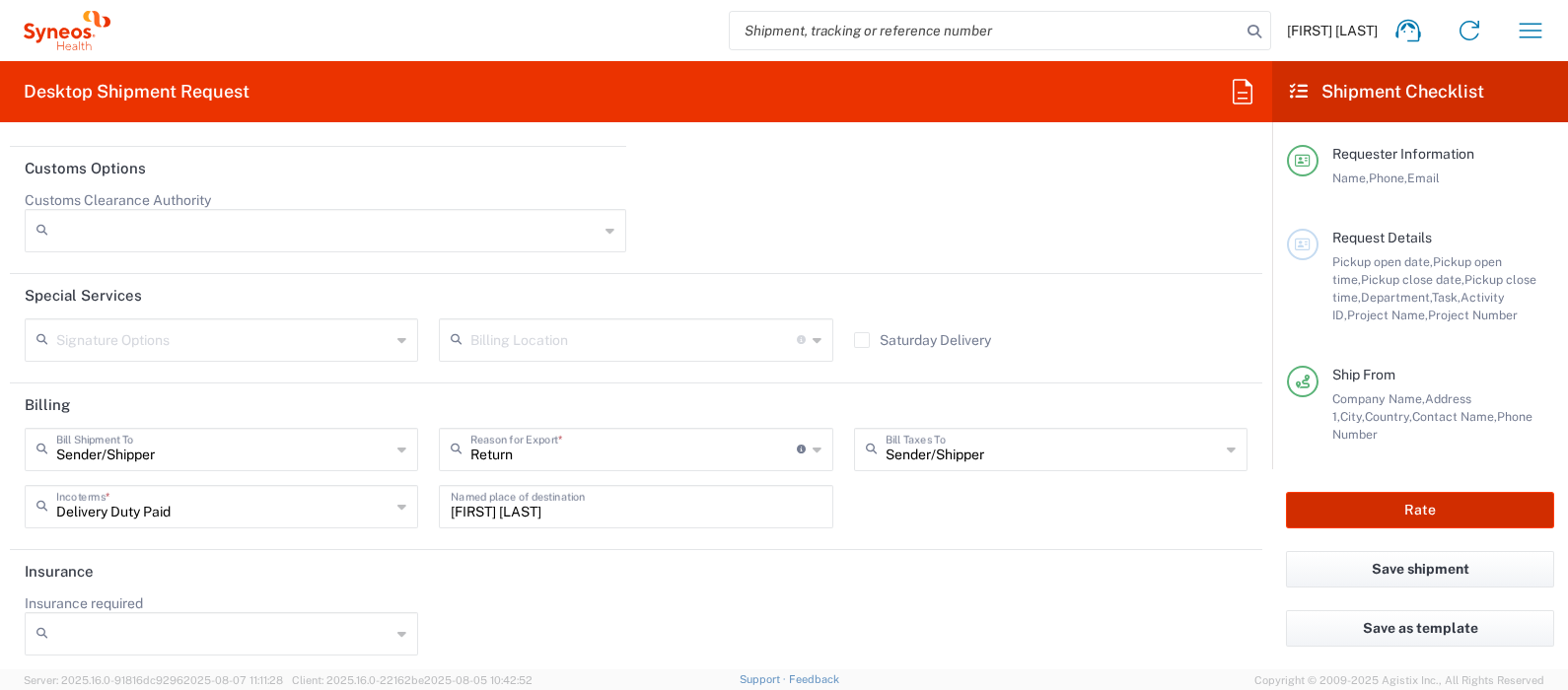 click on "Rate" 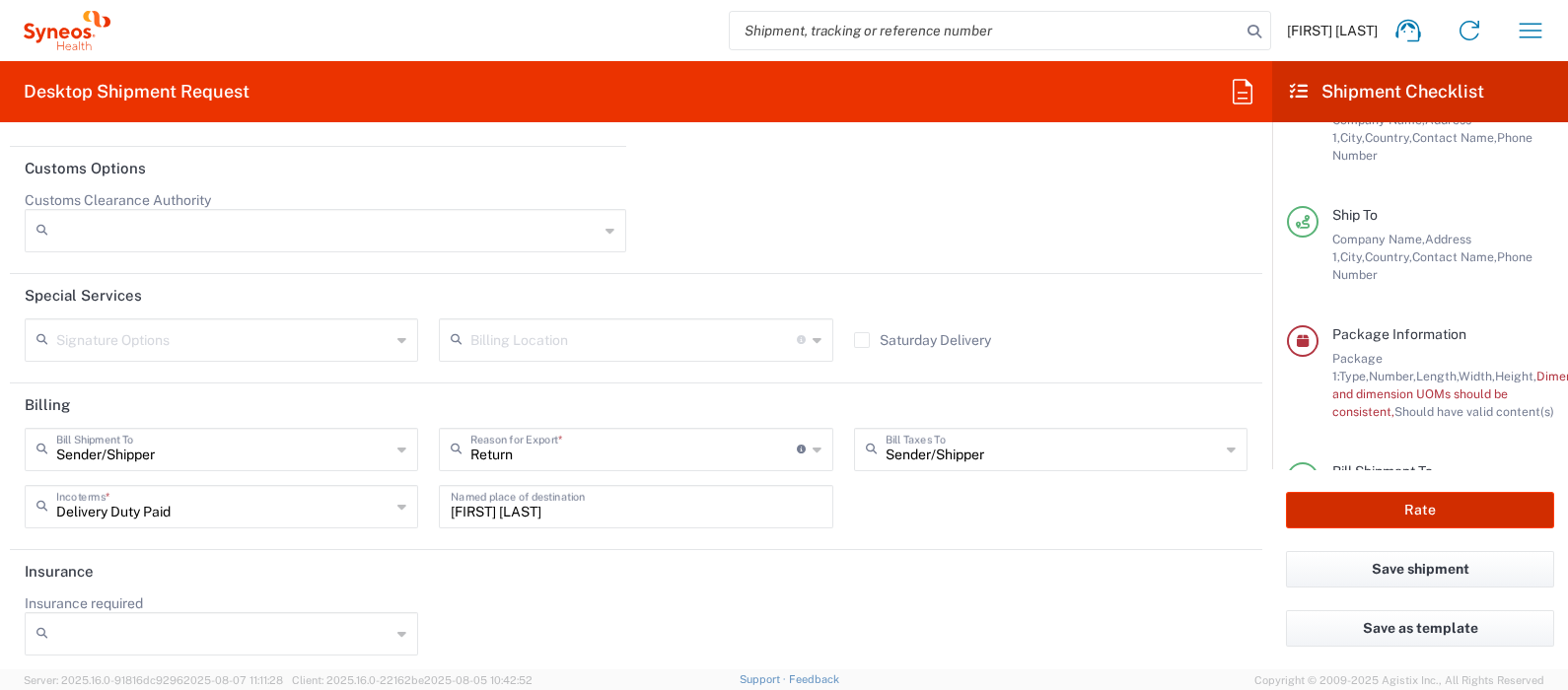 scroll, scrollTop: 365, scrollLeft: 0, axis: vertical 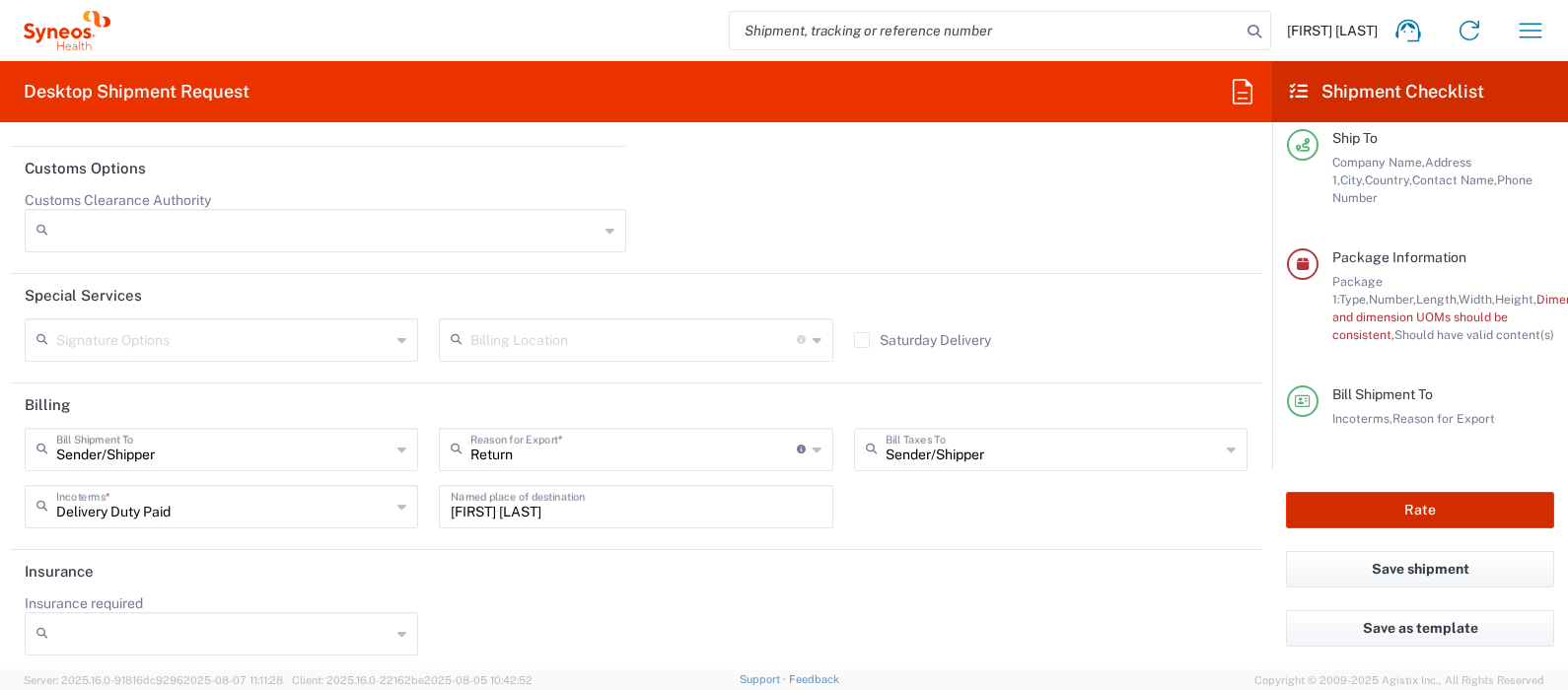 type on "7026251A" 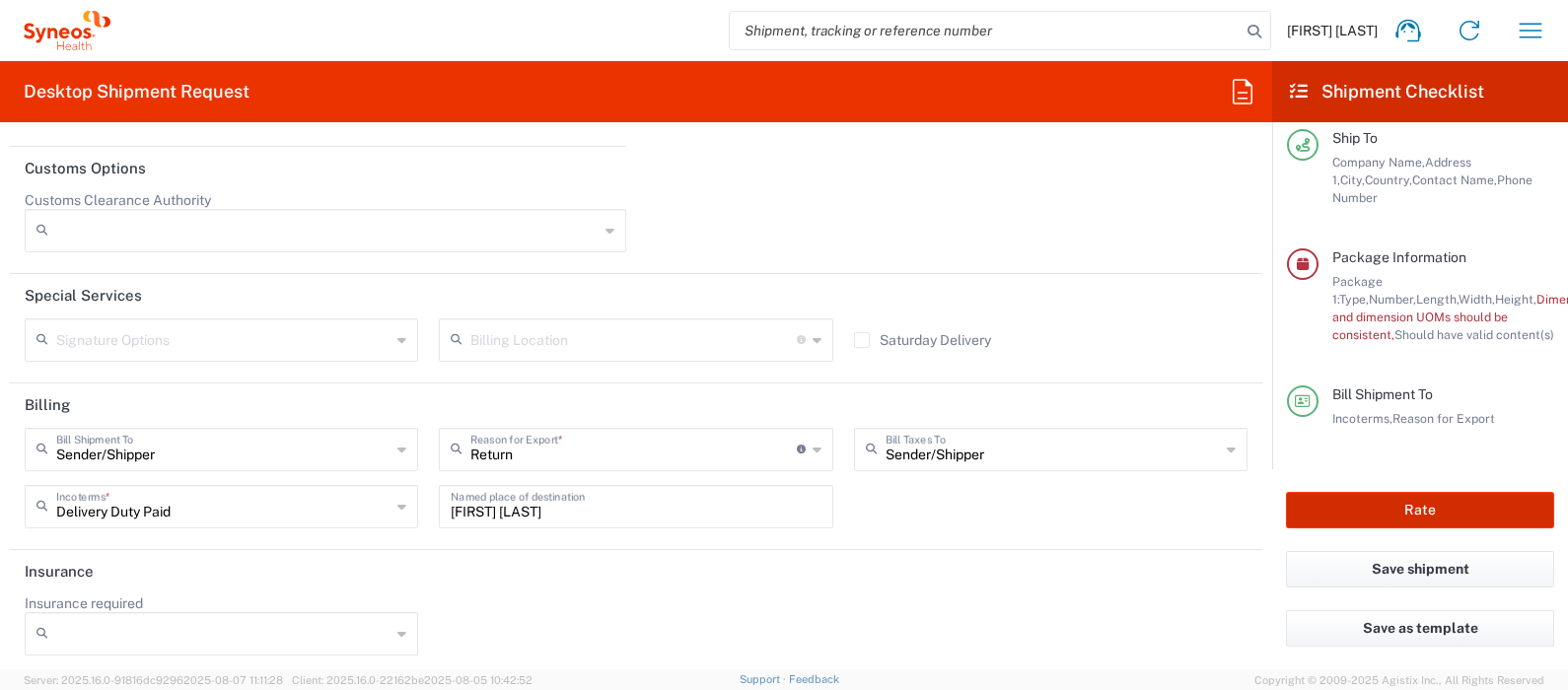 click on "Rate" 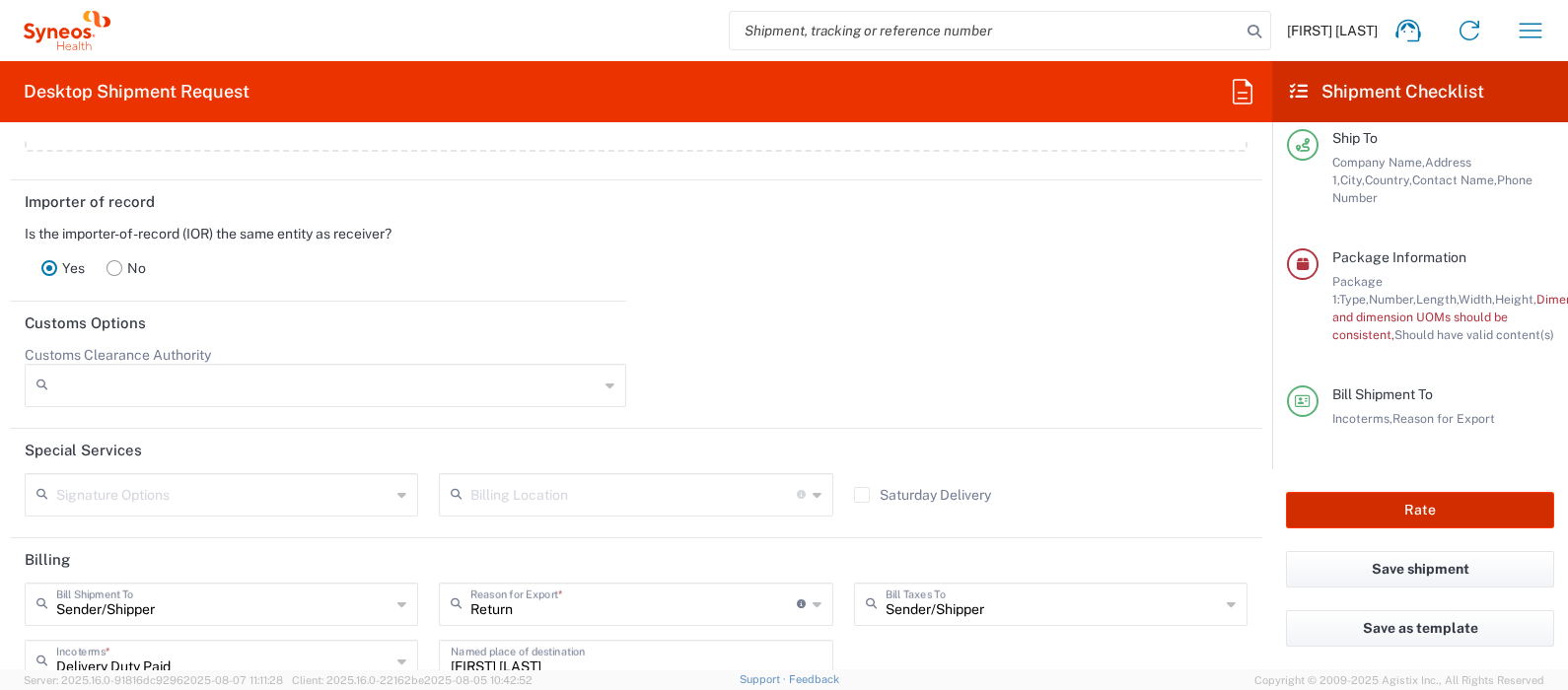 scroll, scrollTop: 2514, scrollLeft: 0, axis: vertical 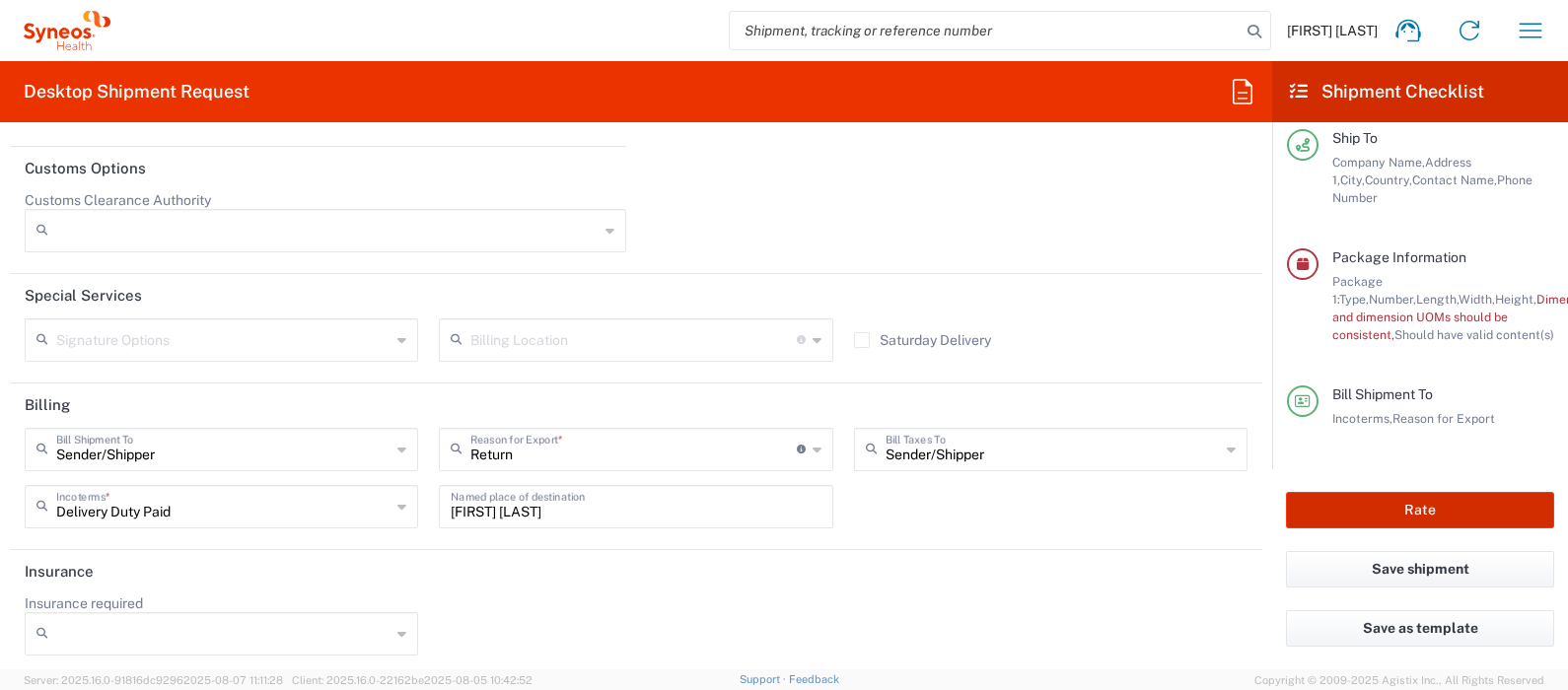 click on "Rate" 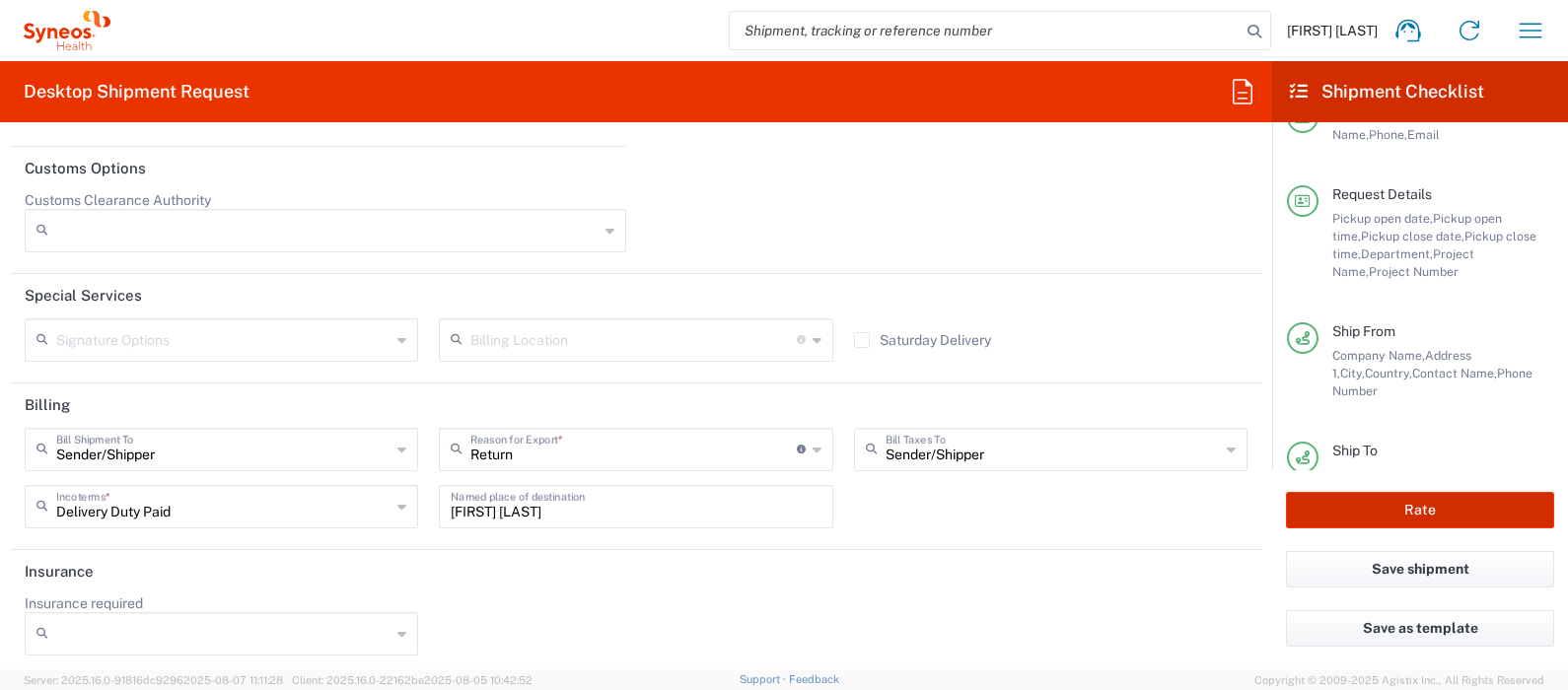 scroll, scrollTop: 0, scrollLeft: 0, axis: both 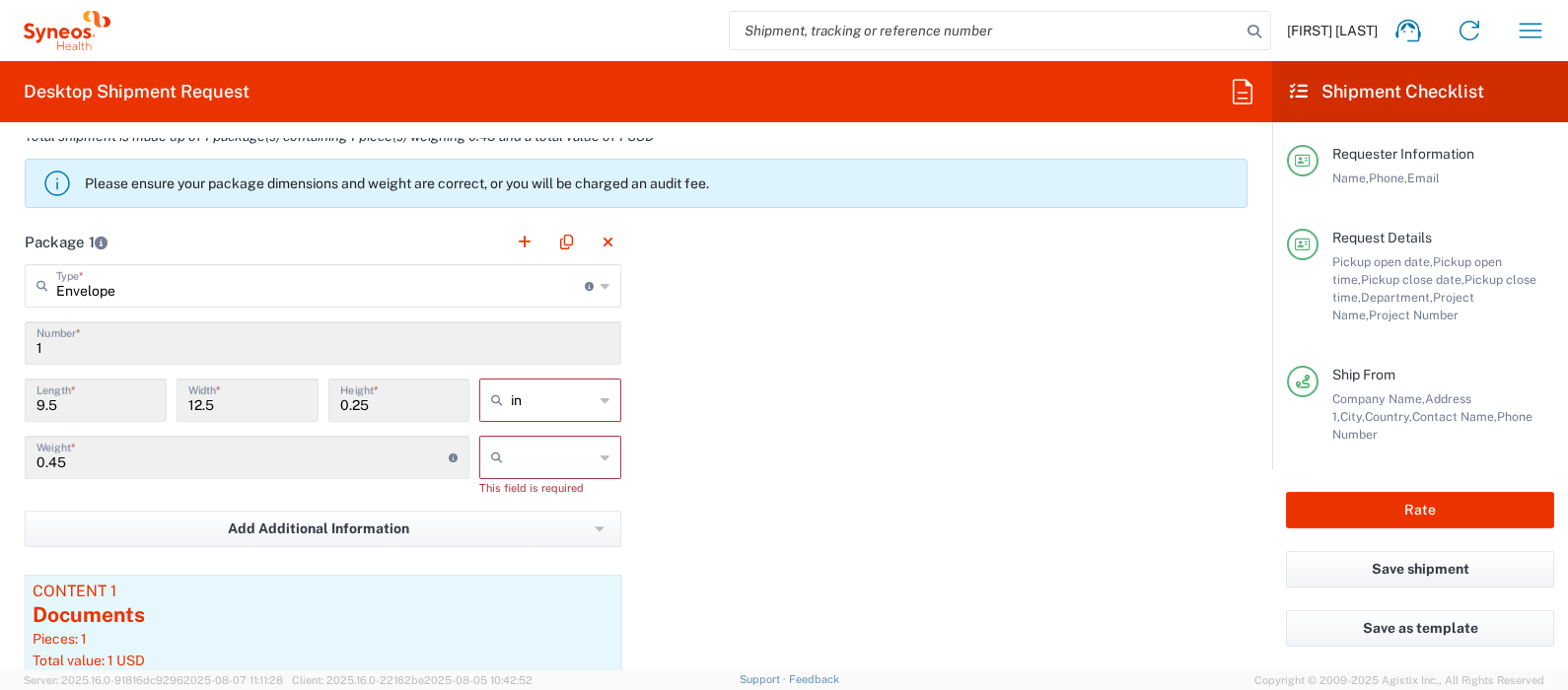 type 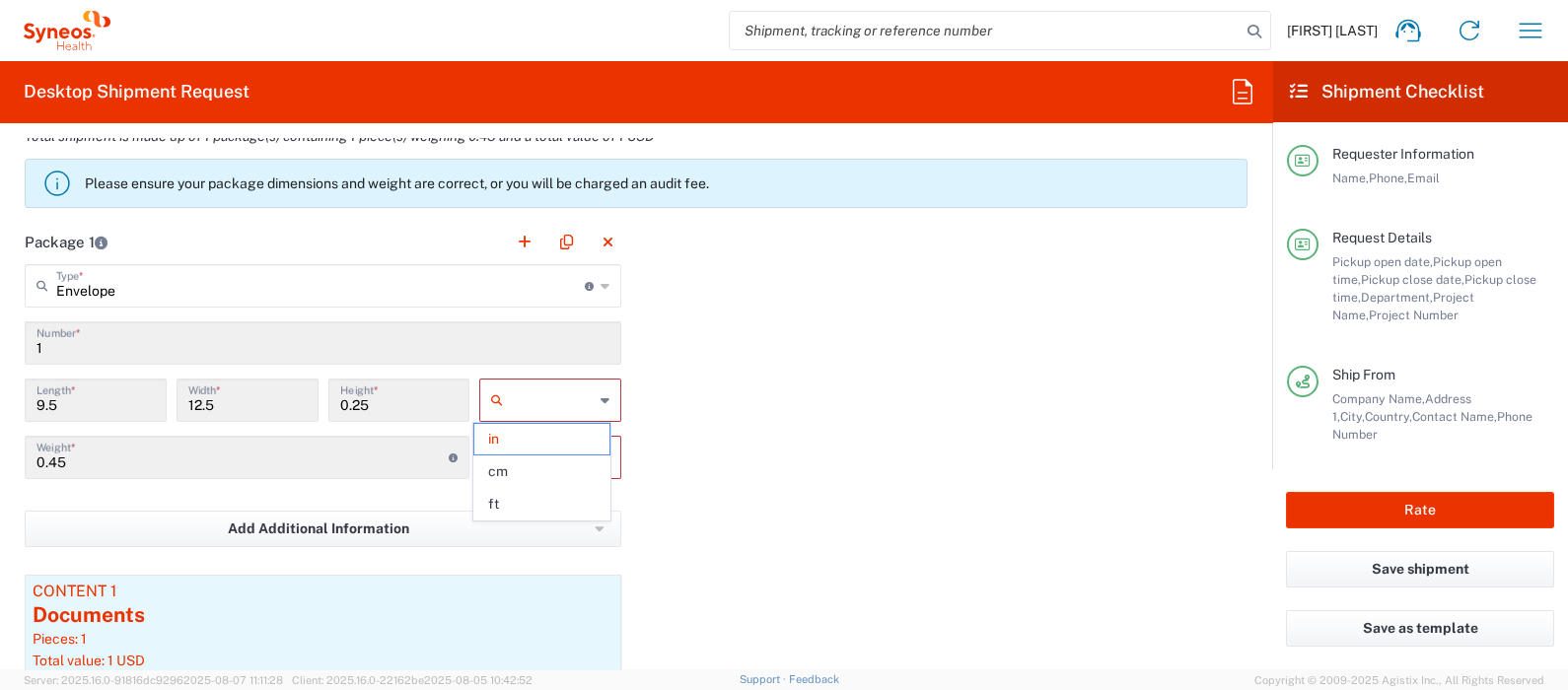 click at bounding box center (552, 400) 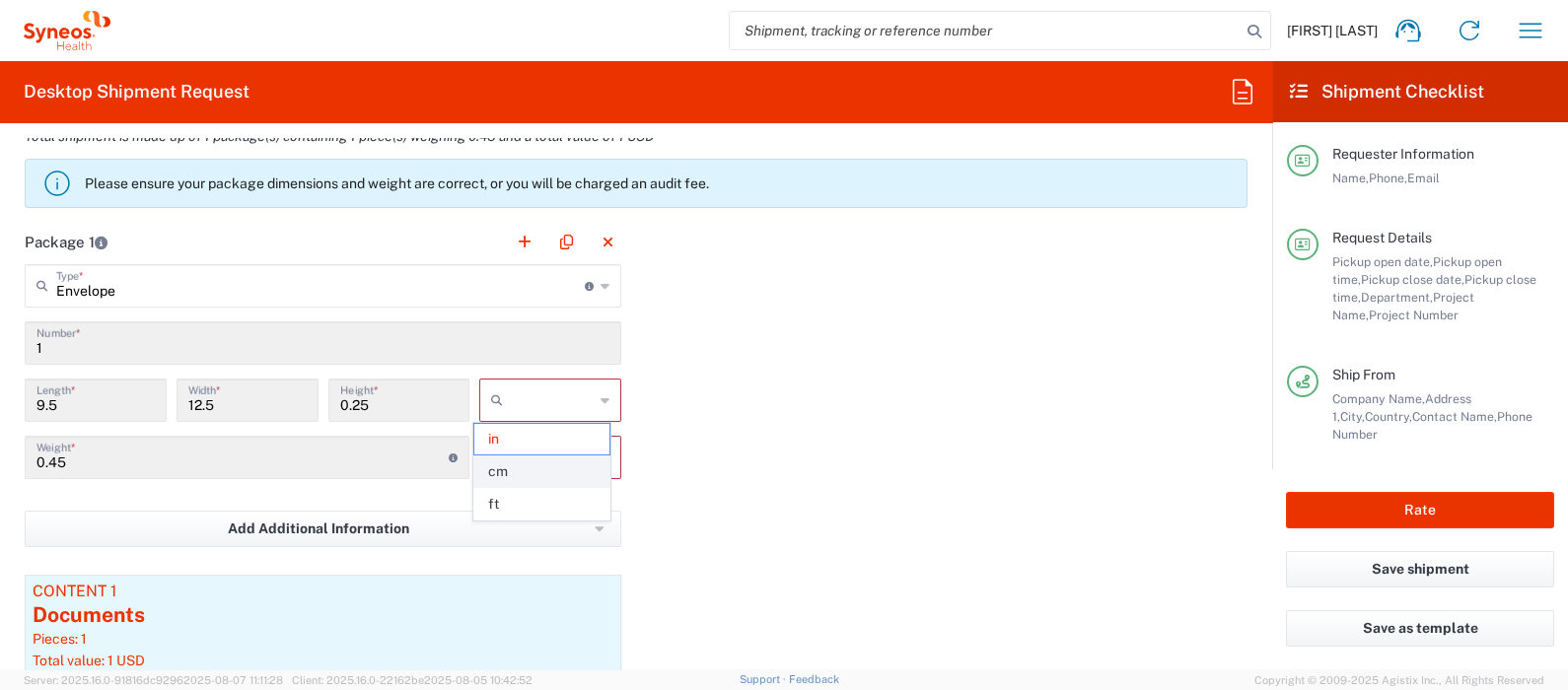 click on "cm" 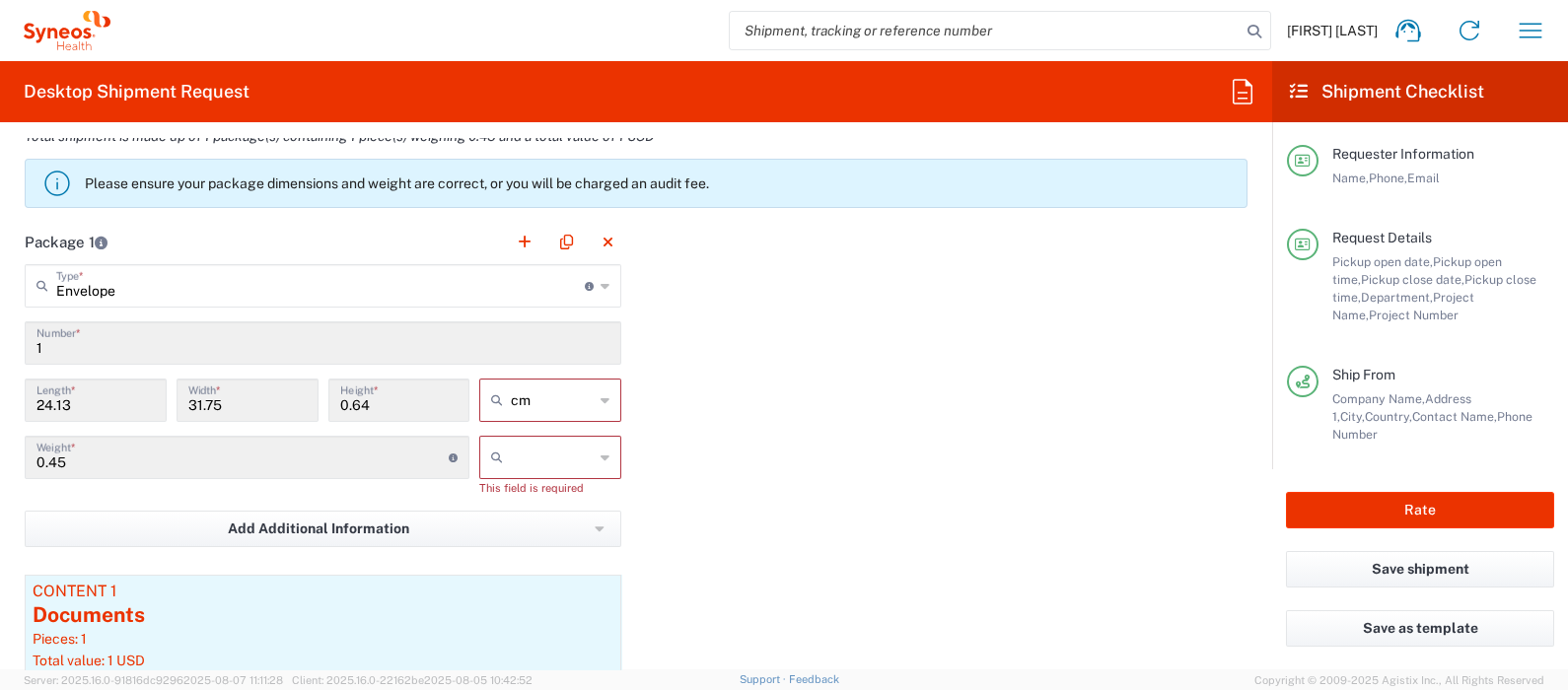 click at bounding box center [552, 457] 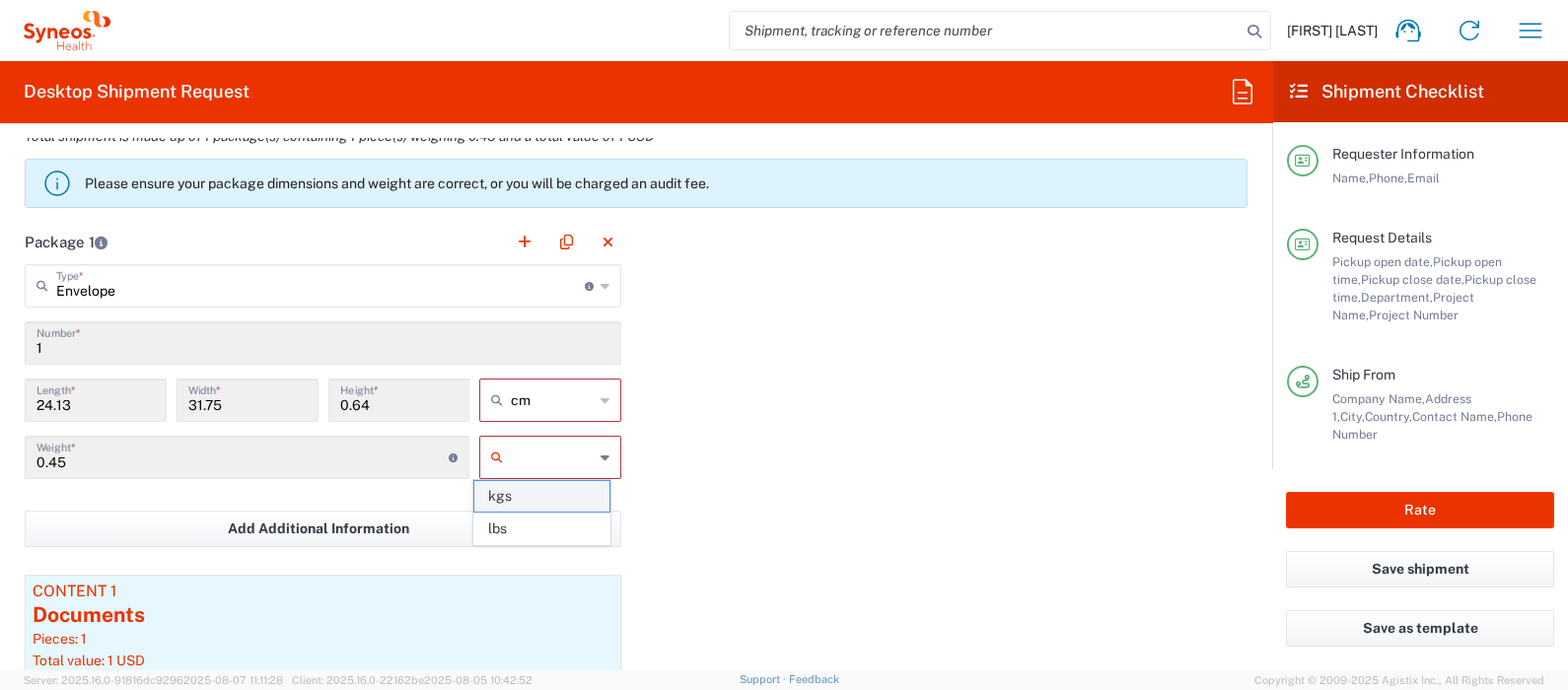 click on "kgs" 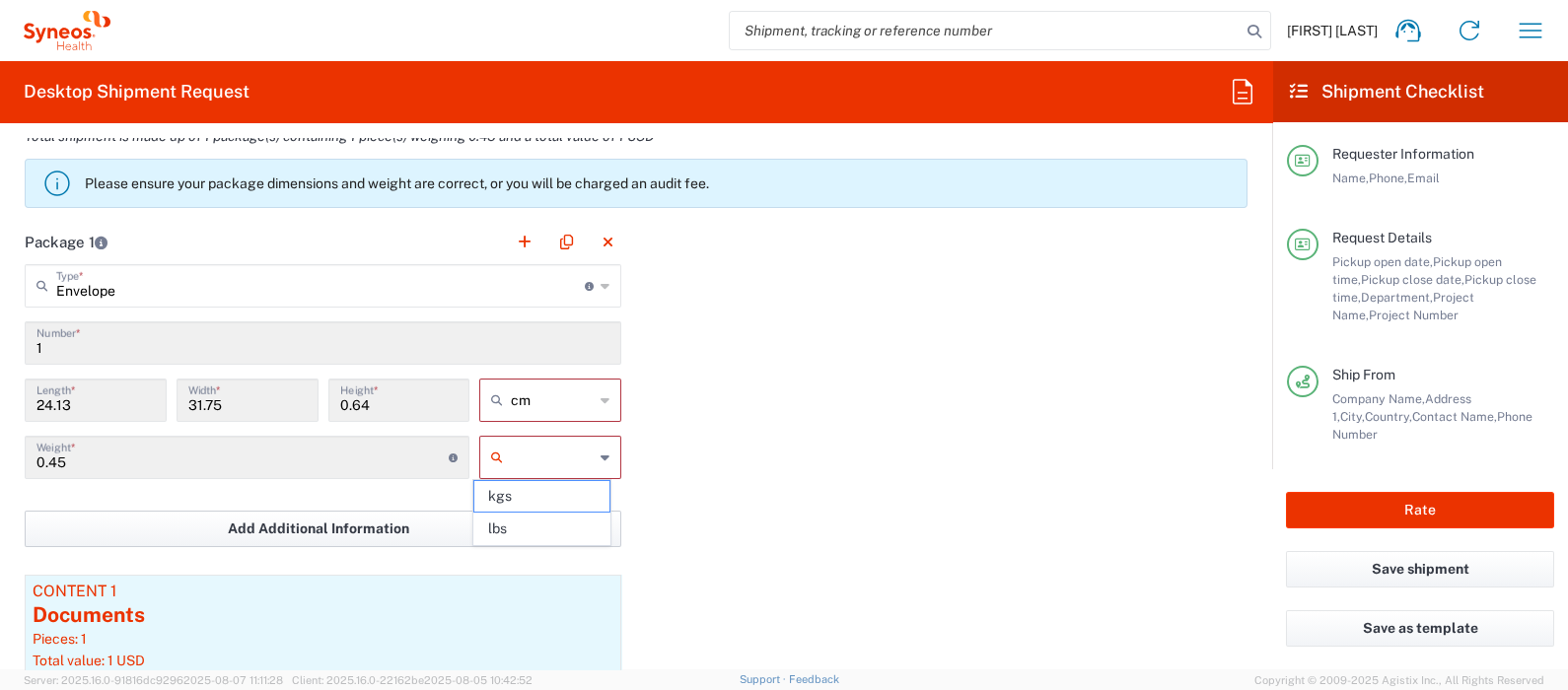 type on "kgs" 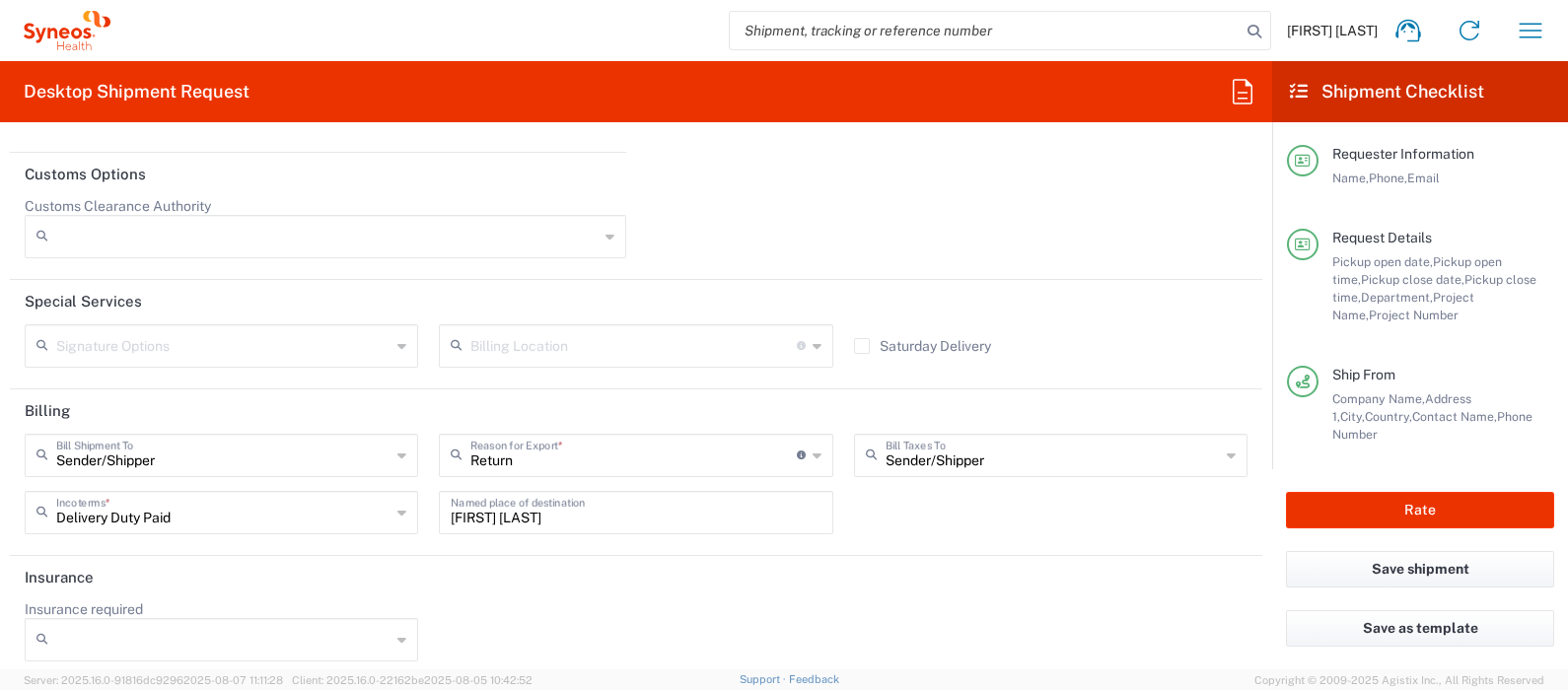 scroll, scrollTop: 2866, scrollLeft: 0, axis: vertical 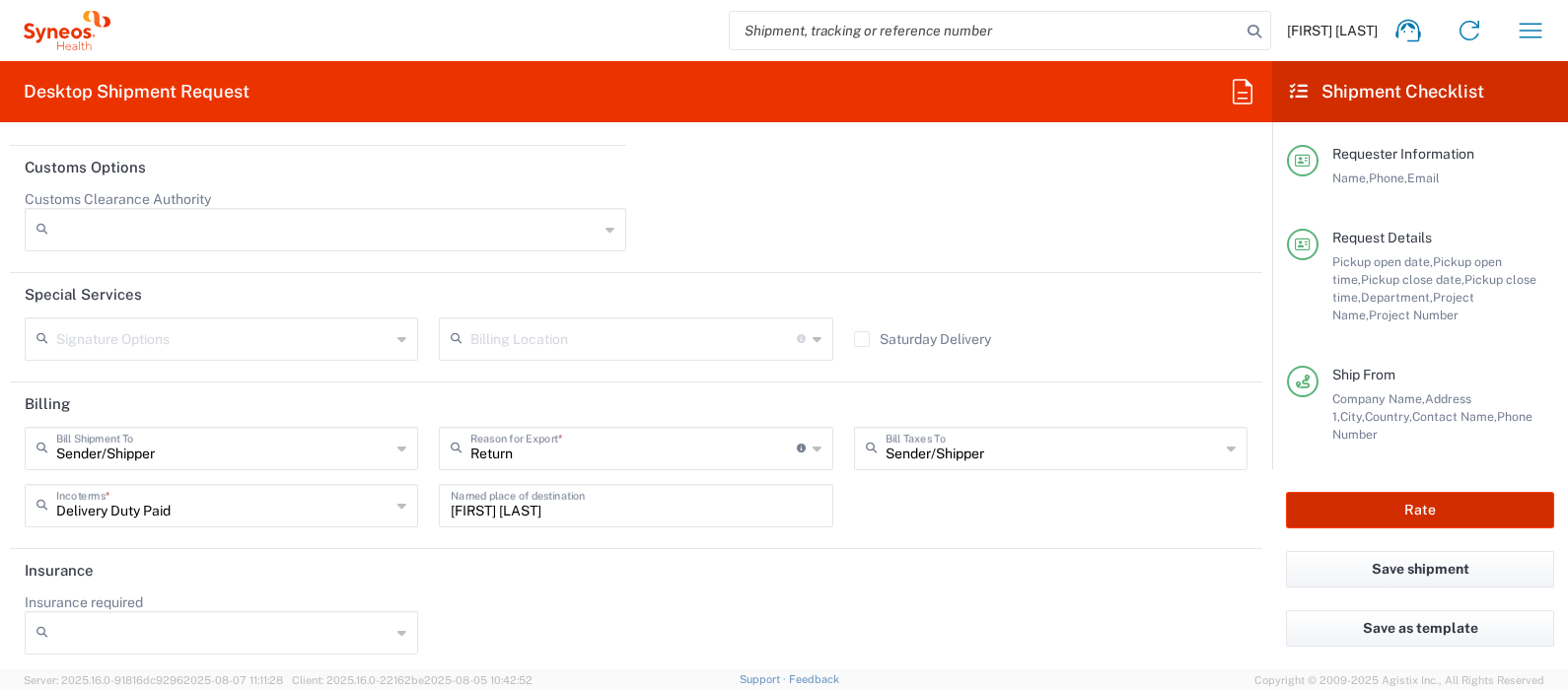 click on "Rate" 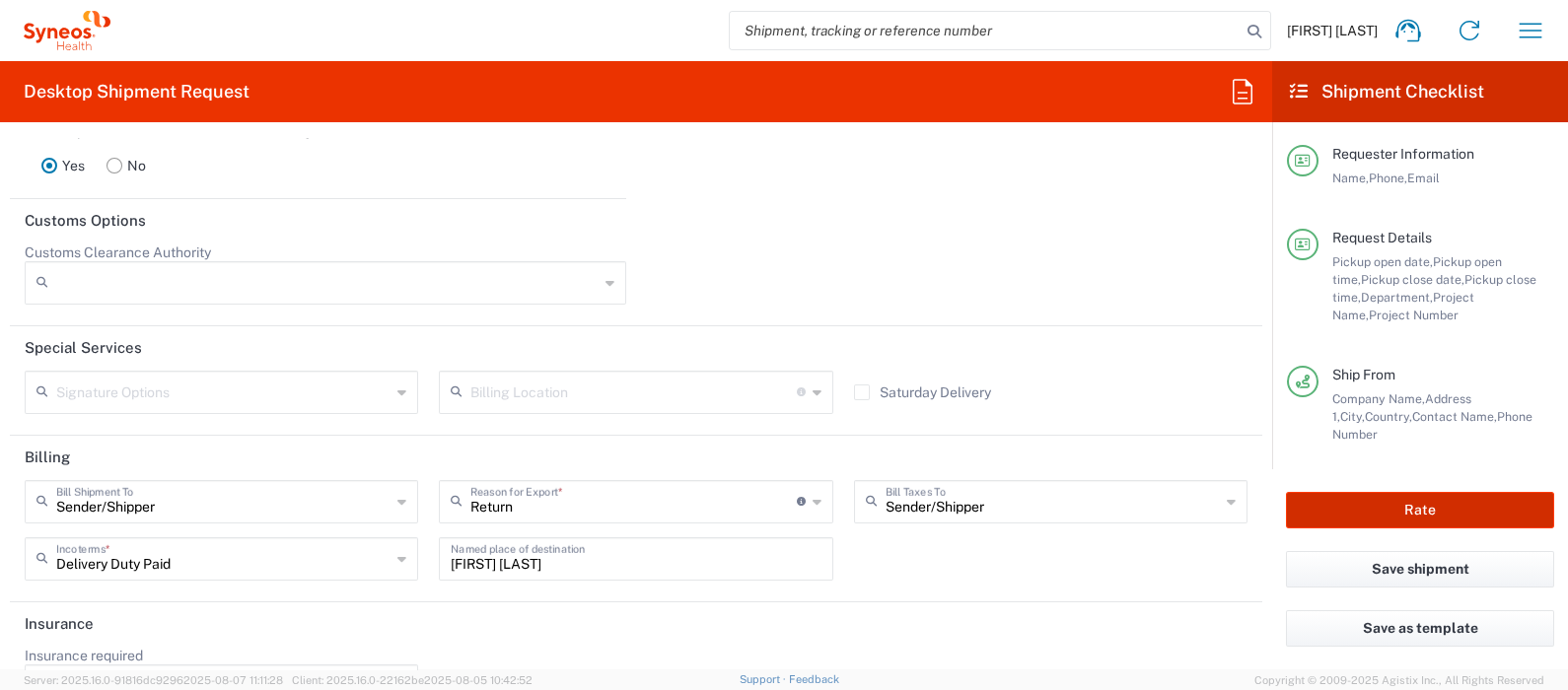 scroll, scrollTop: 2866, scrollLeft: 0, axis: vertical 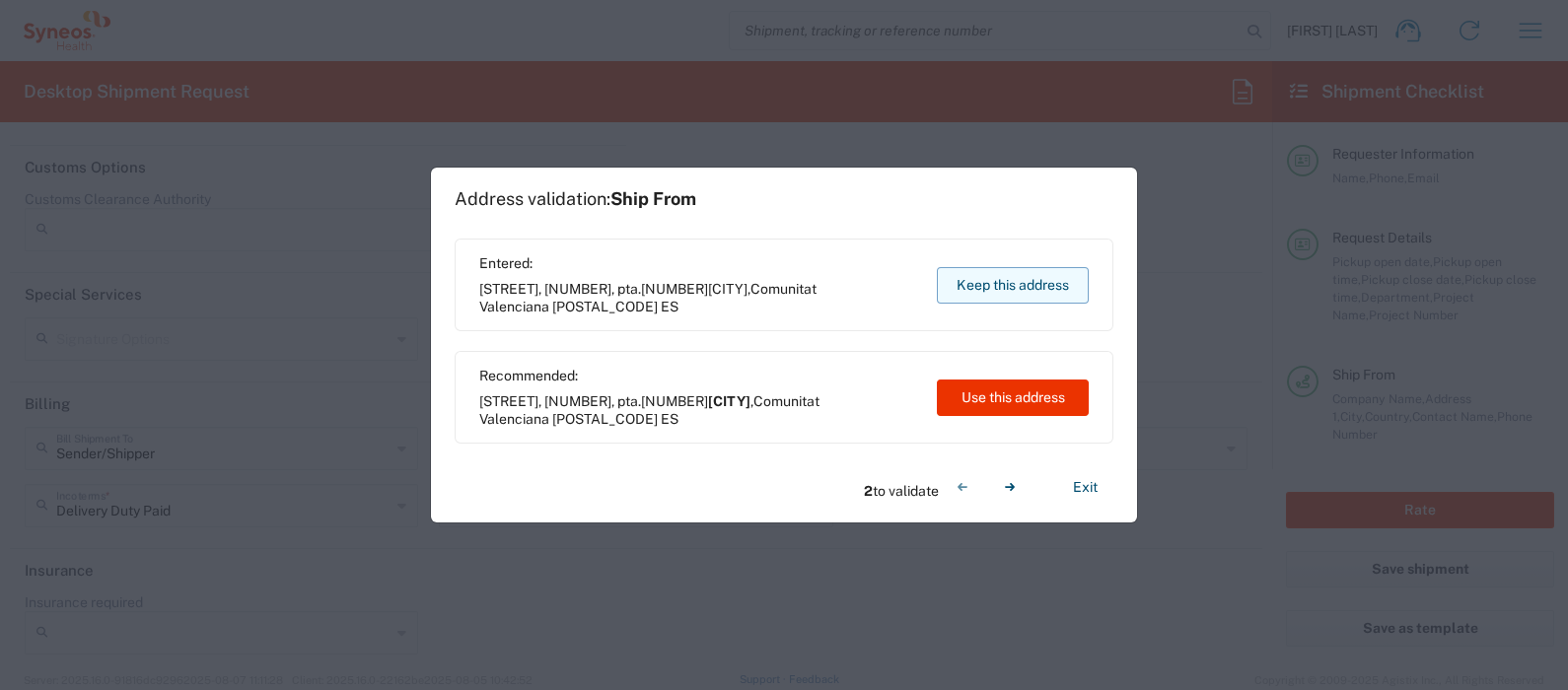 click on "Keep this address" 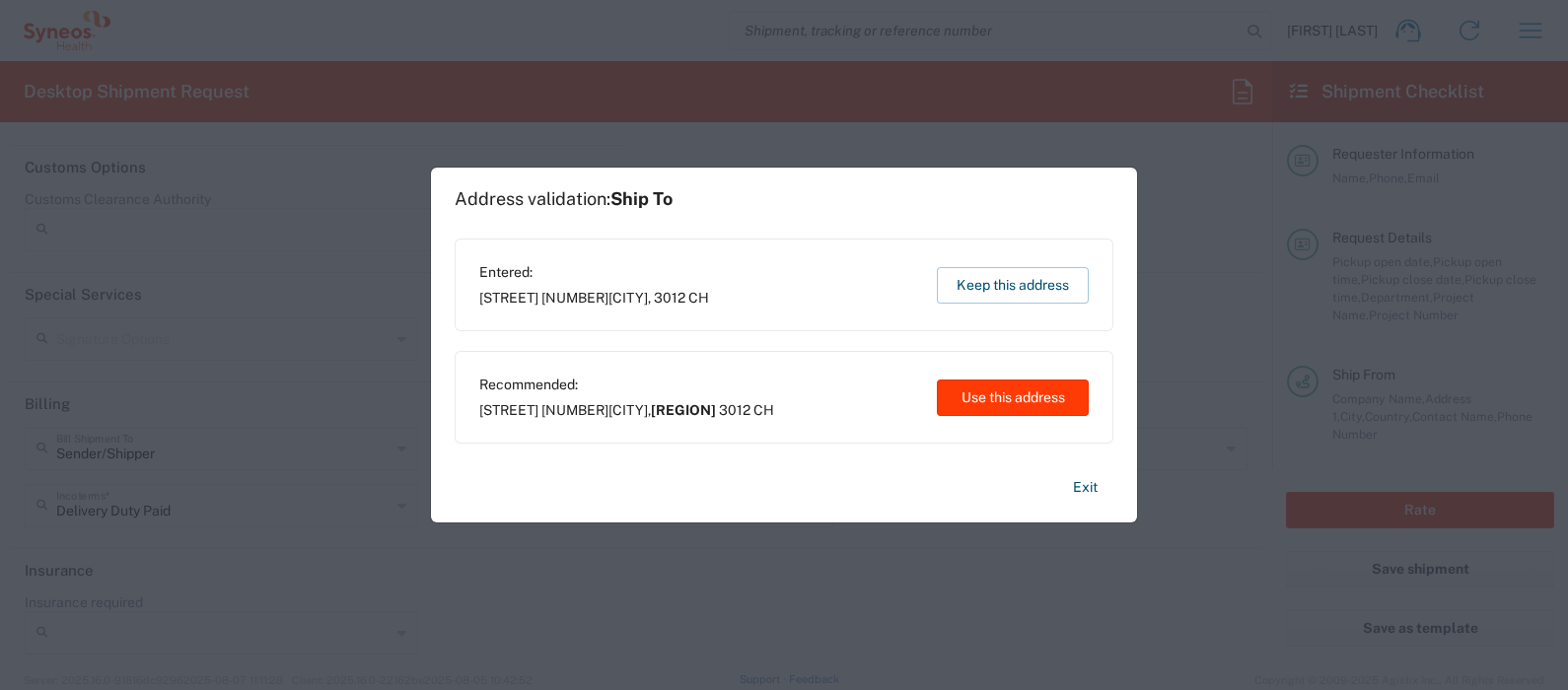 click on "Use this address" 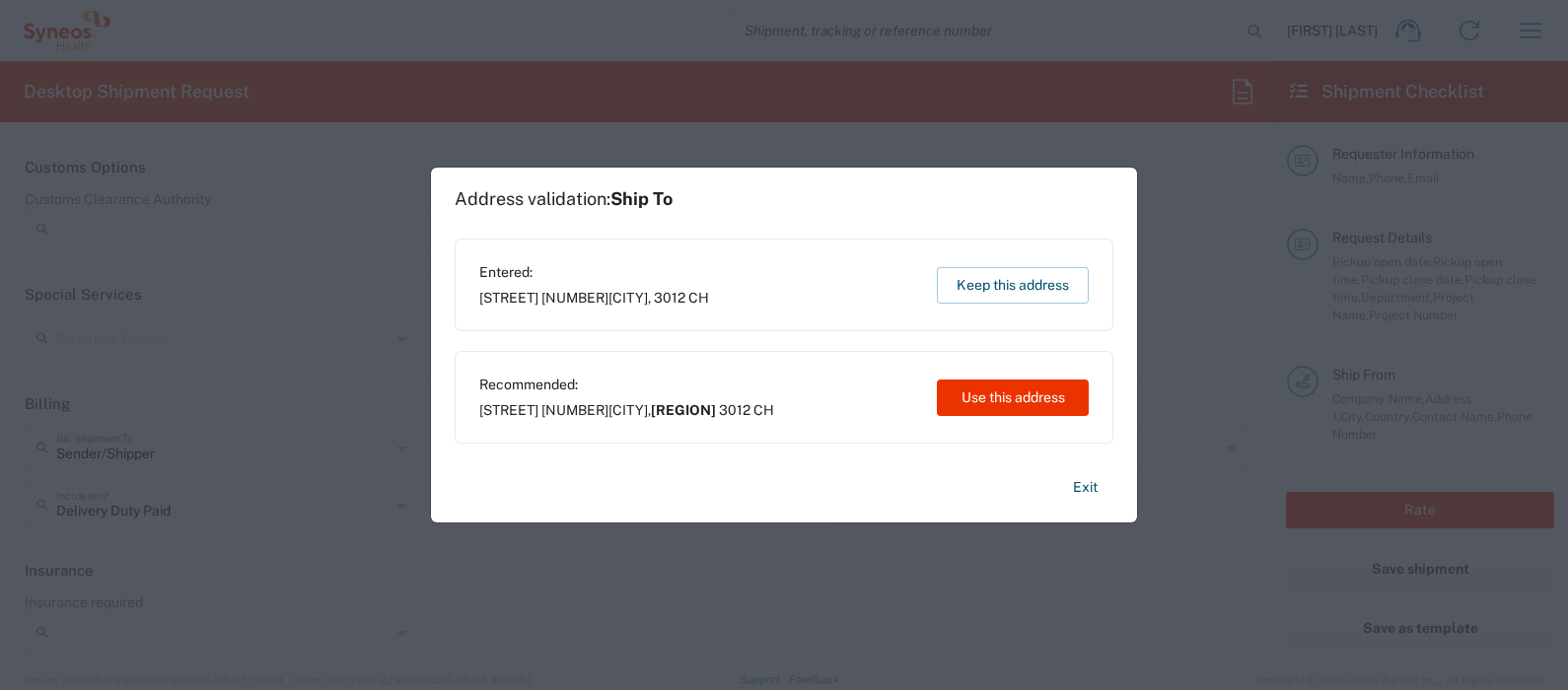 type on "Canton de Berne" 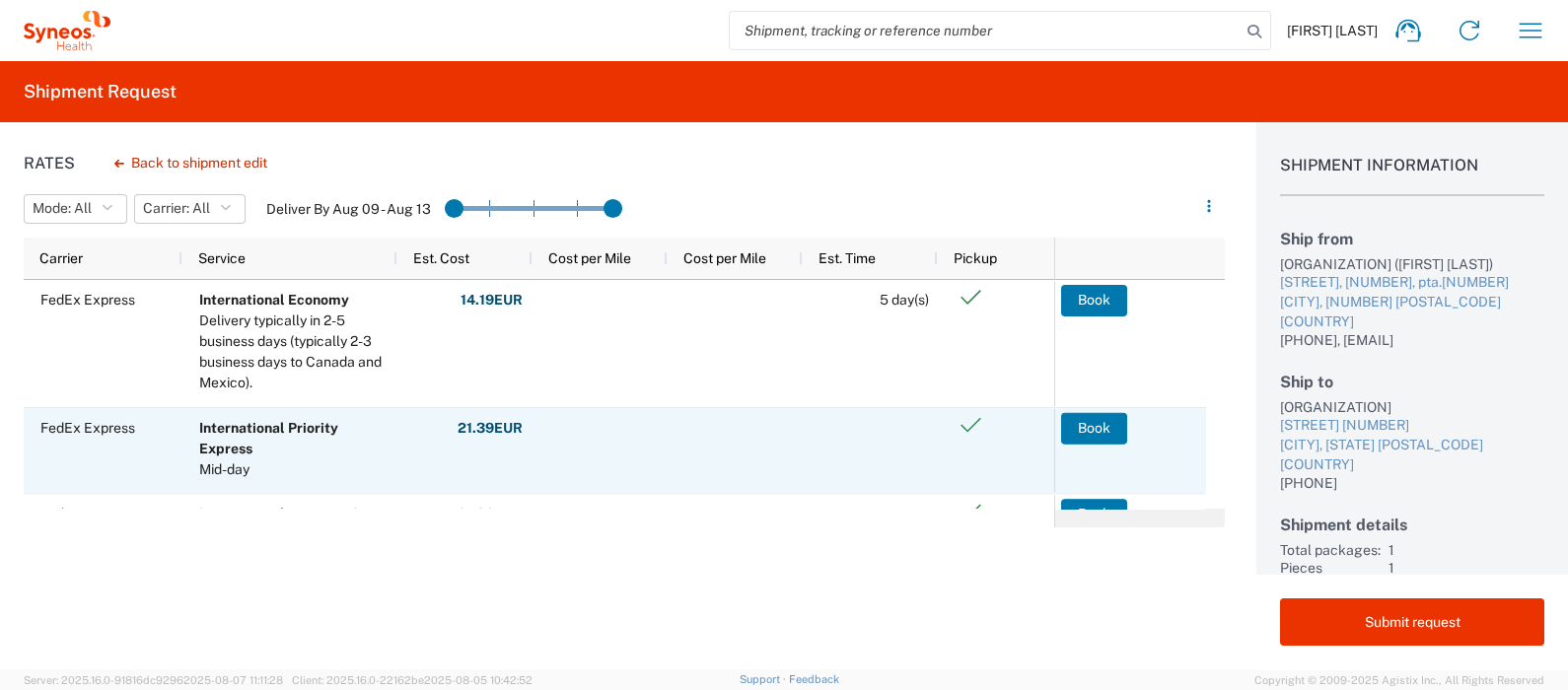 scroll, scrollTop: 76, scrollLeft: 0, axis: vertical 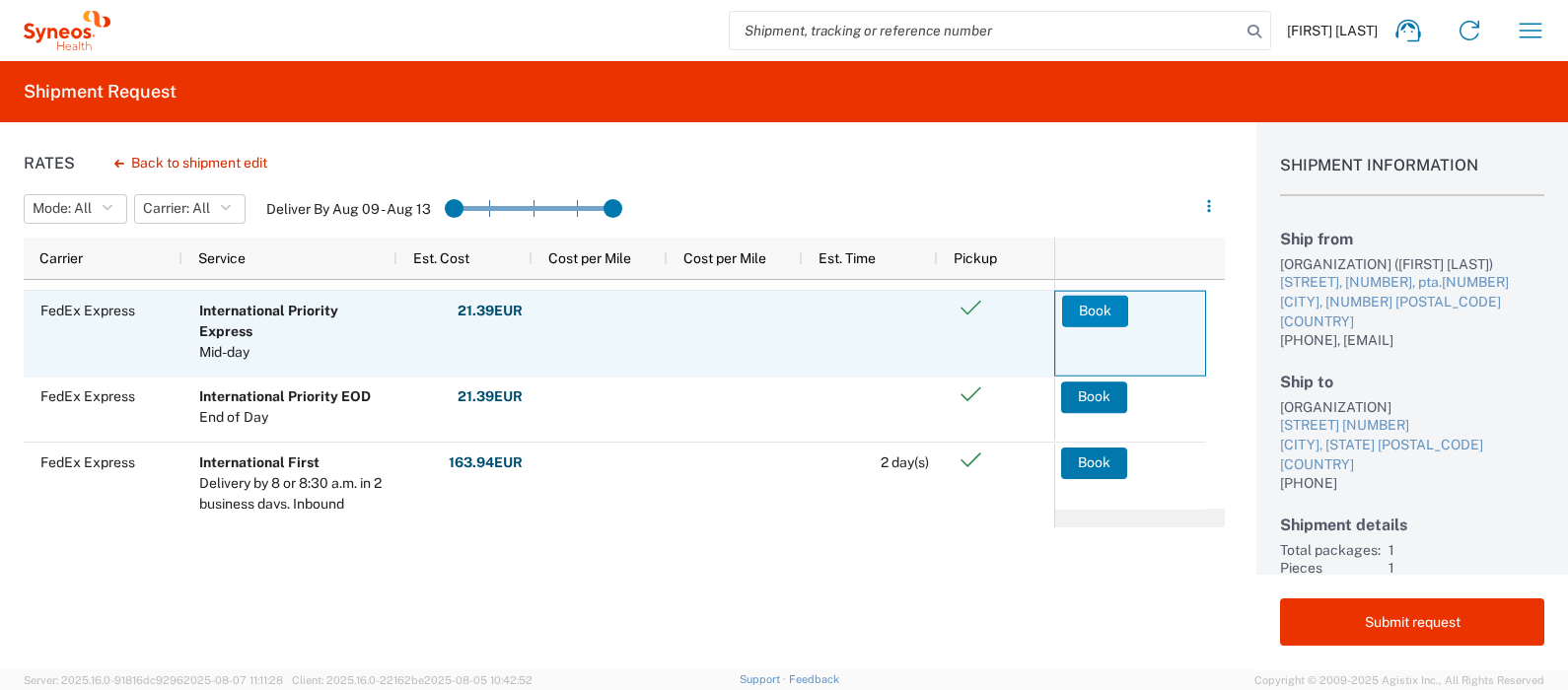 click on "Book" 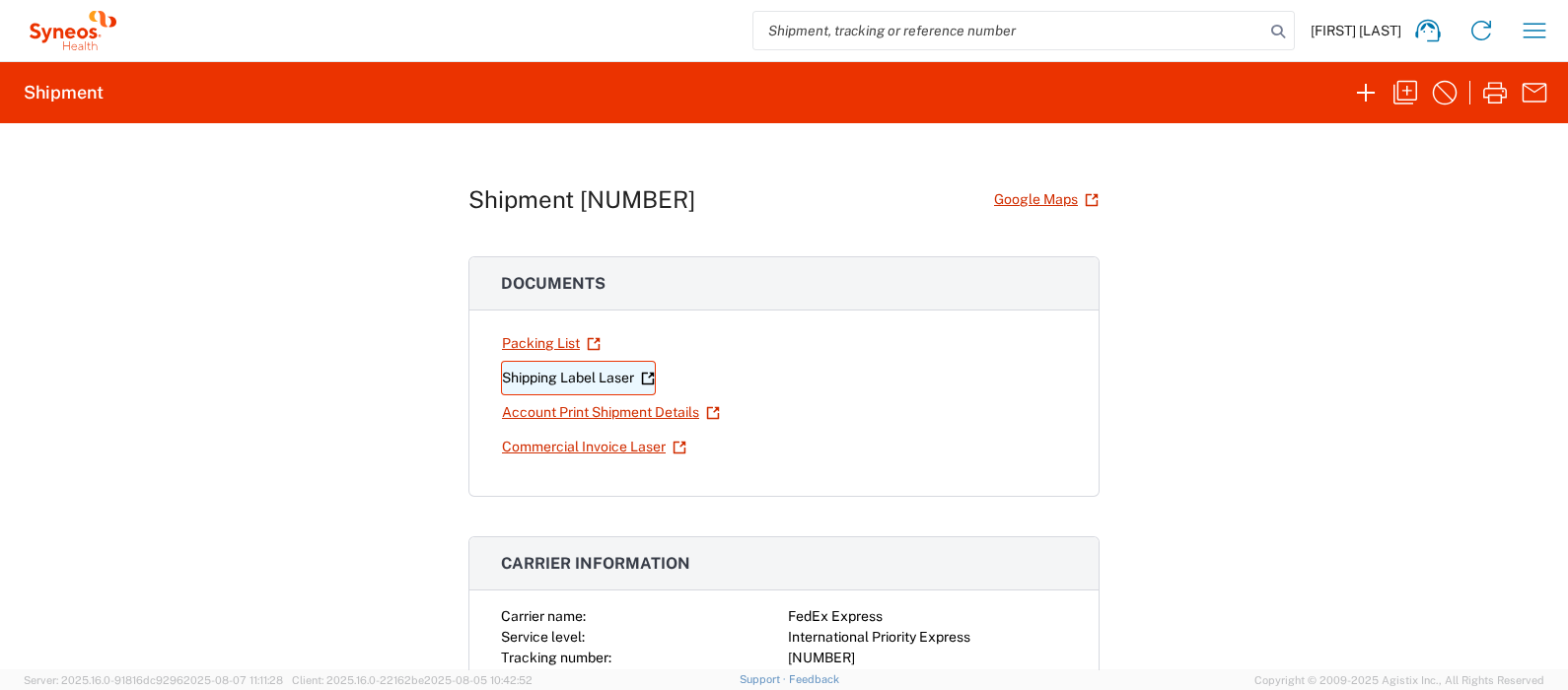 click on "Shipping Label Laser" 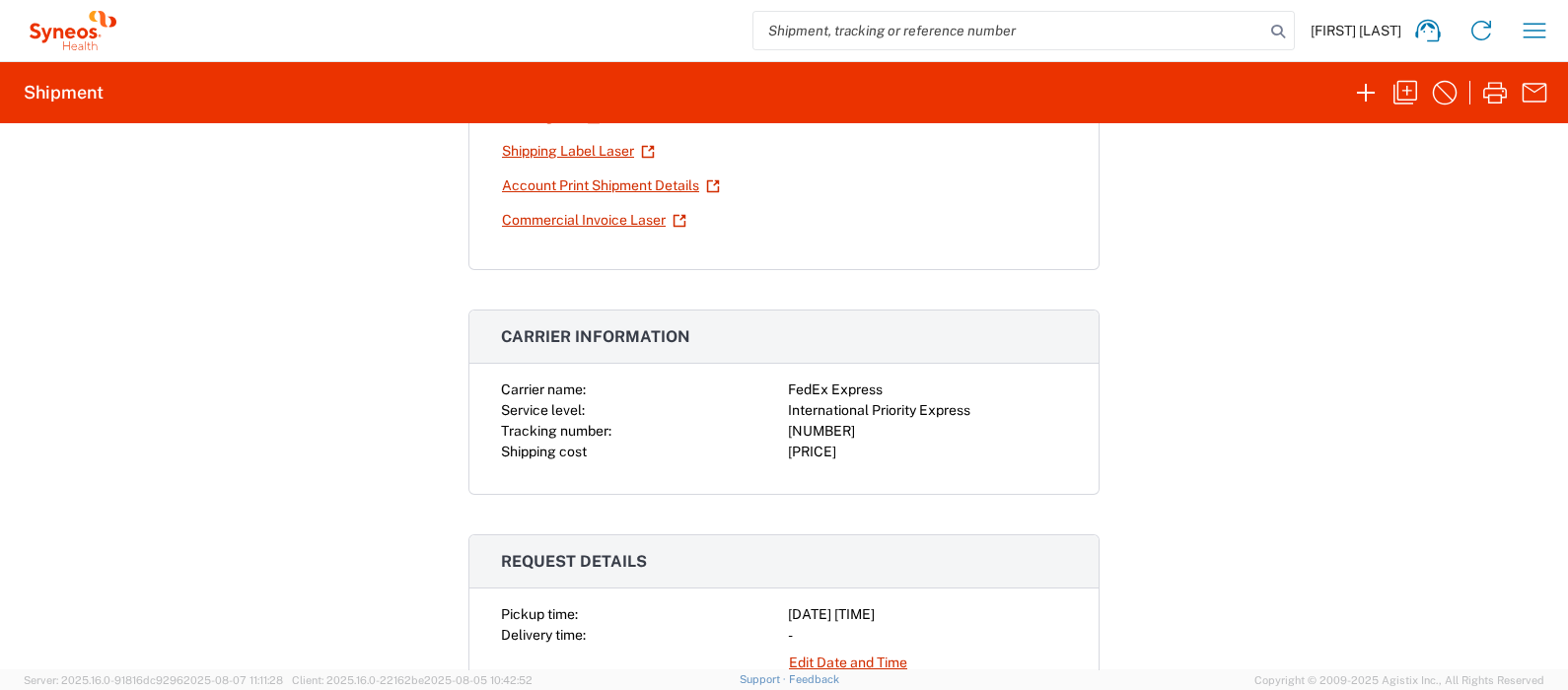 scroll, scrollTop: 245, scrollLeft: 0, axis: vertical 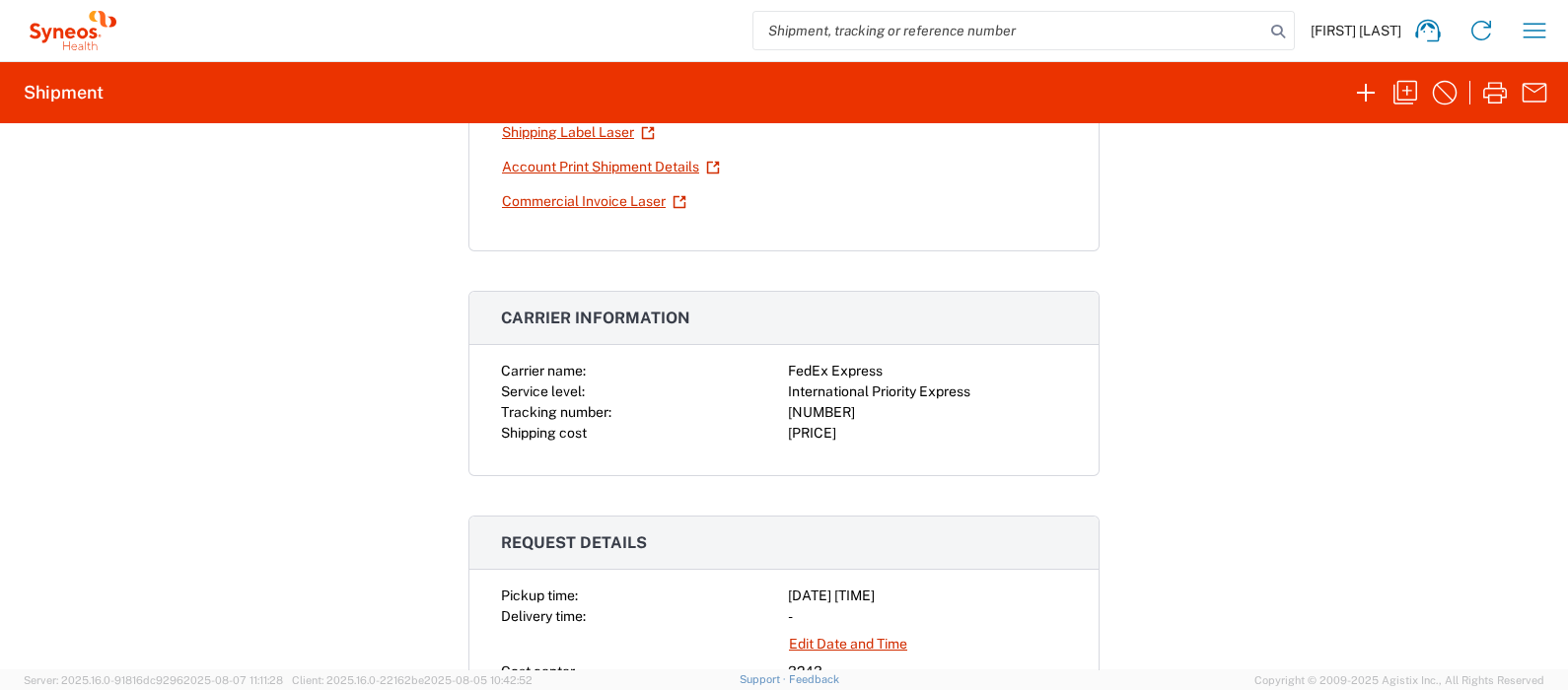 click on "391908015413" 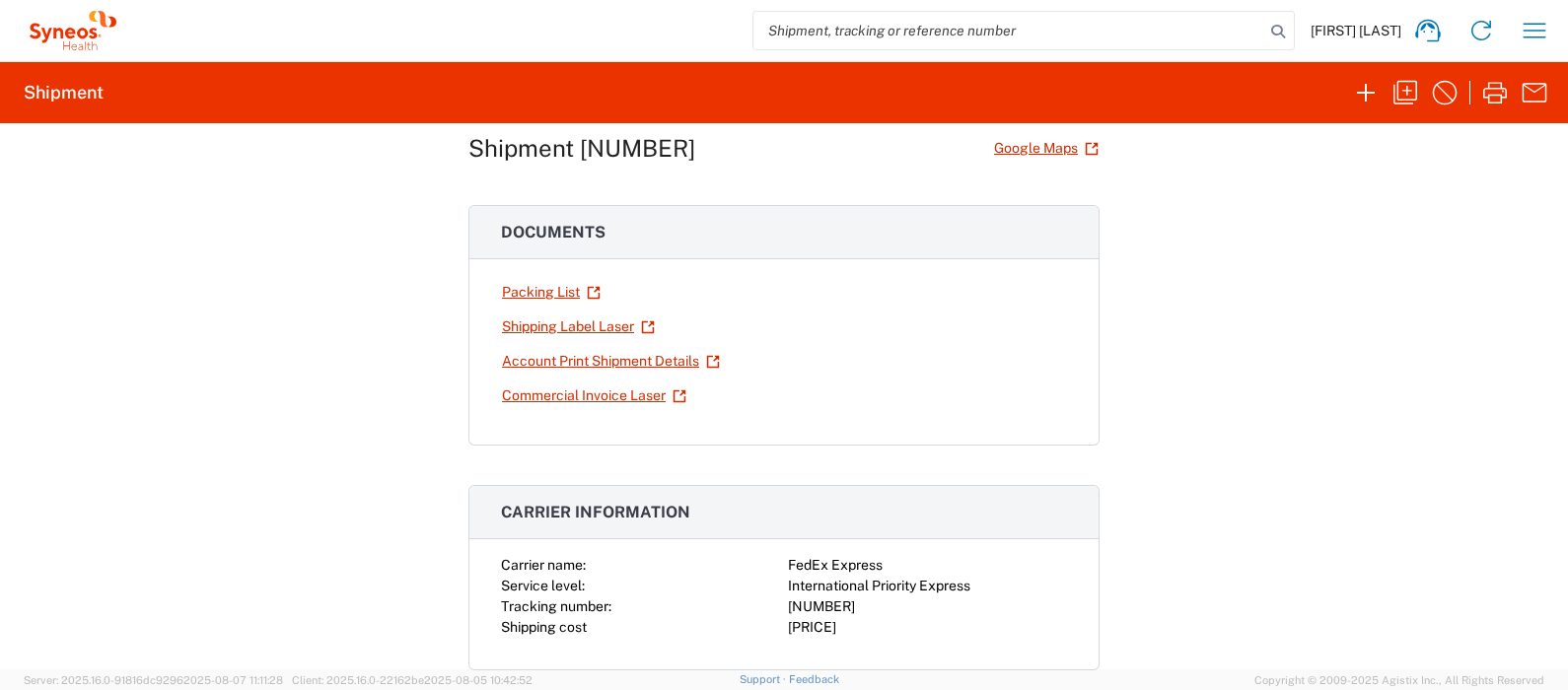 scroll, scrollTop: 0, scrollLeft: 0, axis: both 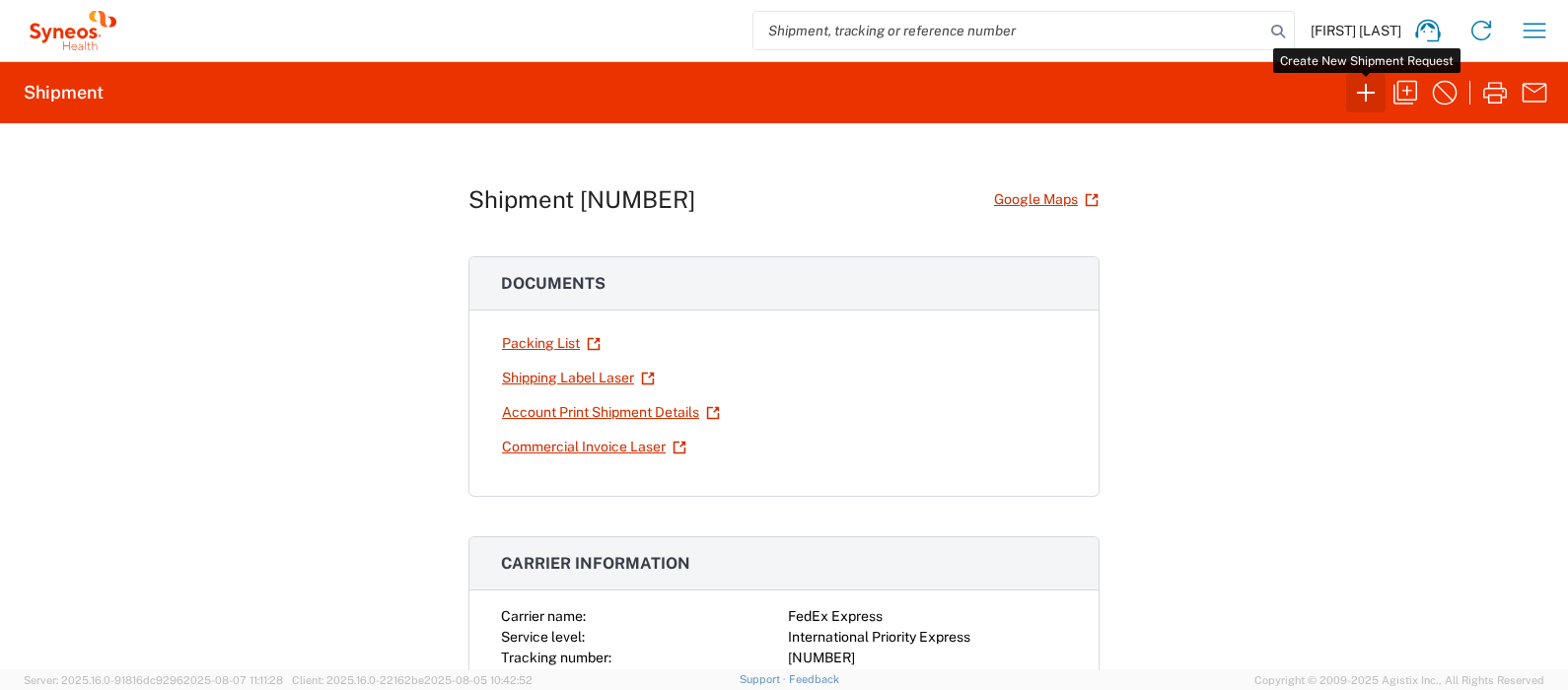 click 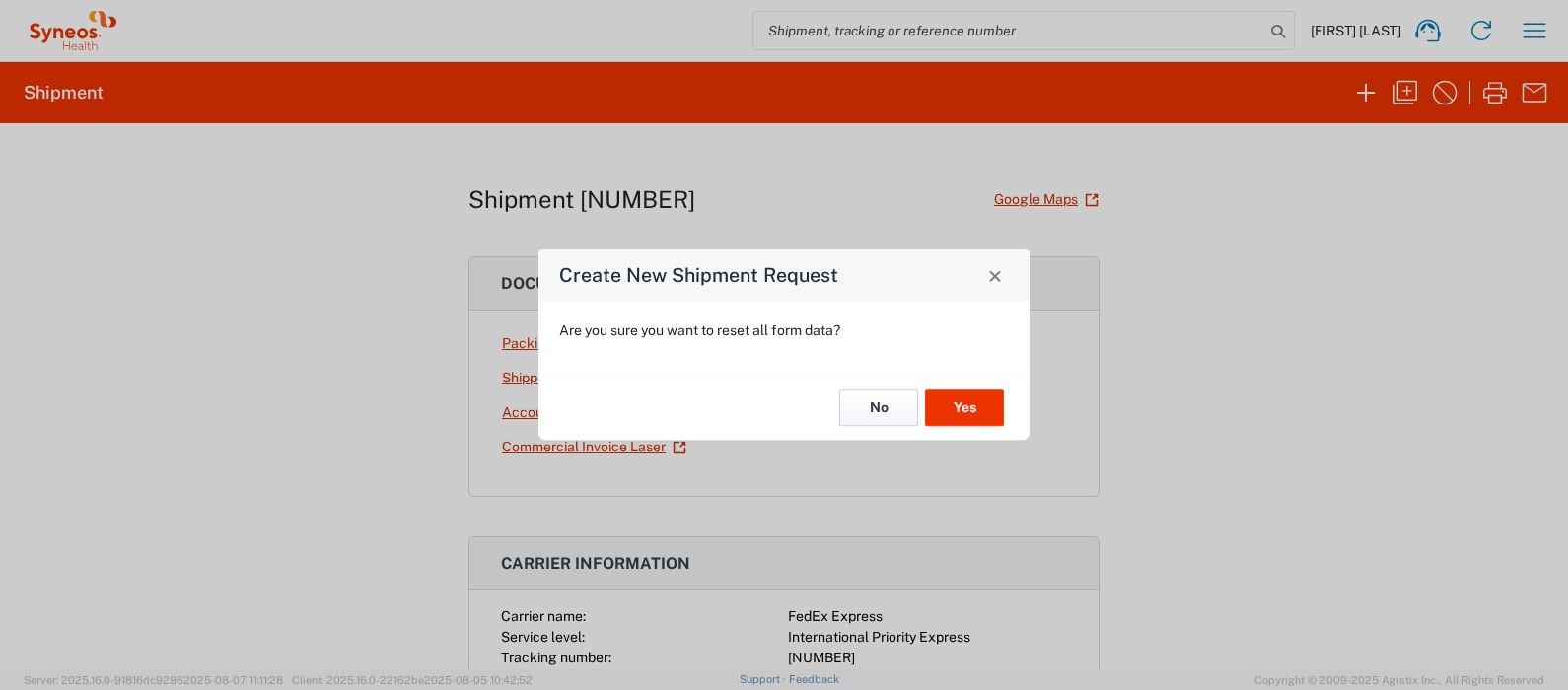click on "No" 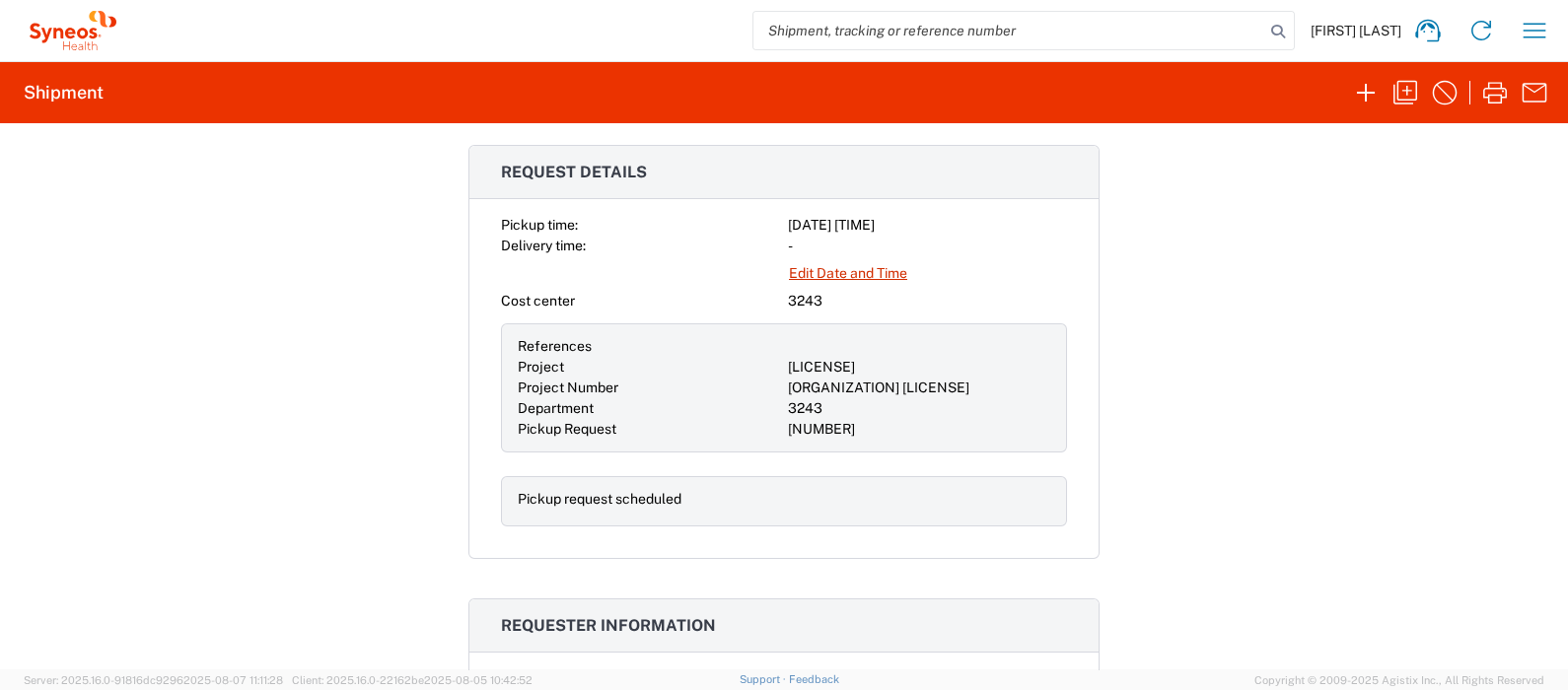 scroll, scrollTop: 370, scrollLeft: 0, axis: vertical 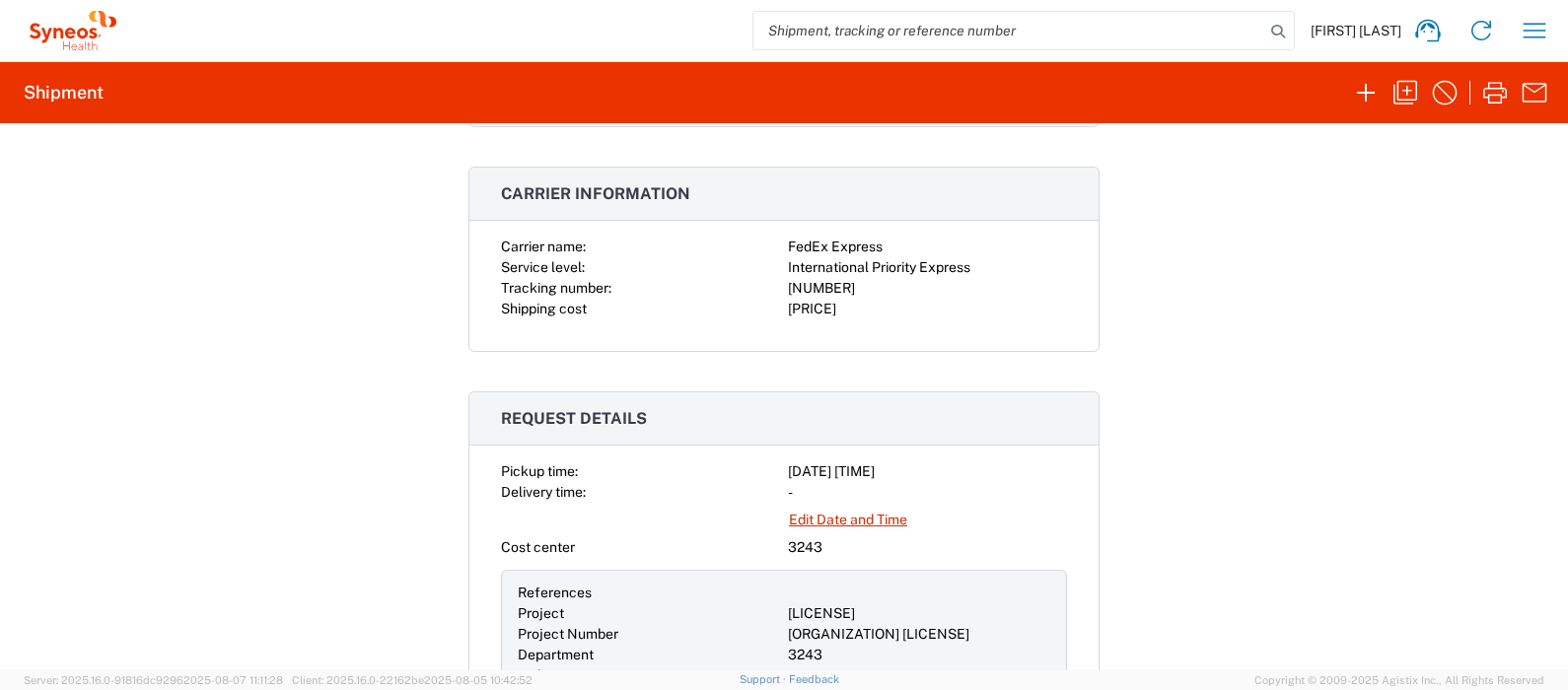 copy on "391908015413" 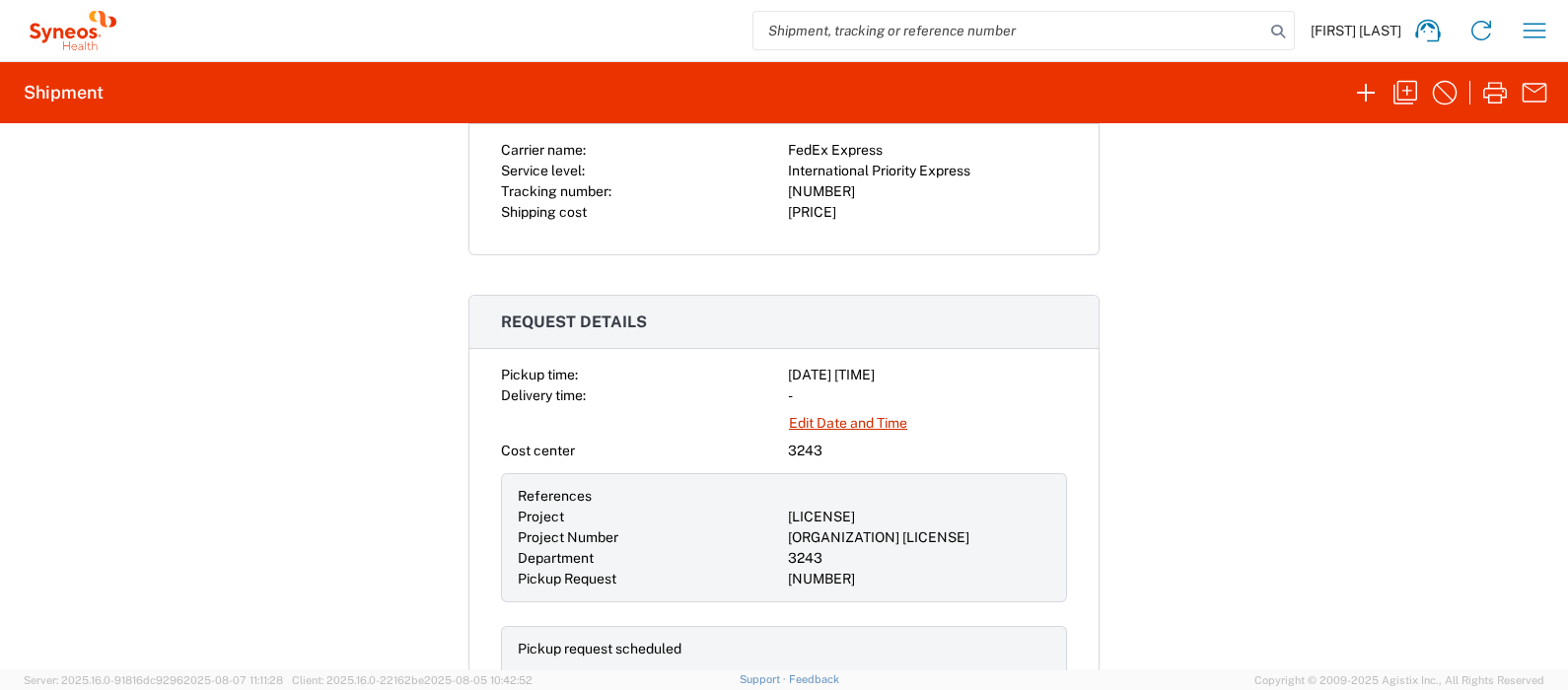 scroll, scrollTop: 616, scrollLeft: 0, axis: vertical 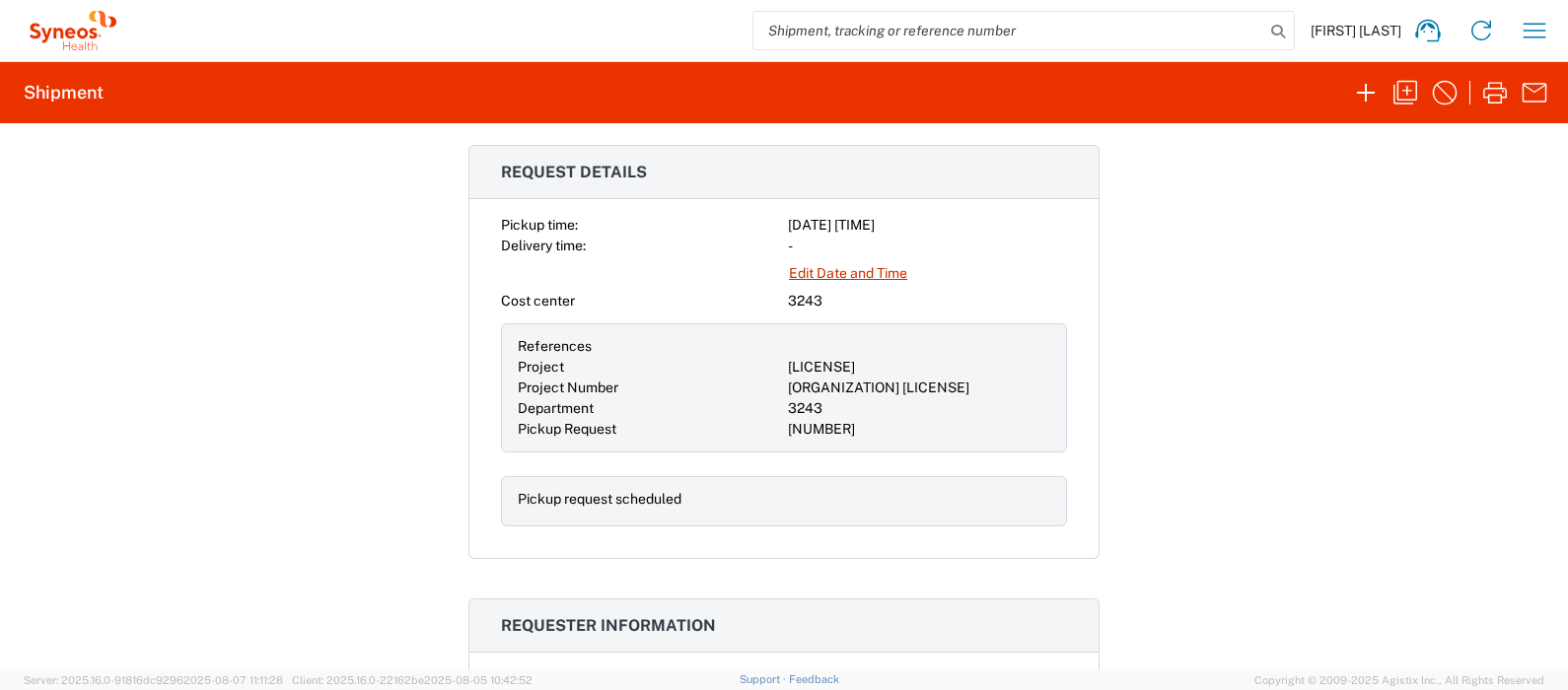 click on "7026251A" 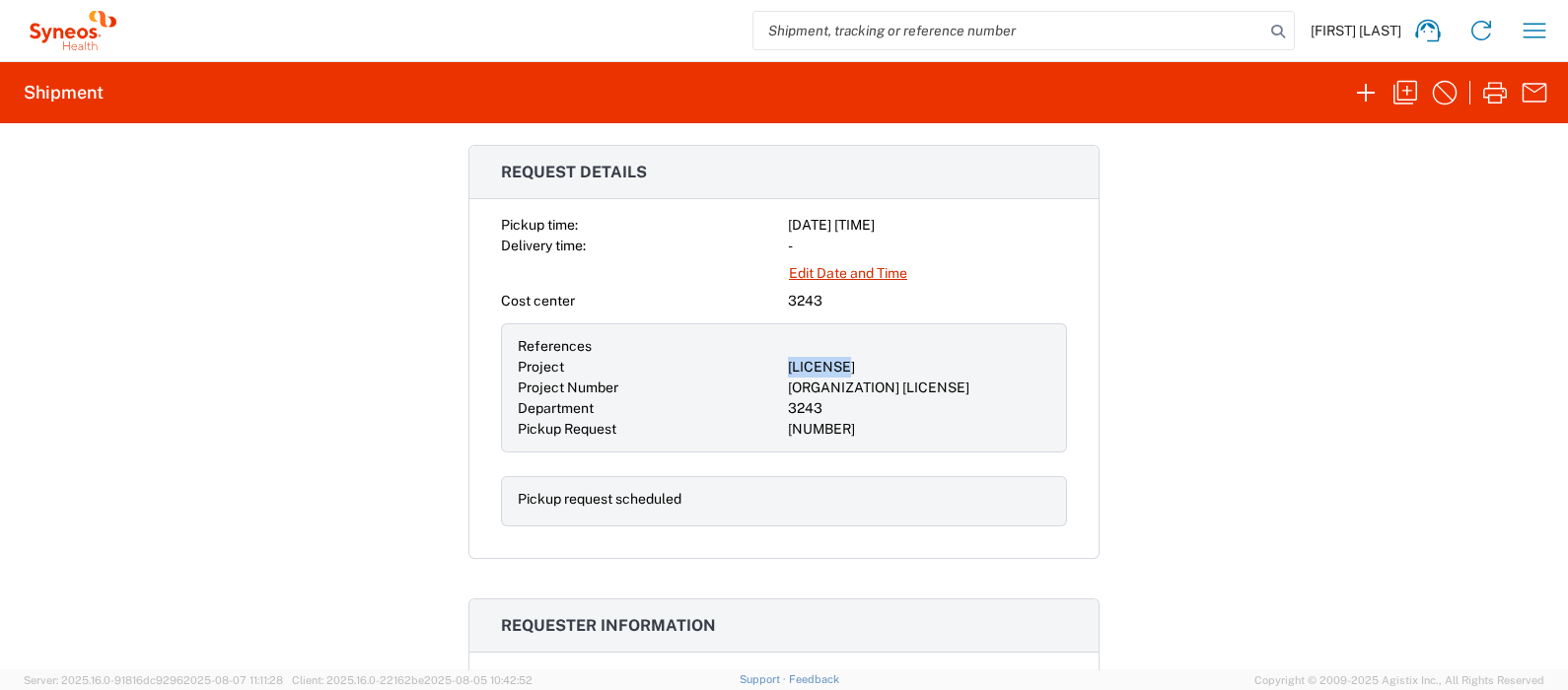 click on "7026251A" 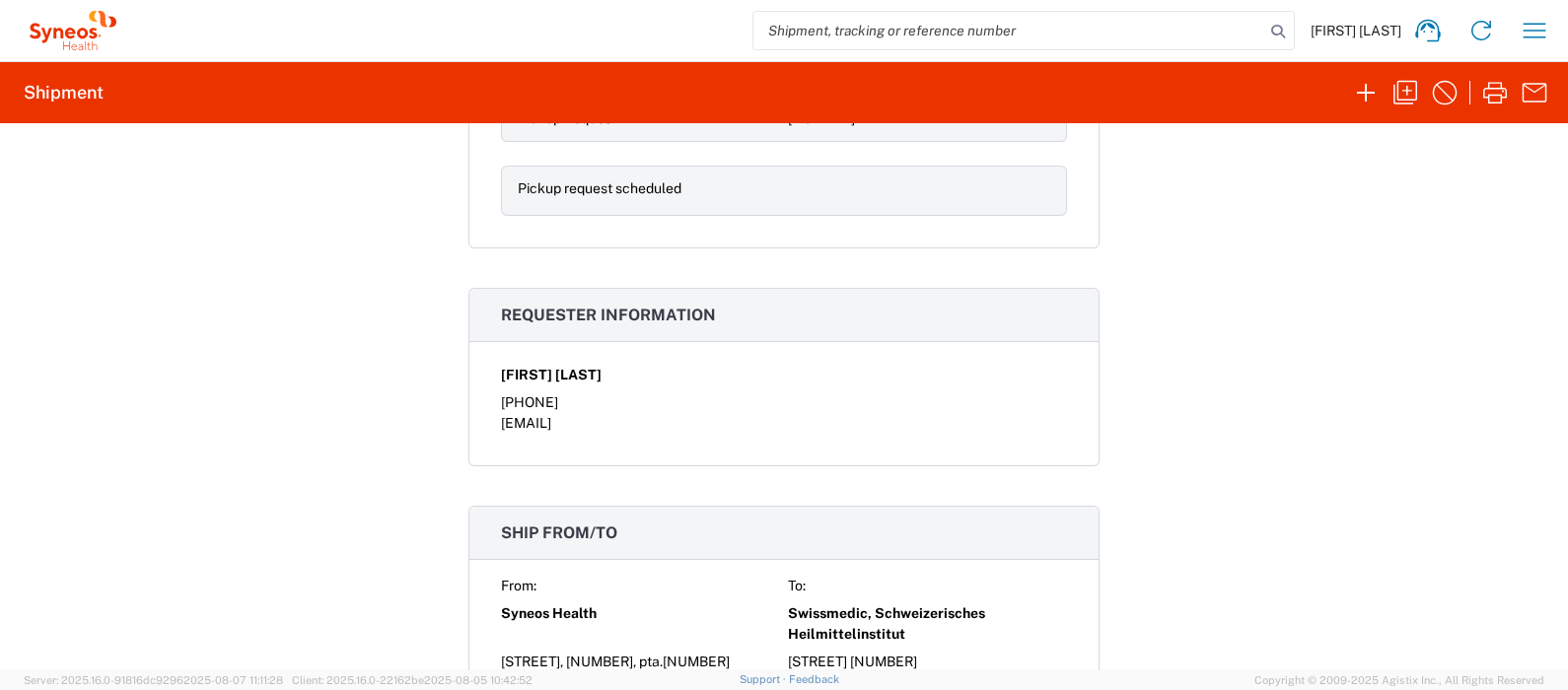scroll, scrollTop: 1109, scrollLeft: 0, axis: vertical 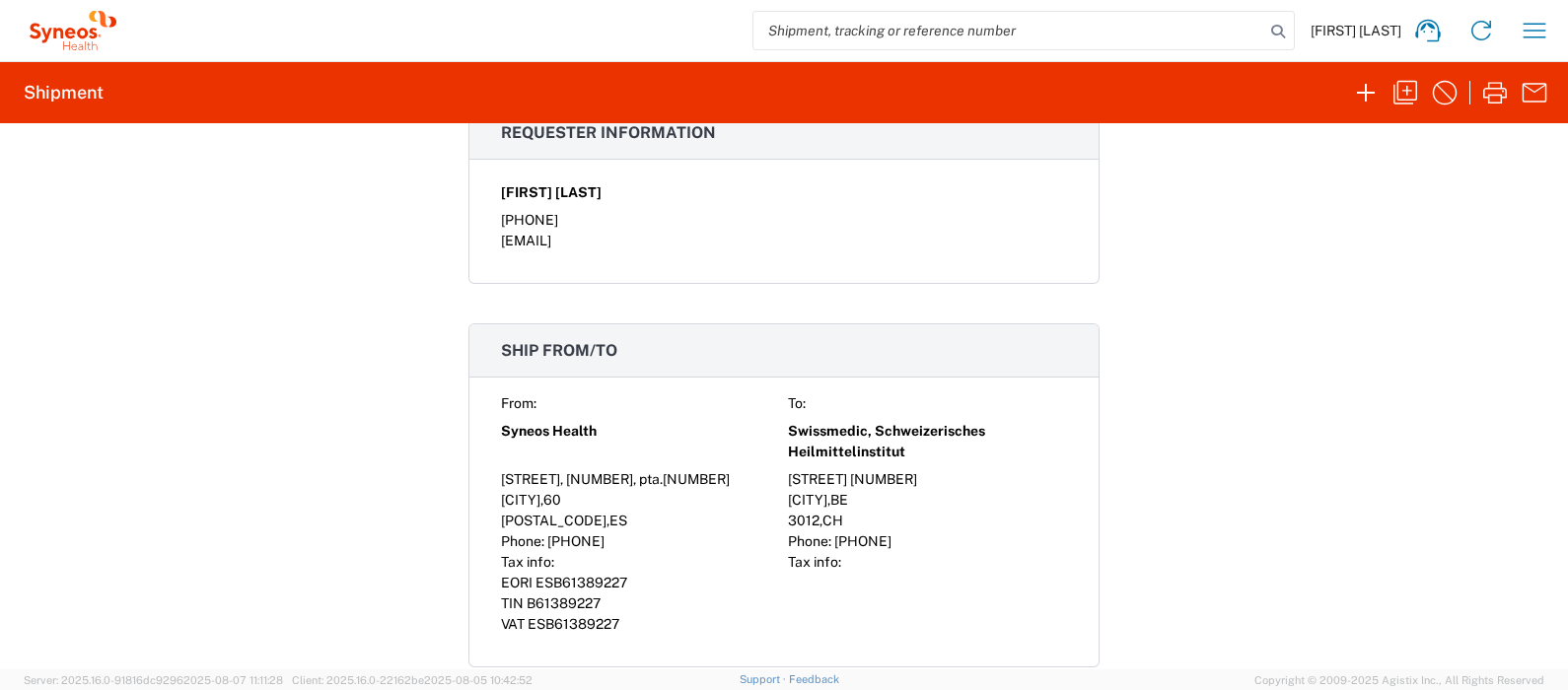 click on "Syneos Health" 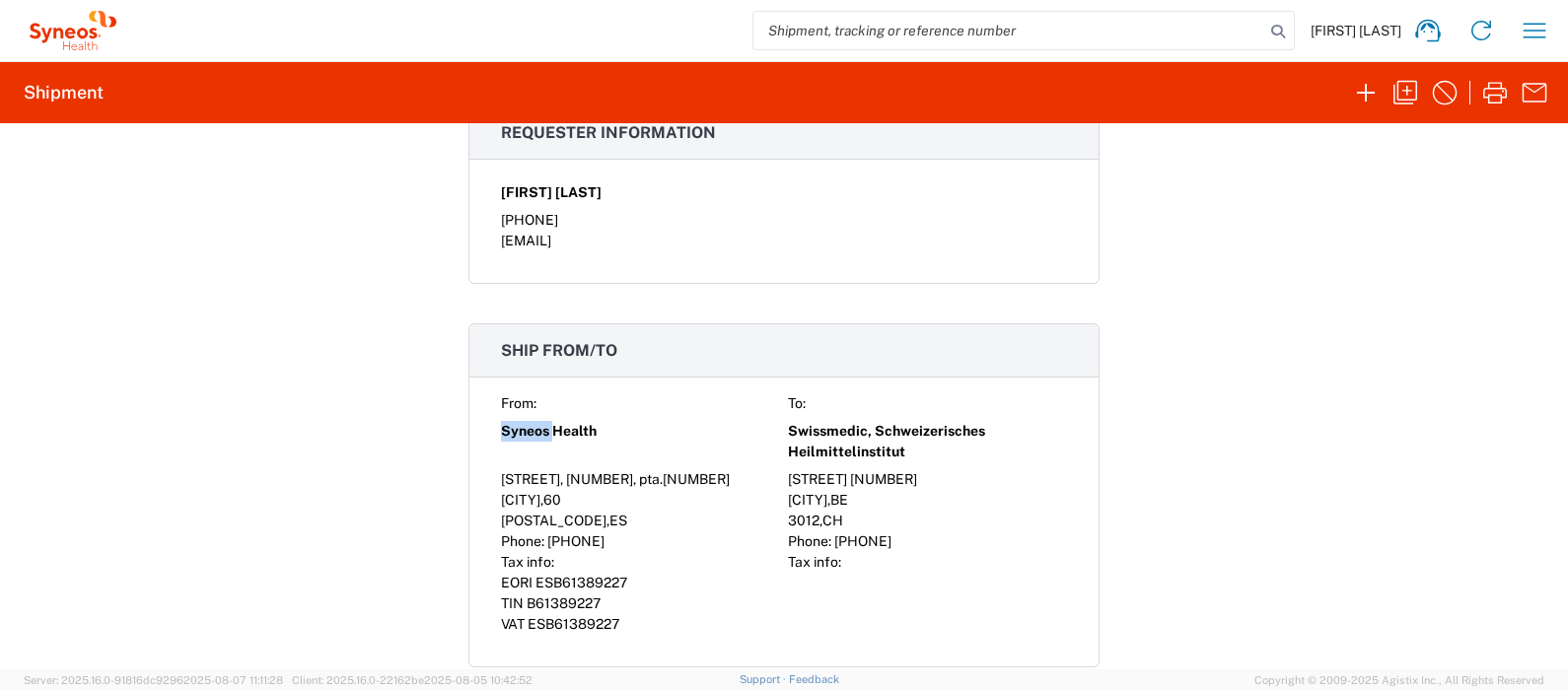 click on "Syneos Health" 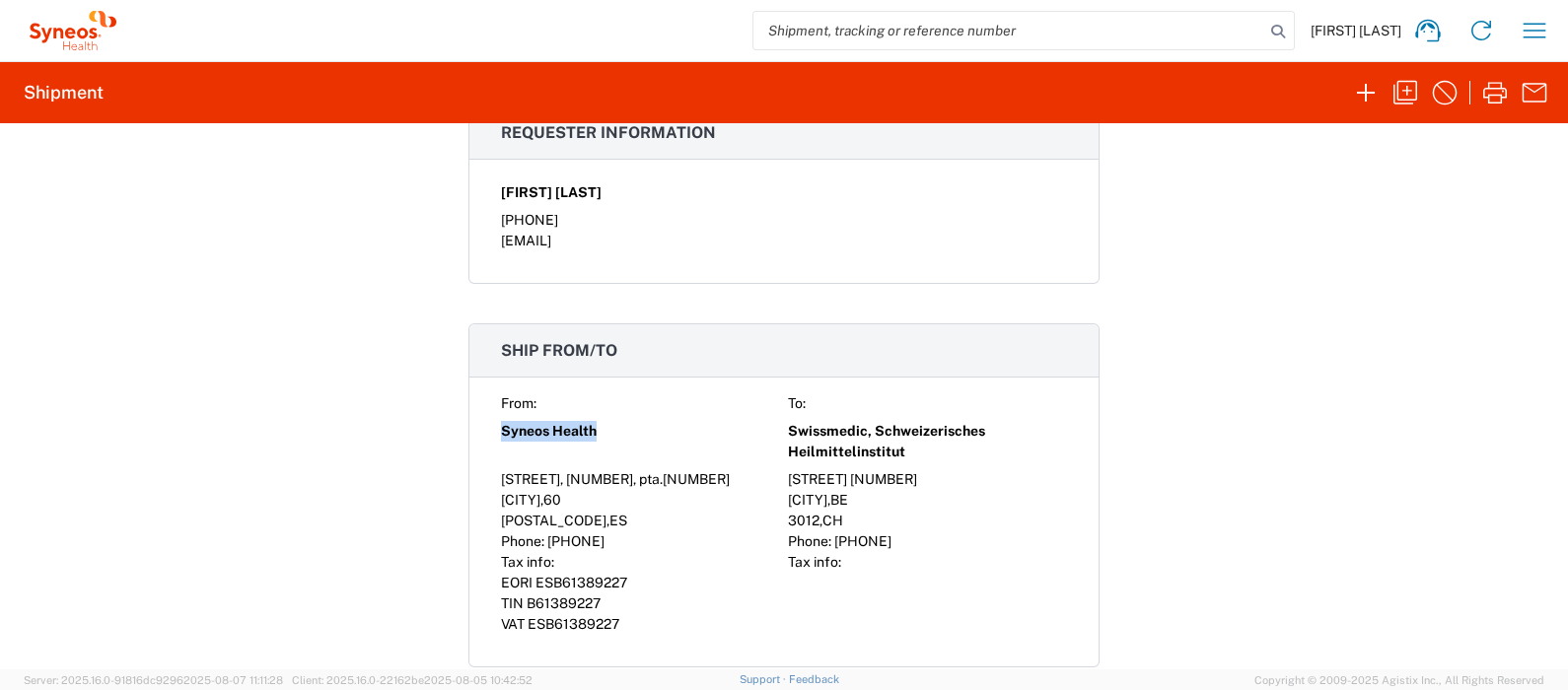 click on "Syneos Health" 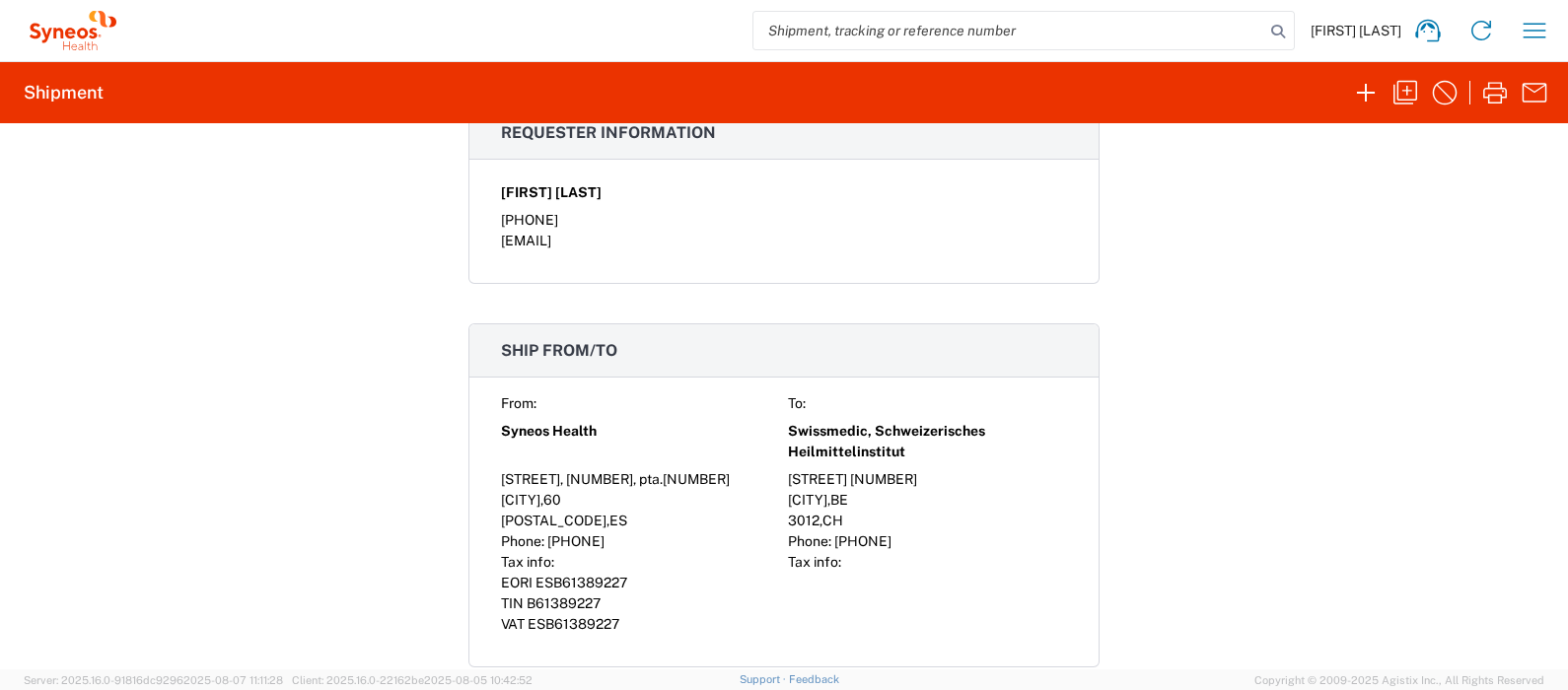 click on "[STREET] [STREET], [NUMBER], pta.[NUMBER]" 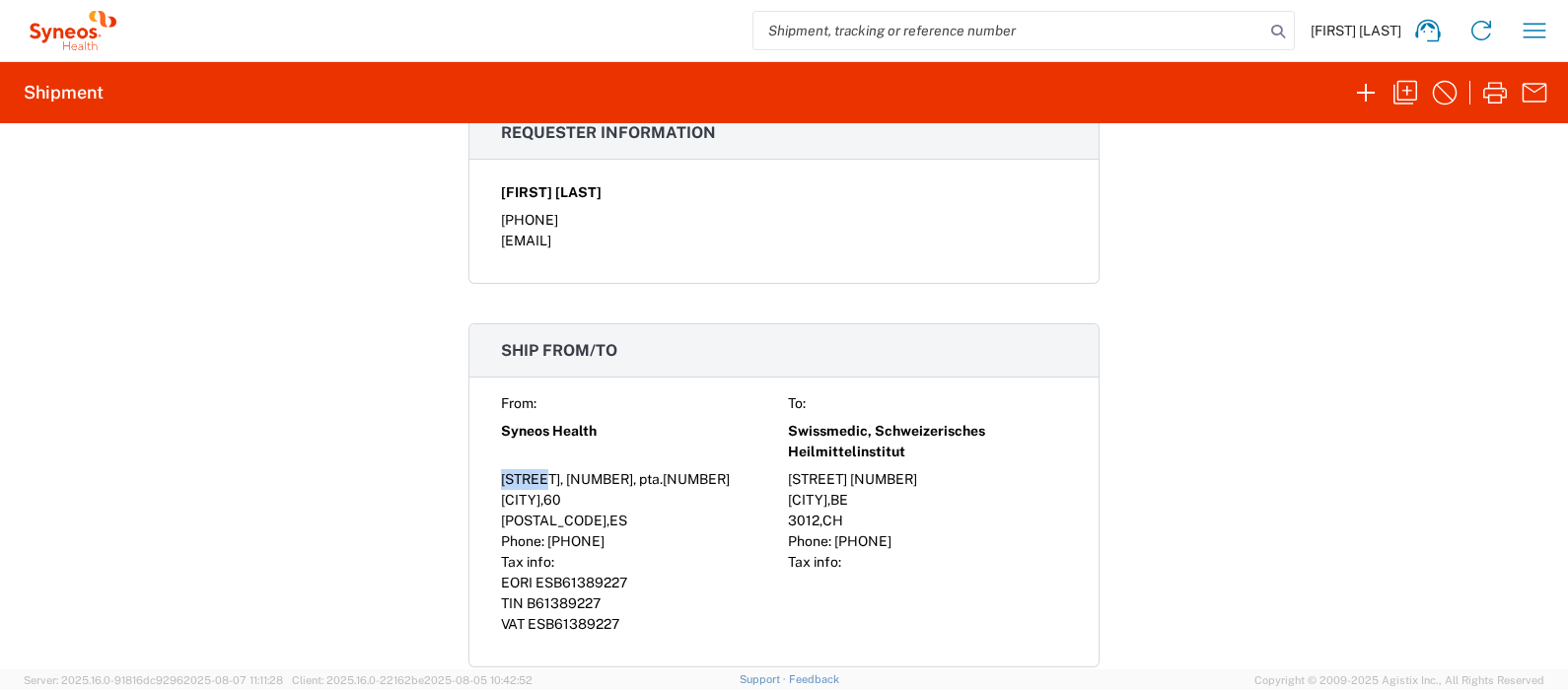 click on "[STREET] [STREET], [NUMBER], pta.[NUMBER]" 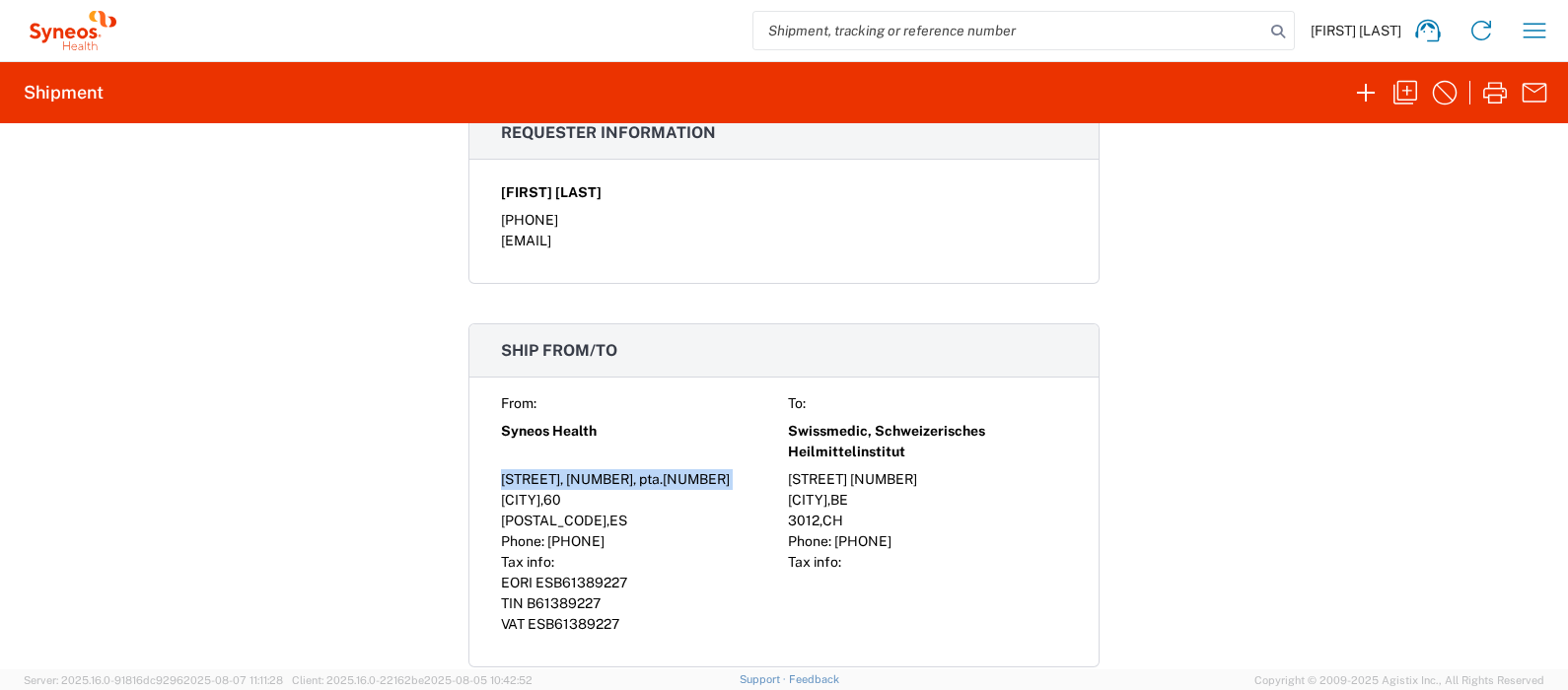 click on "[STREET] [STREET], [NUMBER], pta.[NUMBER]" 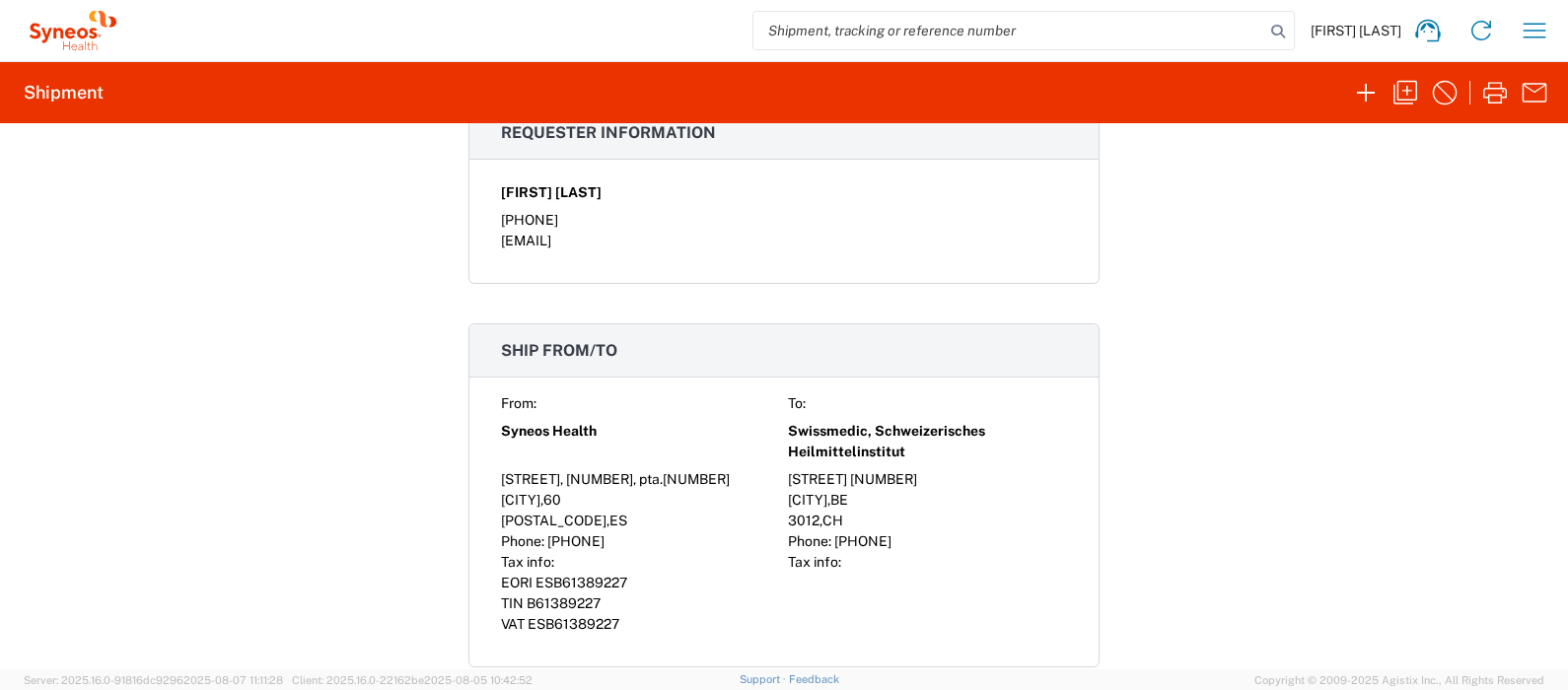 click on "[CITY]" 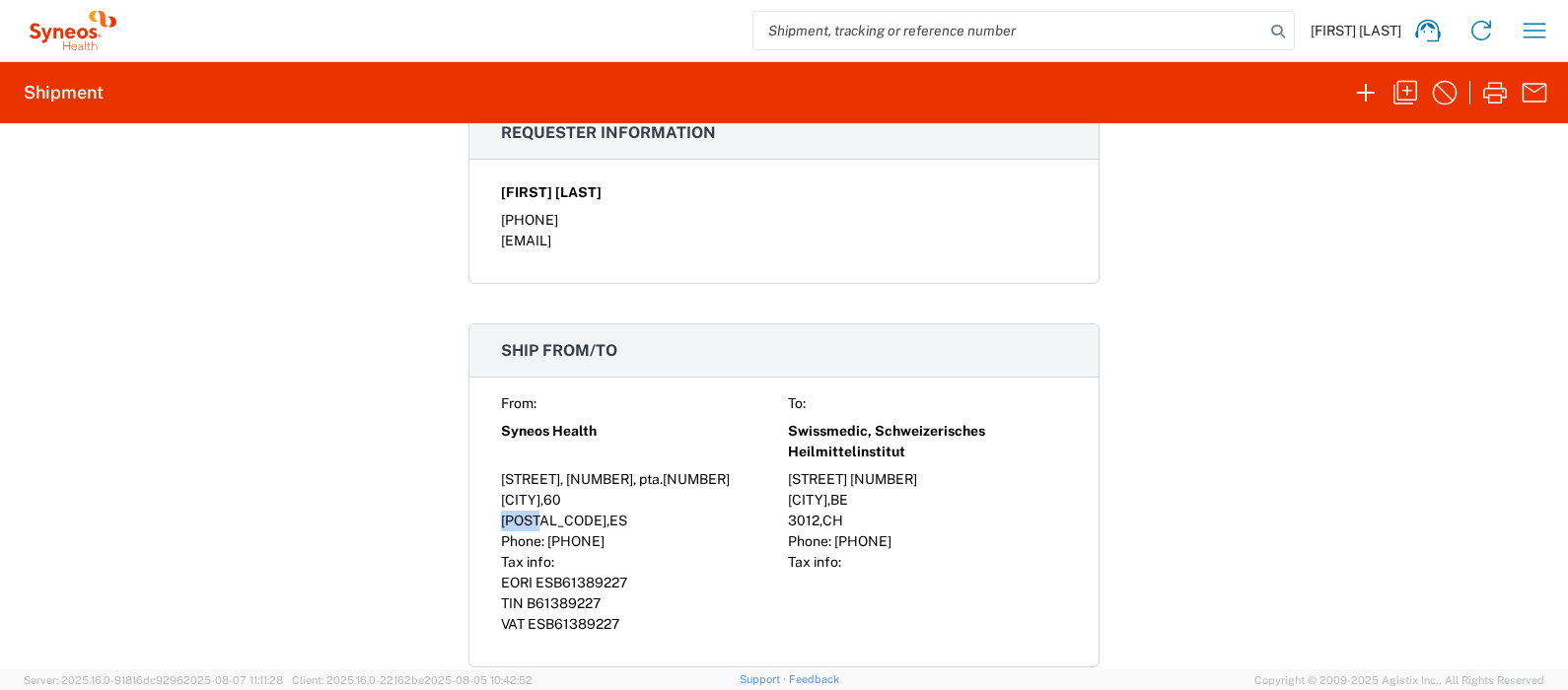 click on "[POSTAL_CODE]" 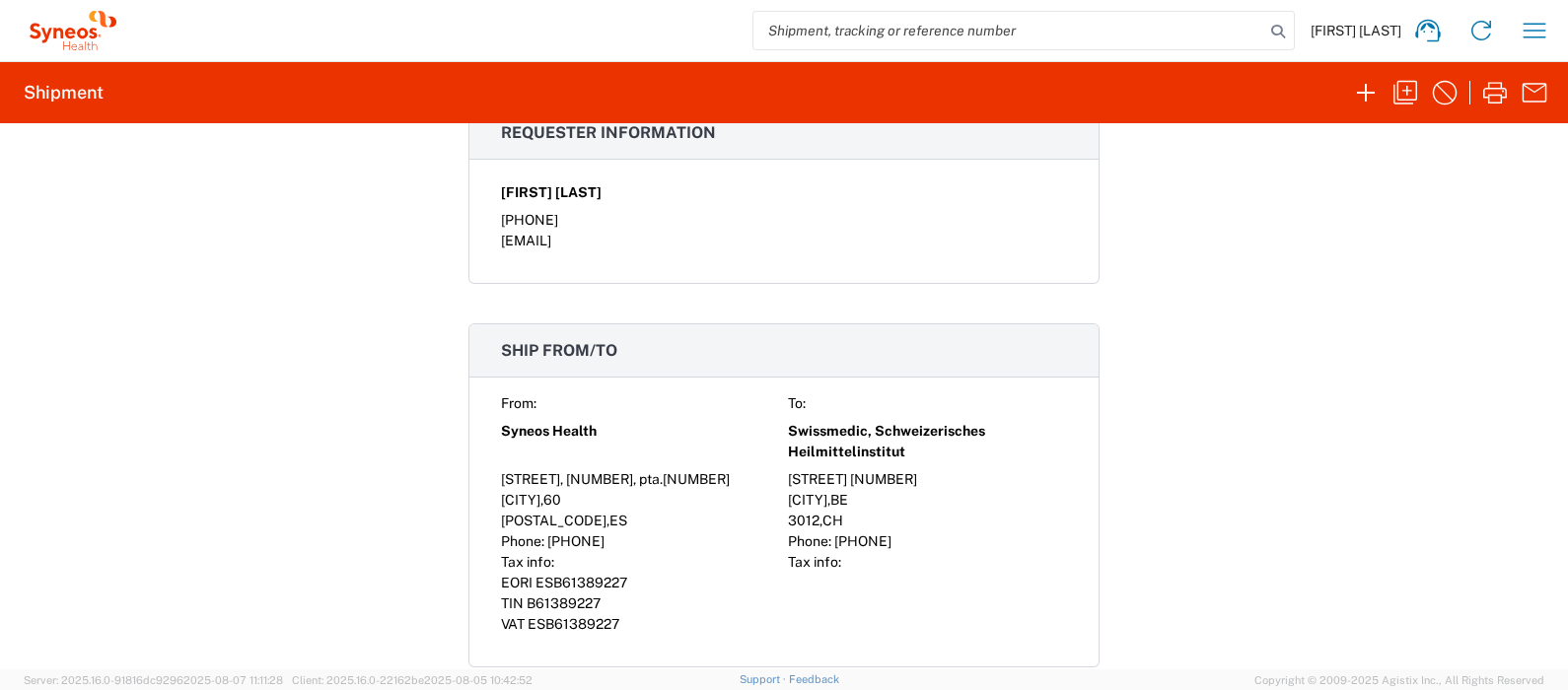 click on "Swissmedic, Schweizerisches Heilmittelinstitut" 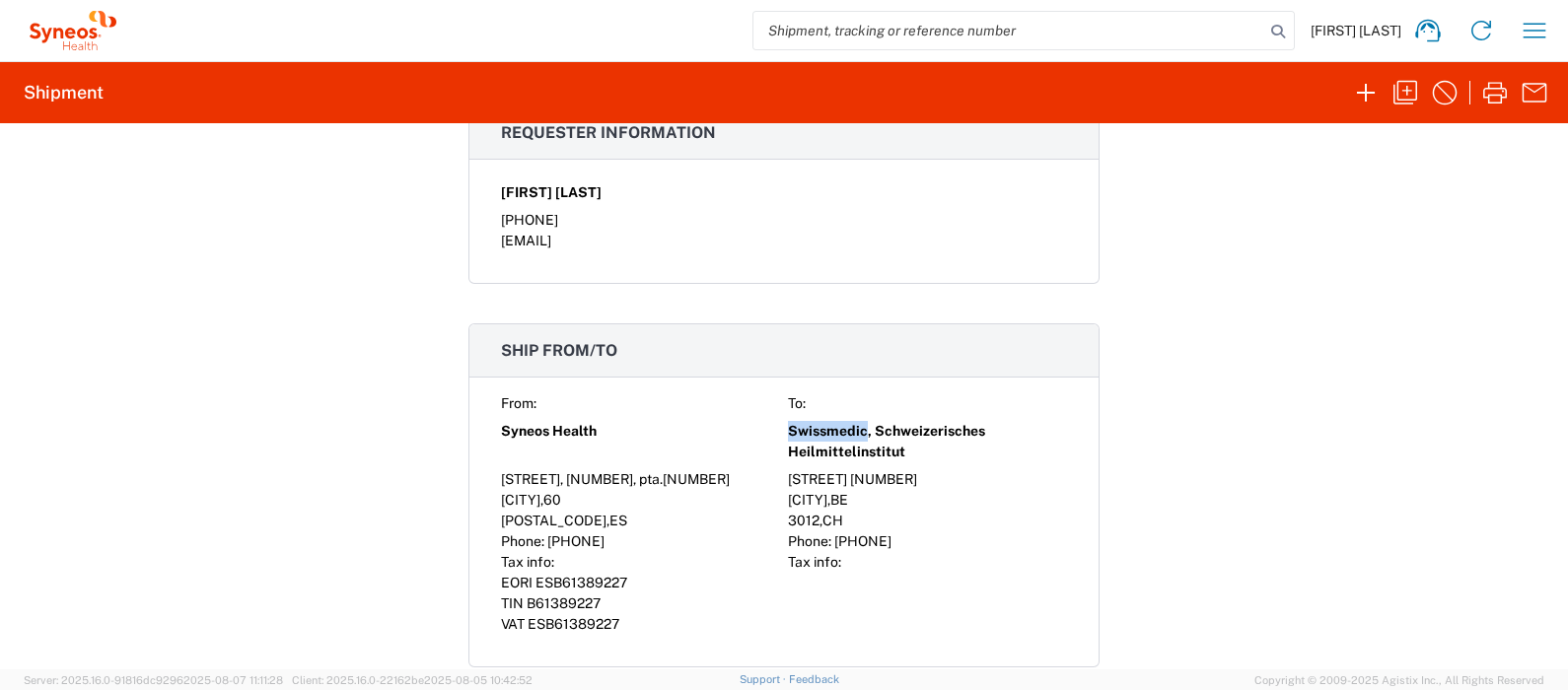 click on "Swissmedic, Schweizerisches Heilmittelinstitut" 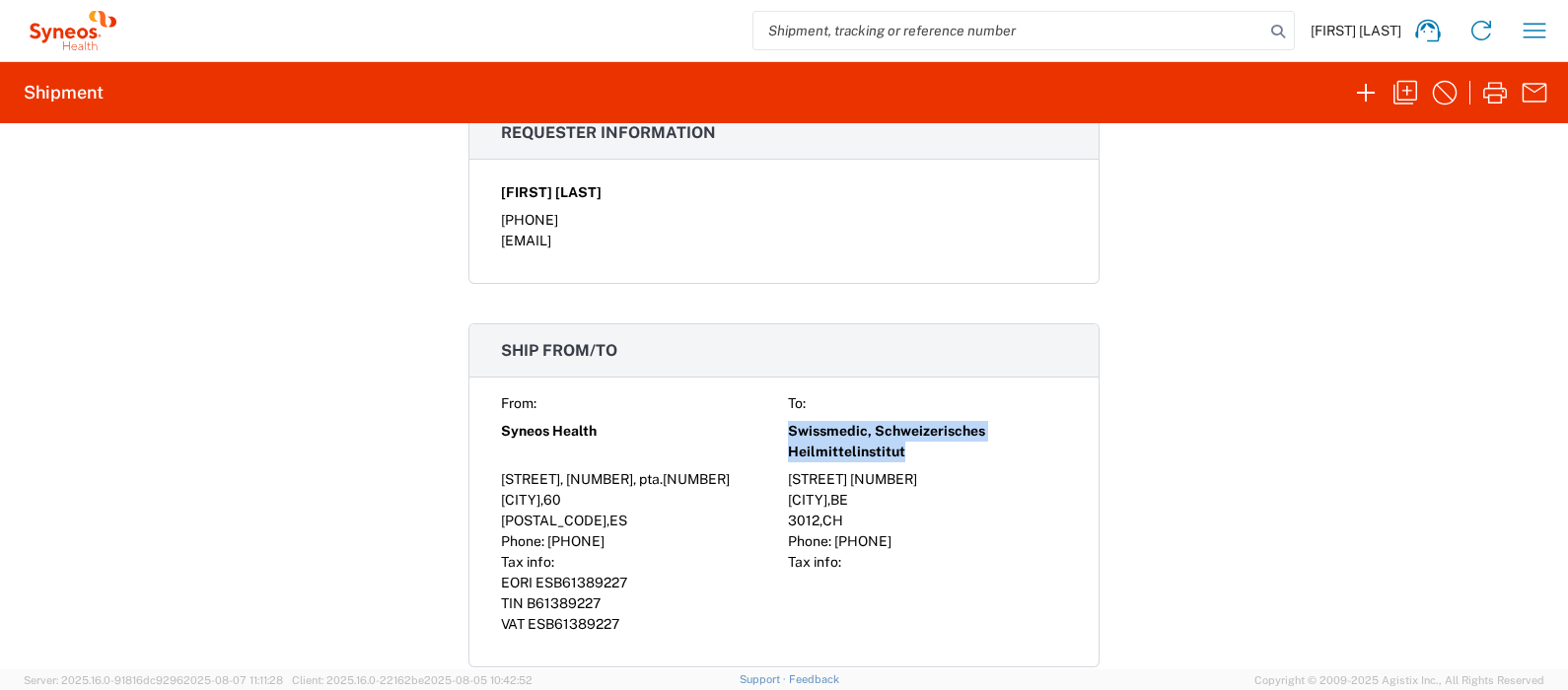 click on "Swissmedic, Schweizerisches Heilmittelinstitut" 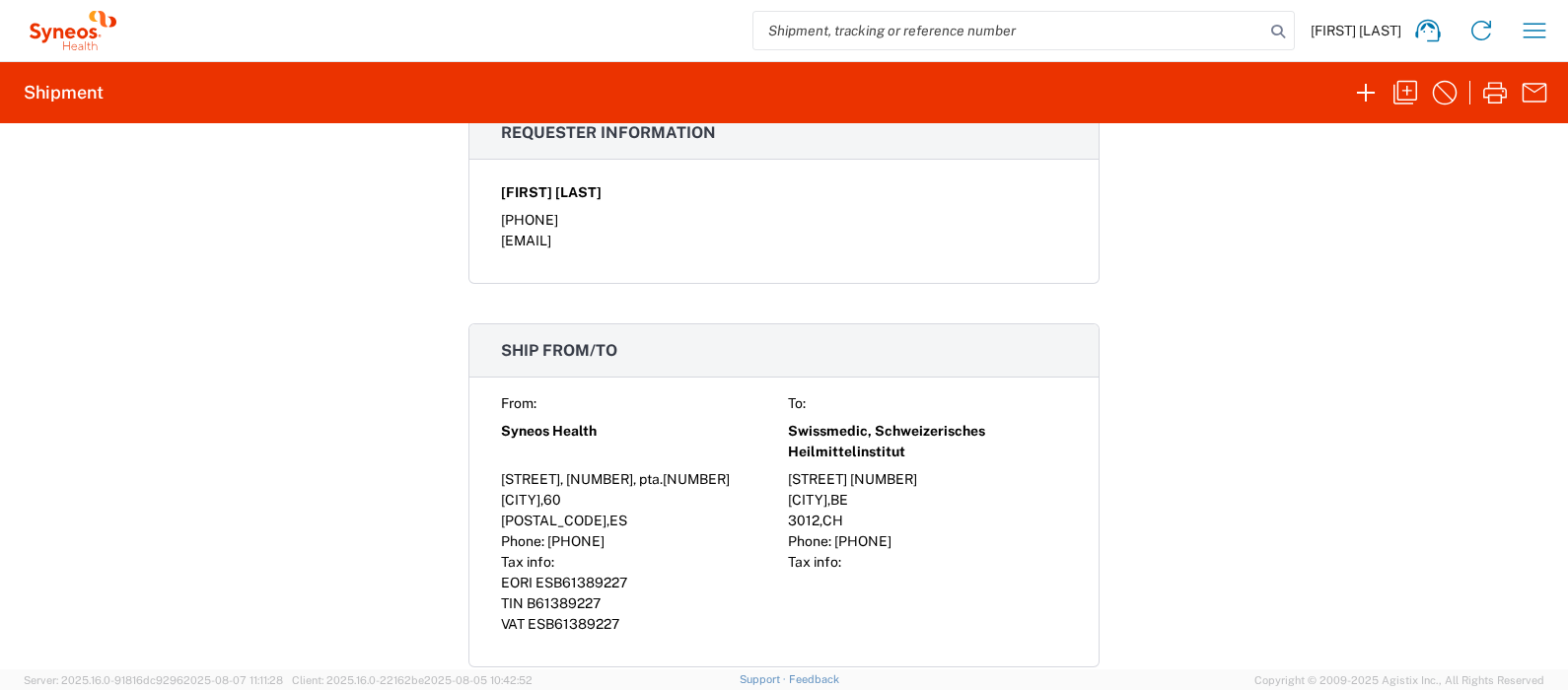 click on "[STREET] [NUMBER]" 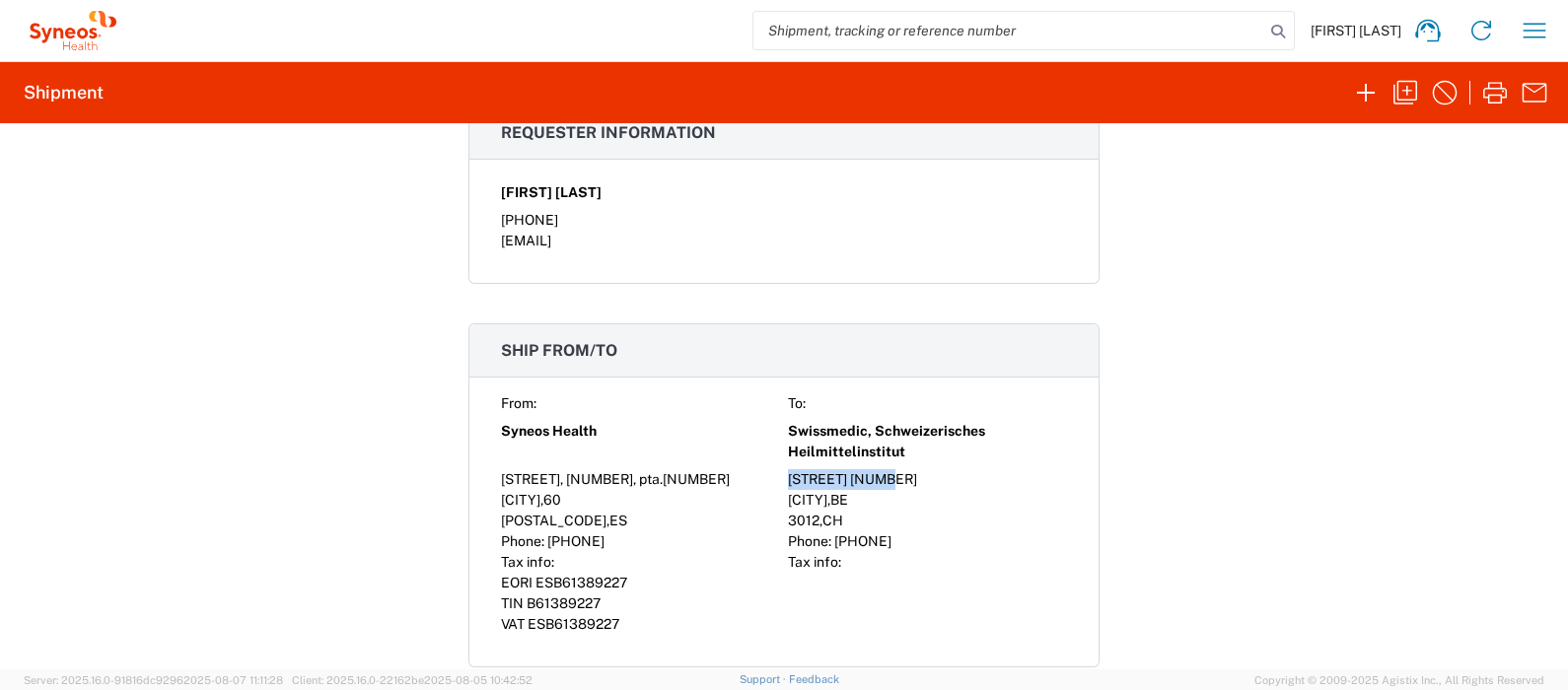 click on "[STREET] [NUMBER]" 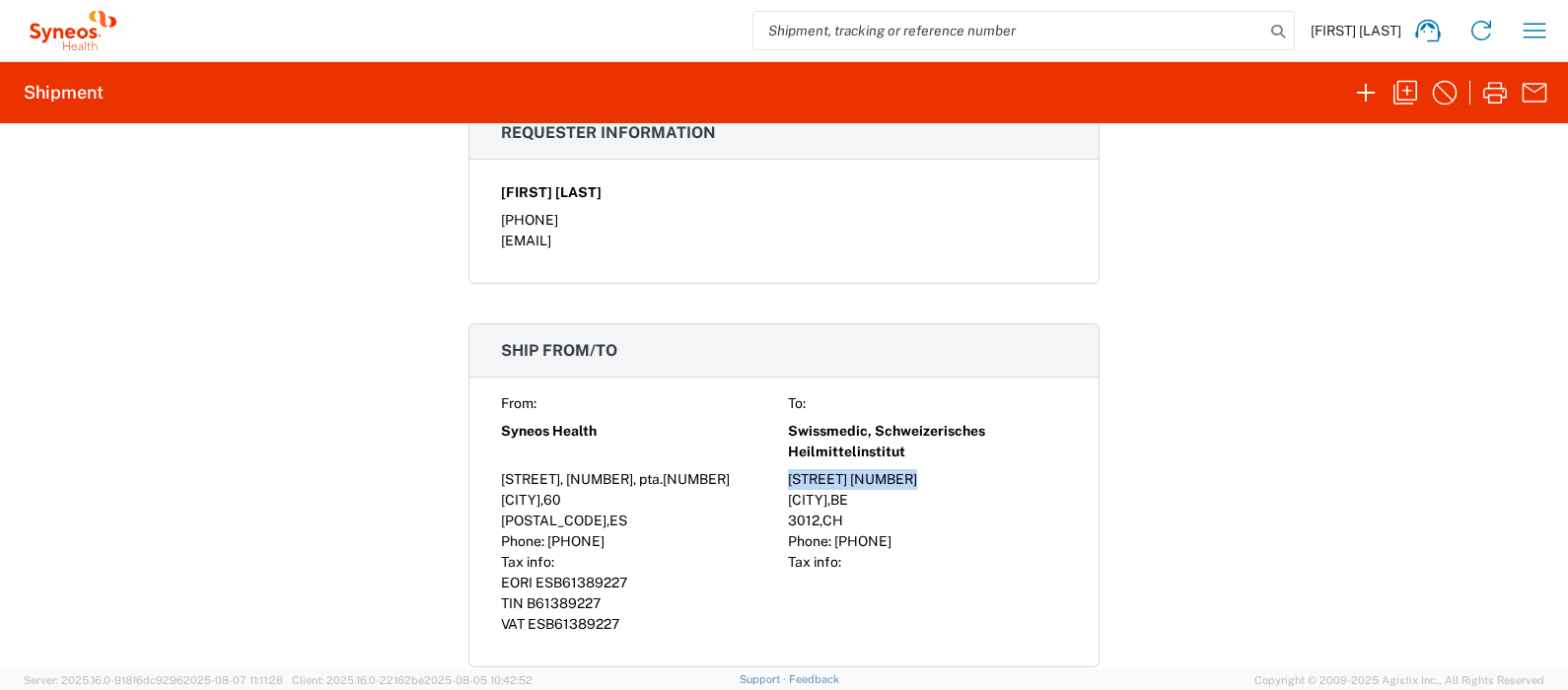 click on "[STREET] [NUMBER]" 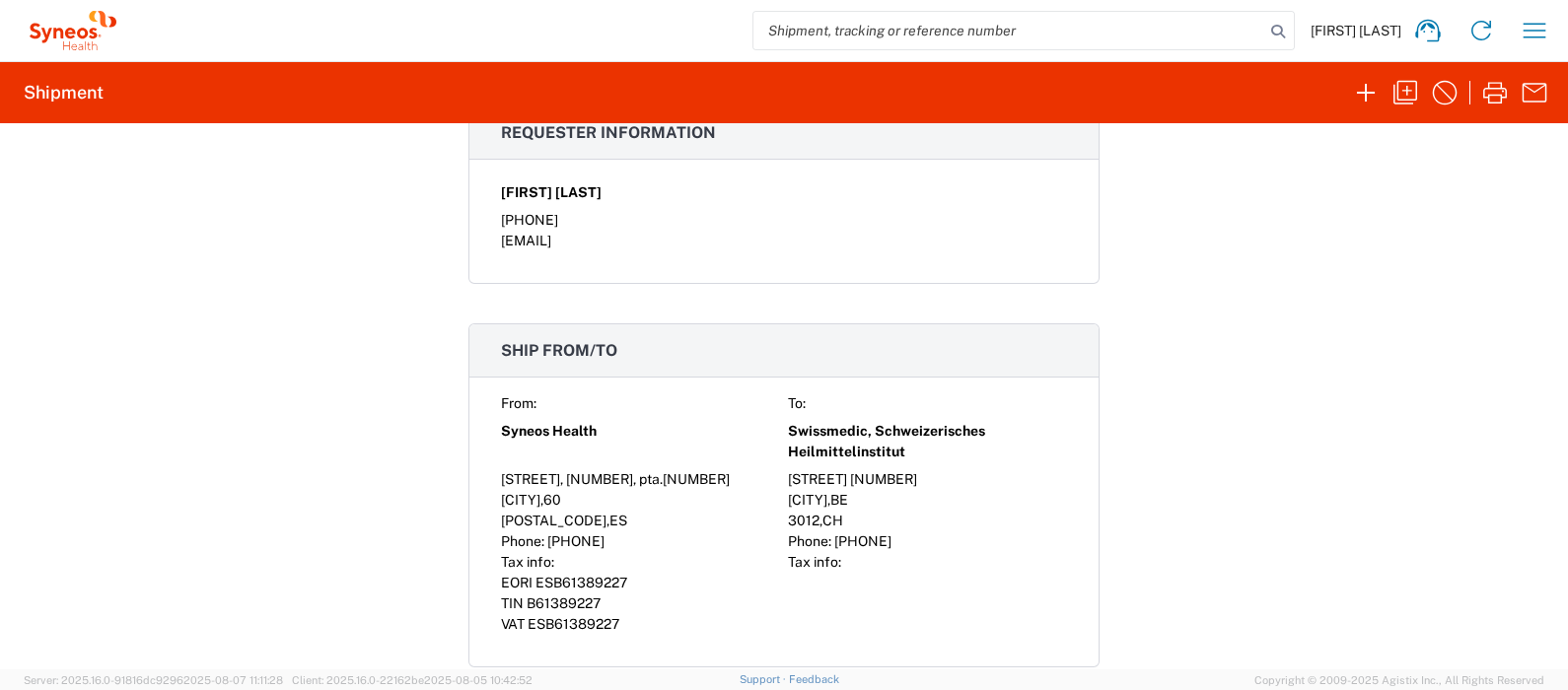click on "[CITY]" 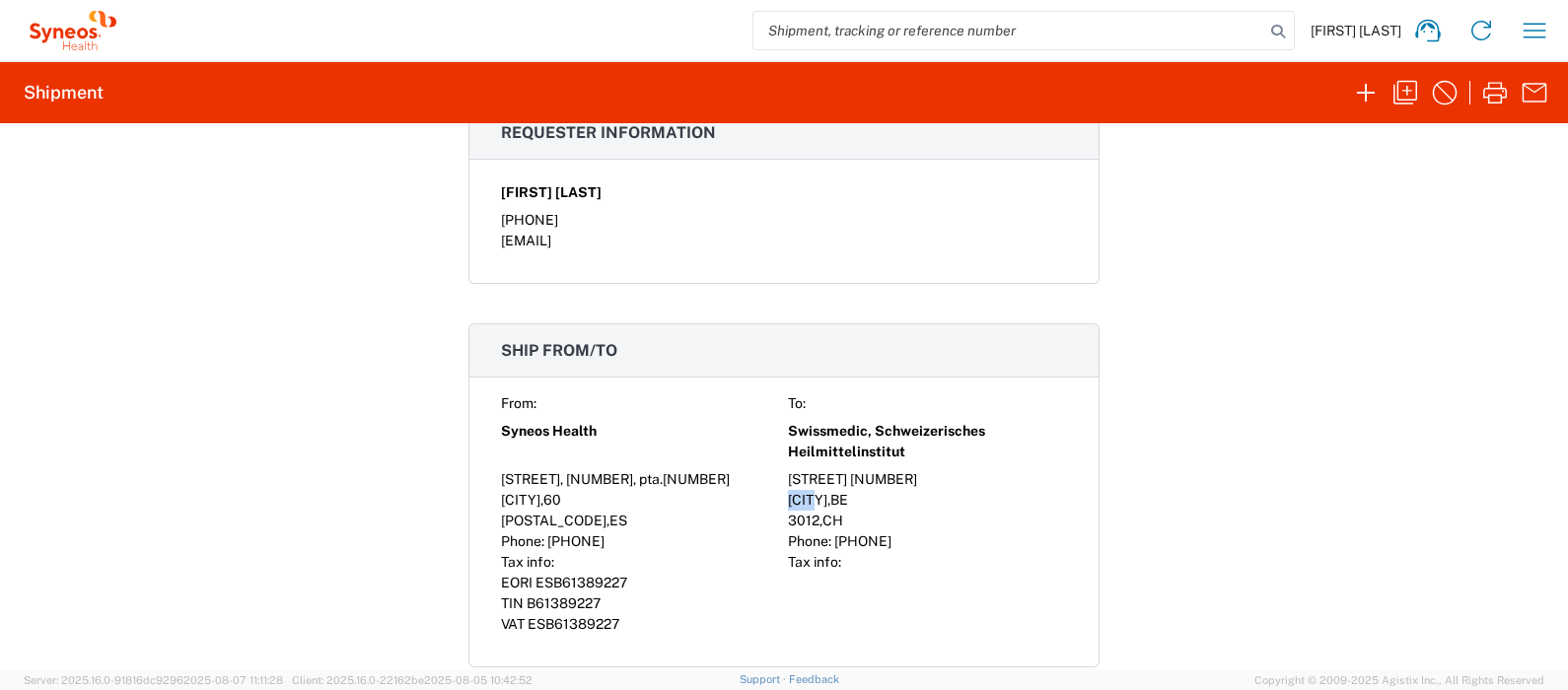 click on "[CITY]" 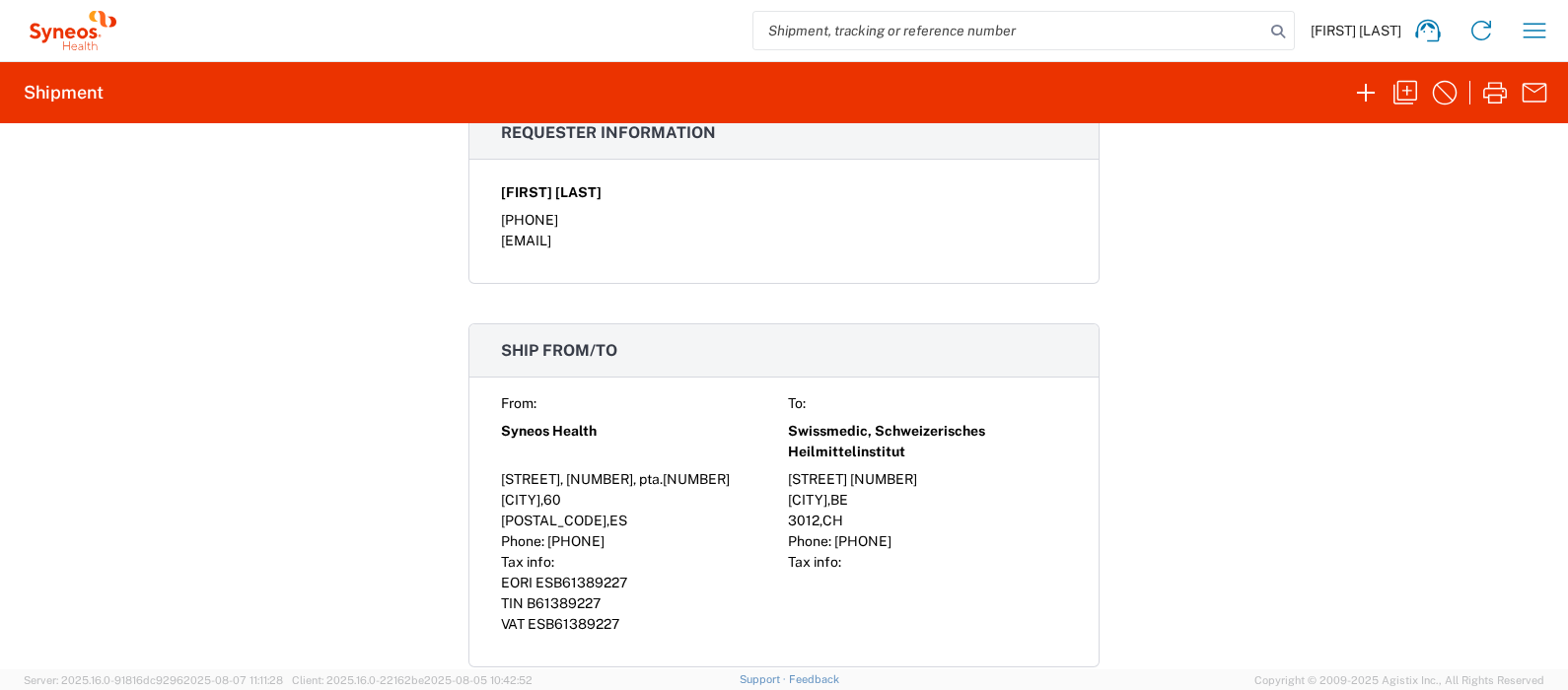 click on "3012" 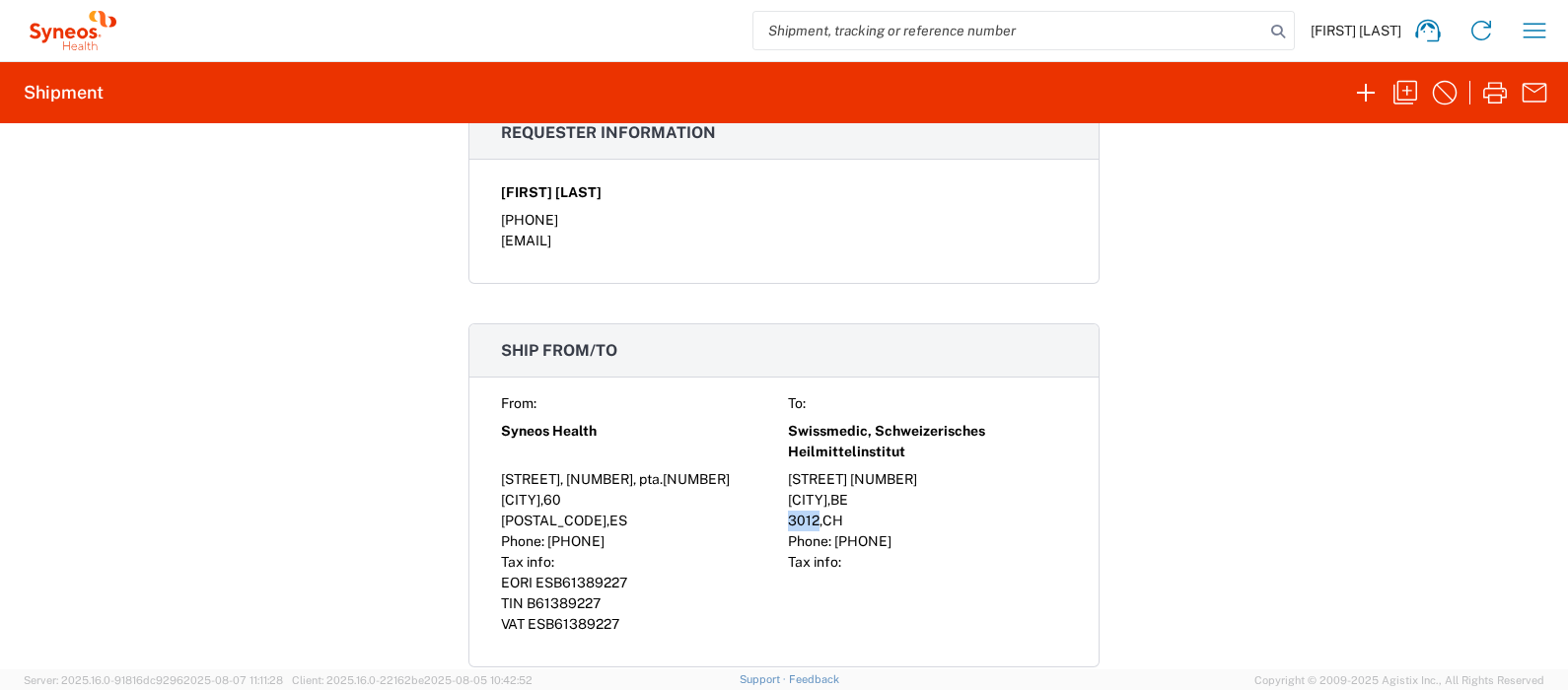 click on "3012" 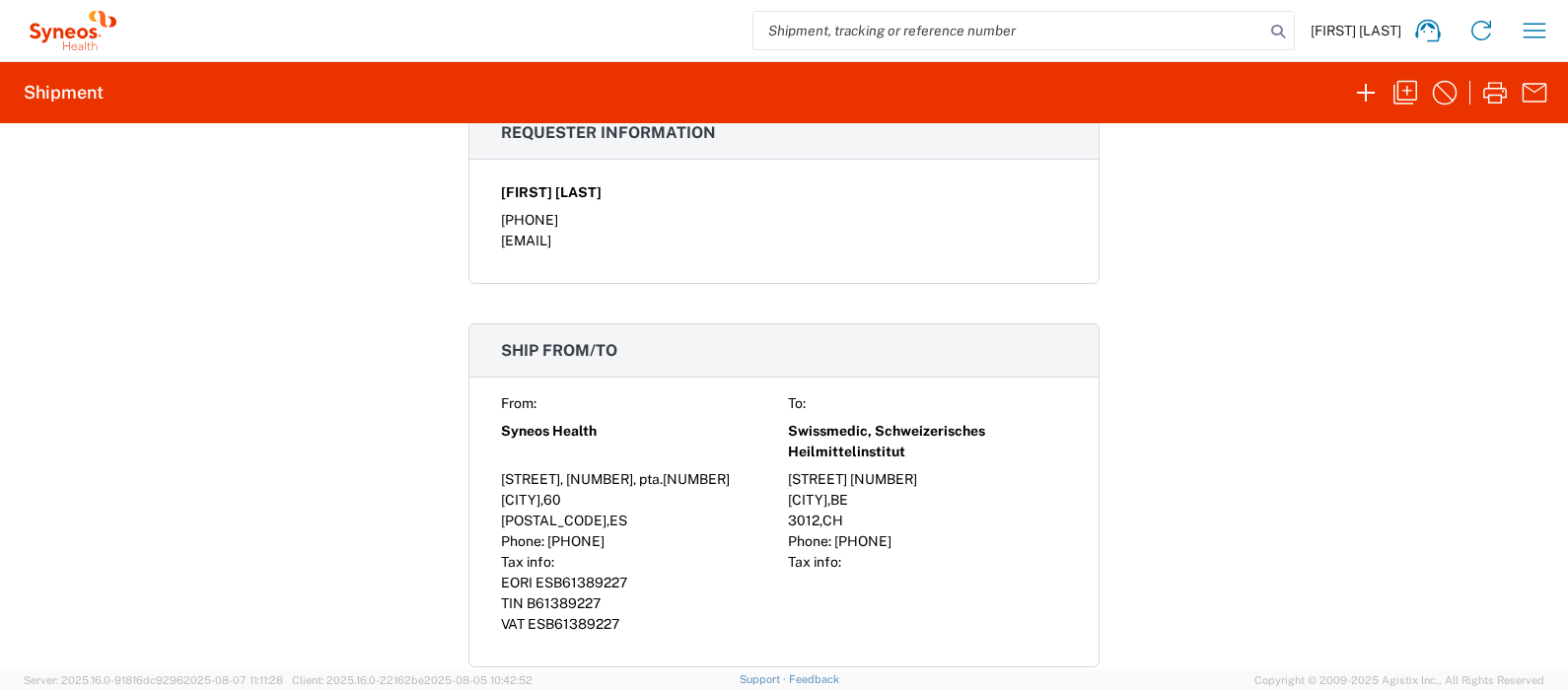 click on "Swissmedic, Schweizerisches Heilmittelinstitut" 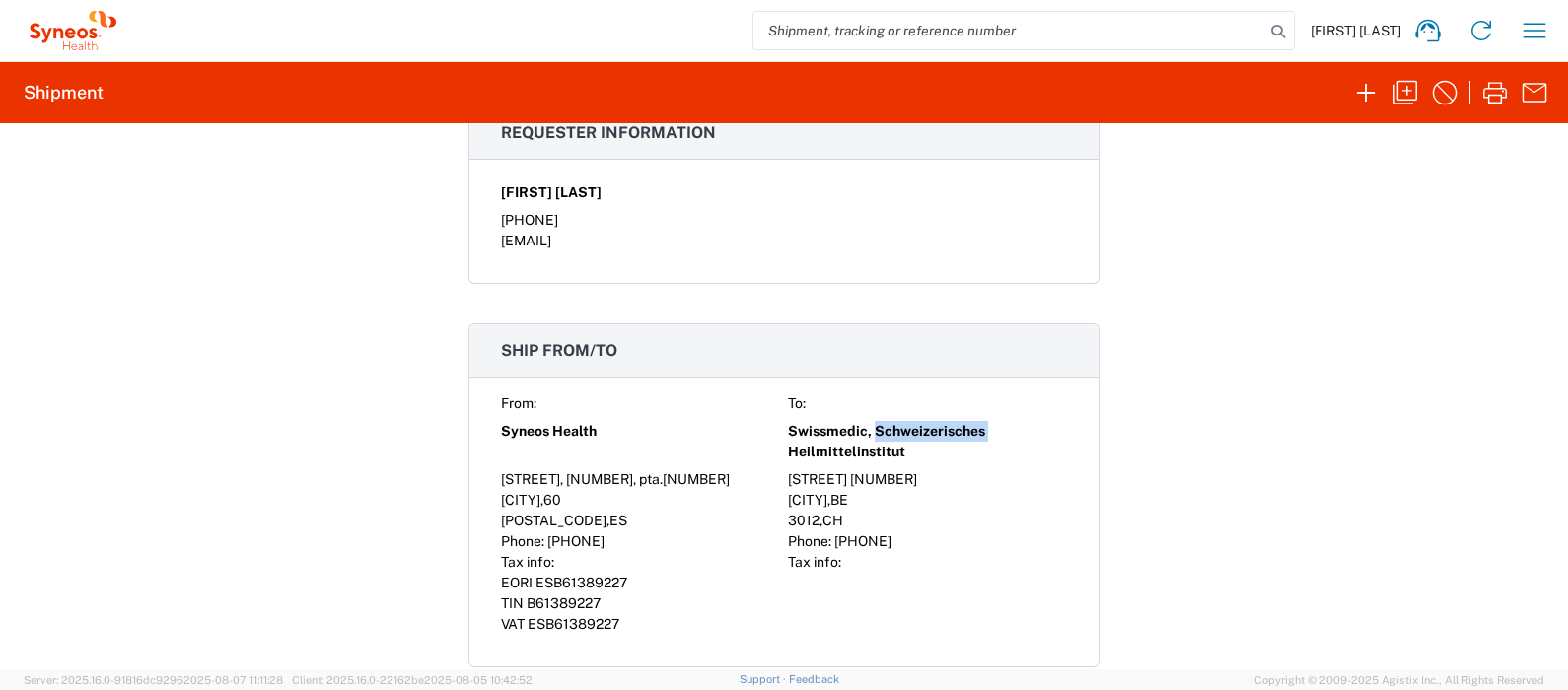 click on "Swissmedic, Schweizerisches Heilmittelinstitut" 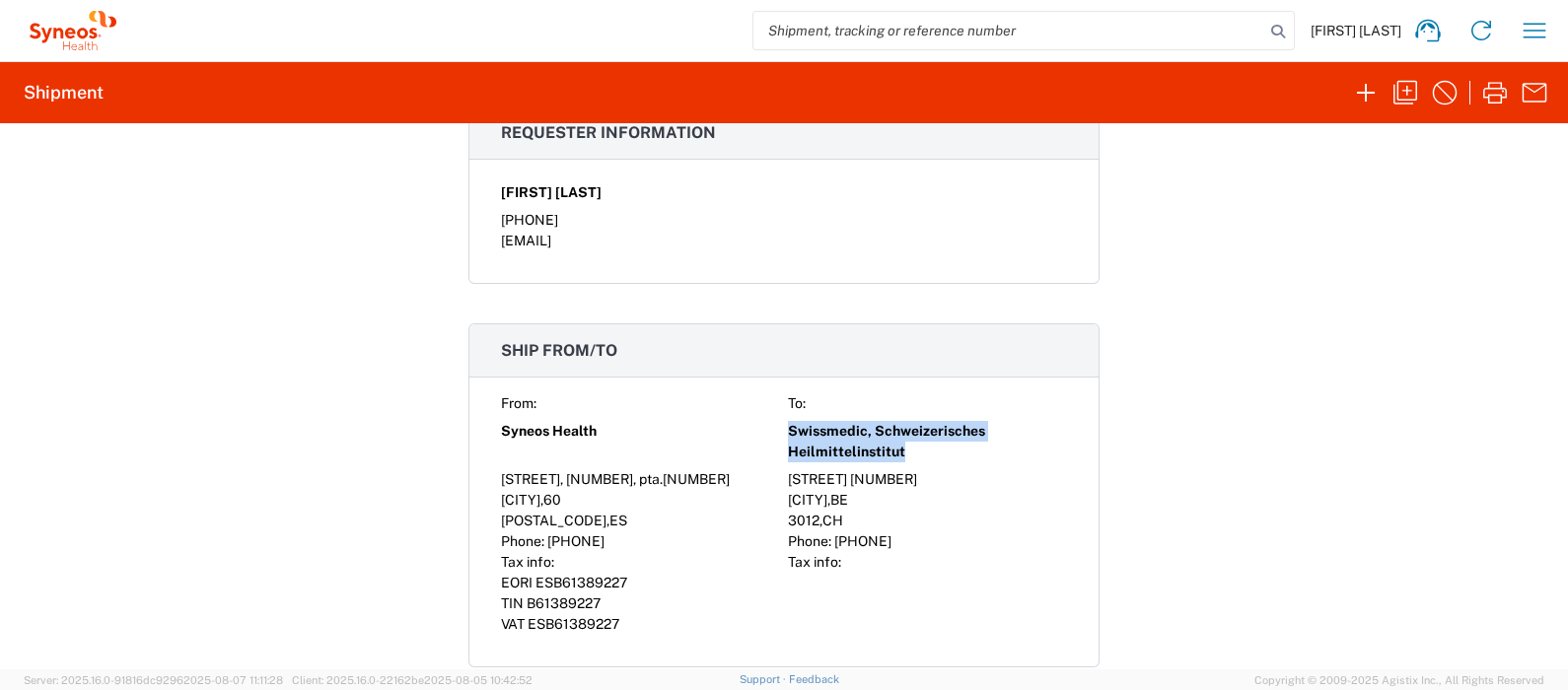 click on "Swissmedic, Schweizerisches Heilmittelinstitut" 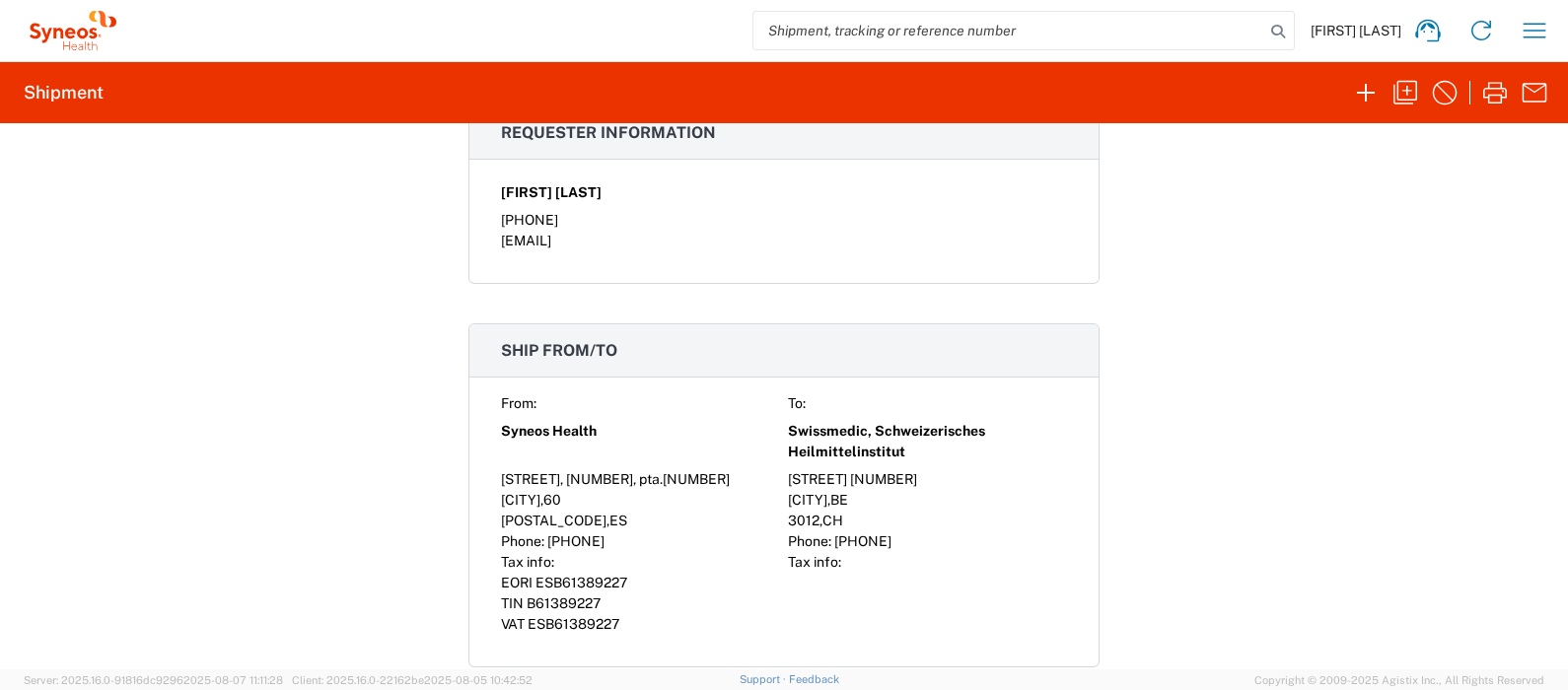 click on "Stefan Ges
Home
Shipment estimator
Shipment tracking
Desktop shipment request
My shipments
Address book
Denied party screening
My profile
Logout" 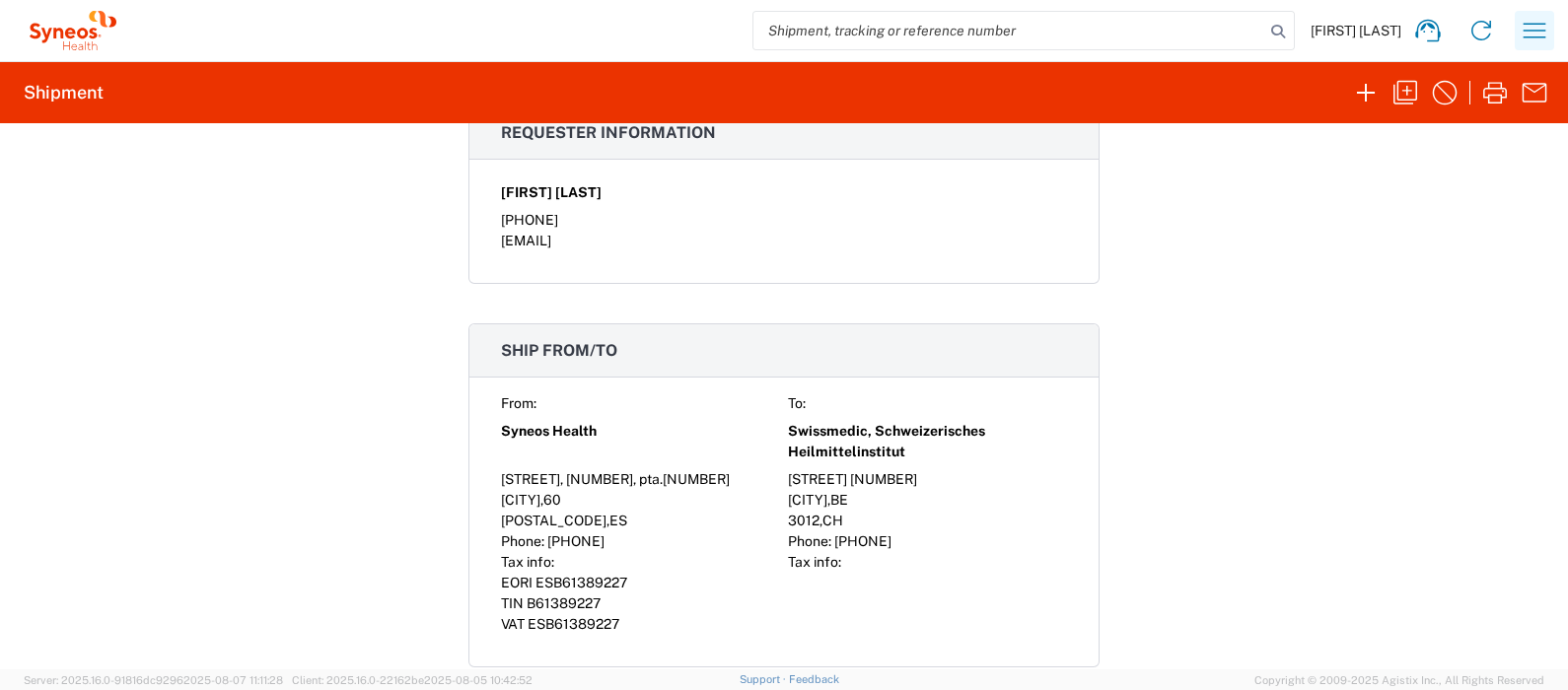 click 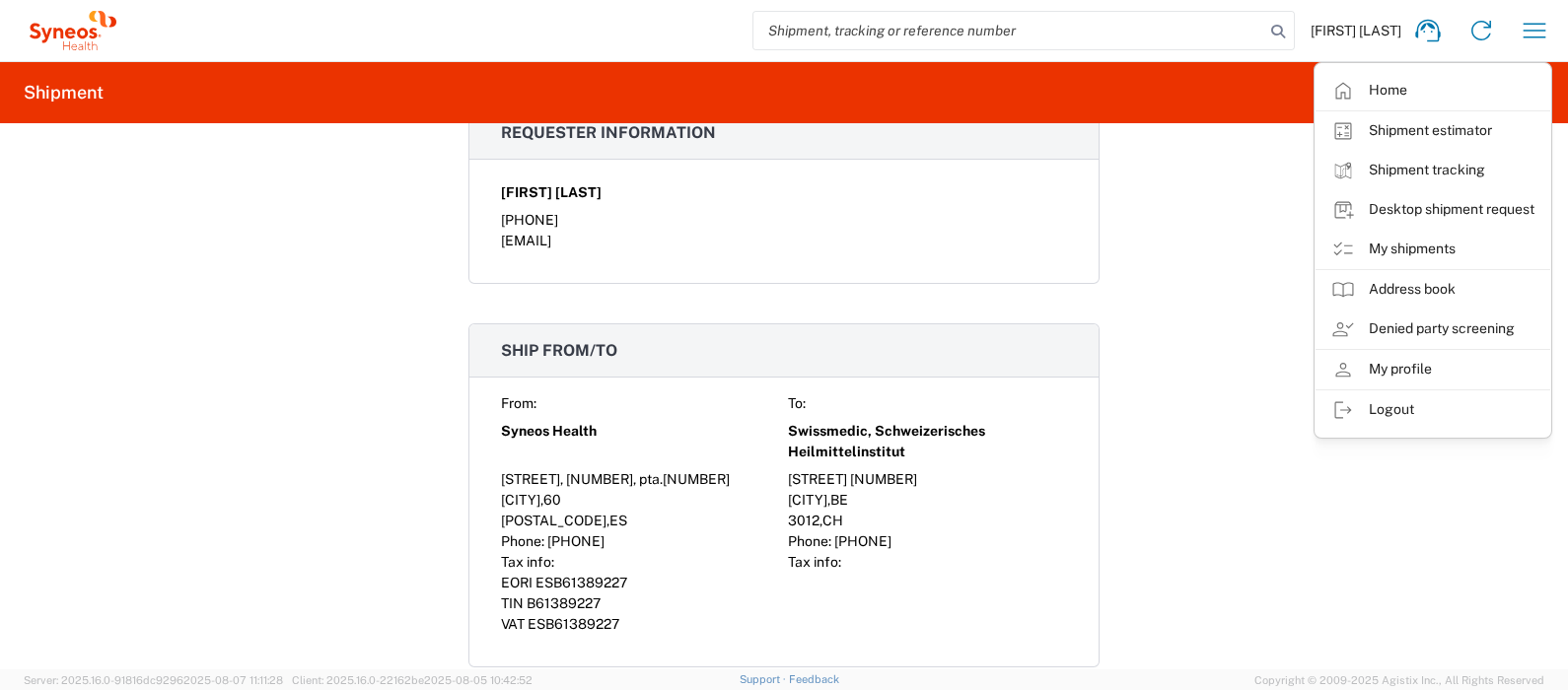 click on "My shipments" 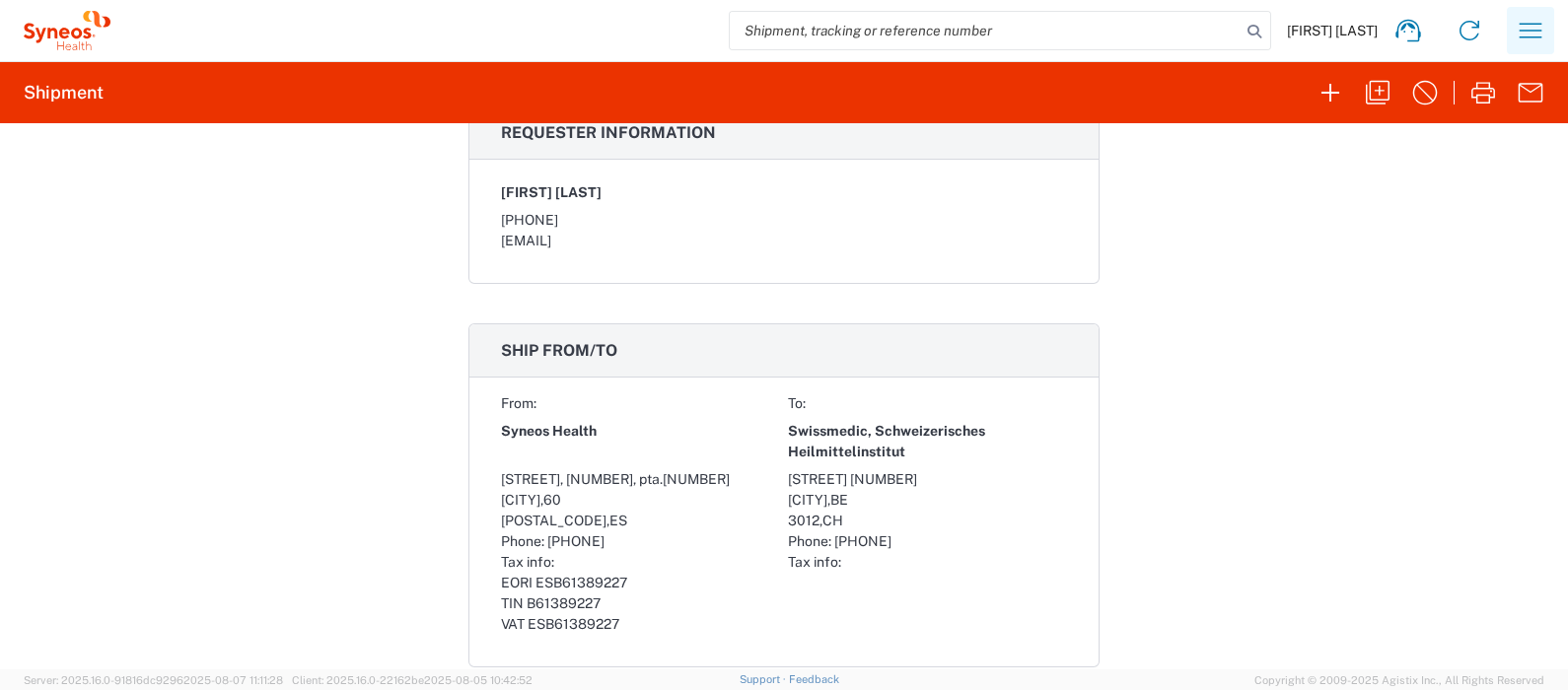 click 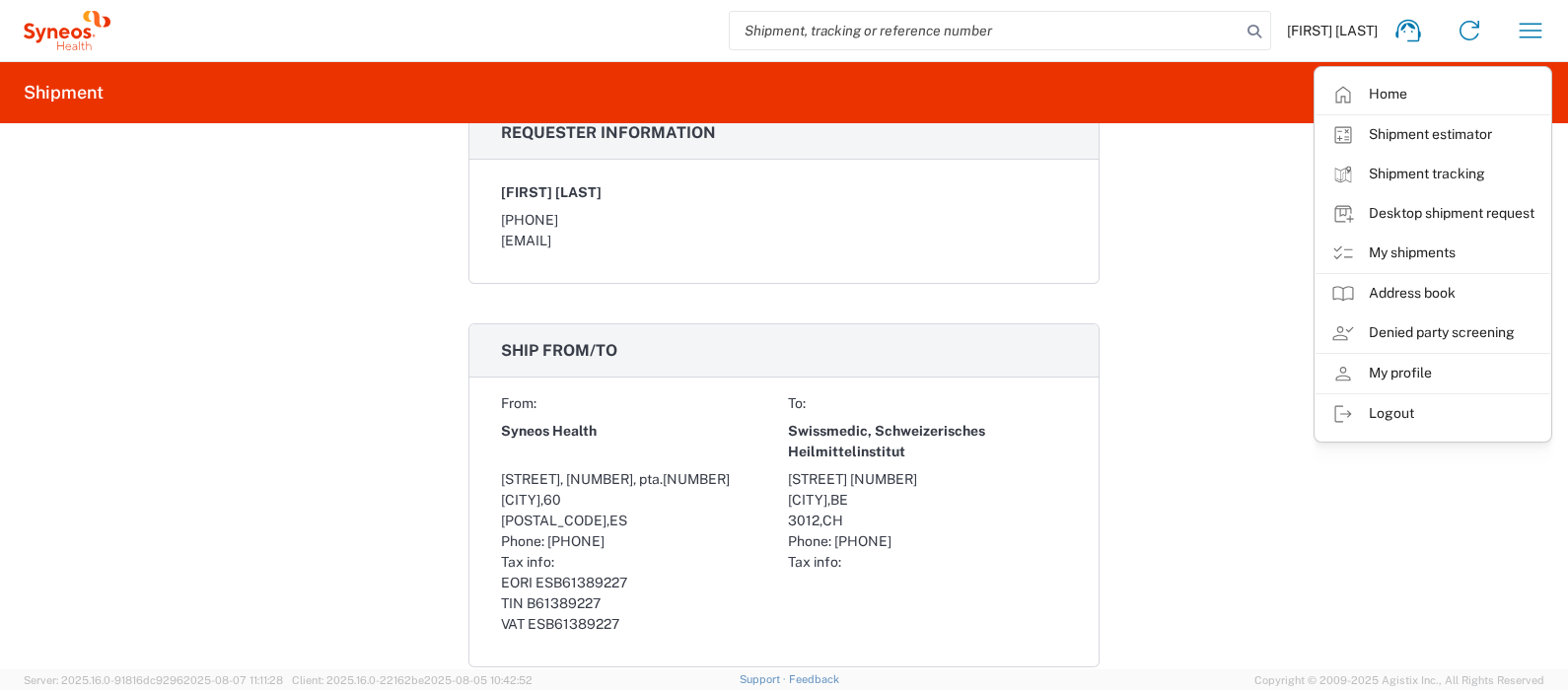 click on "Shipment 56441201  Google Maps
Documents  Packing List
Shipping Label Laser
Account Print Shipment Details
Commercial Invoice Laser
Carrier information Carrier name: FedEx Express Service level: International Priority Express Tracking number: 391908015413 Shipping cost 21.39 EUR Request details Pickup time: 2025-08-08 18:00:00 - 20:00:00 Delivery time: - Edit Date and Time Cost center 3243 References Project 7026251A Project Number PharmaMar 7026251A Department 3243 Pickup Request 2147 Pickup request scheduled Requester information Stefan Ges 671602324 stefan.ges@syneoshealth.com Ship from/to From: To: Syneos Health Swissmedic, Schweizerisches Heilmittelinstitut Calle Sol Naciente, 12, pta.65 Hallerstrasse 7 Alicante ,  60 Bern ,  BE 03016 ,  ES 3012 ,  CH" 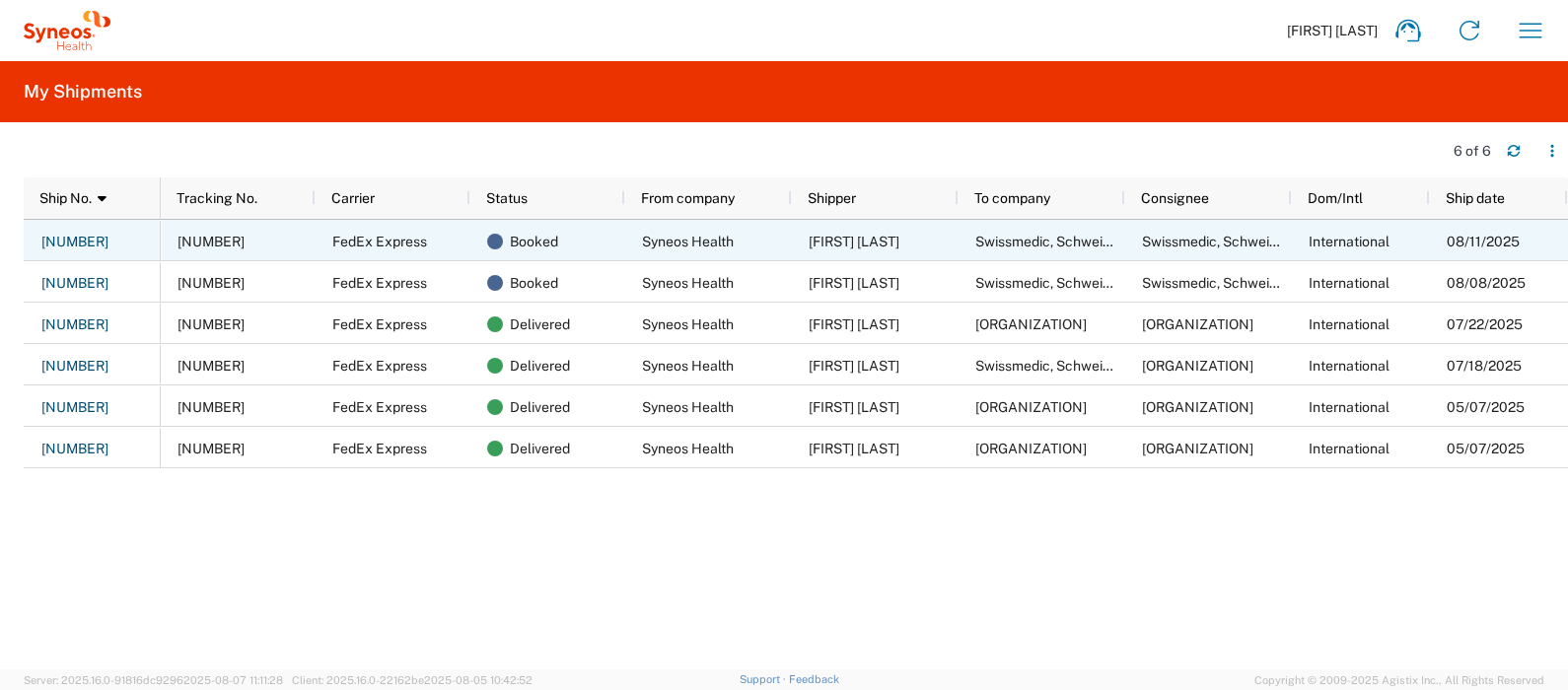 click on "Swissmedic, Schweizerisches Heilmittelinstitut" 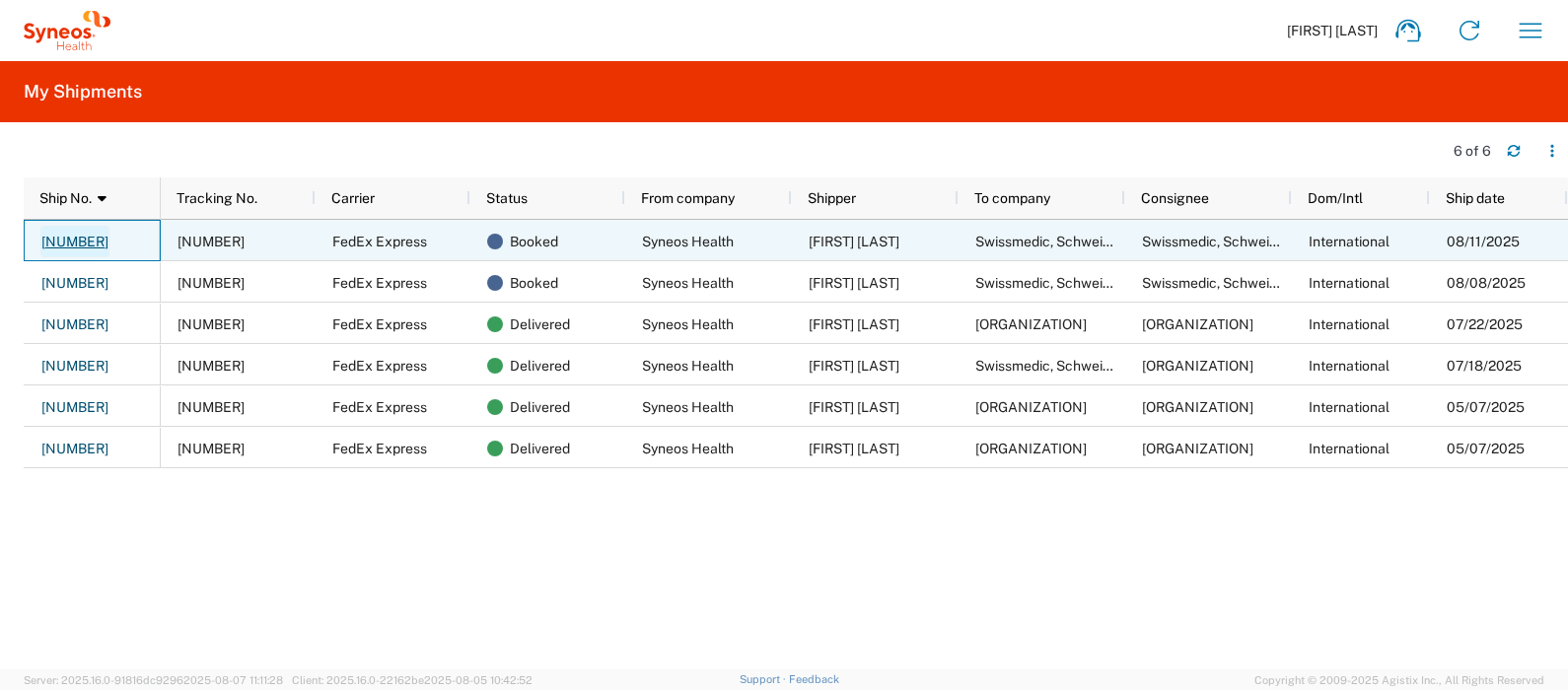 click on "56441285" 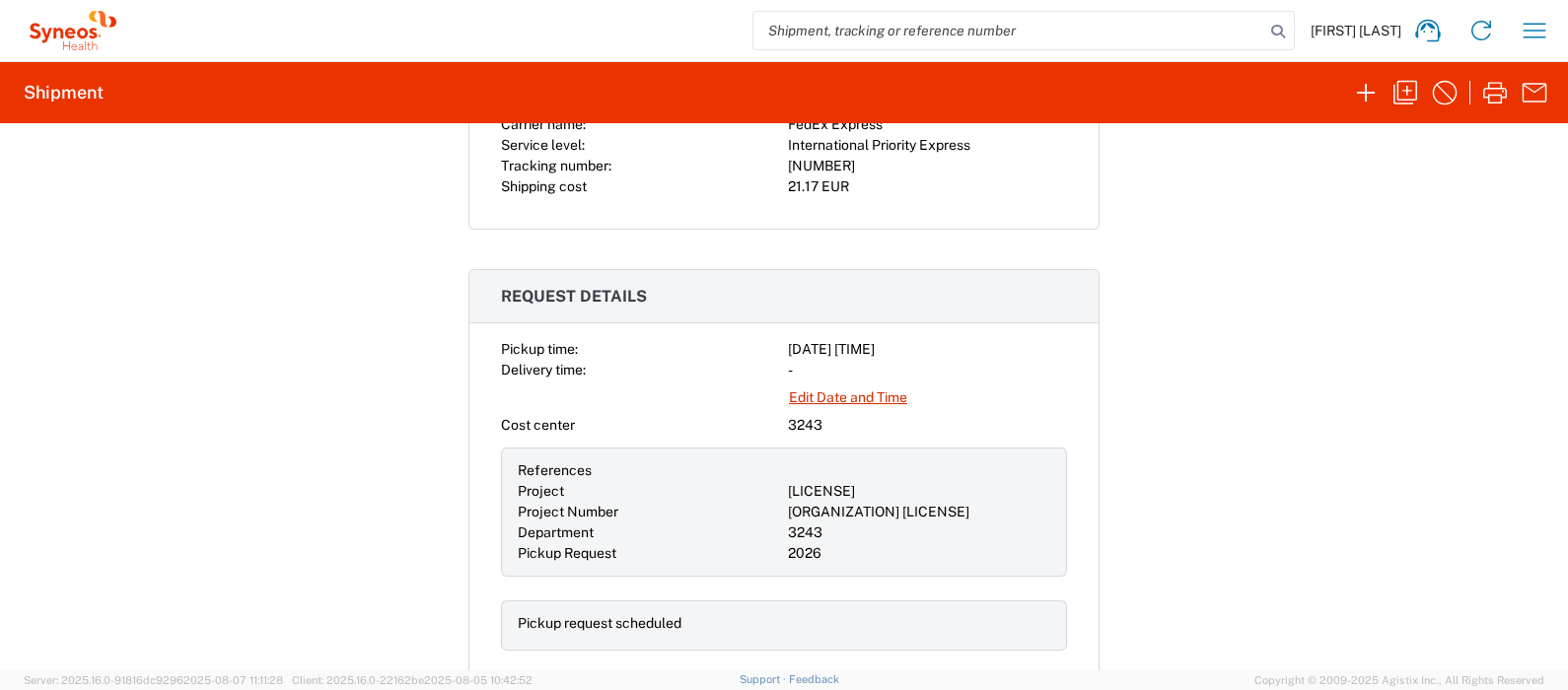 scroll, scrollTop: 616, scrollLeft: 0, axis: vertical 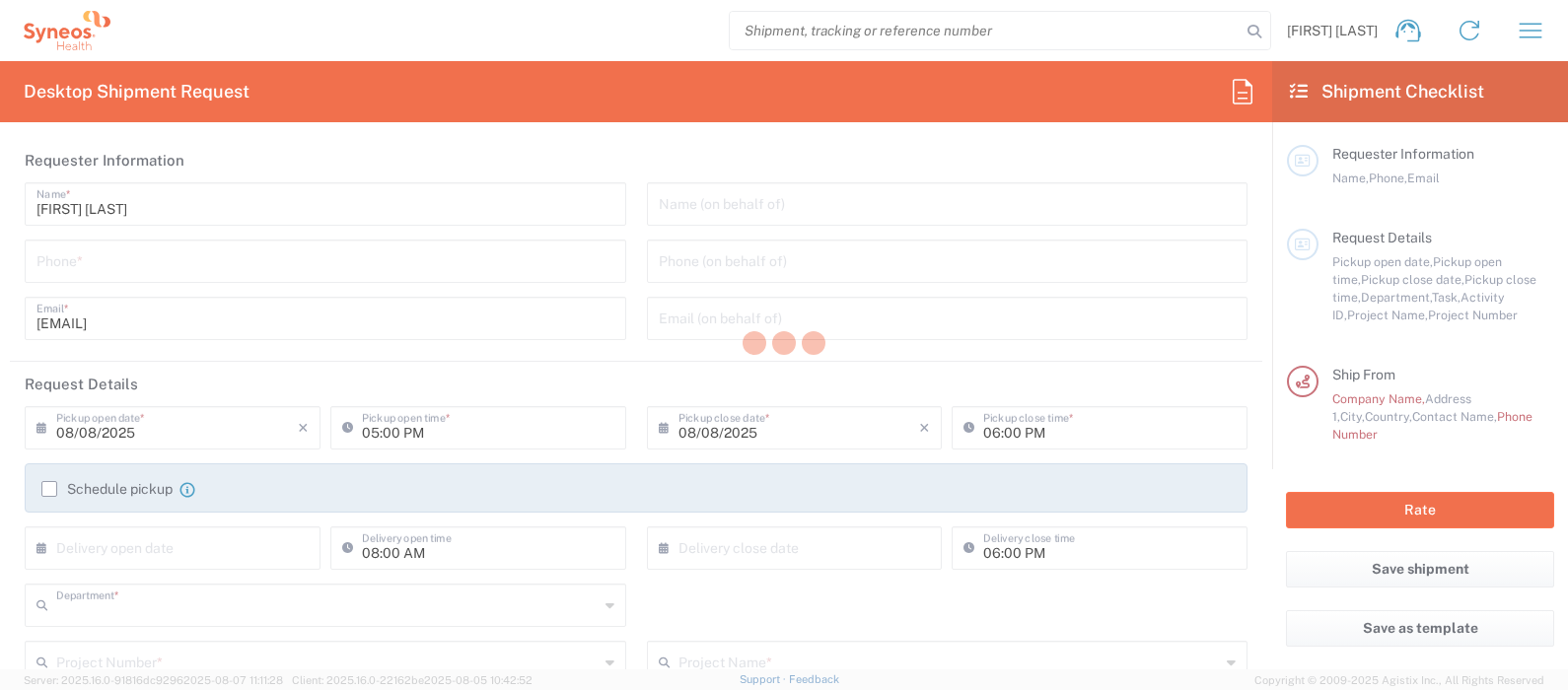 type on "3243" 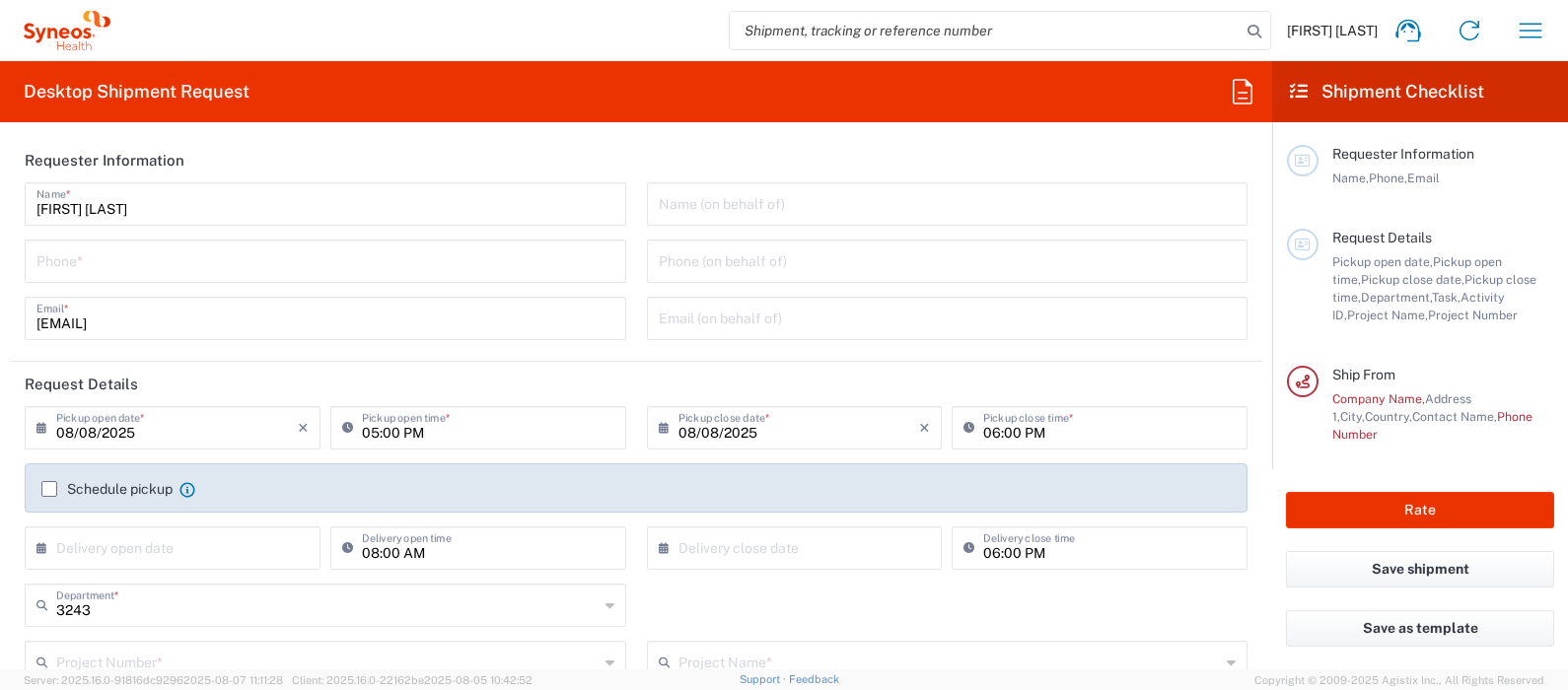 scroll, scrollTop: 0, scrollLeft: 0, axis: both 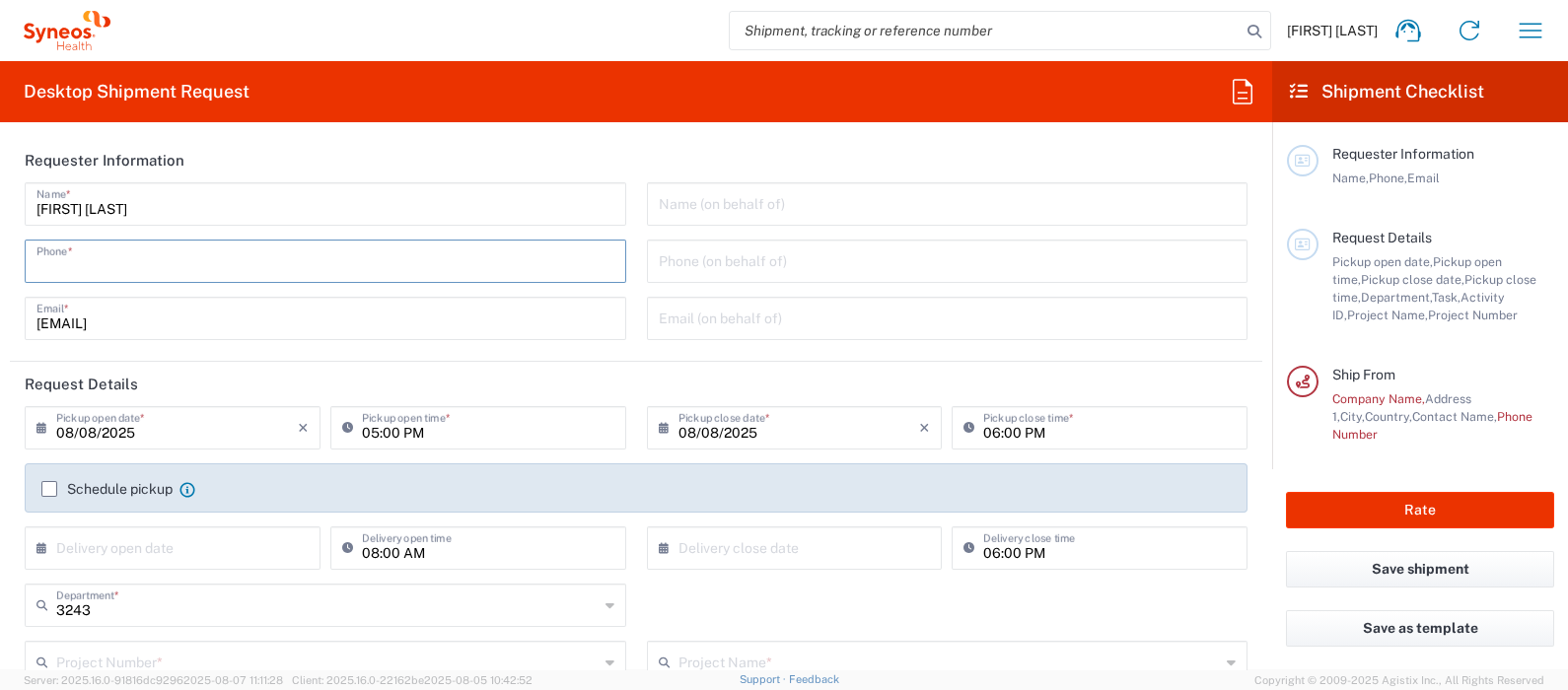 click at bounding box center [325, 259] 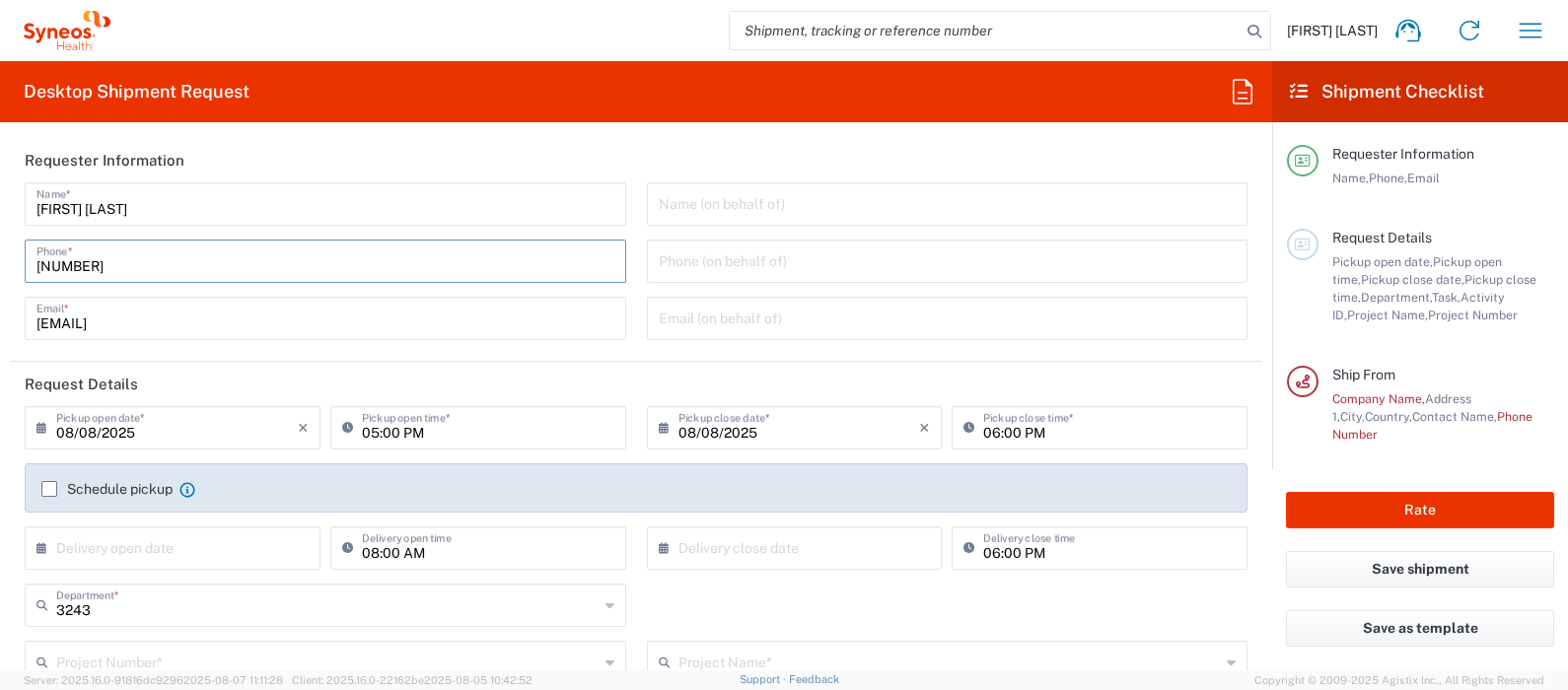 click on "08/08/2025" at bounding box center [177, 426] 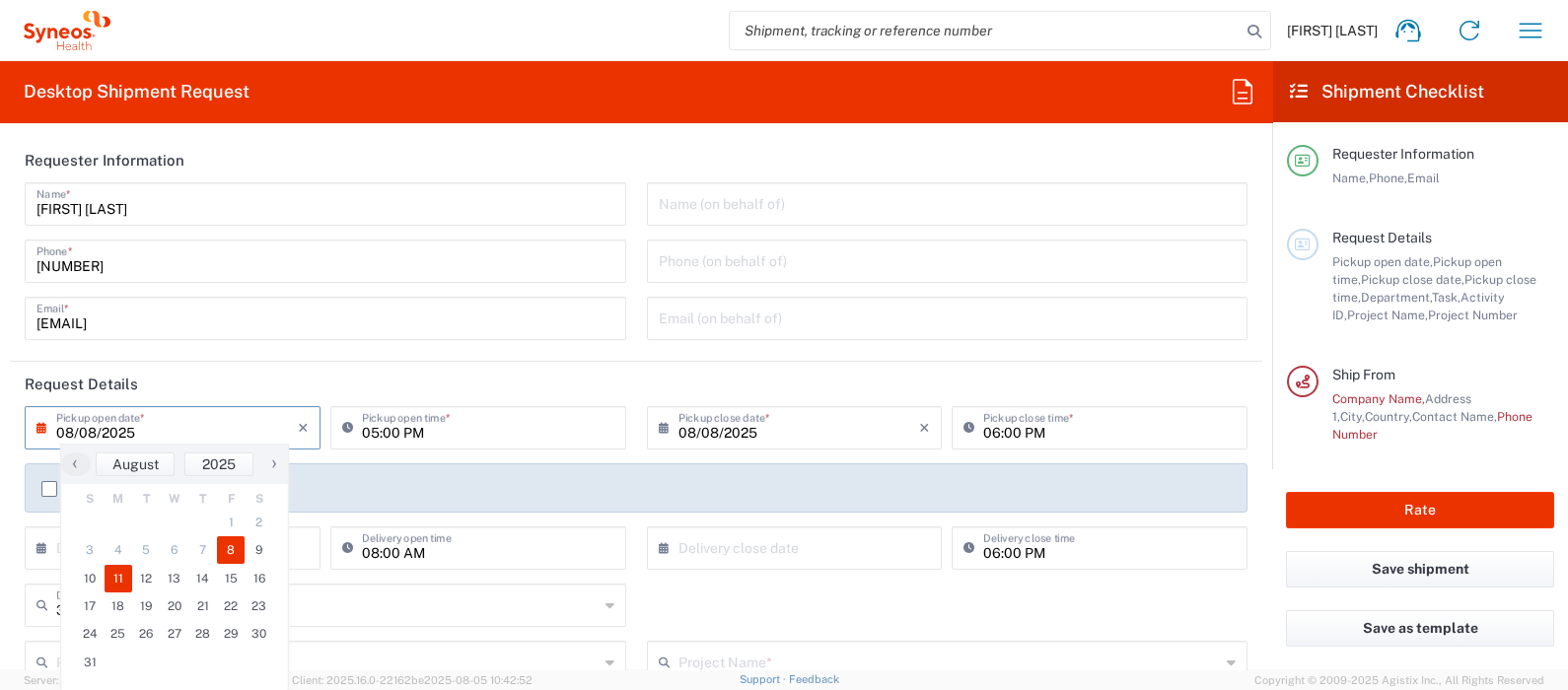 click on "11" 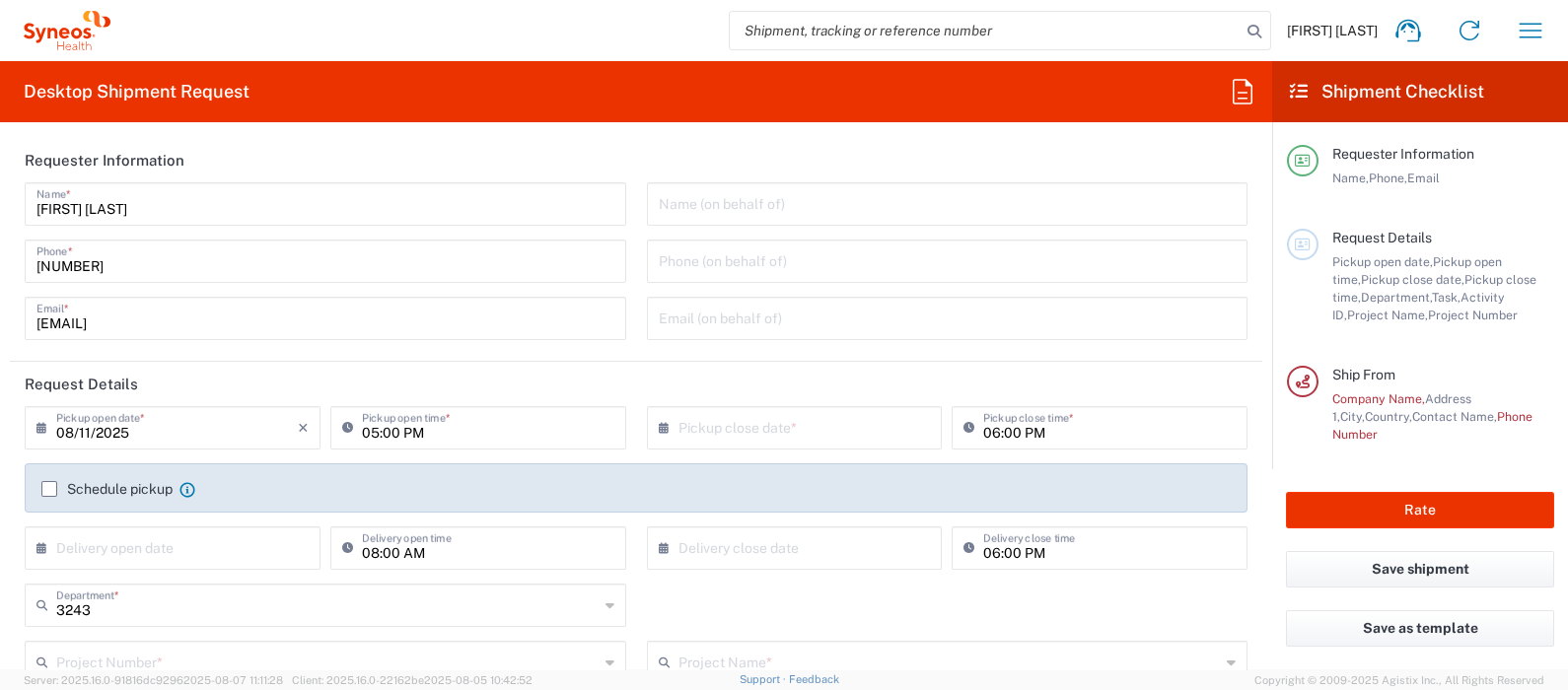 click on "Request Details" 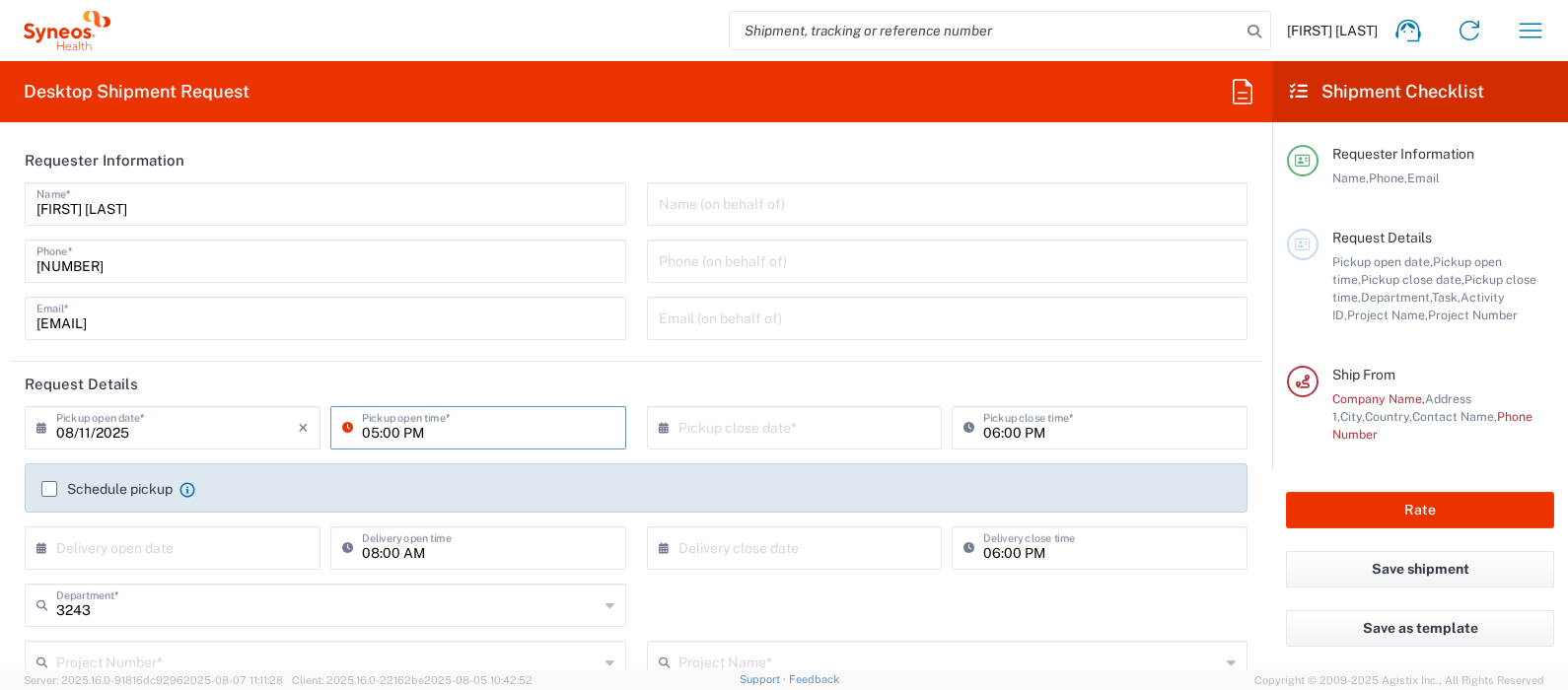click on "05:00 PM" at bounding box center (488, 426) 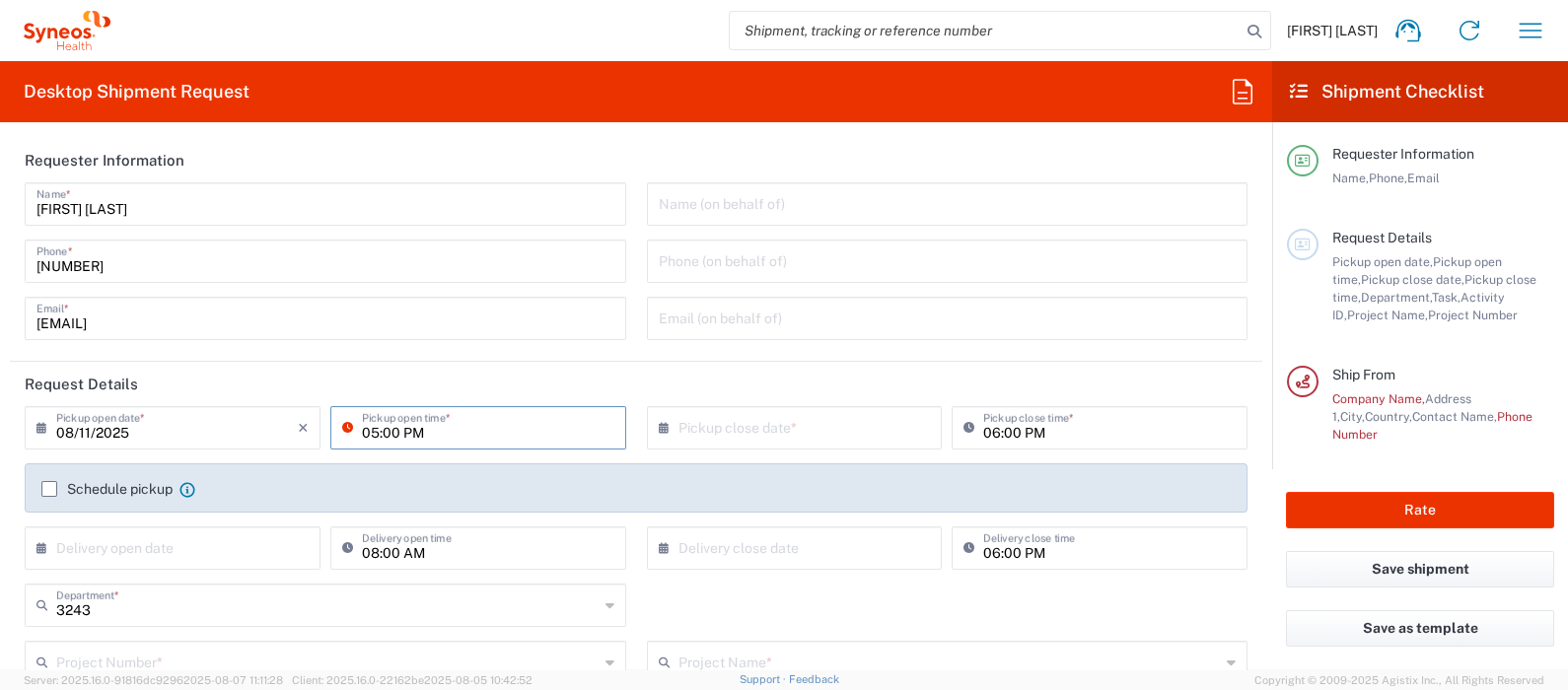 click on "05:00 PM" at bounding box center [488, 426] 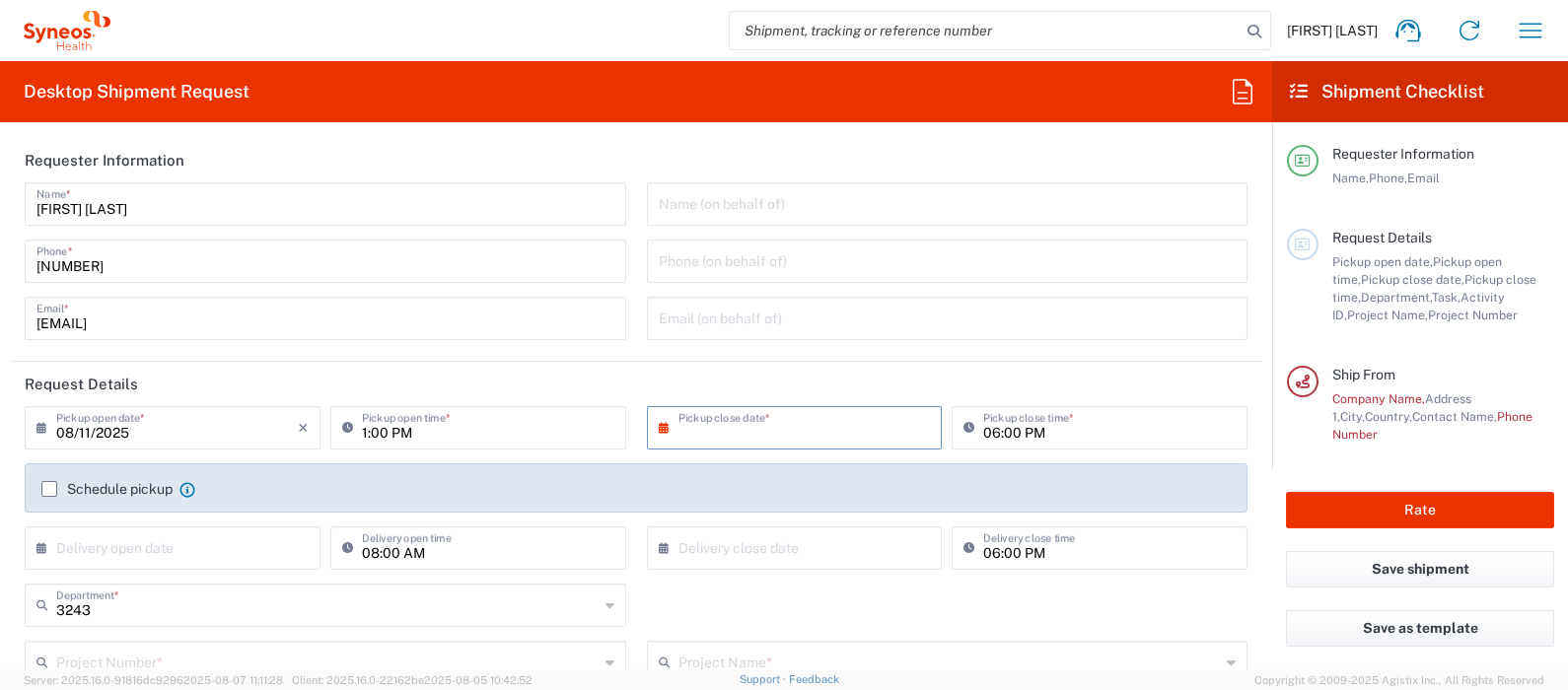 type on "01:00 PM" 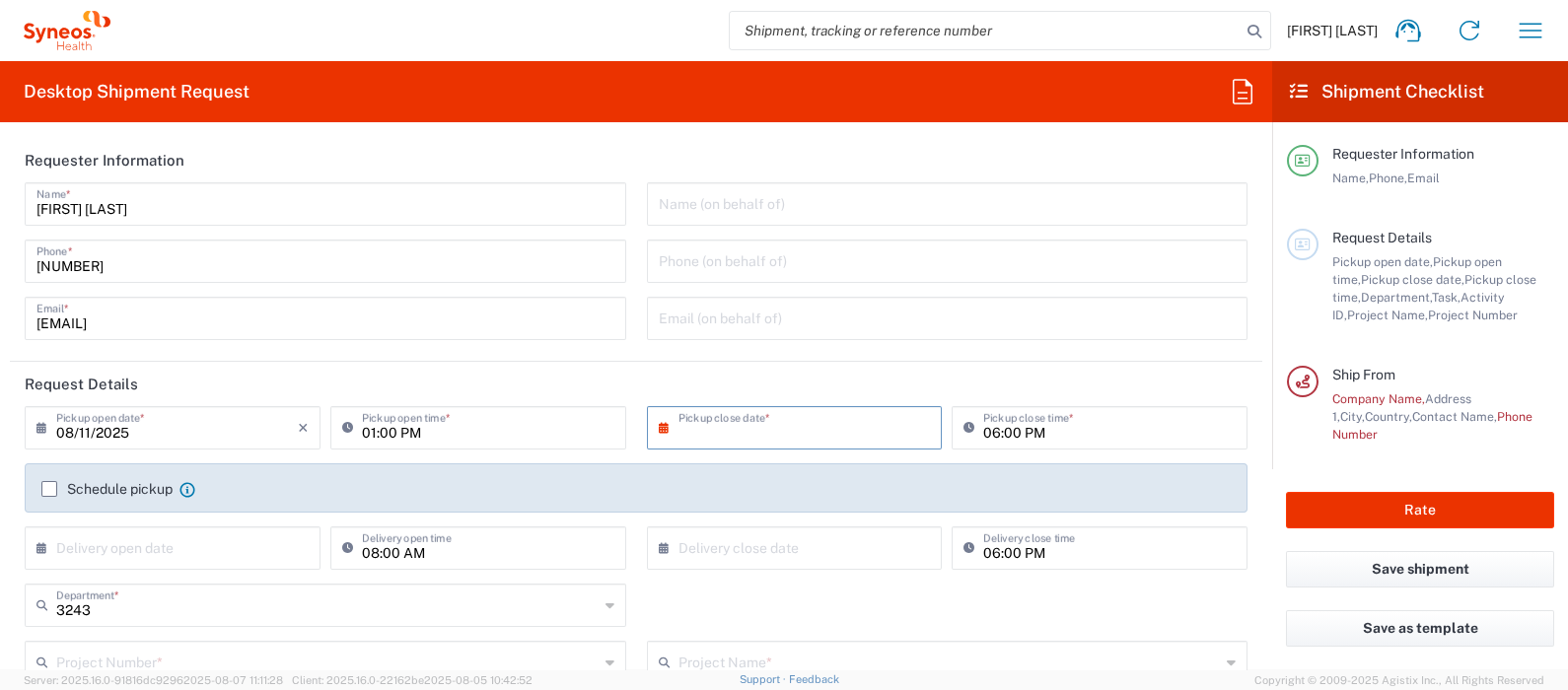 click at bounding box center [799, 426] 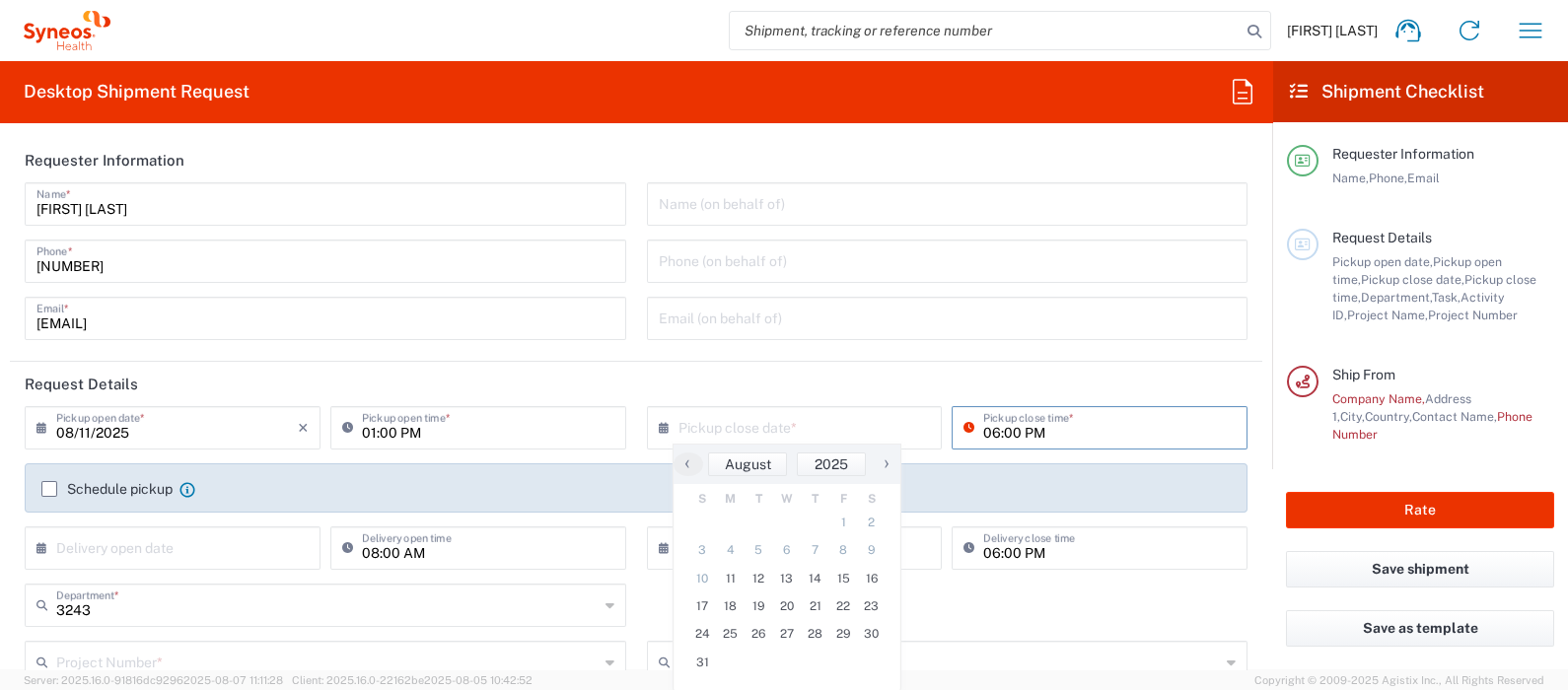 click on "06:00 PM" at bounding box center [1109, 426] 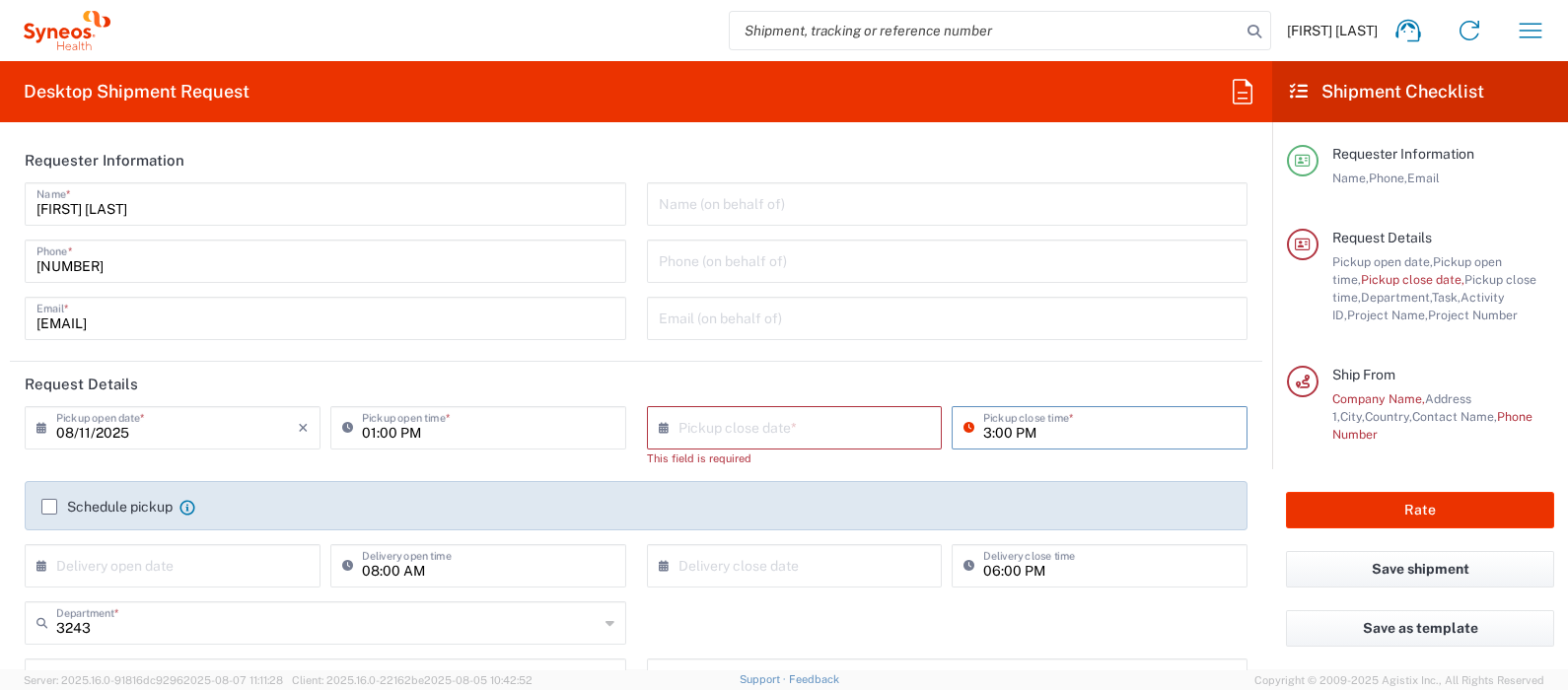 type on "03:00 PM" 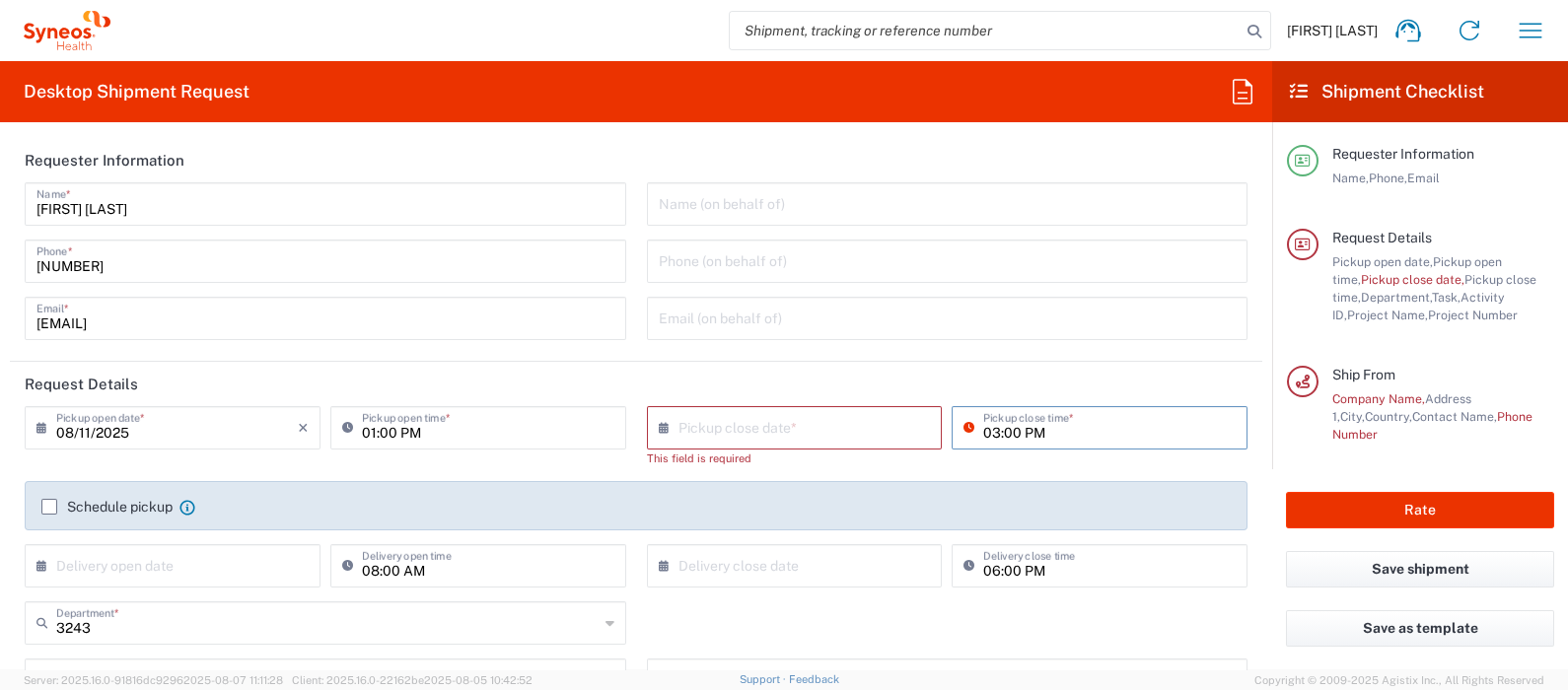 click on "Request Details" 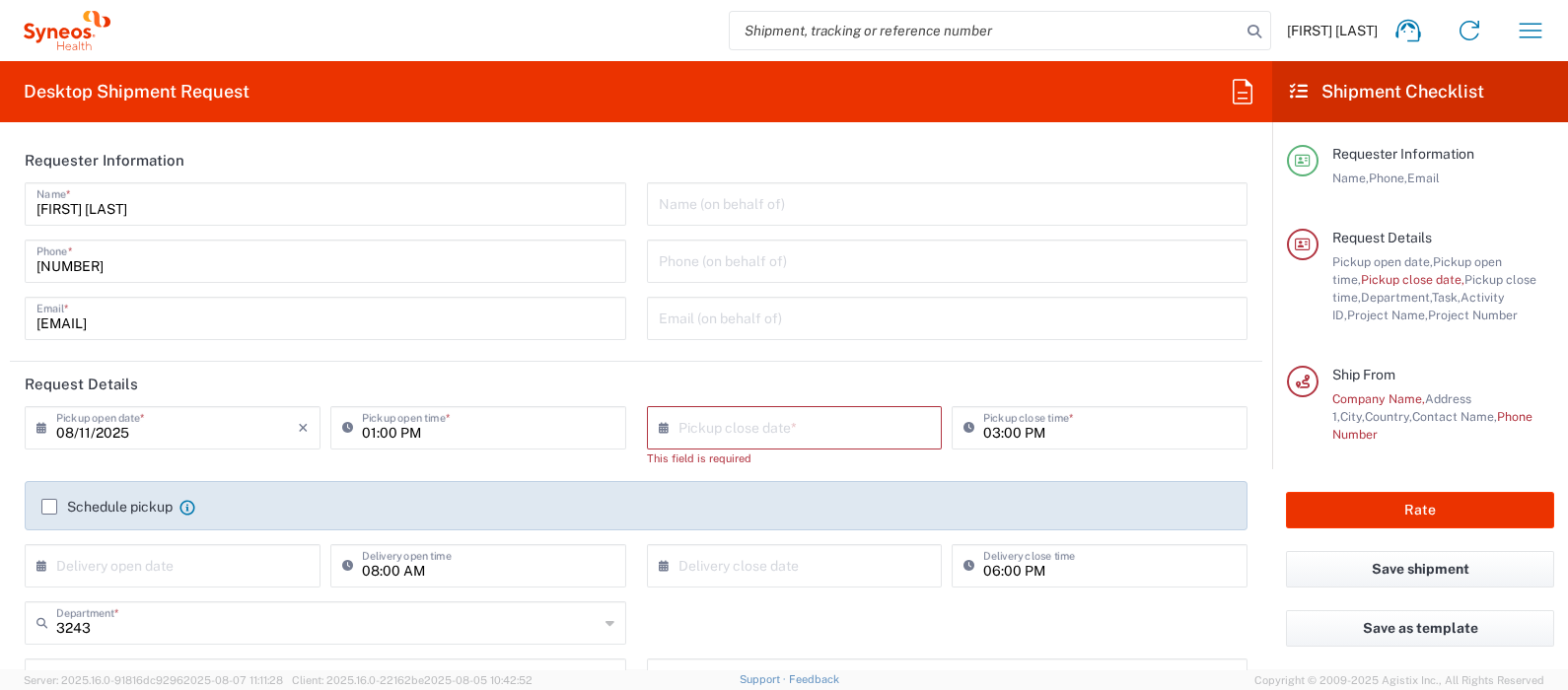click at bounding box center [799, 426] 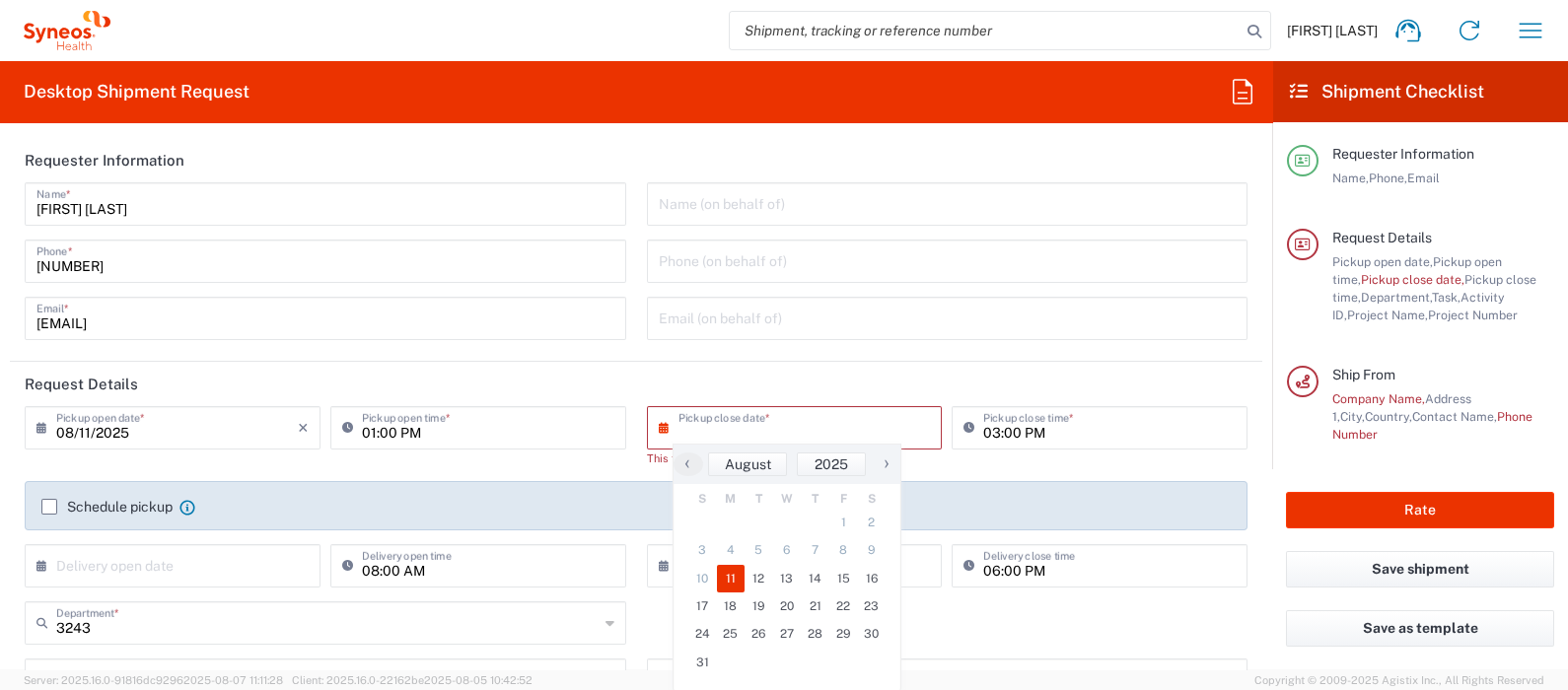 click on "11" 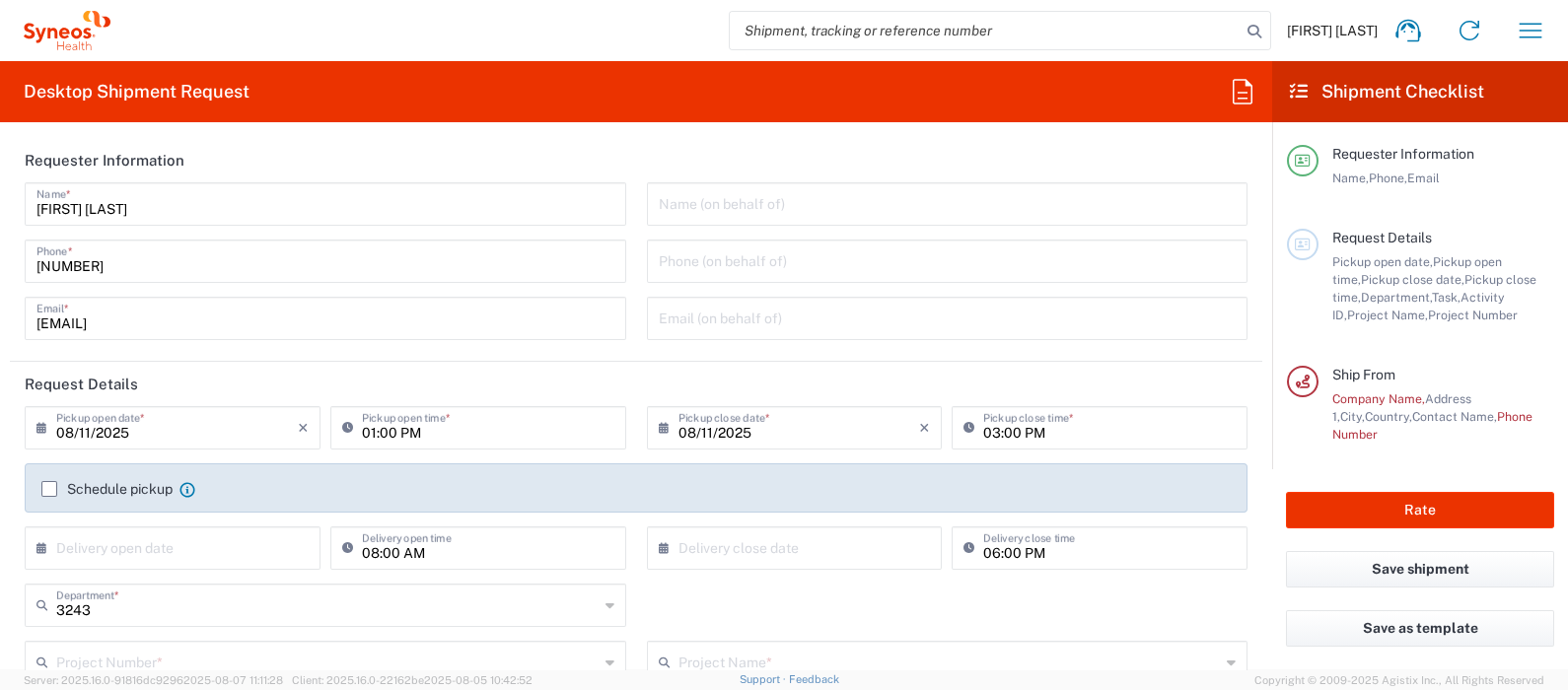 click on "08/11/2025" at bounding box center (799, 426) 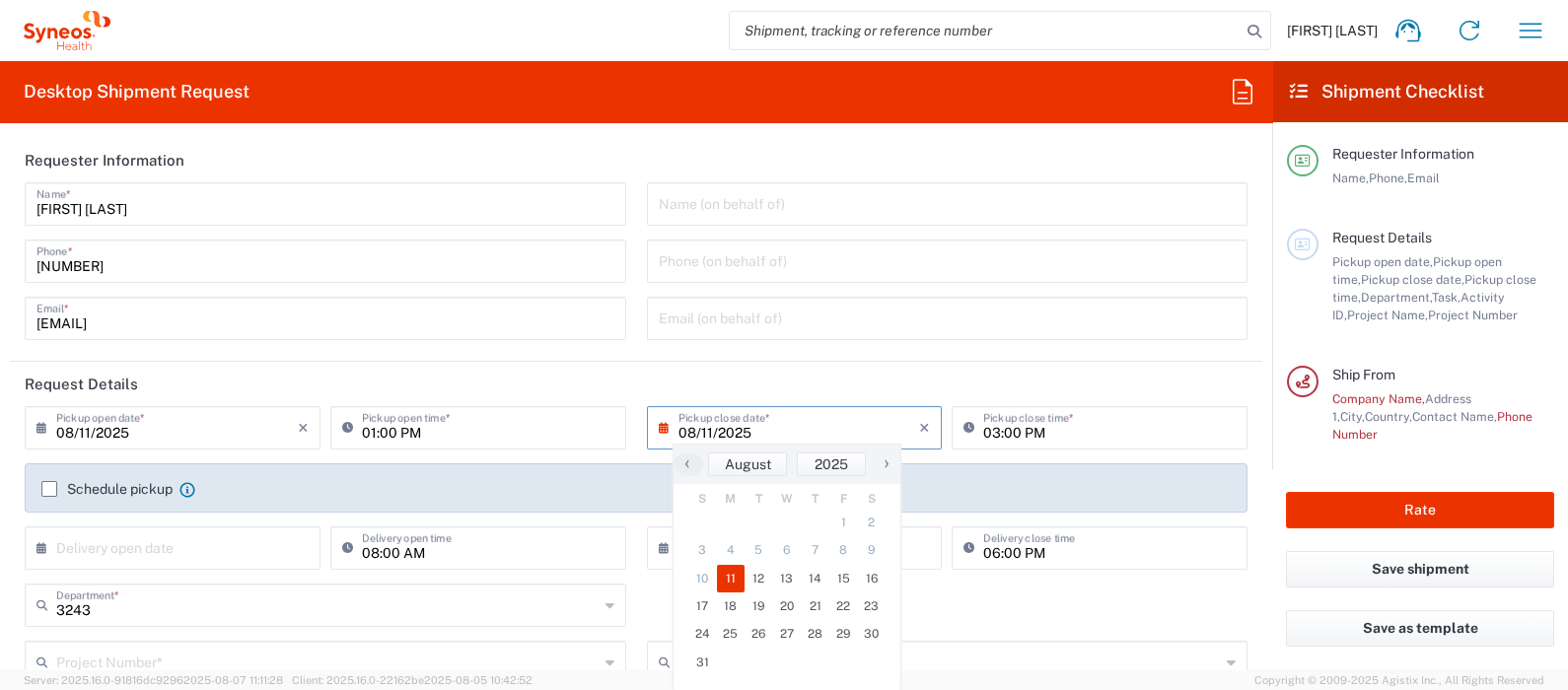 click on "11" 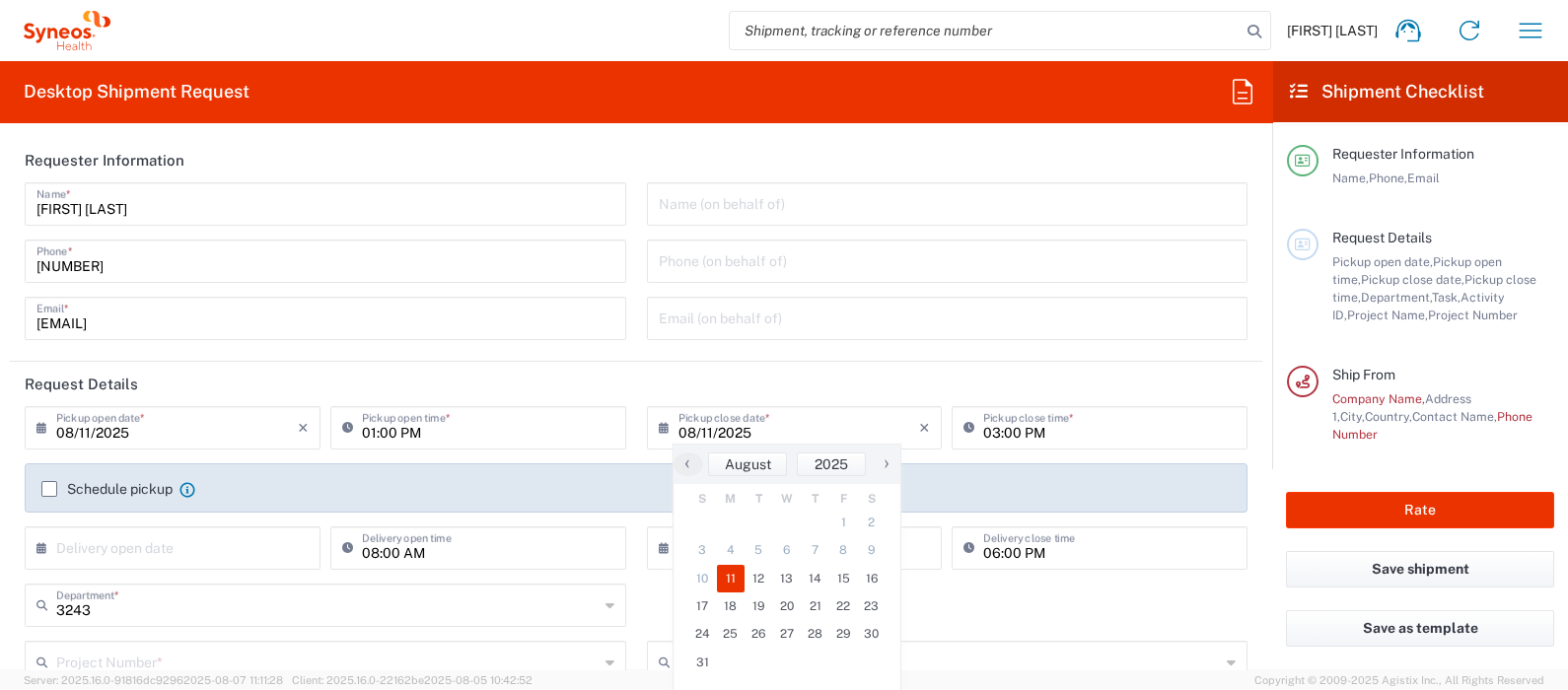click on "Request Details" 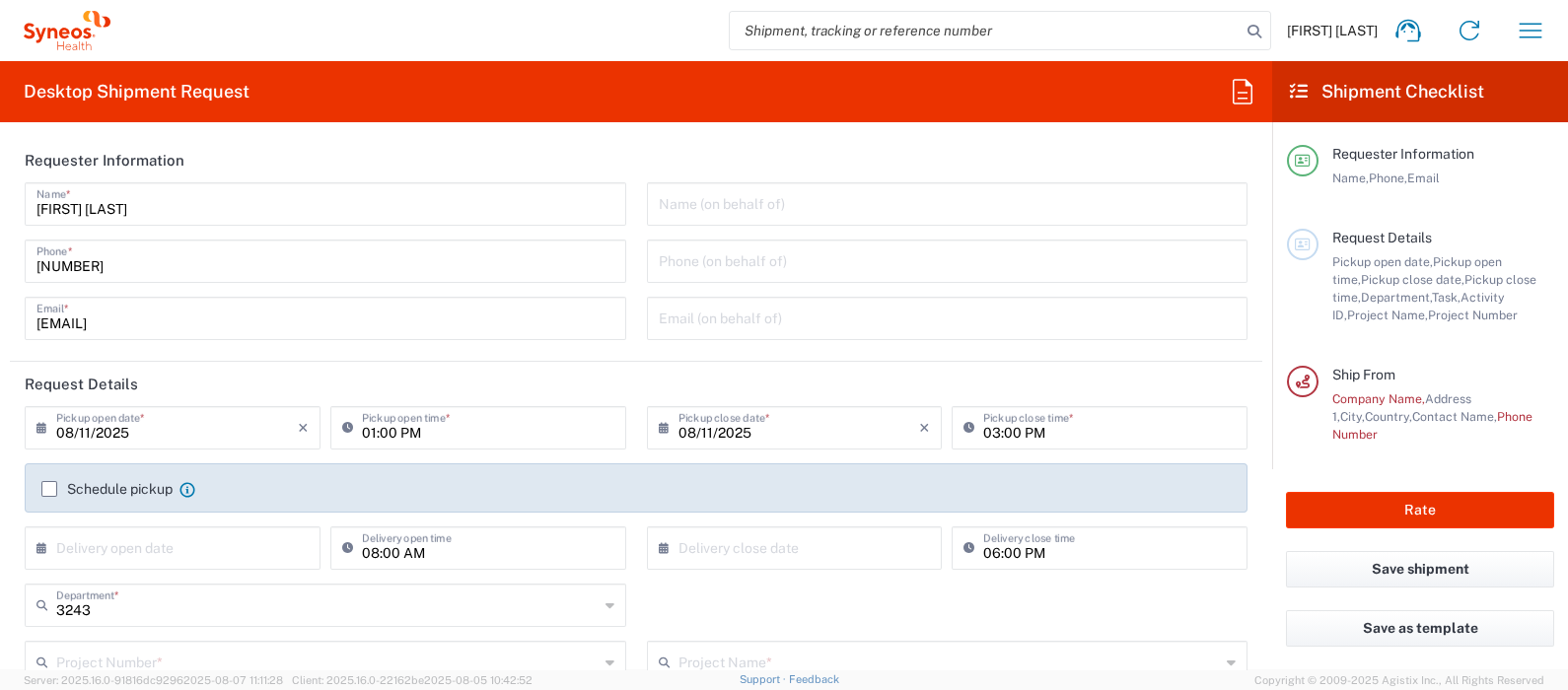 click on "Schedule pickup" 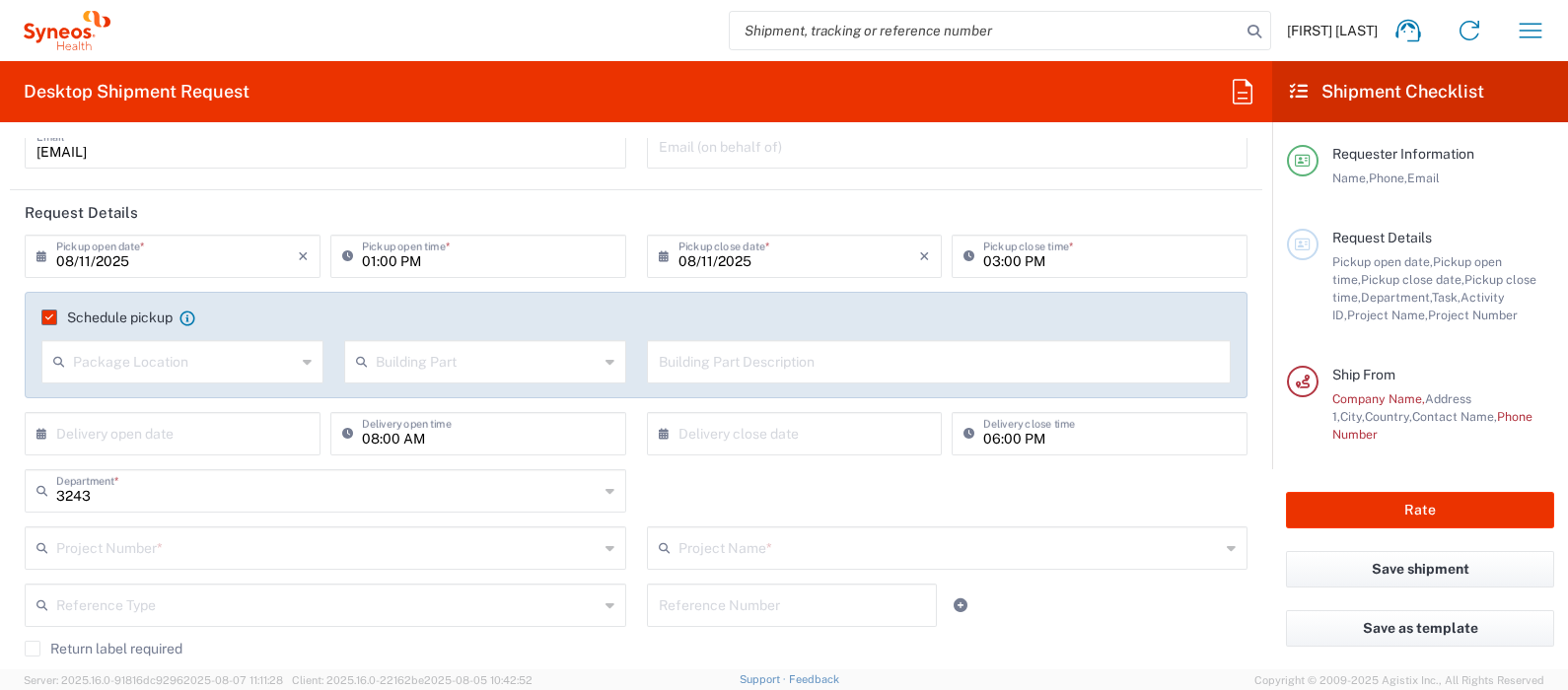 scroll, scrollTop: 245, scrollLeft: 0, axis: vertical 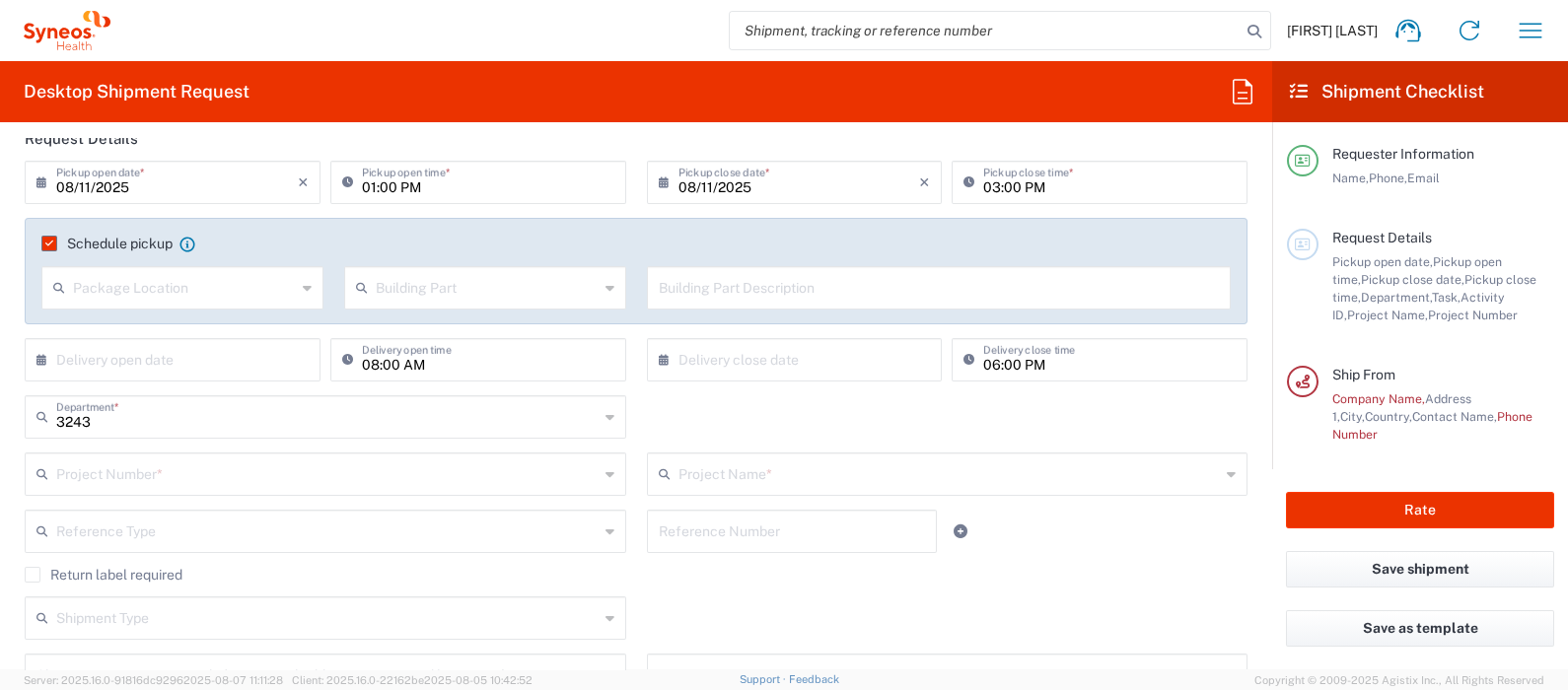 click at bounding box center (327, 472) 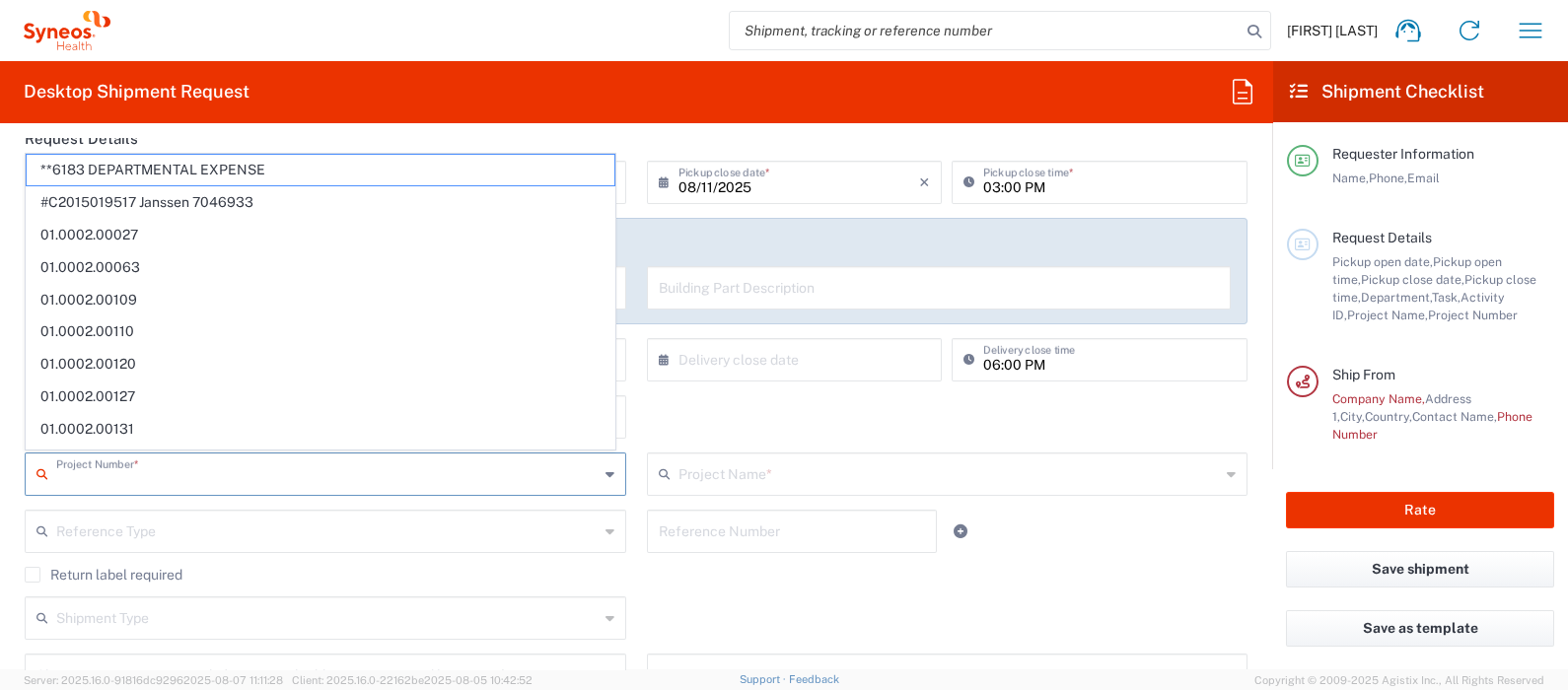 paste on "7026251A" 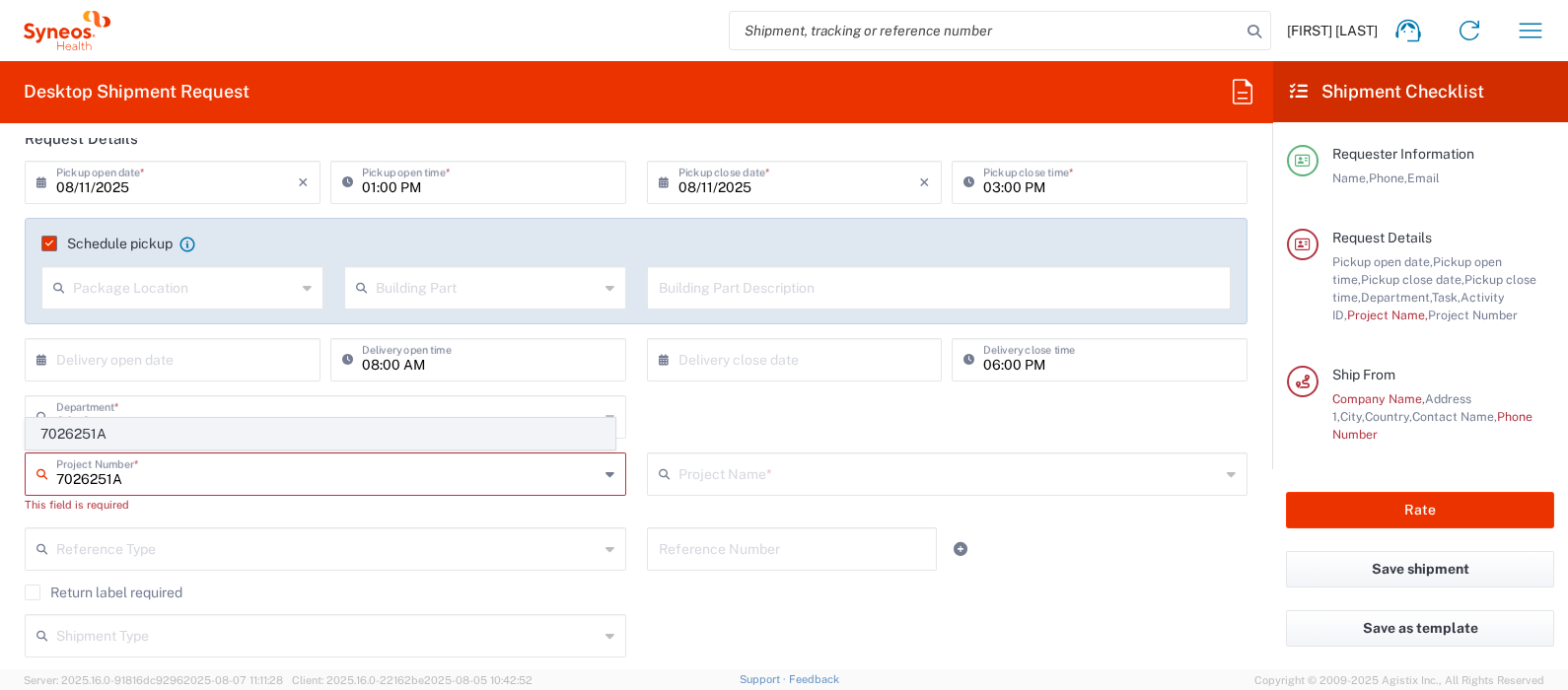 type on "7026251A" 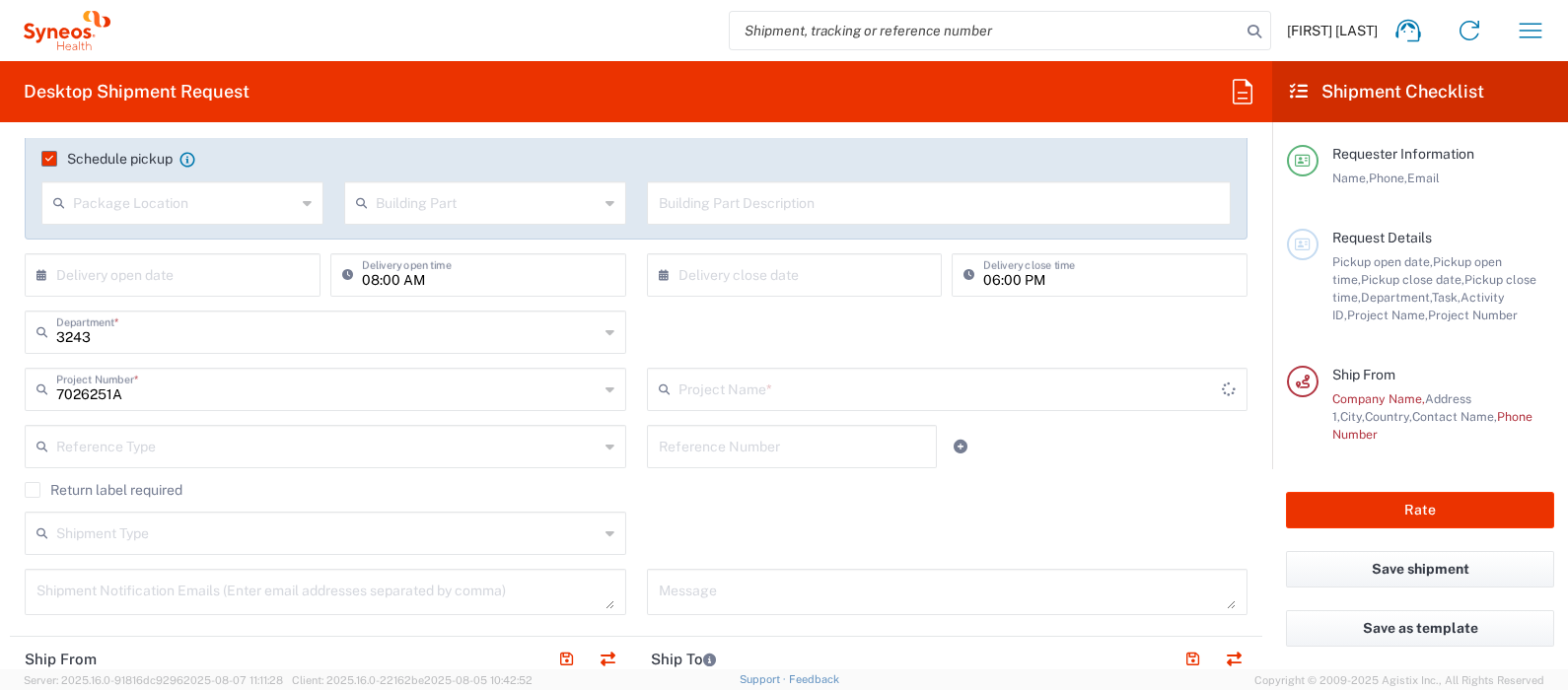 type on "PharmaMar 7026251A" 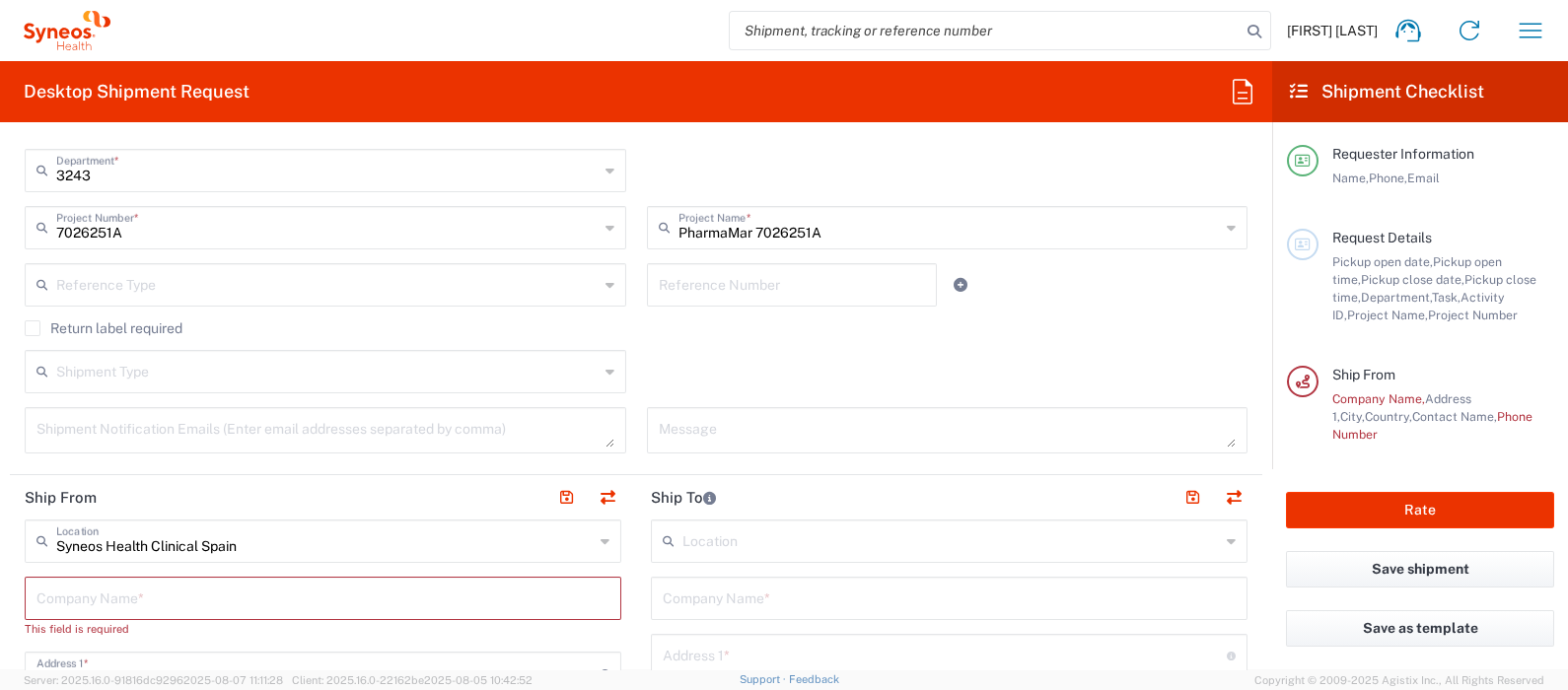 scroll, scrollTop: 739, scrollLeft: 0, axis: vertical 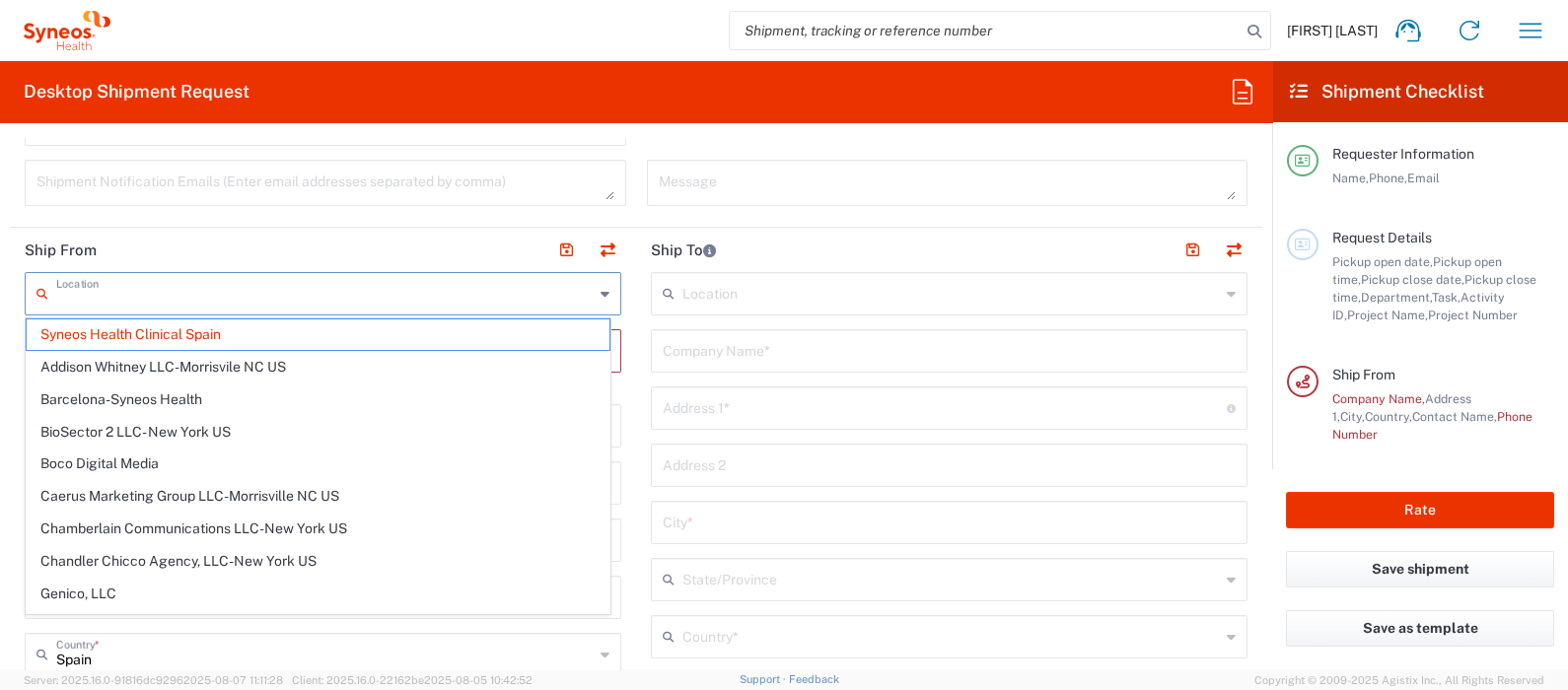 click at bounding box center (324, 292) 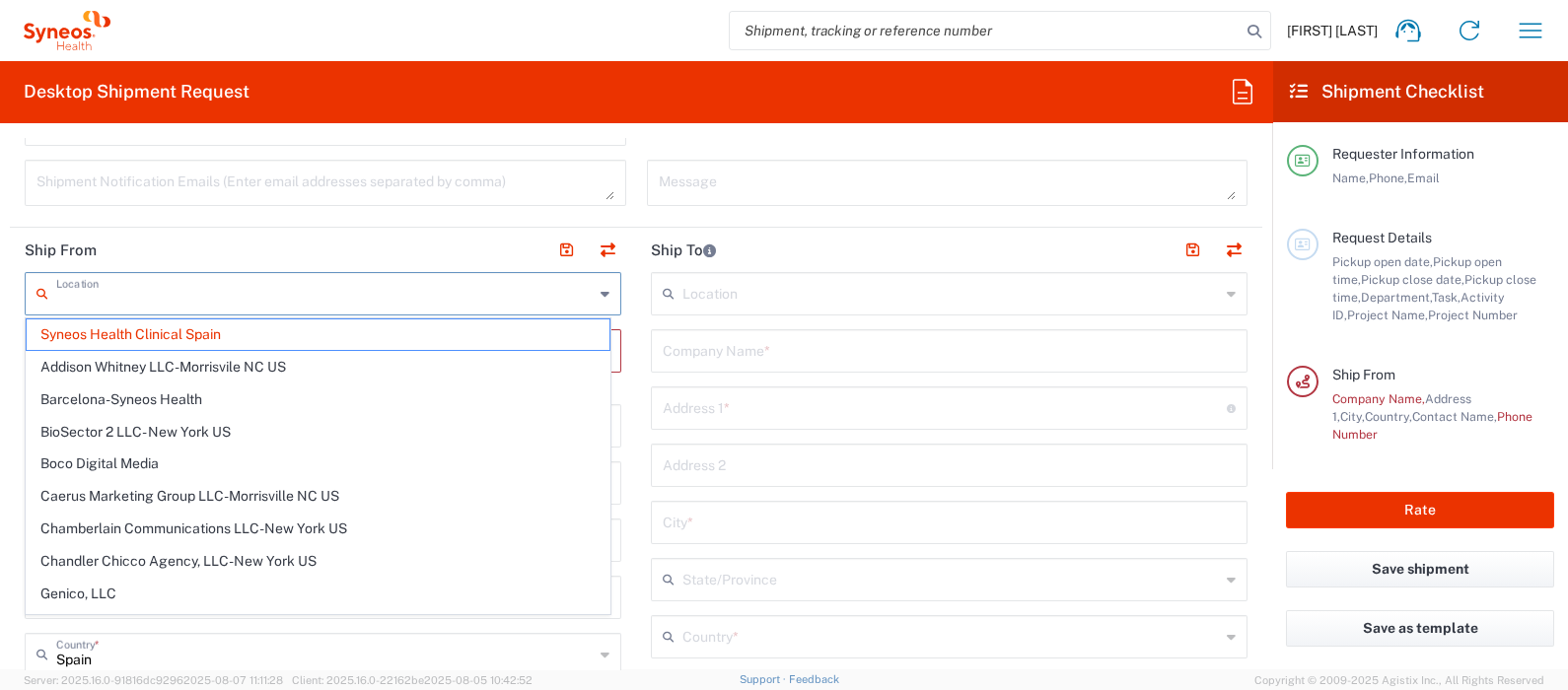 click on "[FIRST] [LAST]
Home
Shipment estimator
Shipment tracking
Desktop shipment request
My shipments
Address book
Denied party screening
My profile
Logout  Desktop Shipment Request
Requester Information  [FIRST] [LAST]  Name  * [NUMBER]  Phone  * [EMAIL]  Email  *  Name (on behalf of)   Phone (on behalf of)   Email (on behalf of)   Request Details  08/11/2025 ×  Pickup open date  * Cancel Apply 01:00 PM  Pickup open time  * 08/11/2025 ×  Pickup close date  * Cancel Apply 03:00 PM  Pickup close time  *  Schedule pickup  When scheduling a pickup please be sure to meet the following criteria:
1. Pickup window should start at least 2 hours after current time.
2.Pickup window needs to be at least 2 hours.
3.Pickup close time should not exceed business hours.
Package Location  Front None Rear Side  Building Part  Apartment" at bounding box center [784, 345] 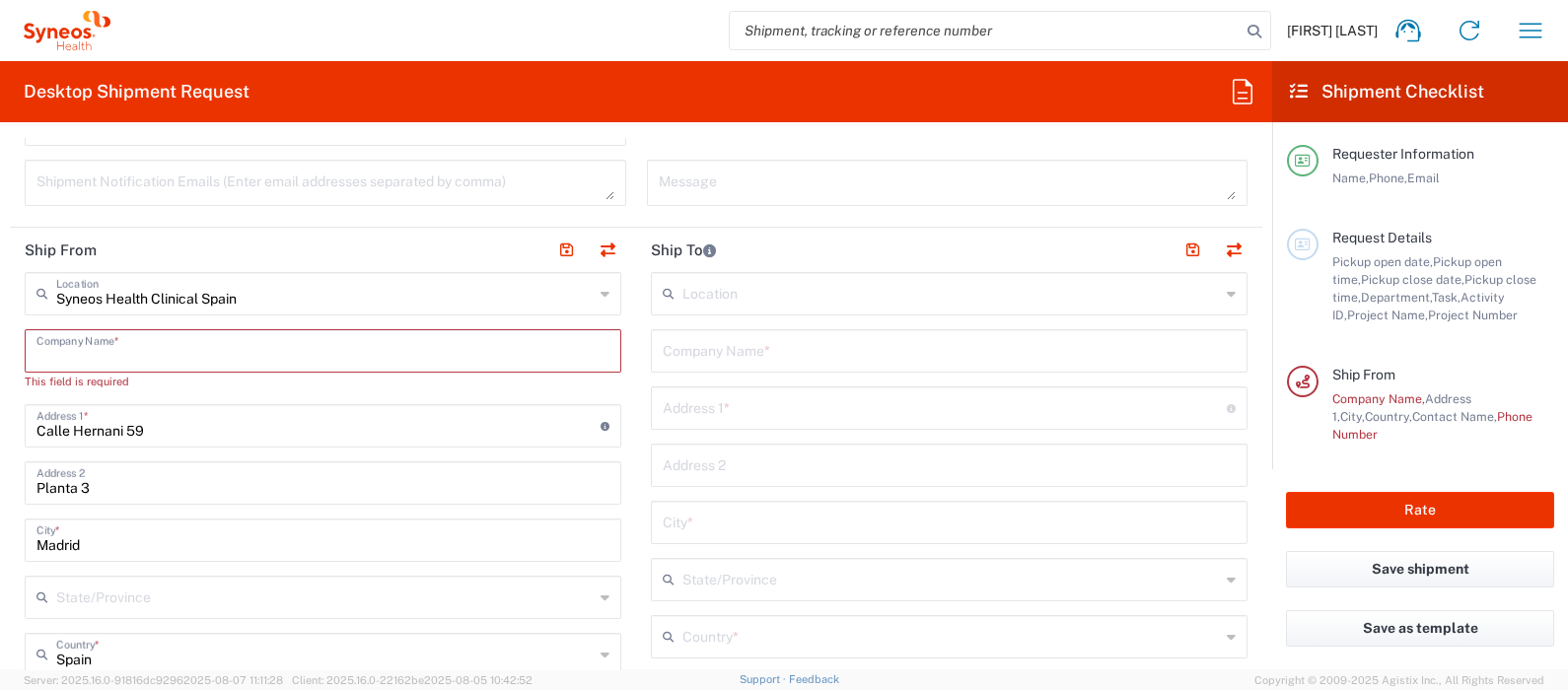 click at bounding box center [322, 349] 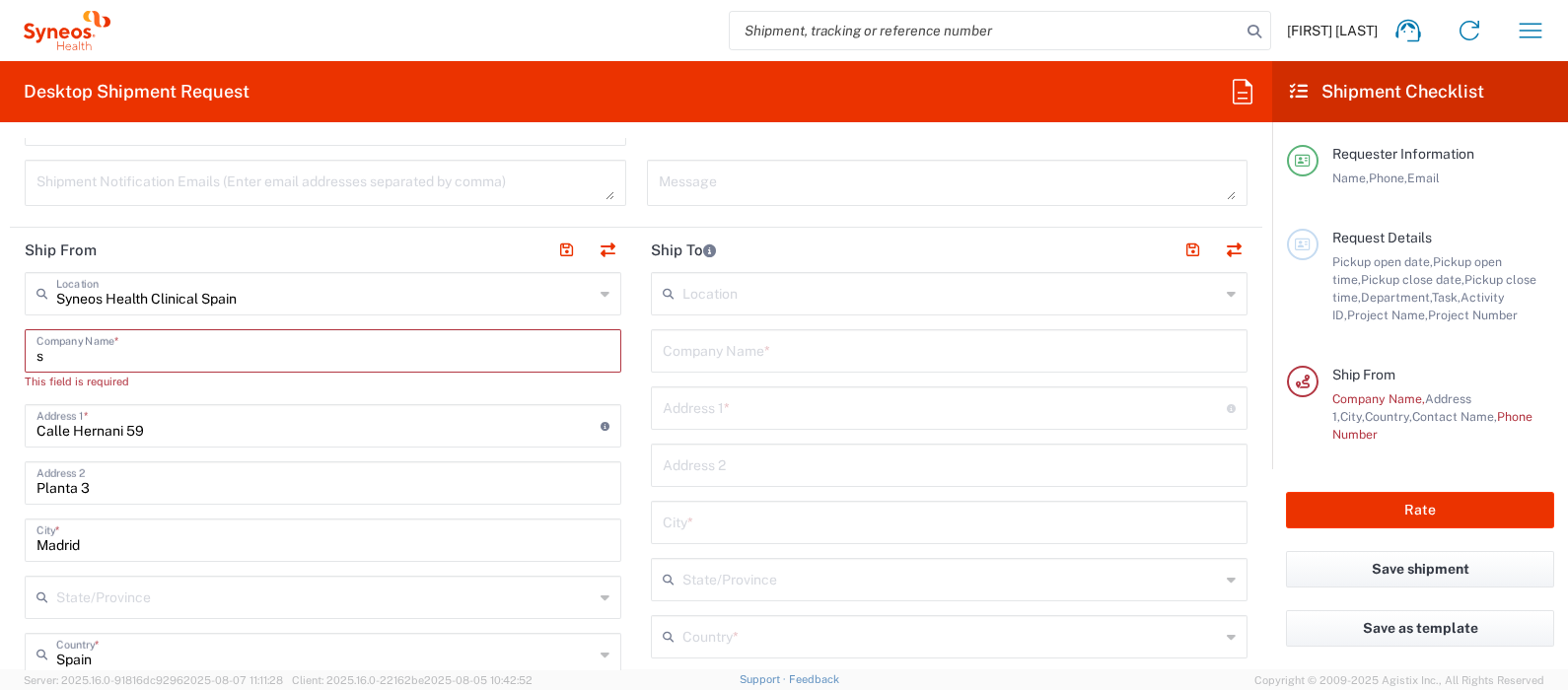 type 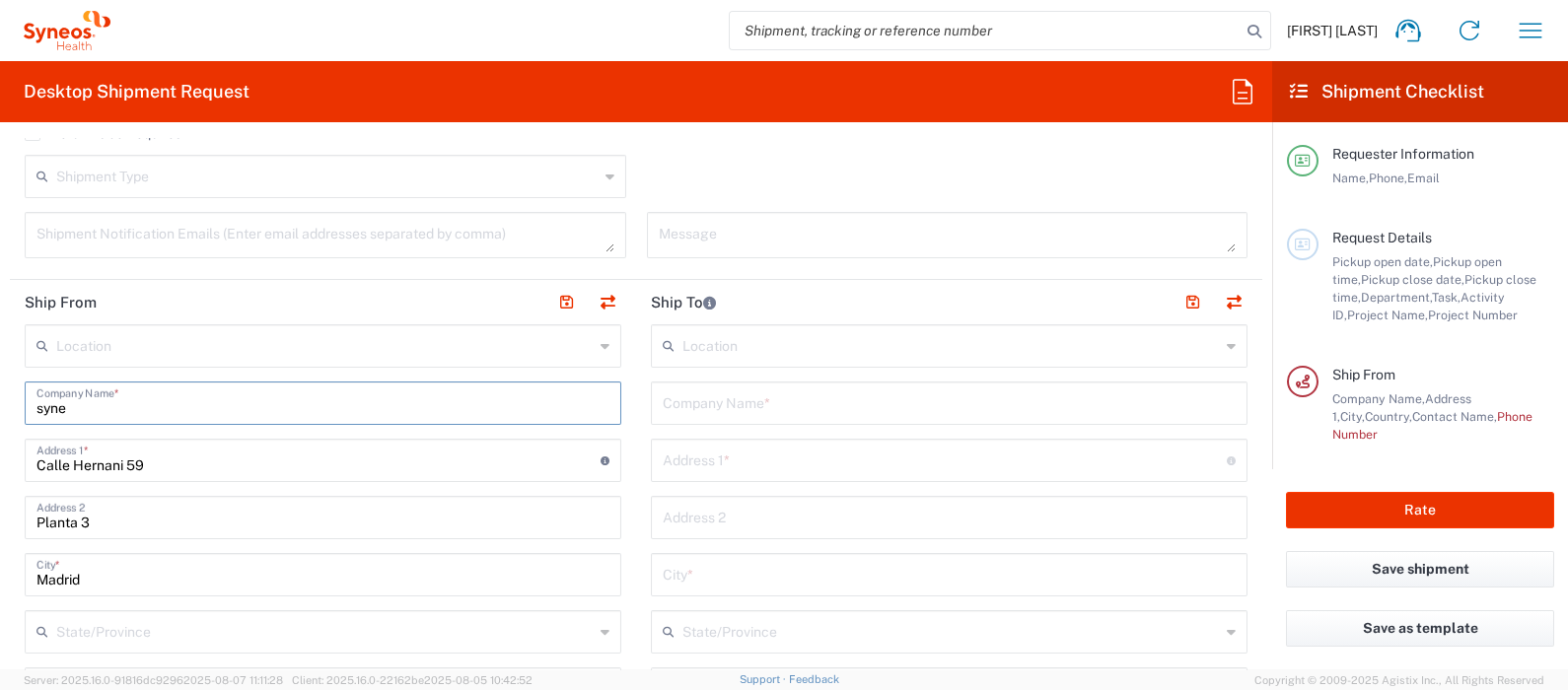 scroll, scrollTop: 739, scrollLeft: 0, axis: vertical 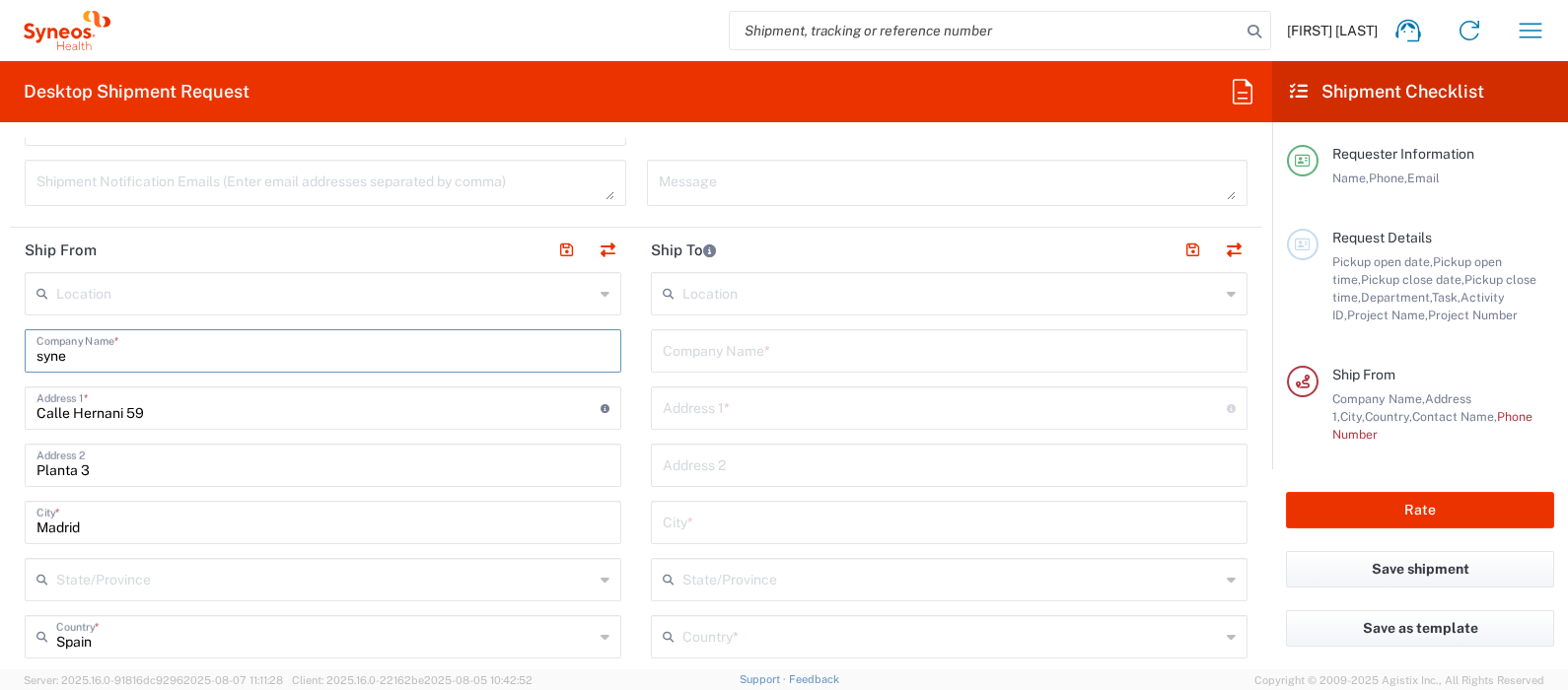 click on "syne" at bounding box center (322, 349) 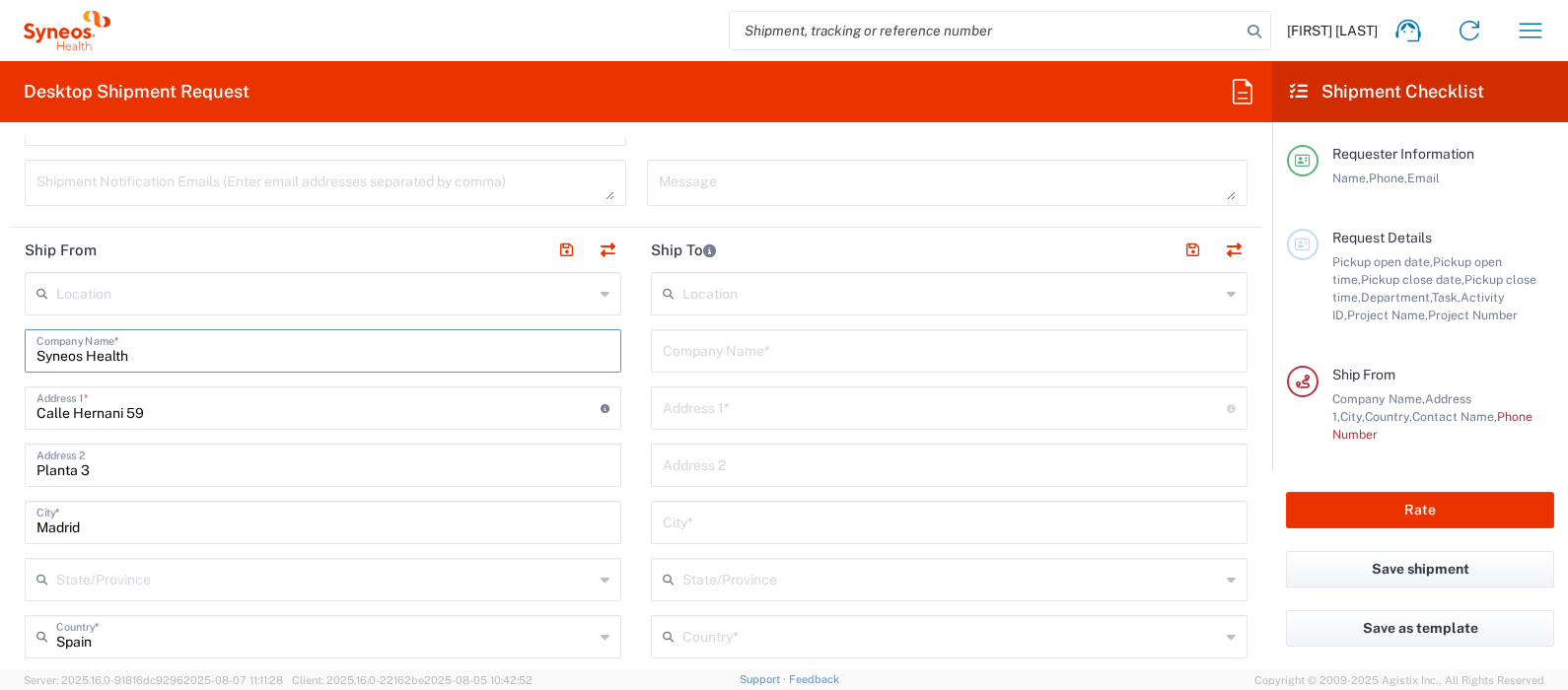 type on "Syneos Health" 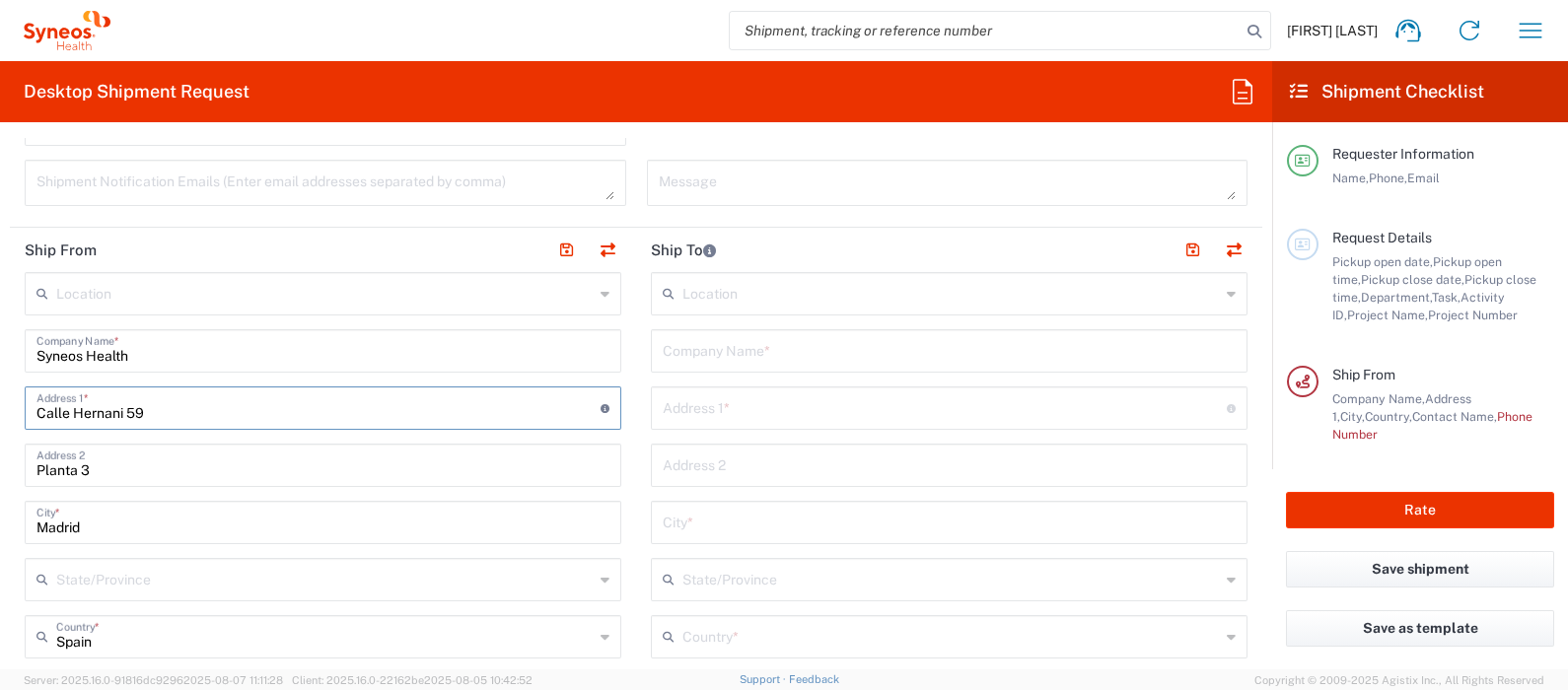 click on "Calle Hernani 59" at bounding box center (319, 406) 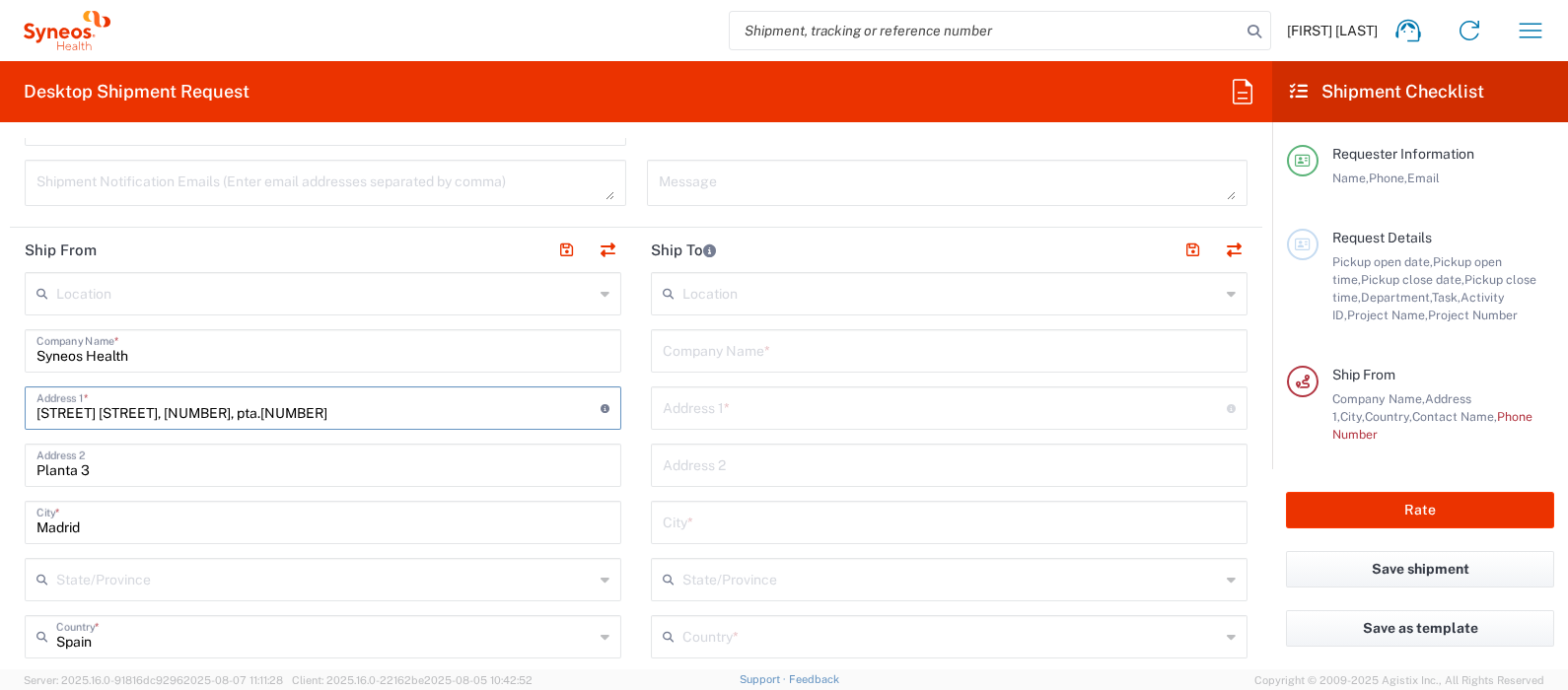 type on "[STREET] [STREET], [NUMBER], pta.[NUMBER]" 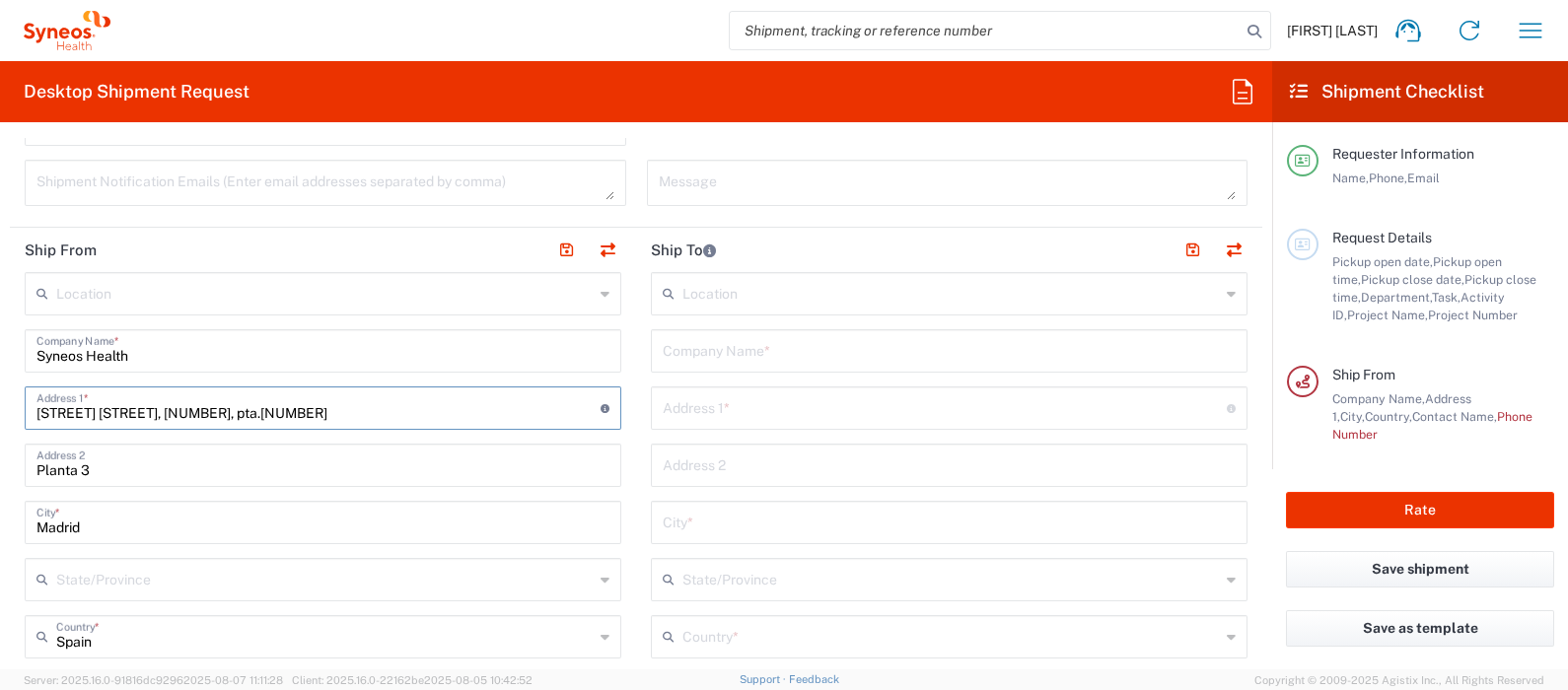 click on "Planta 3" at bounding box center (322, 463) 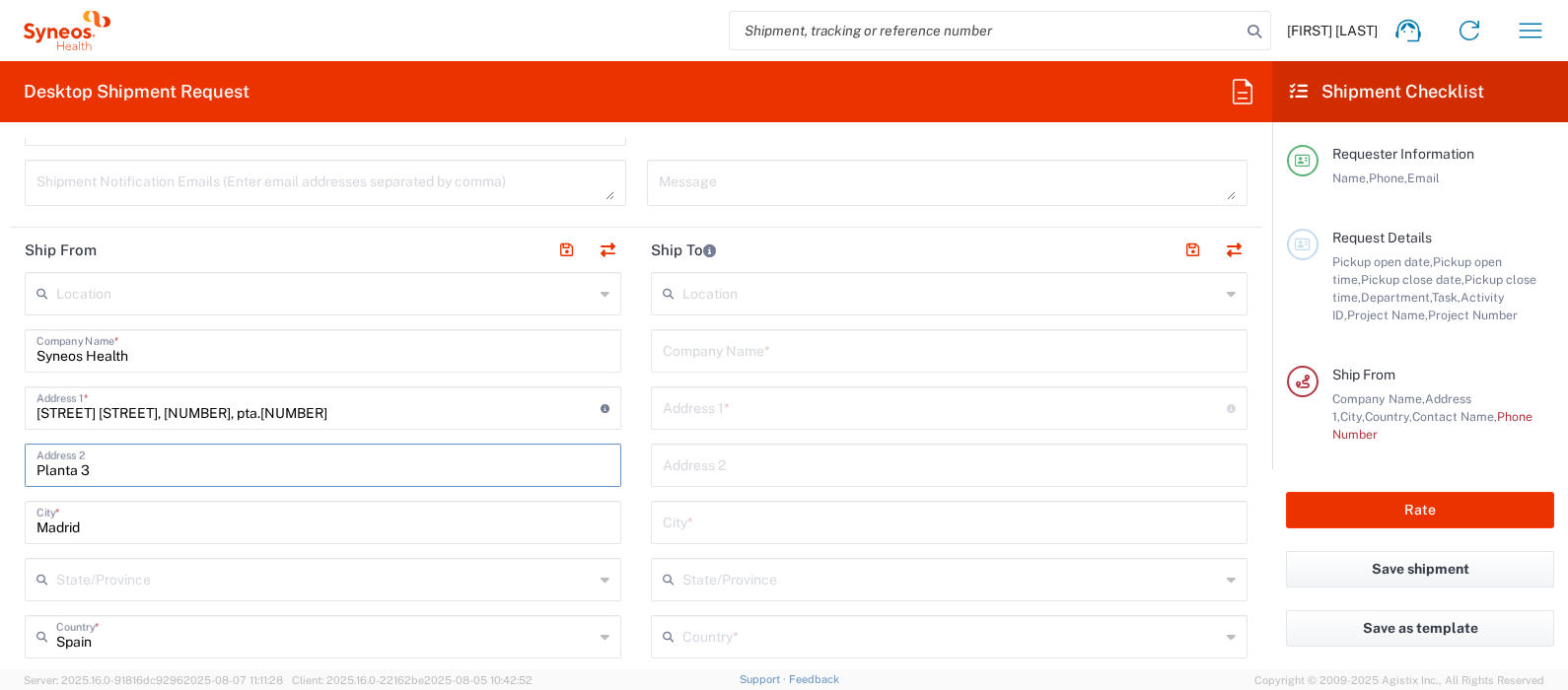 click on "Planta 3" at bounding box center [322, 463] 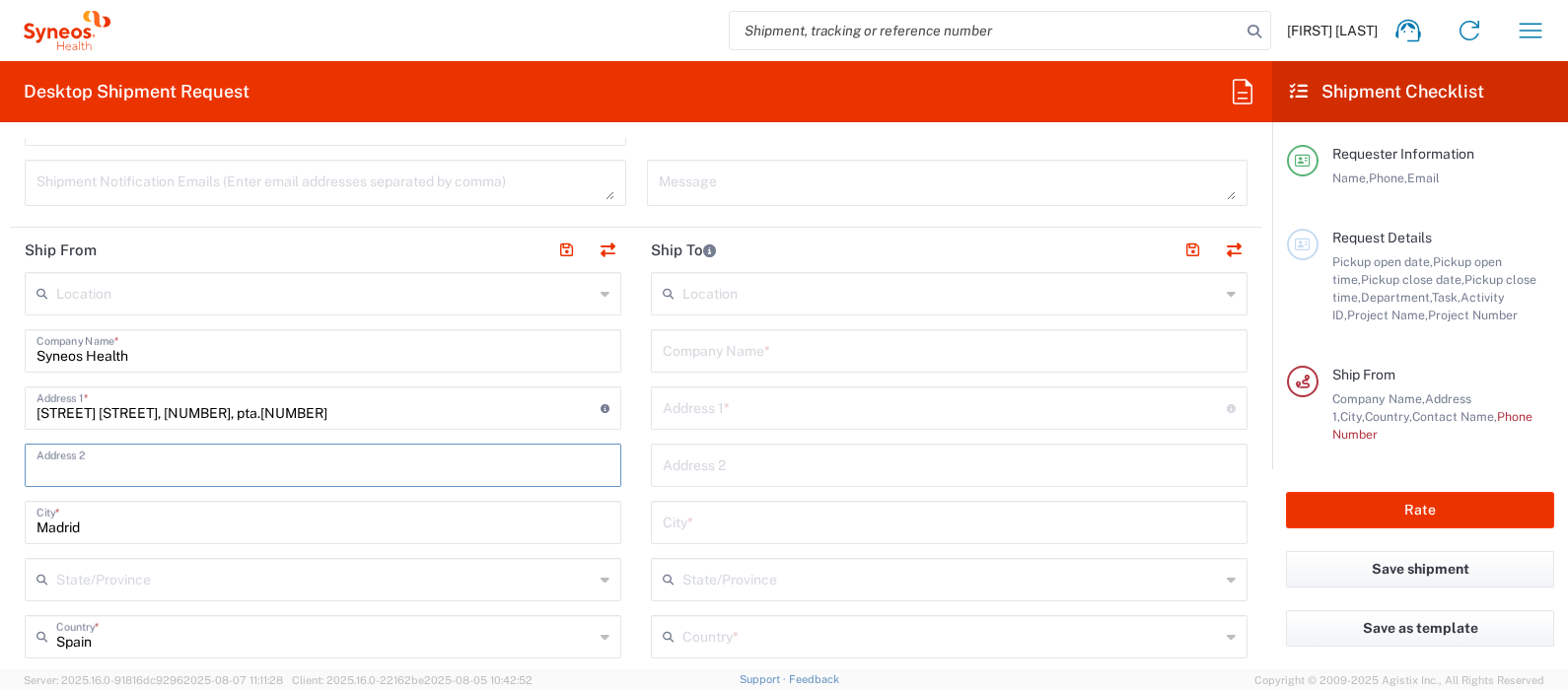 type 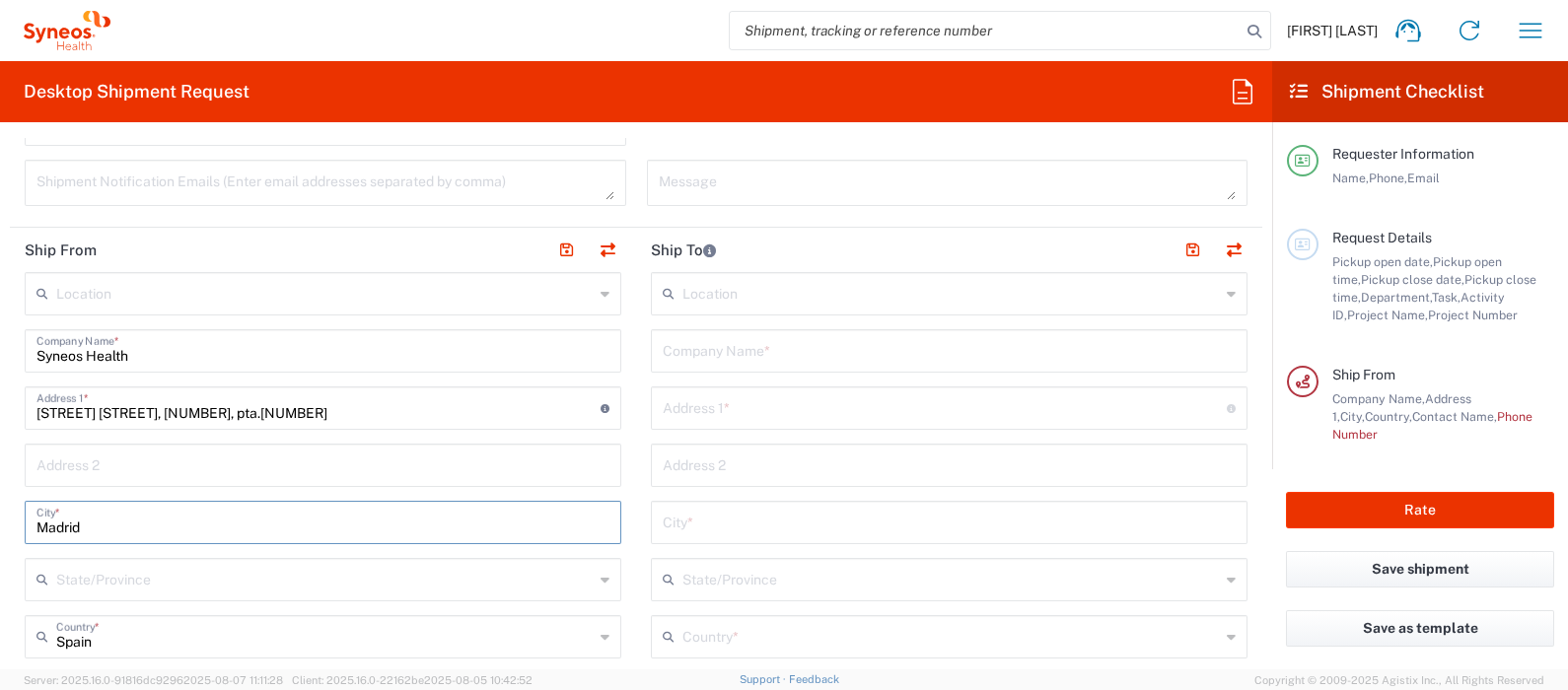 click on "Madrid" at bounding box center [322, 520] 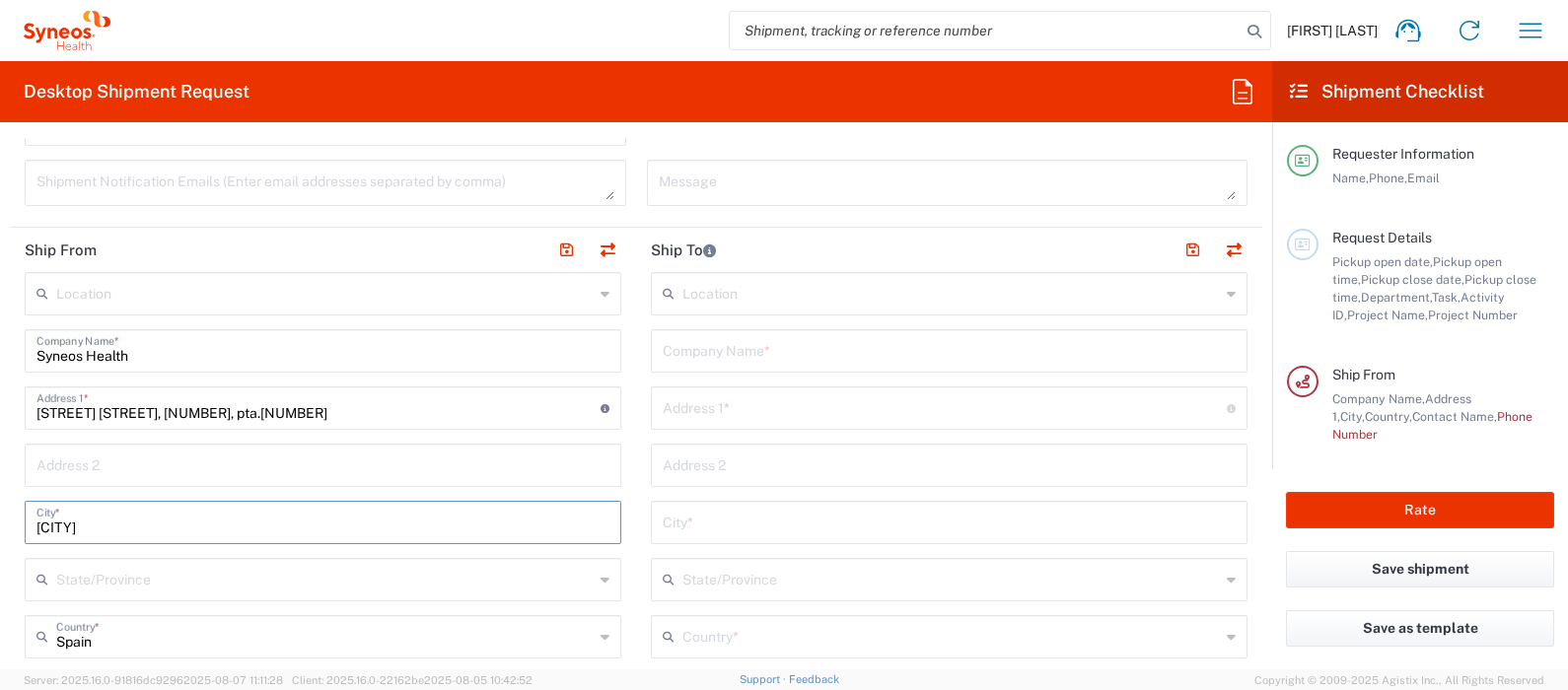 type on "[CITY]" 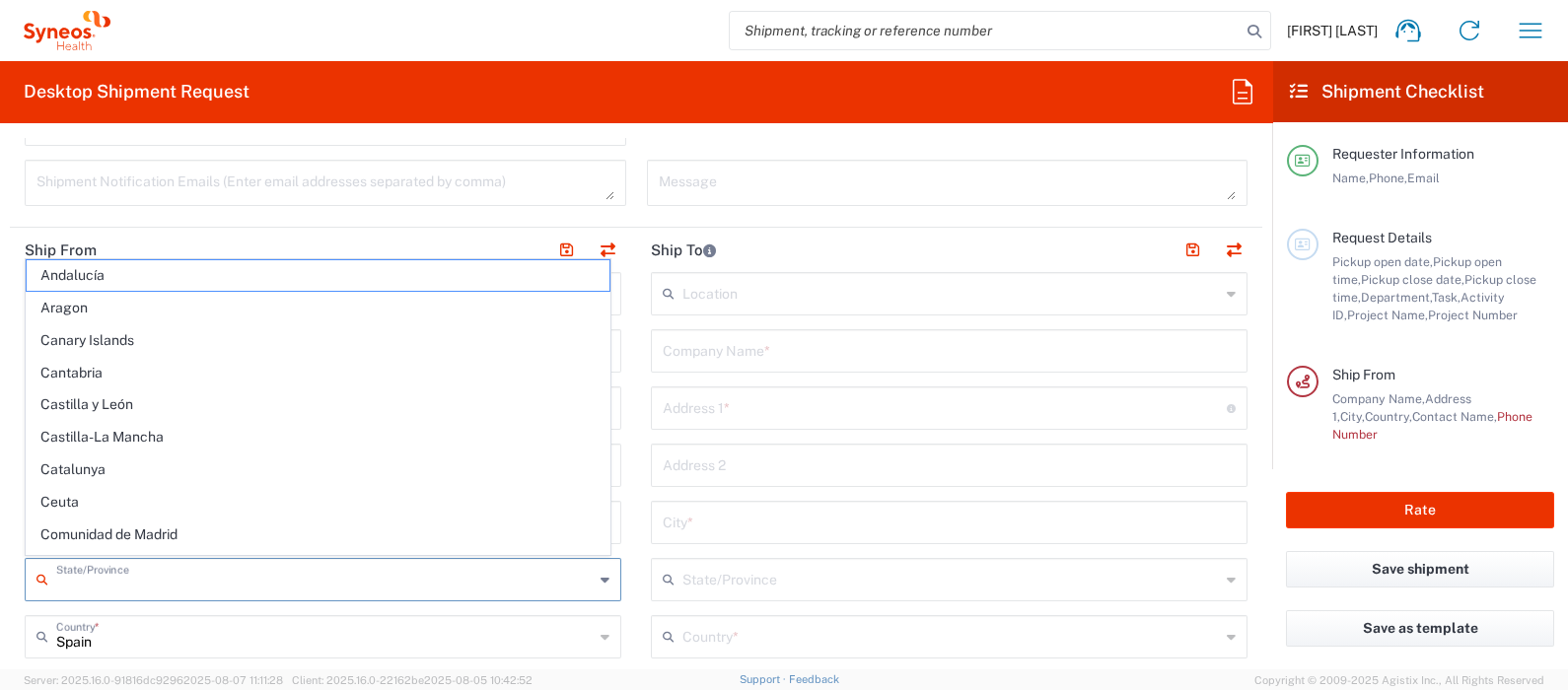 click at bounding box center (324, 578) 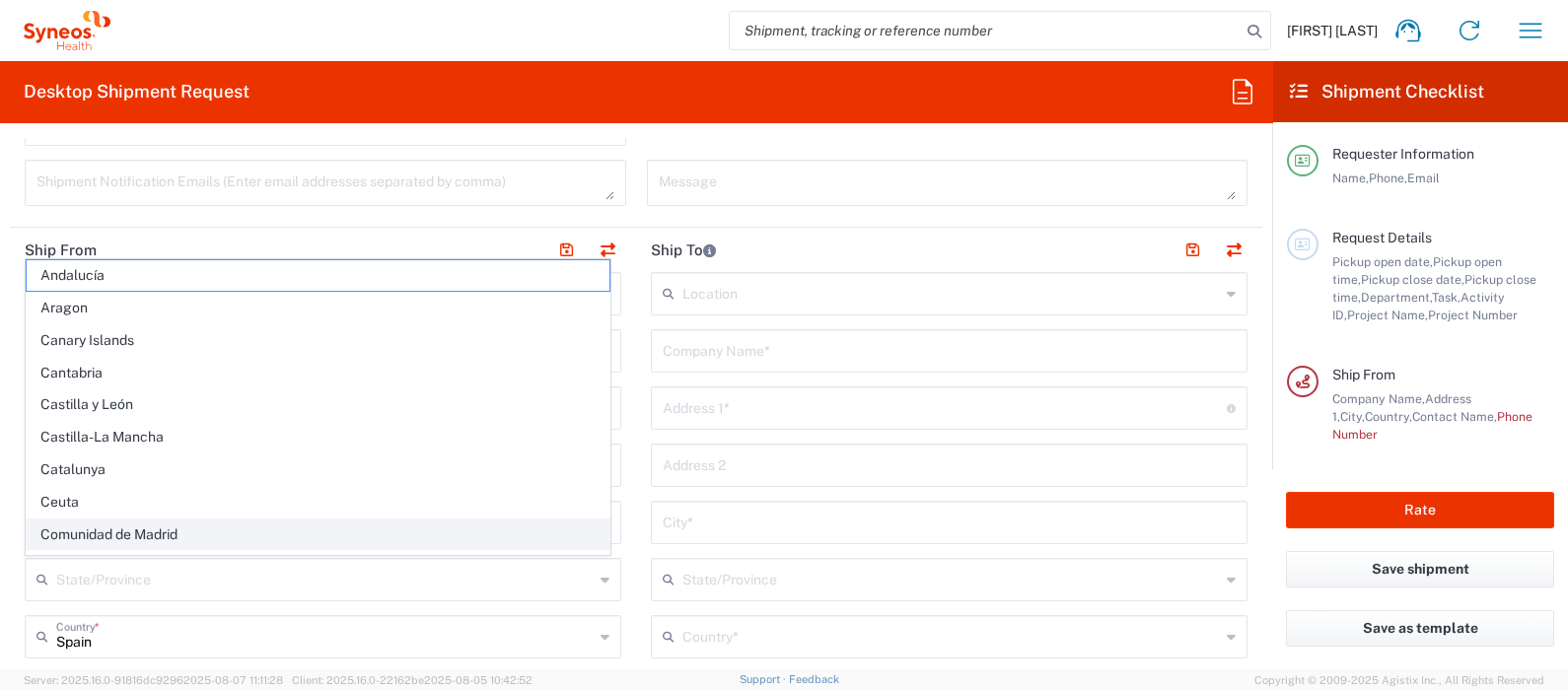 click on "Comunidad de Madrid" 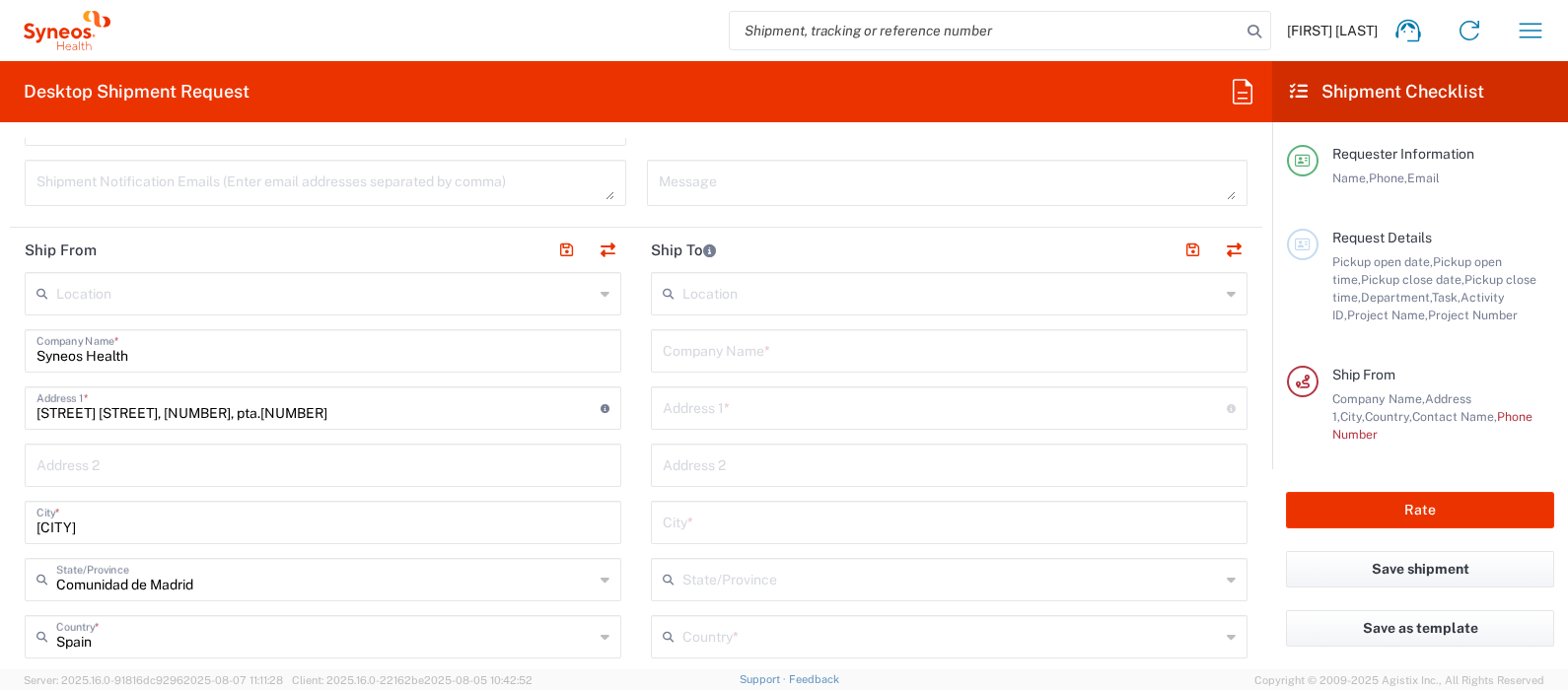 click on "Comunidad de Madrid" at bounding box center (324, 578) 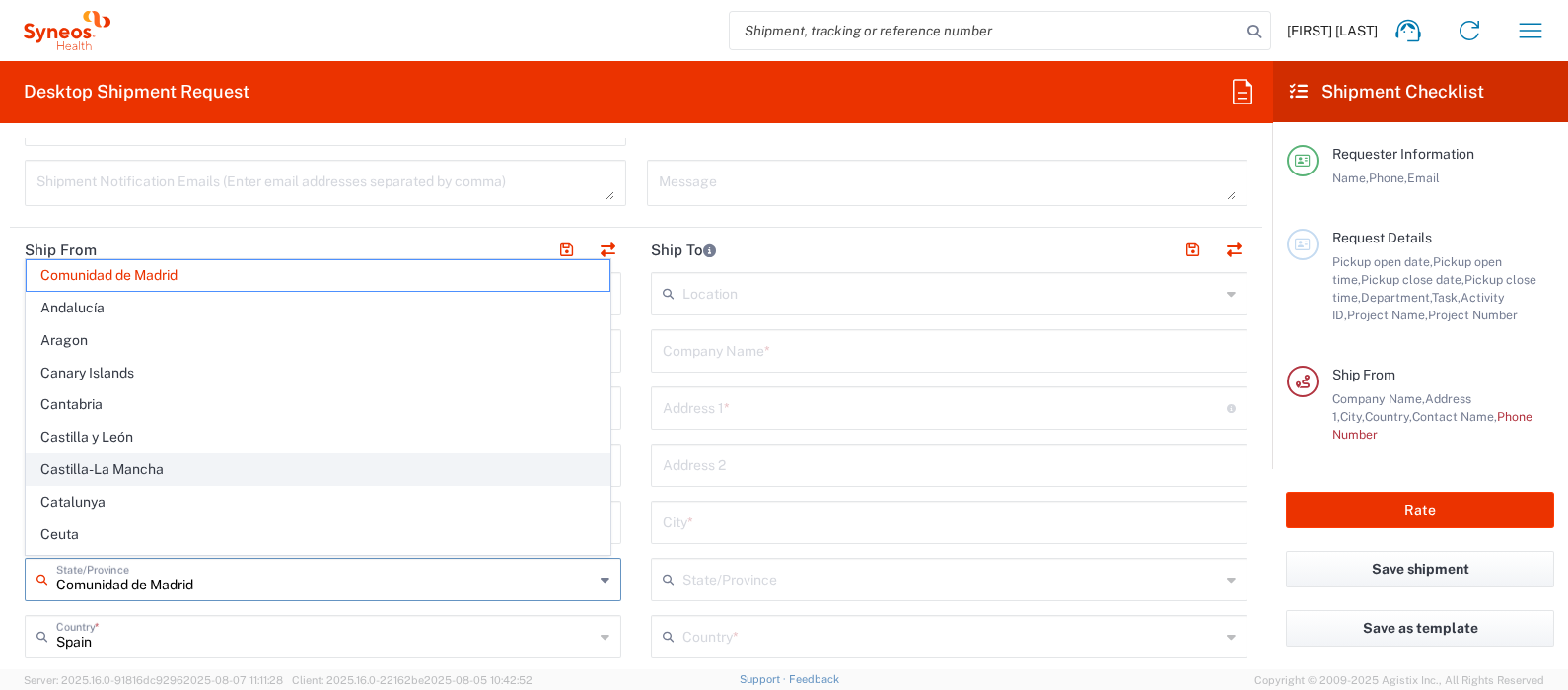 scroll, scrollTop: 122, scrollLeft: 0, axis: vertical 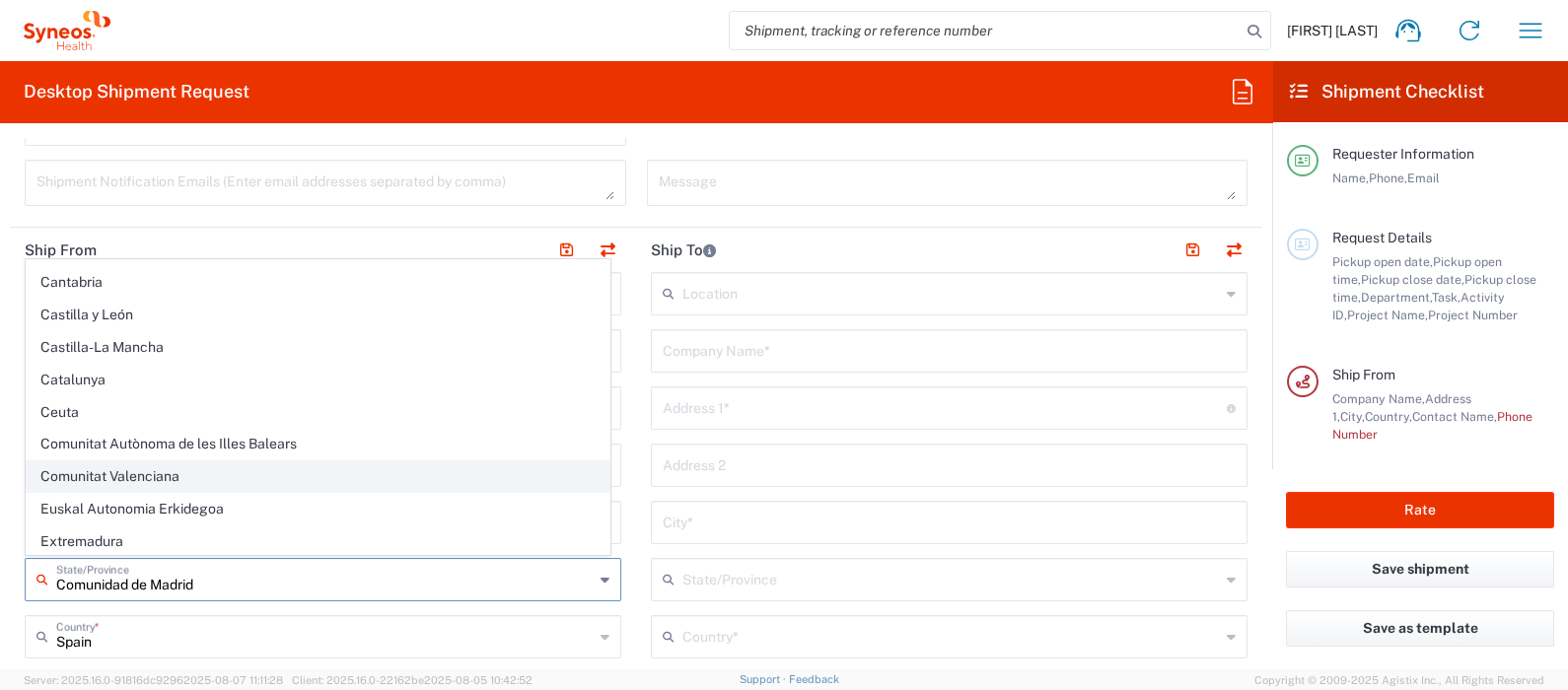 click on "Comunitat Valenciana" 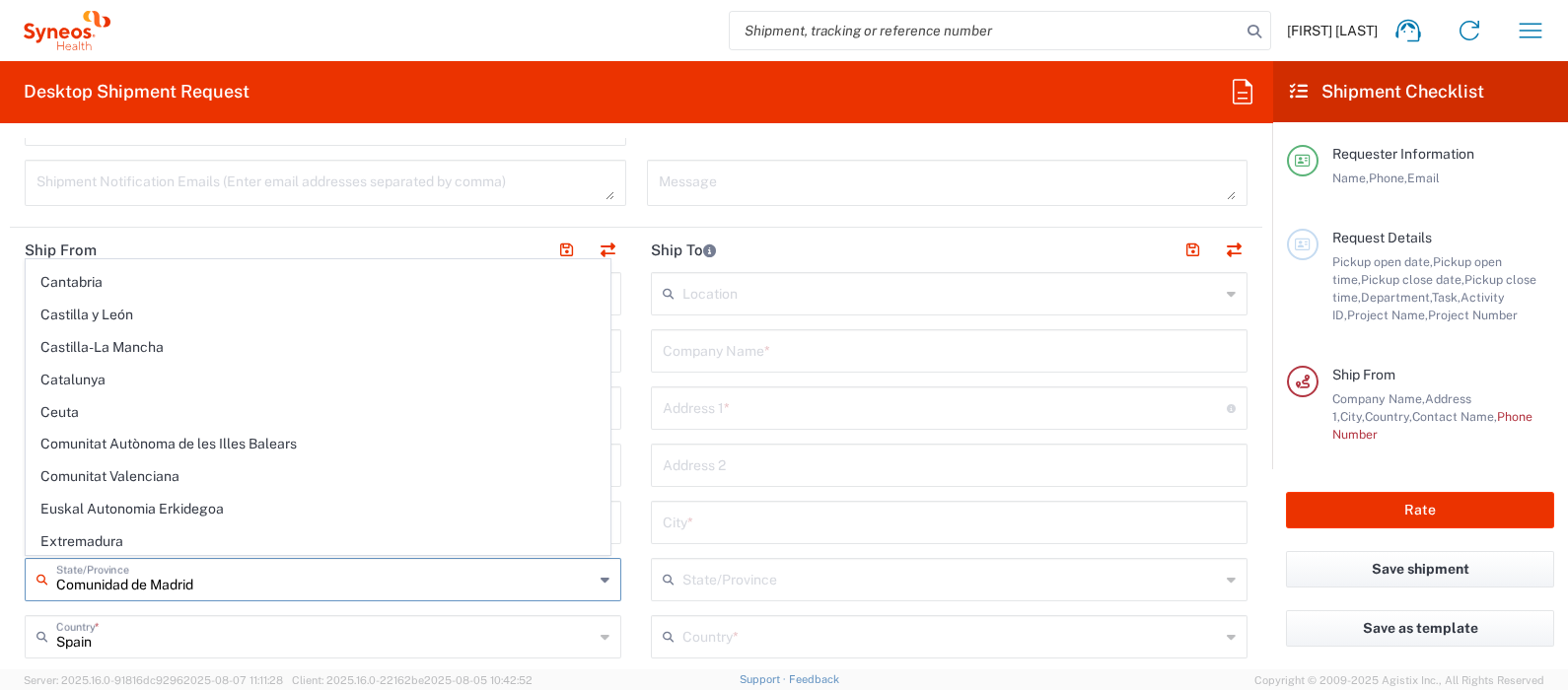 type on "Comunitat Valenciana" 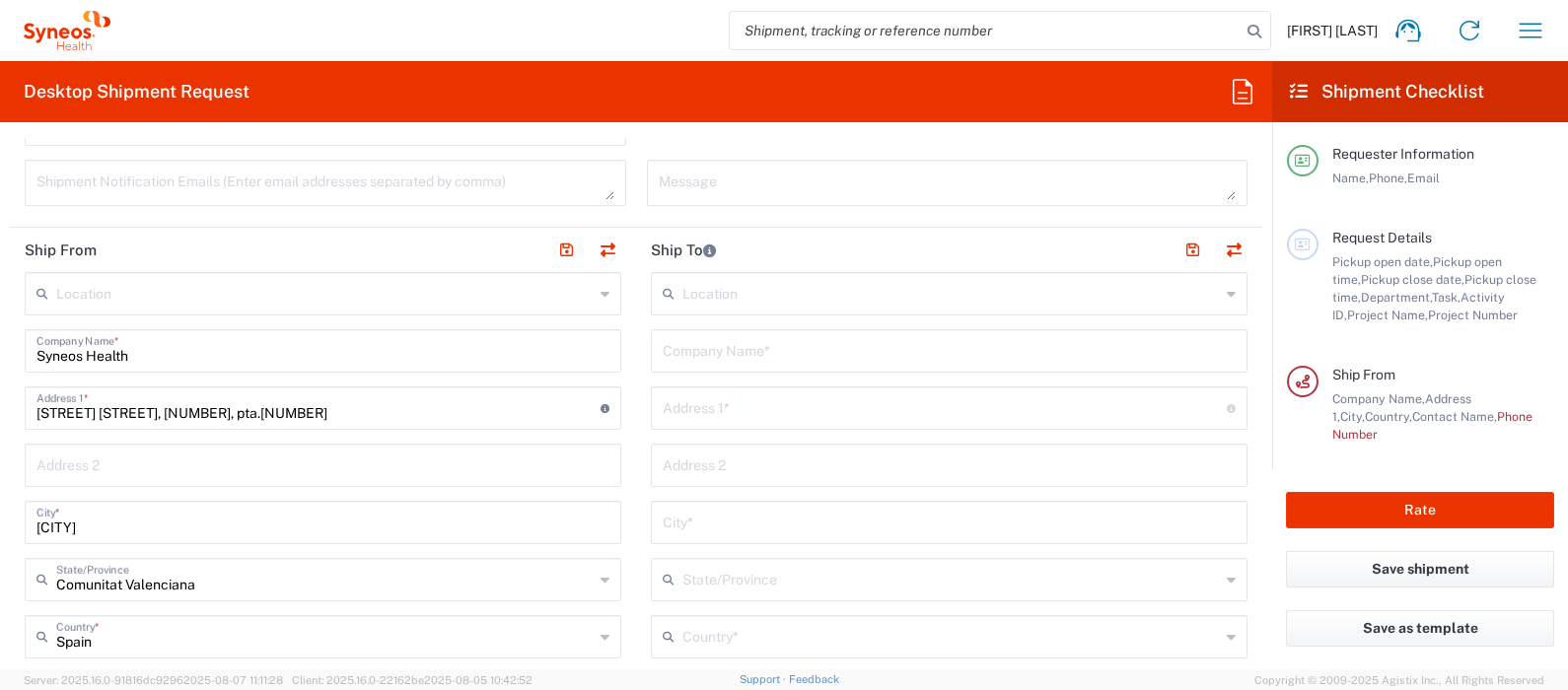 click on "[FIRST] [LAST]
Home
Shipment estimator
Shipment tracking
Desktop shipment request
My shipments
Address book
Denied party screening
My profile
Logout  Desktop Shipment Request
Requester Information  [FIRST] [LAST]  Name  * [NUMBER]  Phone  * [EMAIL]  Email  *  Name (on behalf of)   Phone (on behalf of)   Email (on behalf of)   Request Details  08/11/2025 ×  Pickup open date  * Cancel Apply 01:00 PM  Pickup open time  * 08/11/2025 ×  Pickup close date  * Cancel Apply 03:00 PM  Pickup close time  *  Schedule pickup  When scheduling a pickup please be sure to meet the following criteria:
1. Pickup window should start at least 2 hours after current time.
2.Pickup window needs to be at least 2 hours.
3.Pickup close time should not exceed business hours.
Package Location  Front None Rear Side  Building Part  Apartment" at bounding box center [784, 345] 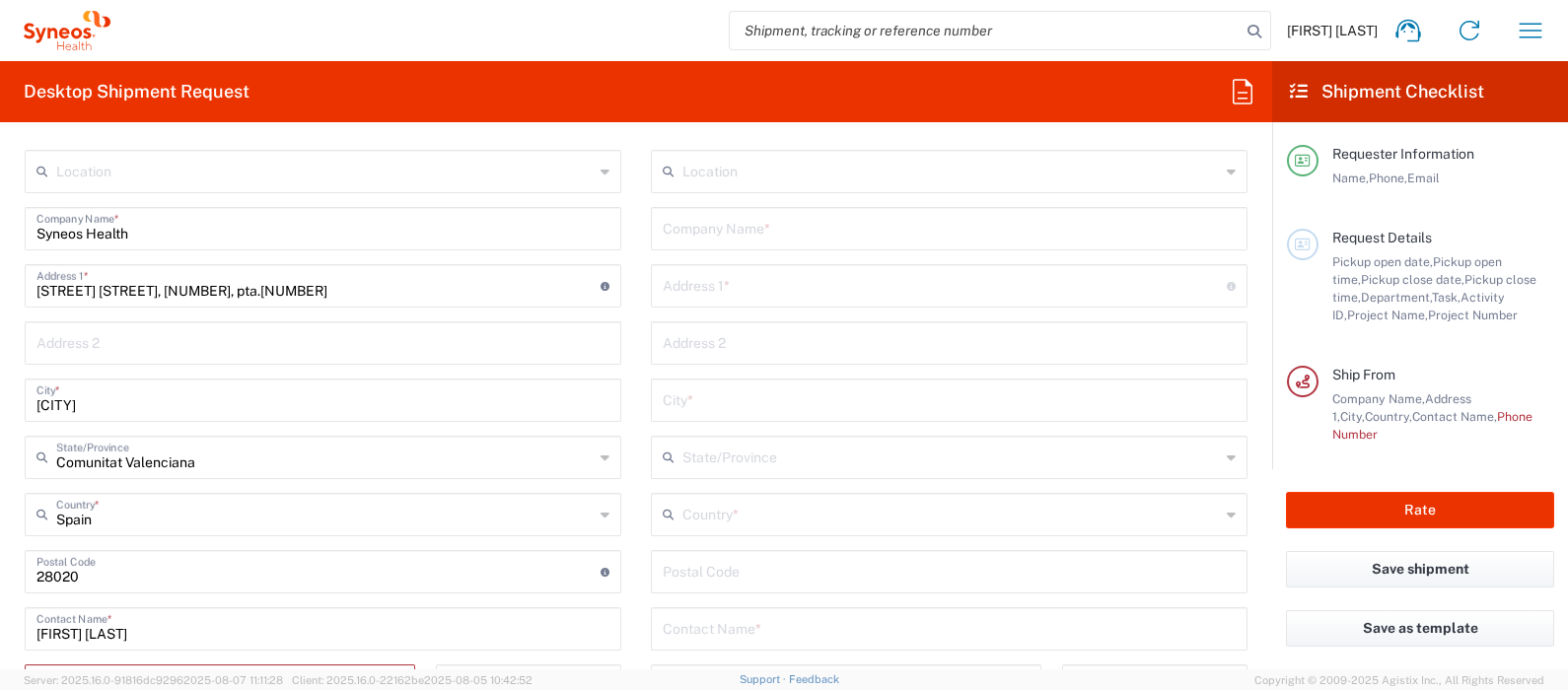 click at bounding box center (319, 570) 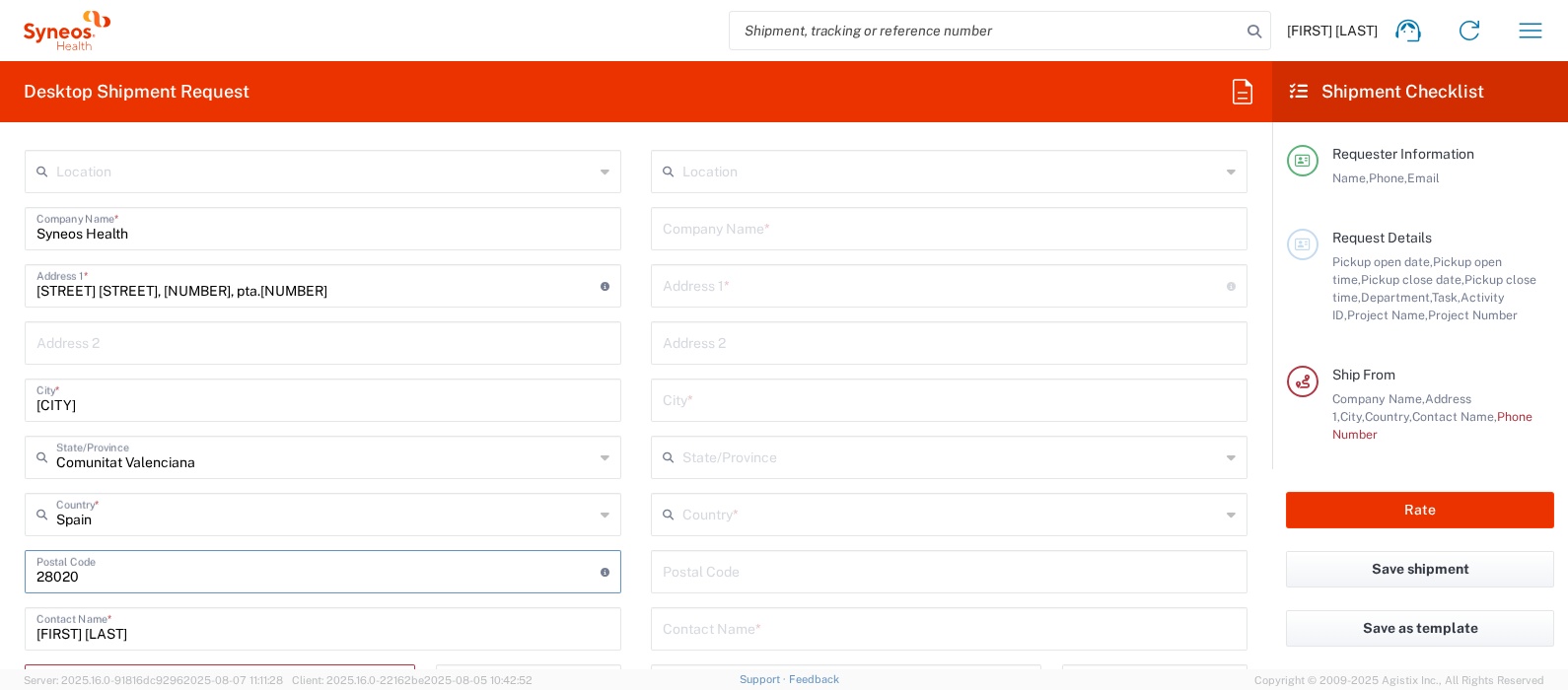 click at bounding box center [319, 570] 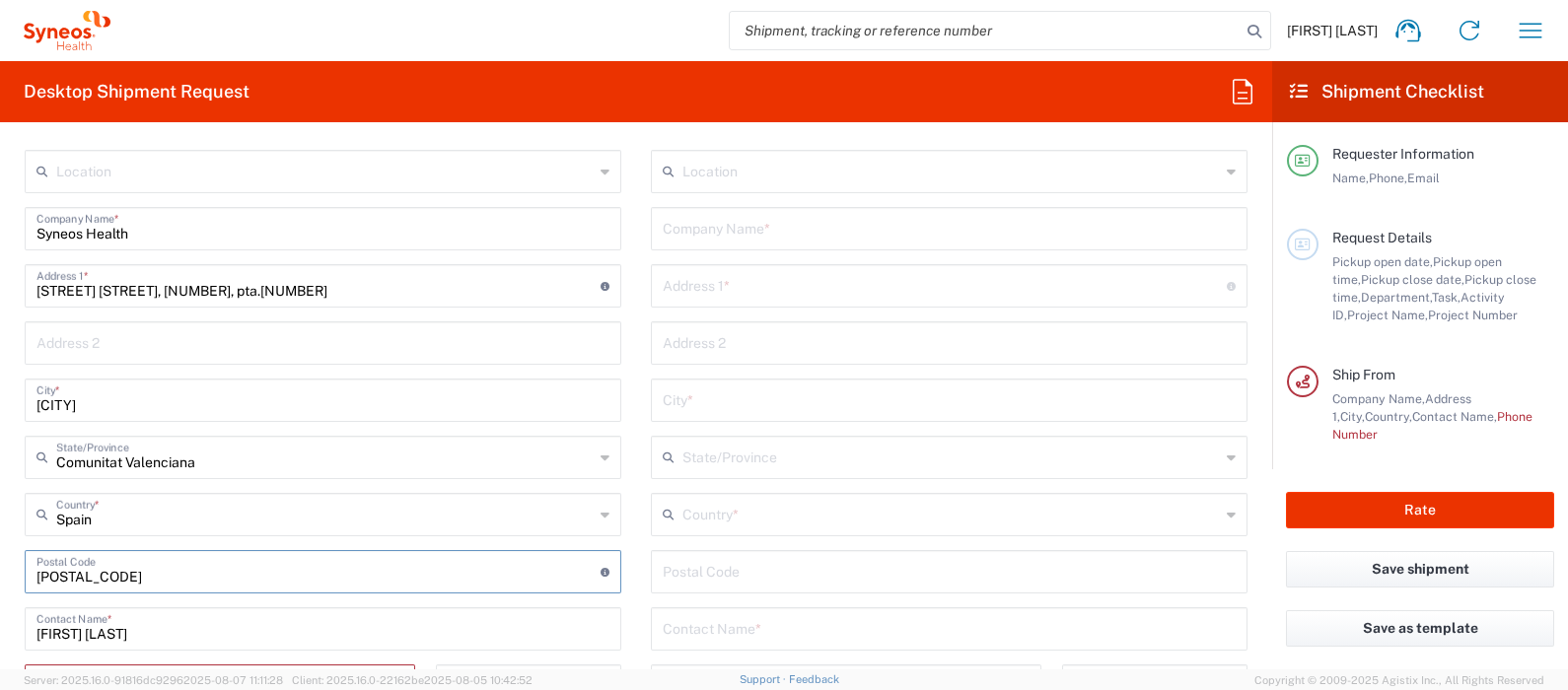type on "[POSTAL_CODE]" 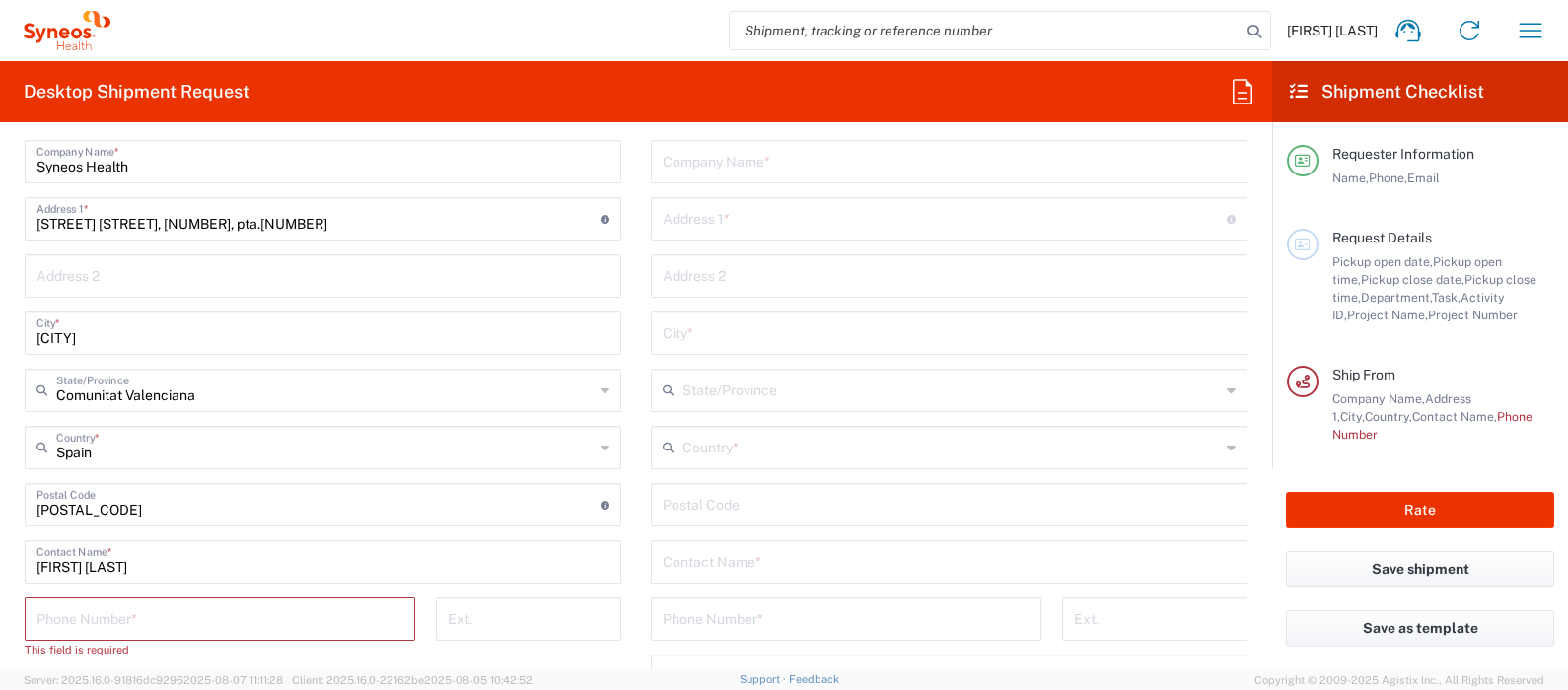 scroll, scrollTop: 985, scrollLeft: 0, axis: vertical 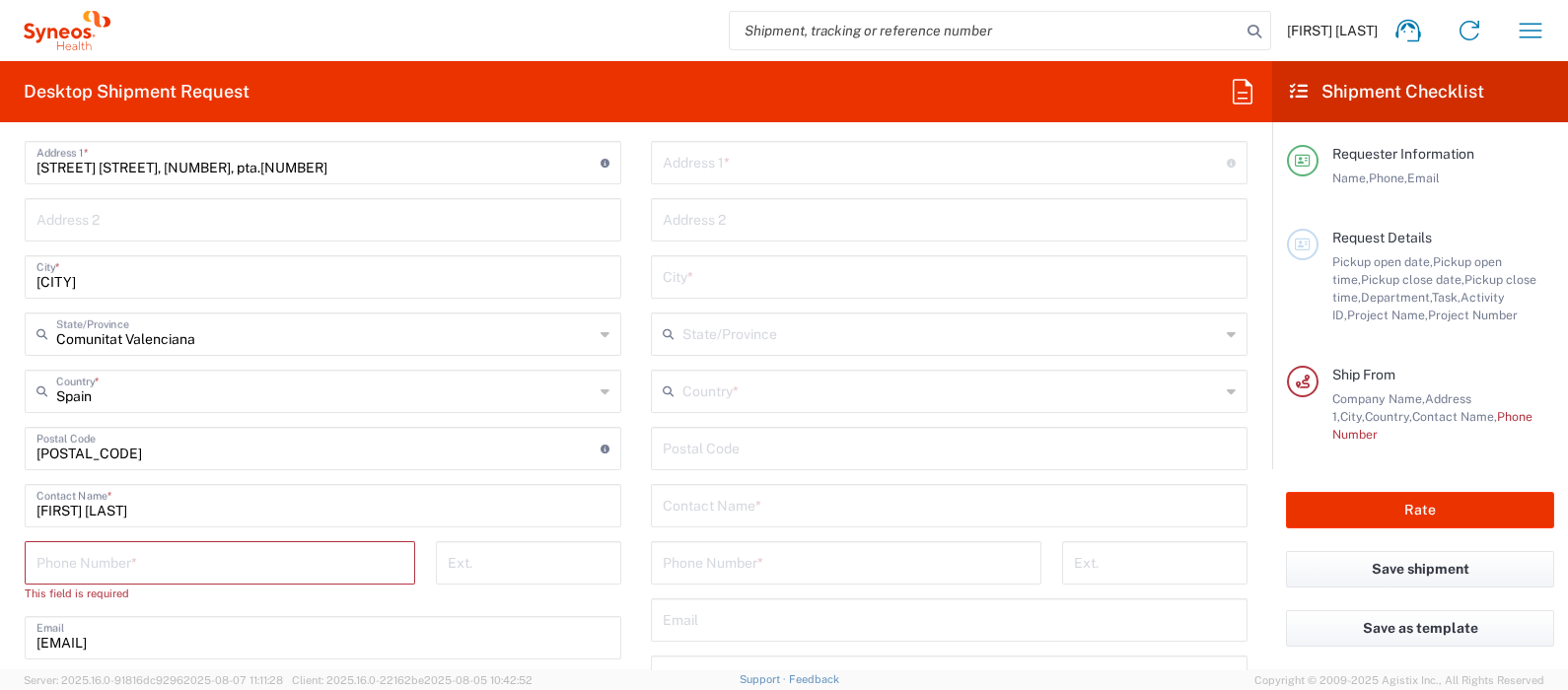 click at bounding box center [220, 561] 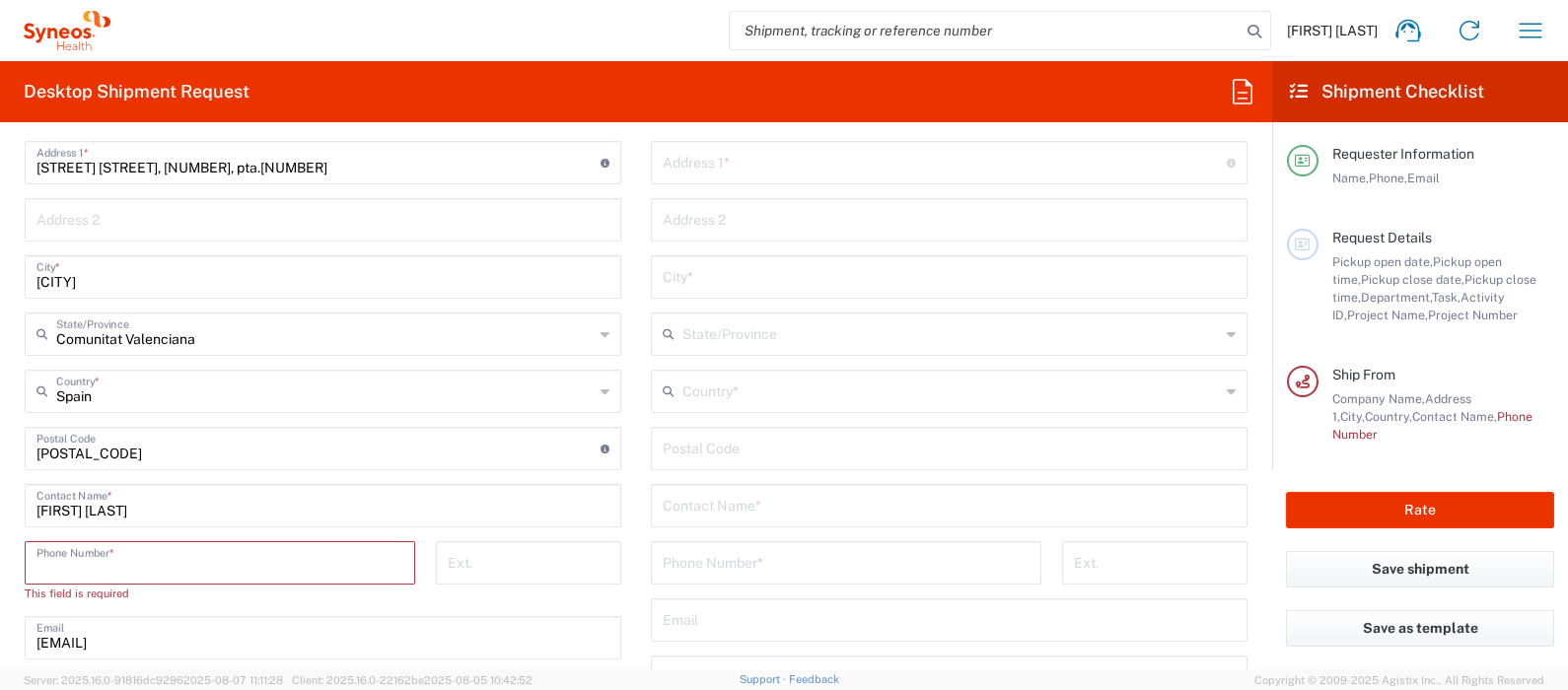 type on "[NUMBER]" 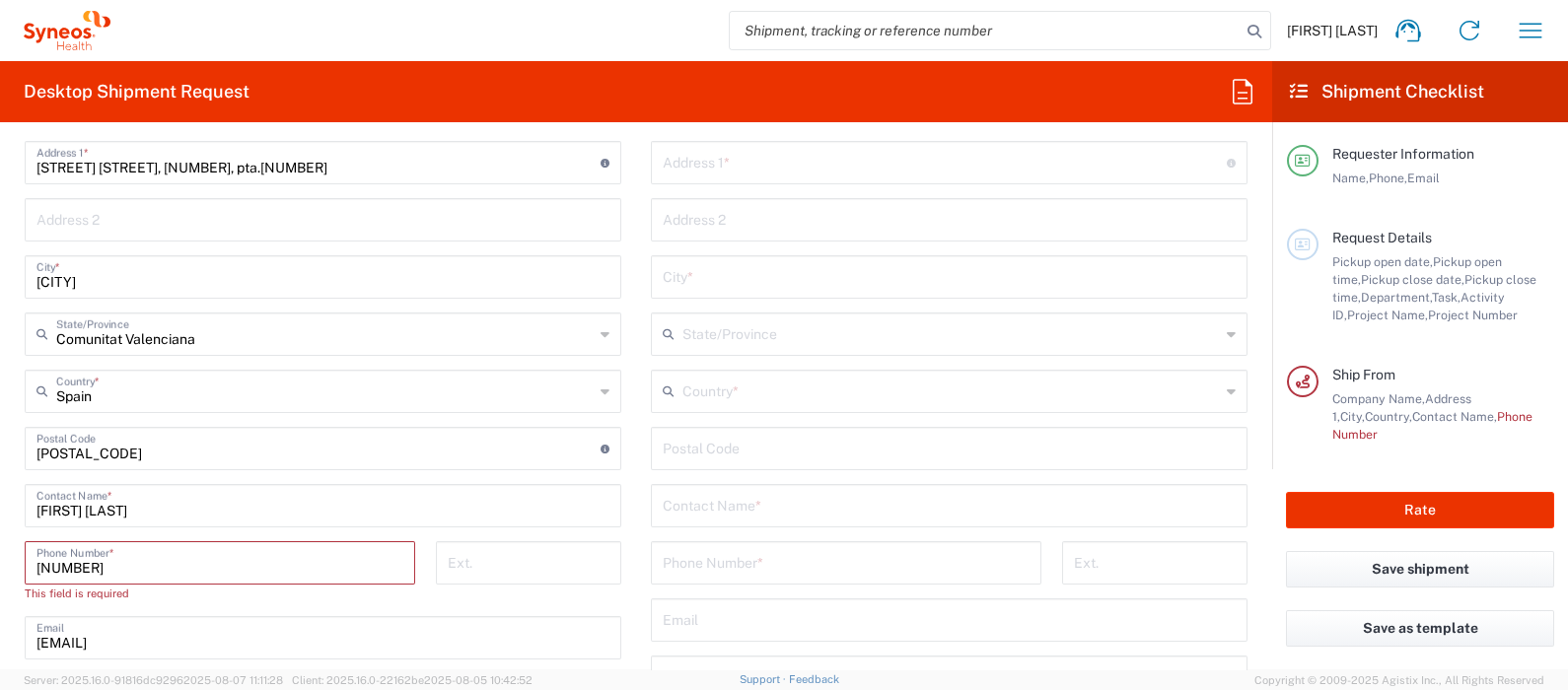 type on "[EMAIL]" 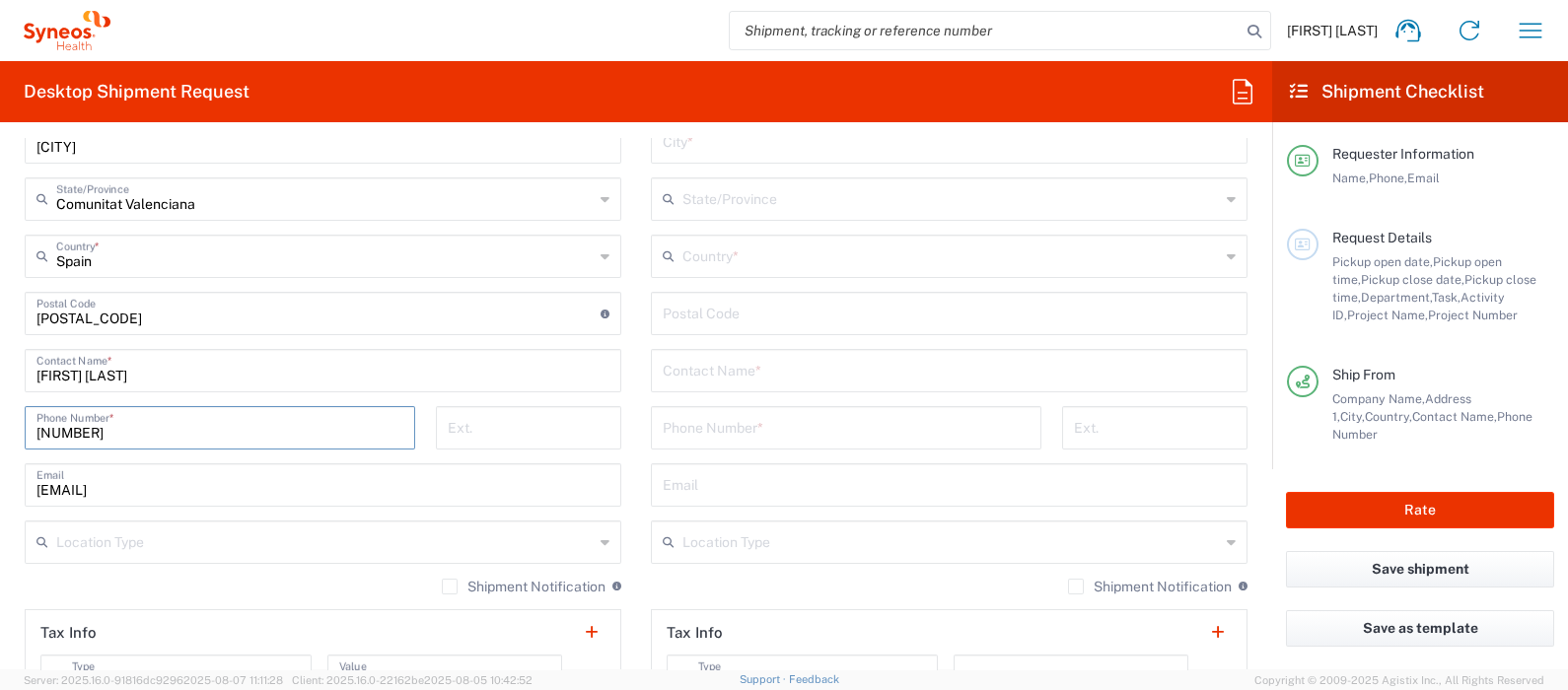 scroll, scrollTop: 1232, scrollLeft: 0, axis: vertical 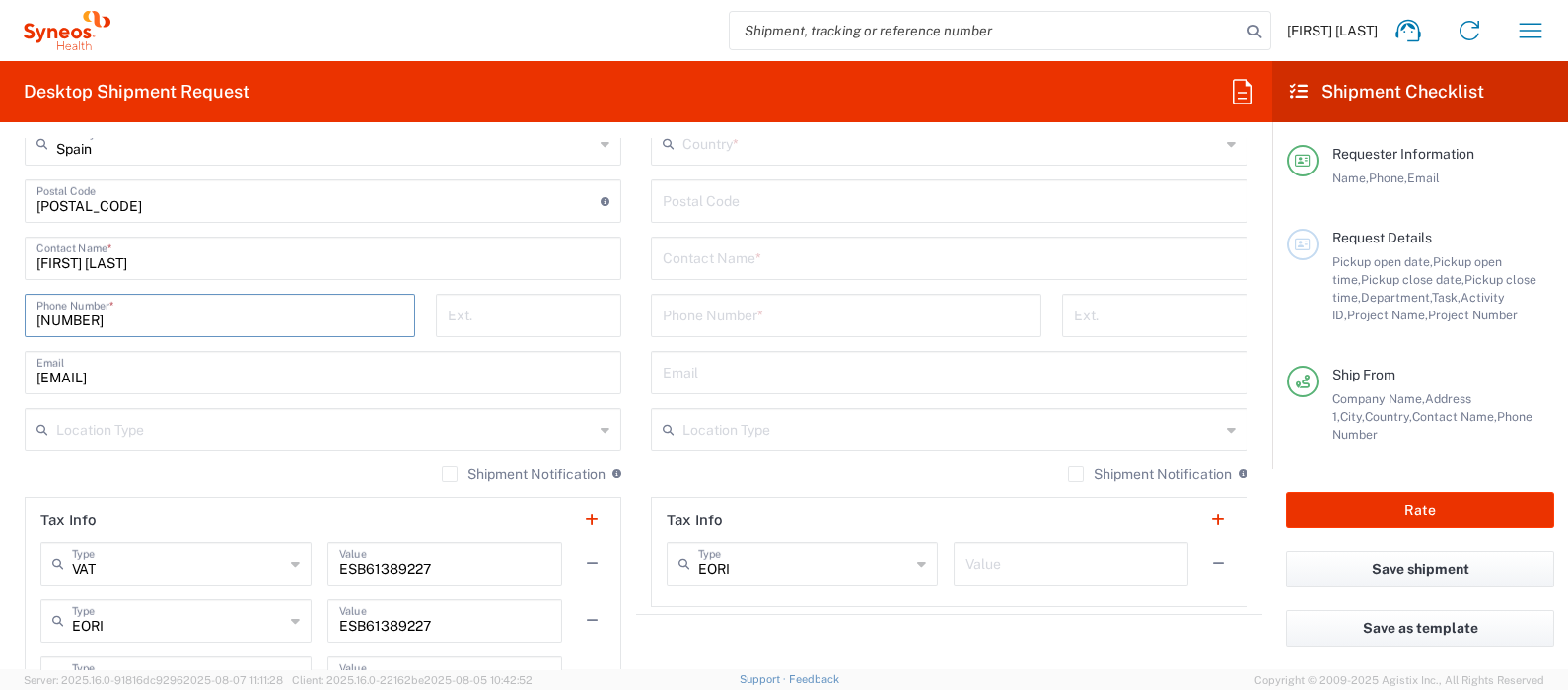 click at bounding box center [324, 428] 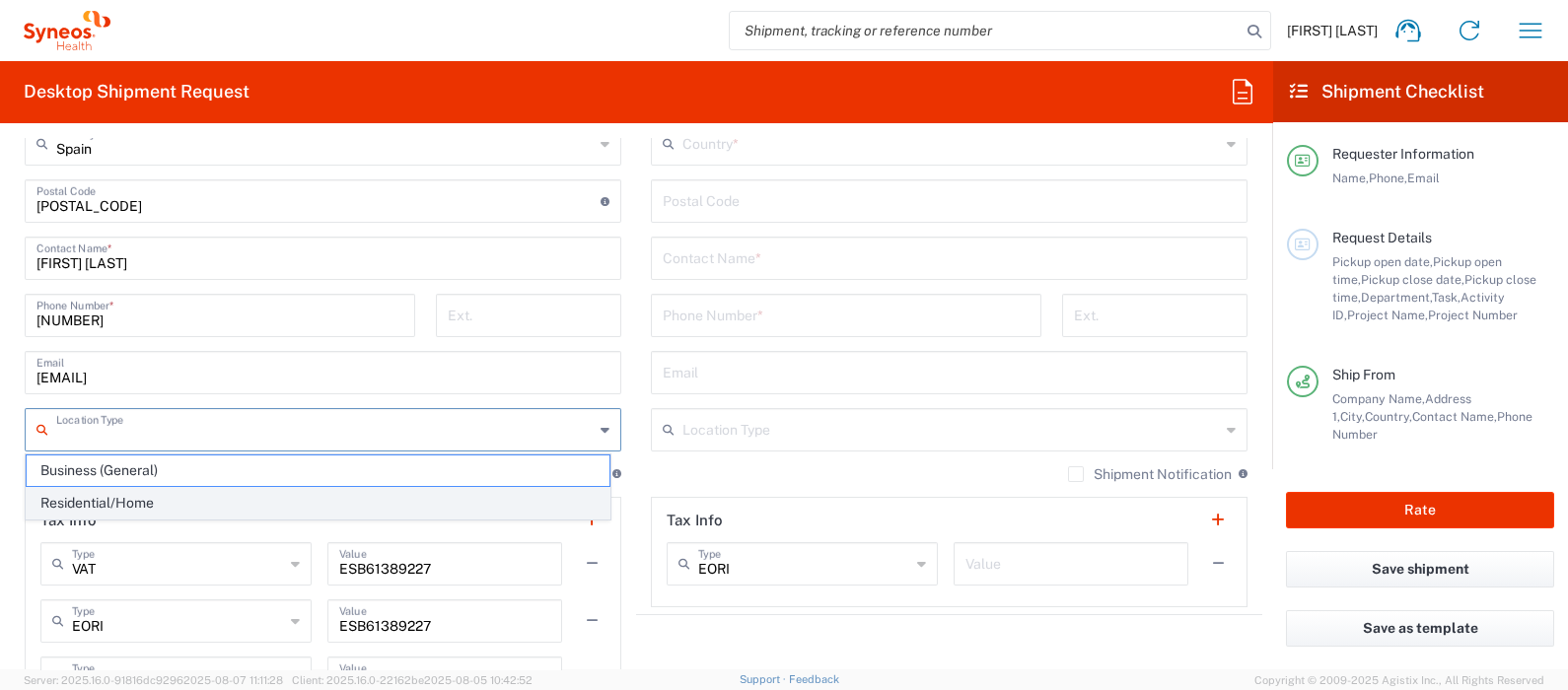 click on "Residential/Home" 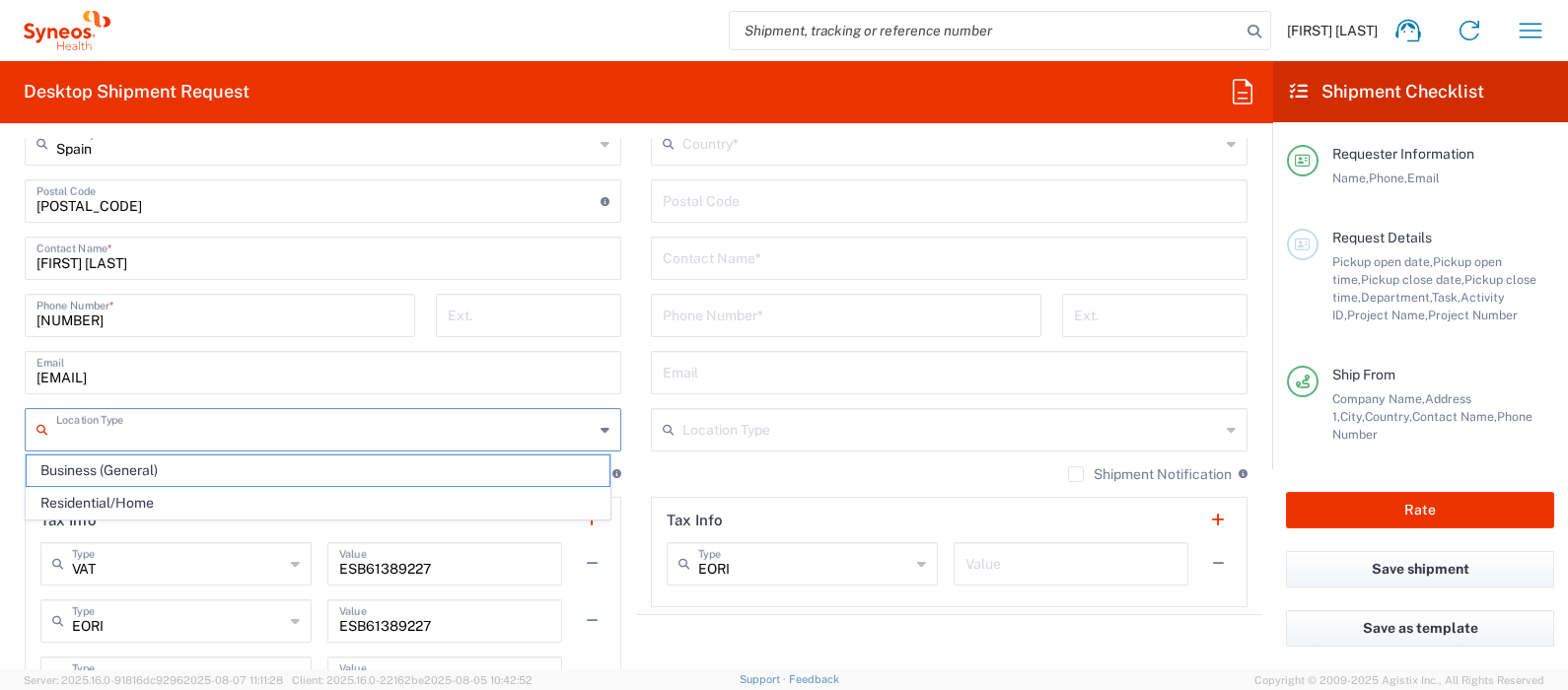 type on "Residential/Home" 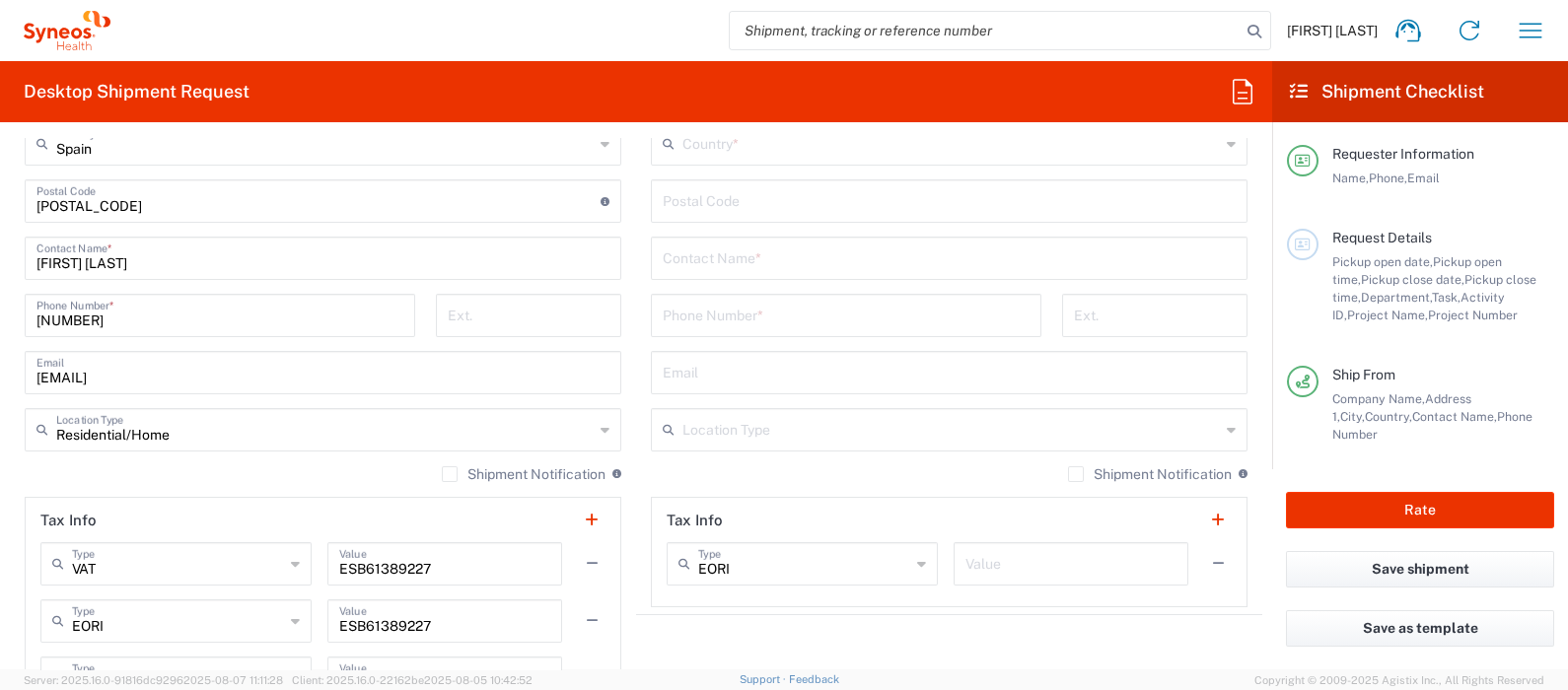 click on "[FIRST] [LAST]
Home
Shipment estimator
Shipment tracking
Desktop shipment request
My shipments
Address book
Denied party screening
My profile
Logout  Desktop Shipment Request
Requester Information  [FIRST] [LAST]  Name  * [NUMBER]  Phone  * [EMAIL]  Email  *  Name (on behalf of)   Phone (on behalf of)  [EMAIL]  Email (on behalf of)   Request Details  08/11/2025 ×  Pickup open date  * Cancel Apply 01:00 PM  Pickup open time  * 08/11/2025 ×  Pickup close date  * Cancel Apply 03:00 PM  Pickup close time  *  Schedule pickup  When scheduling a pickup please be sure to meet the following criteria:
1. Pickup window should start at least 2 hours after current time.
2.Pickup window needs to be at least 2 hours.
3.Pickup close time should not exceed business hours.
Package Location  Front None Rear ×" at bounding box center [784, 345] 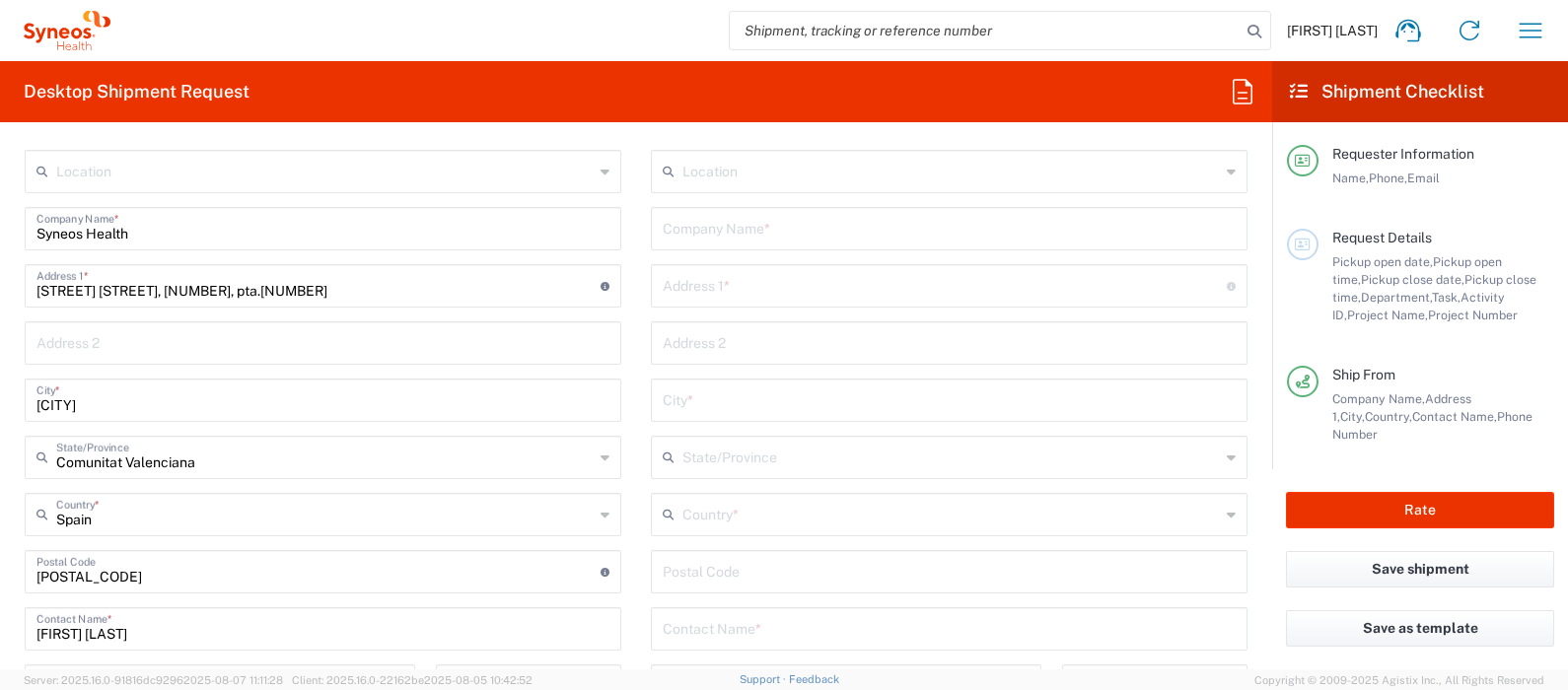 scroll, scrollTop: 739, scrollLeft: 0, axis: vertical 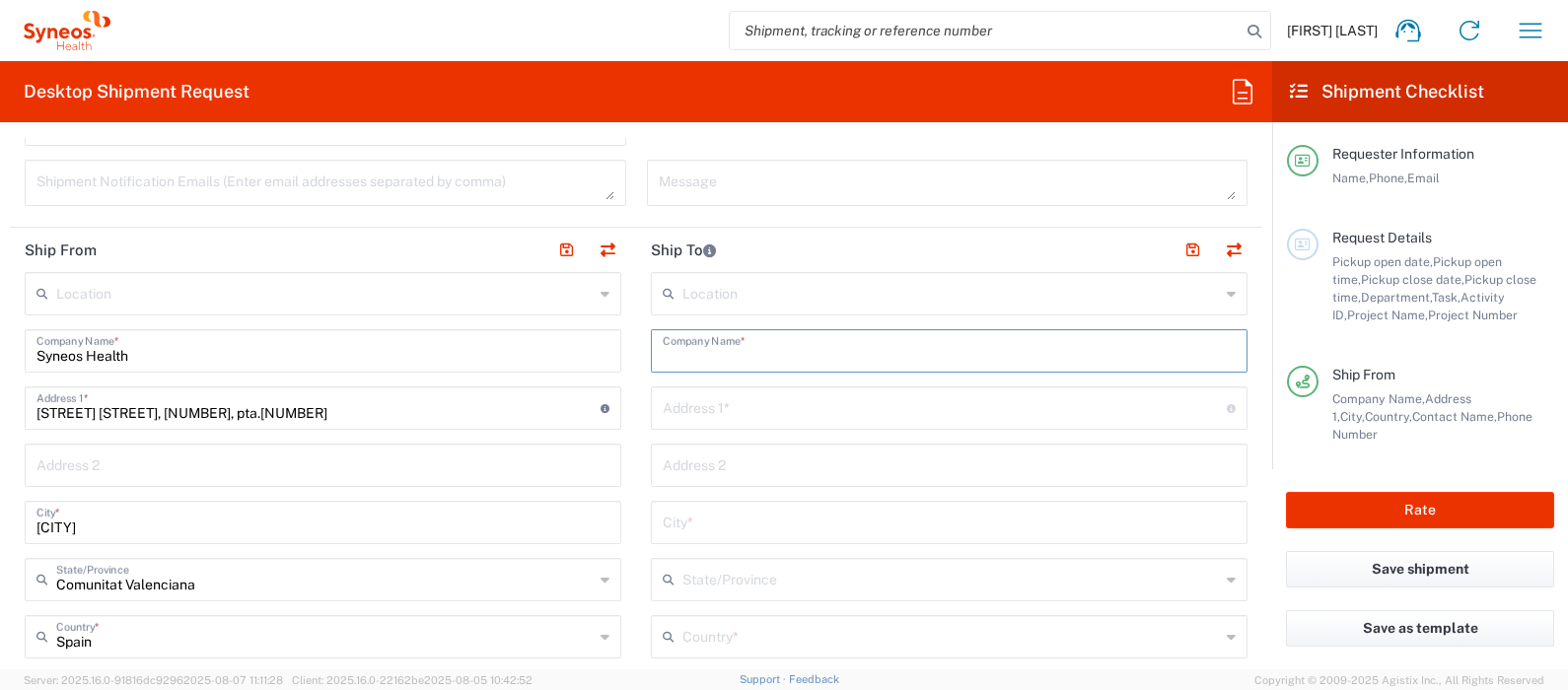 click at bounding box center (949, 349) 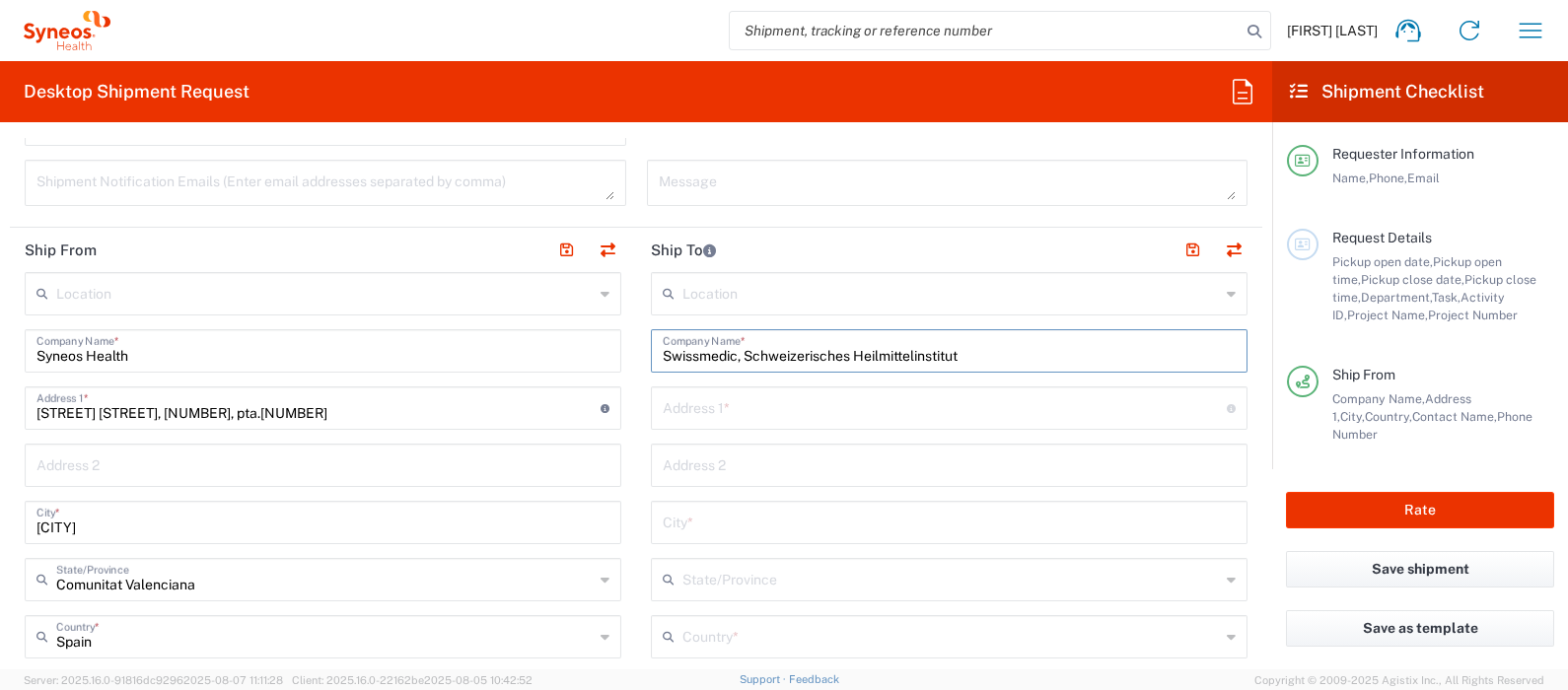 type on "Swissmedic, Schweizerisches Heilmittelinstitut" 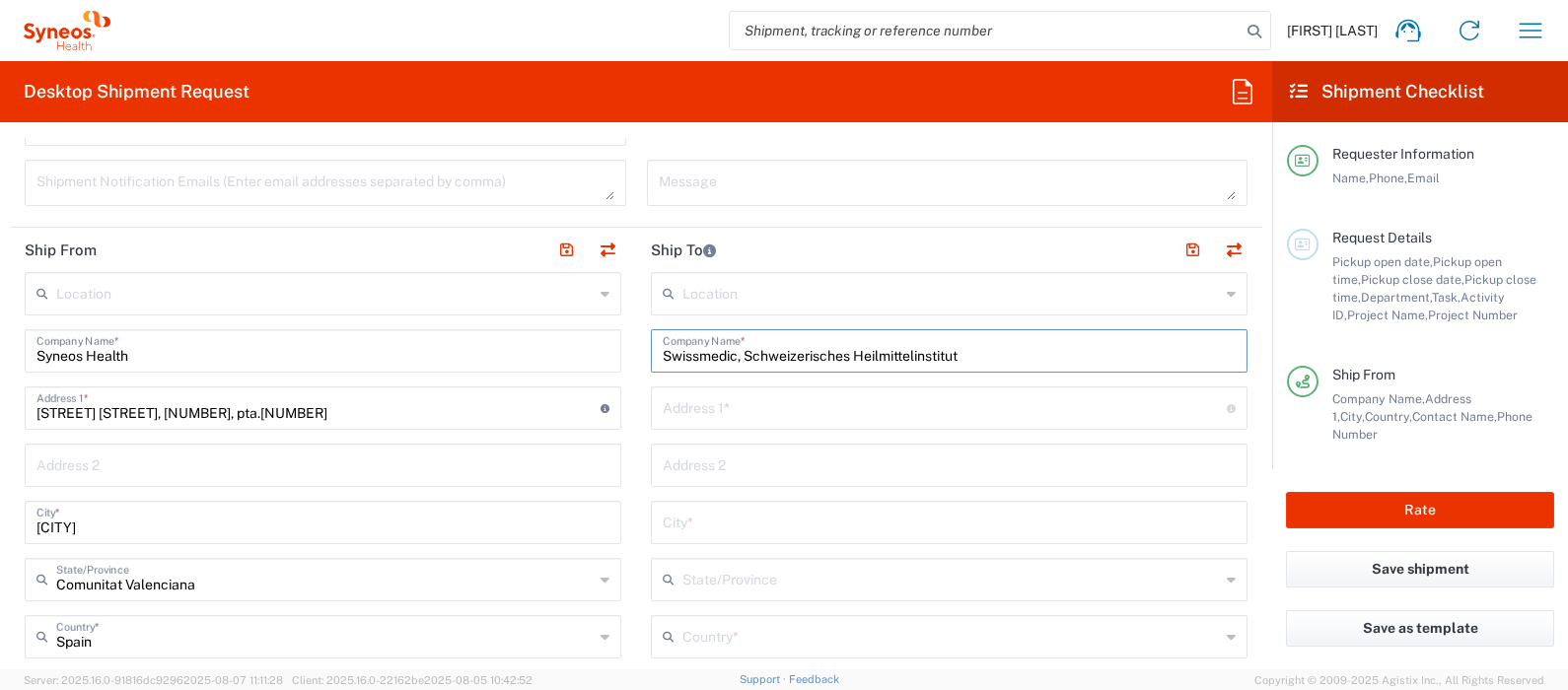 click at bounding box center (945, 406) 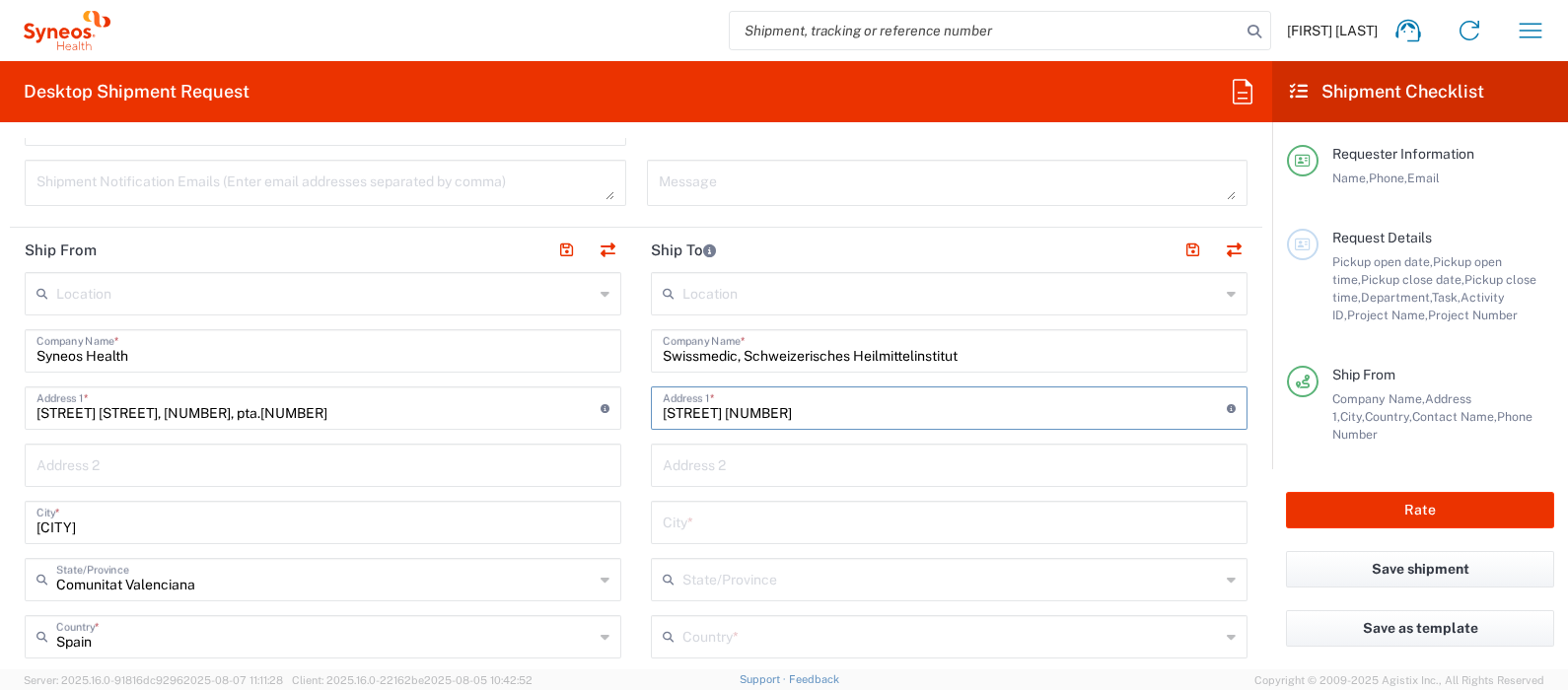 type on "[STREET] [NUMBER]" 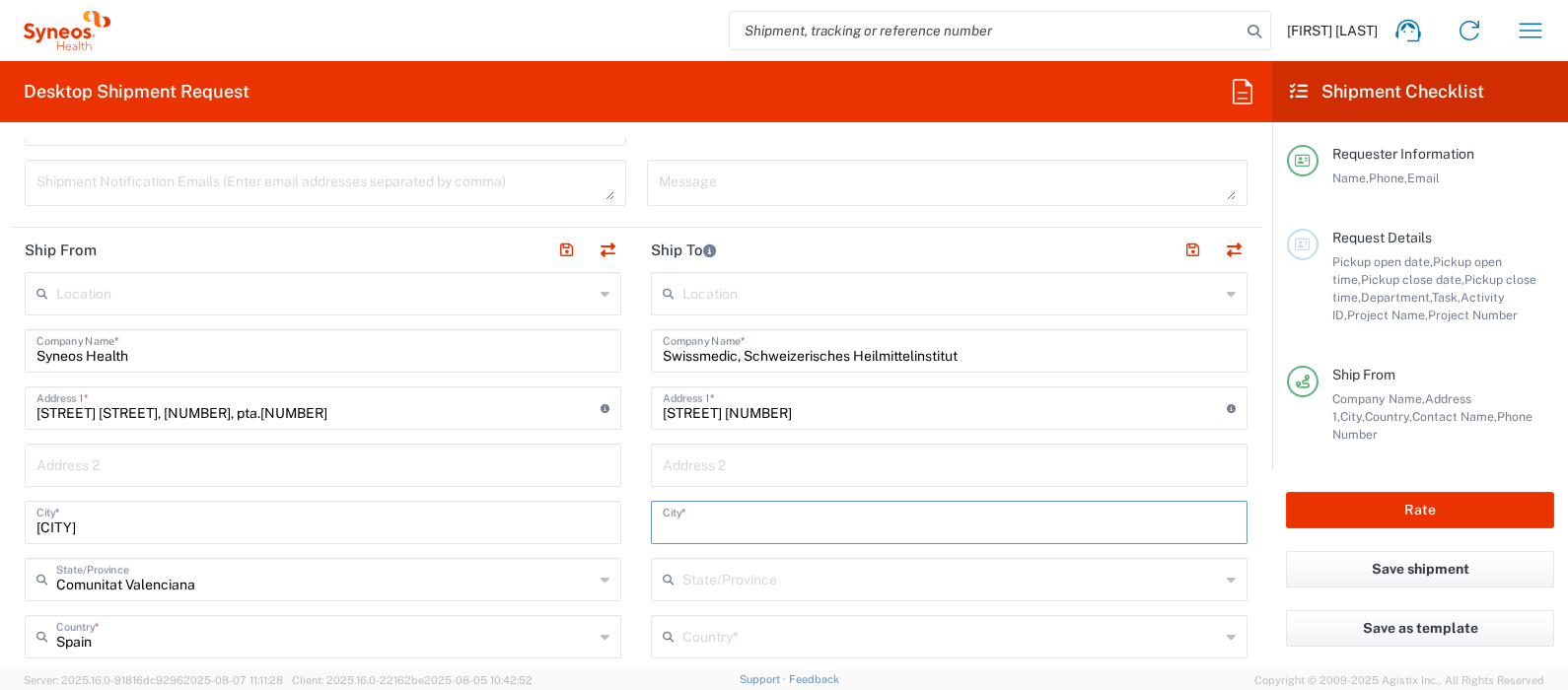 paste on "[CITY]" 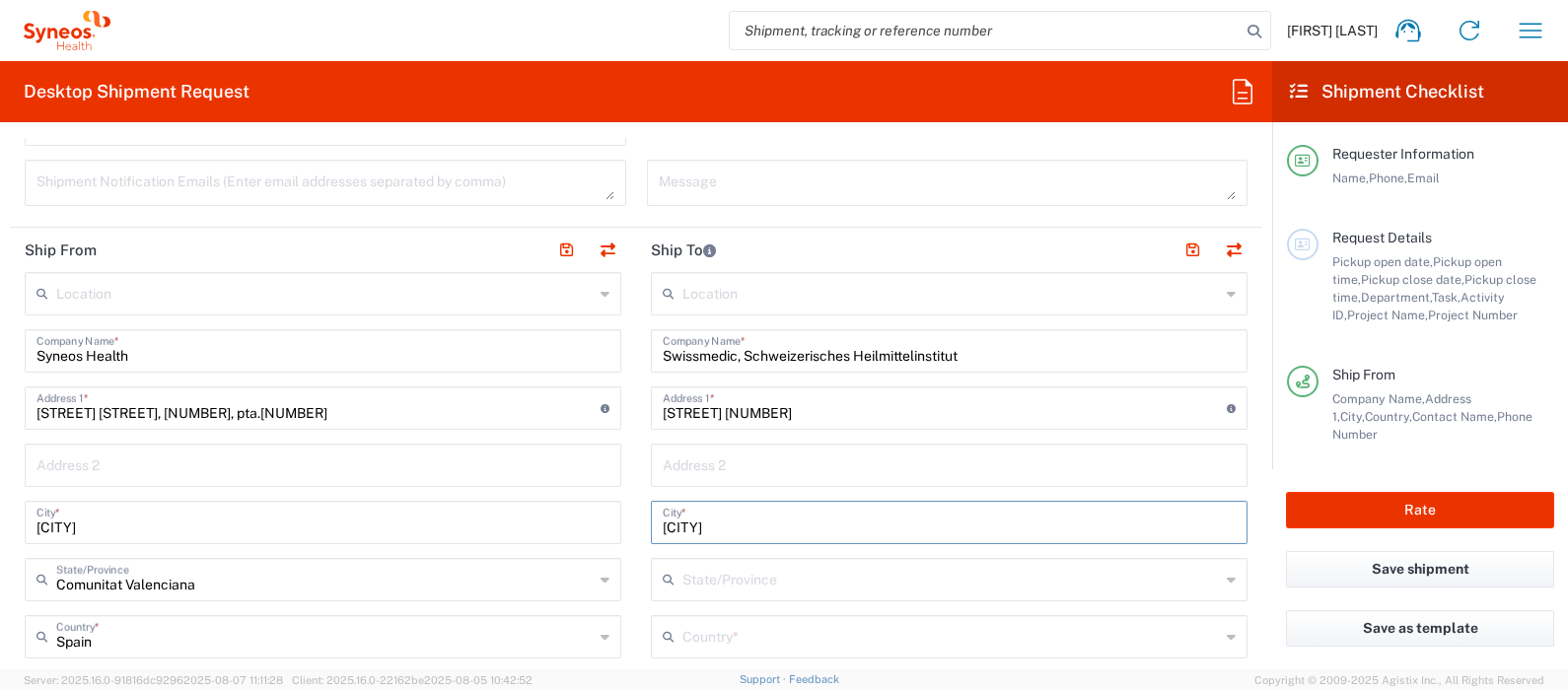 type on "[CITY]" 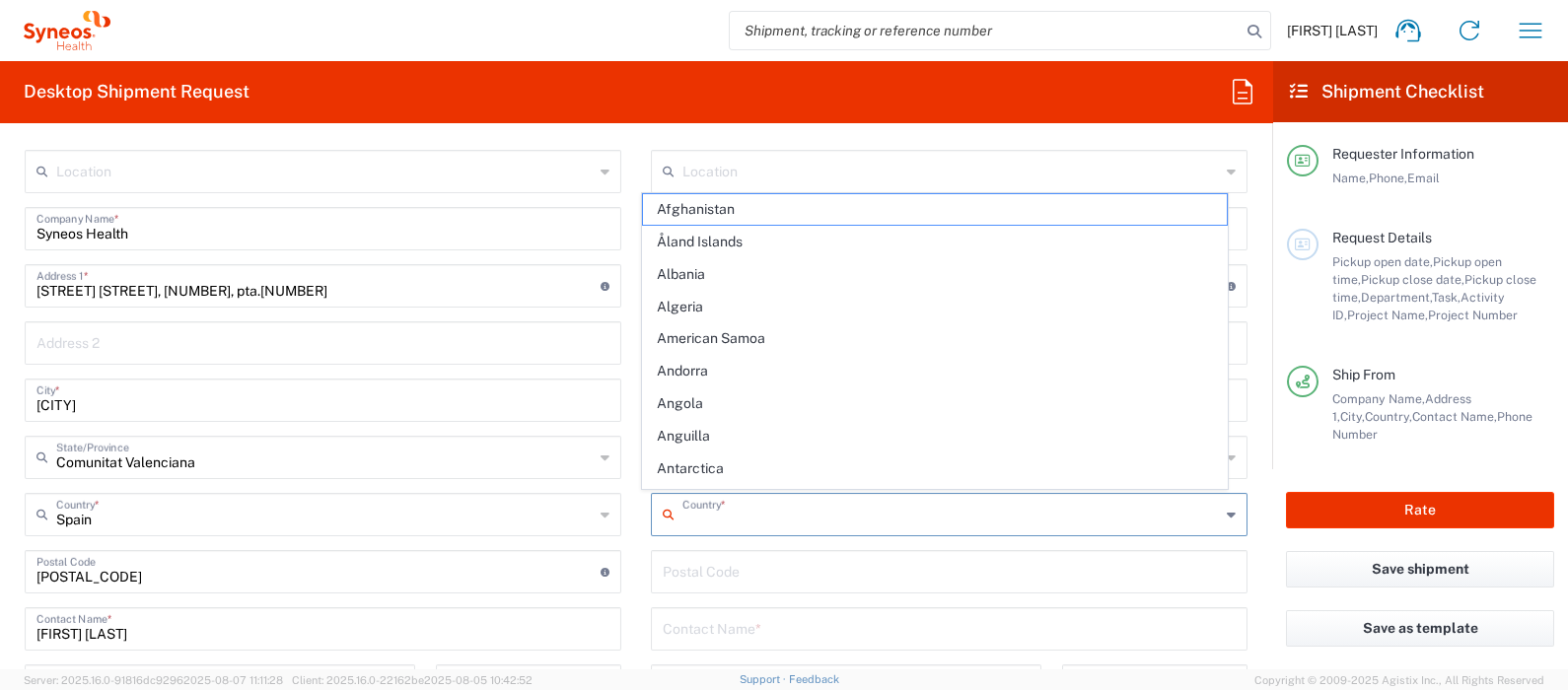 click at bounding box center (951, 513) 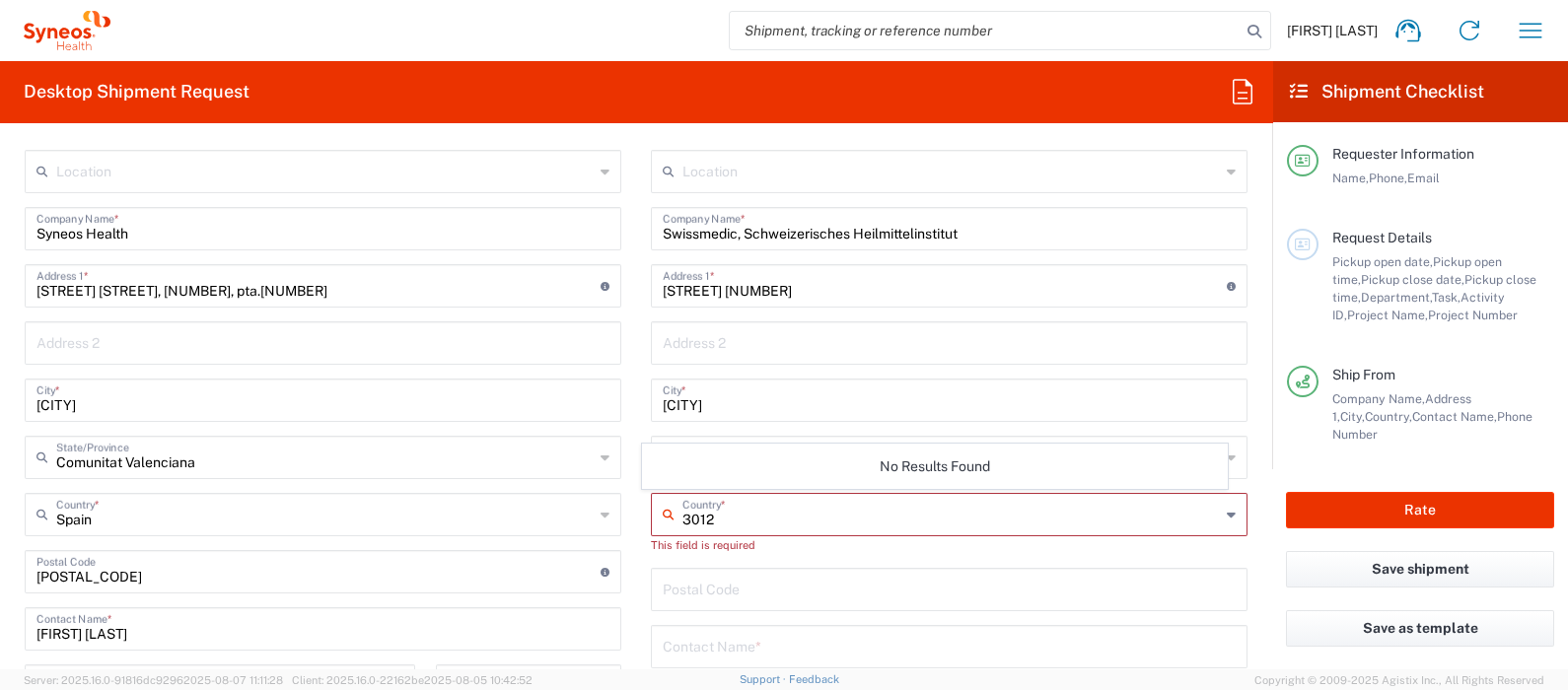 click on "3012" at bounding box center [951, 513] 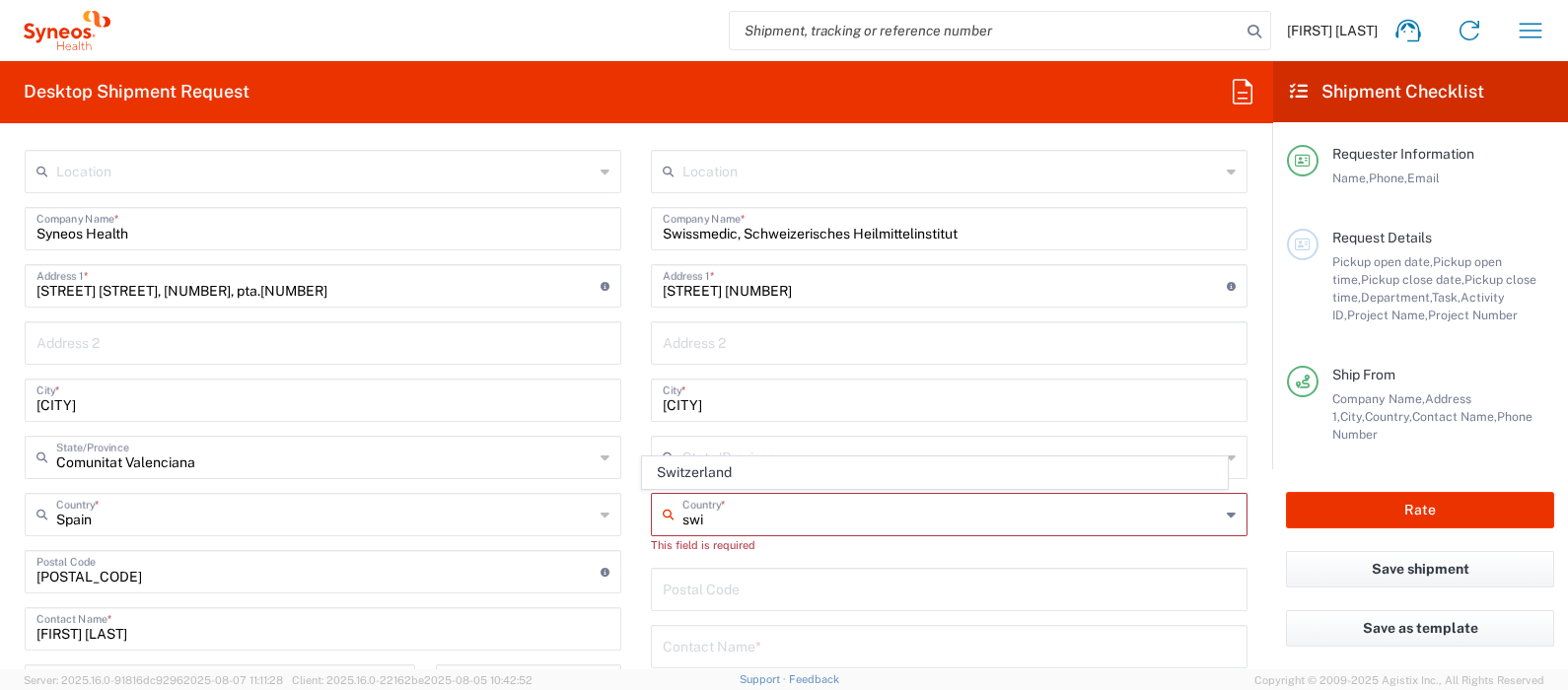 drag, startPoint x: 675, startPoint y: 479, endPoint x: 669, endPoint y: 506, distance: 27.658633 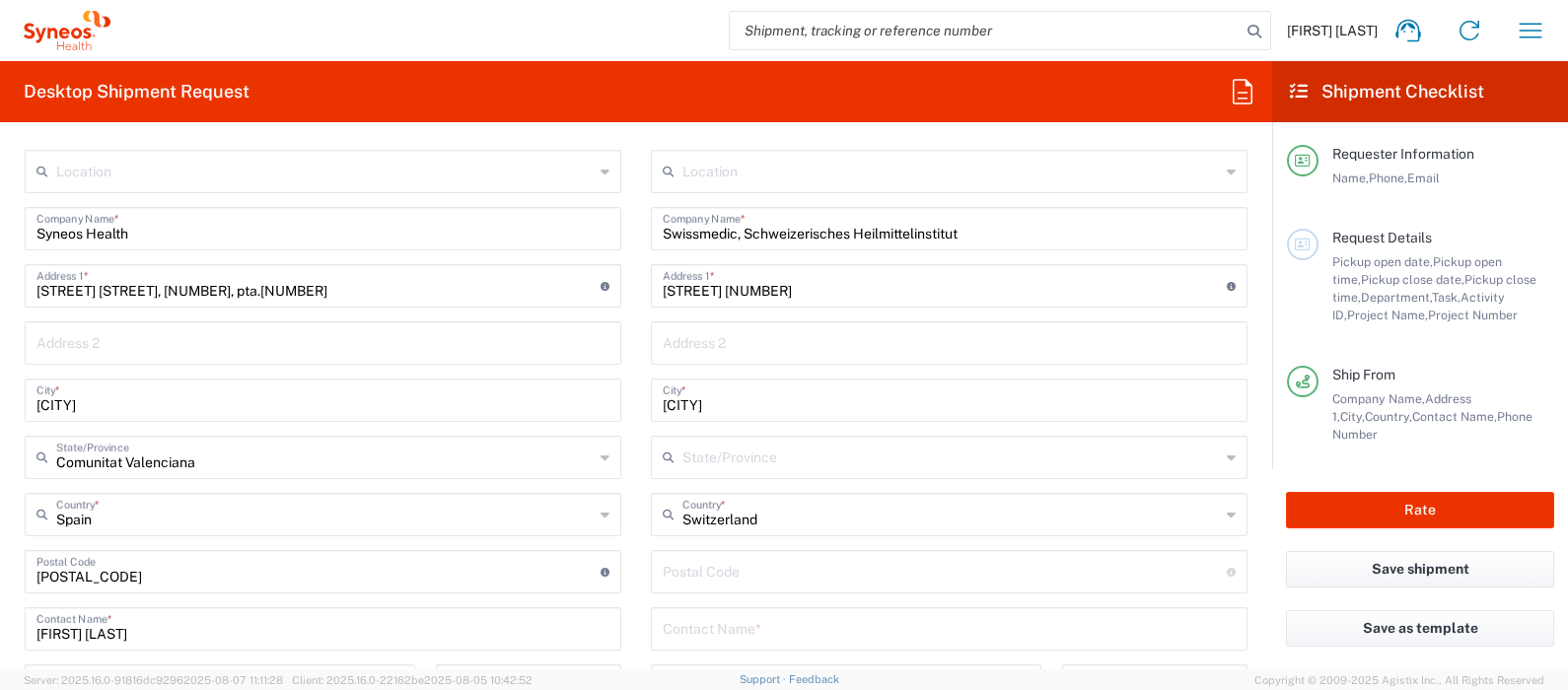 click at bounding box center (945, 570) 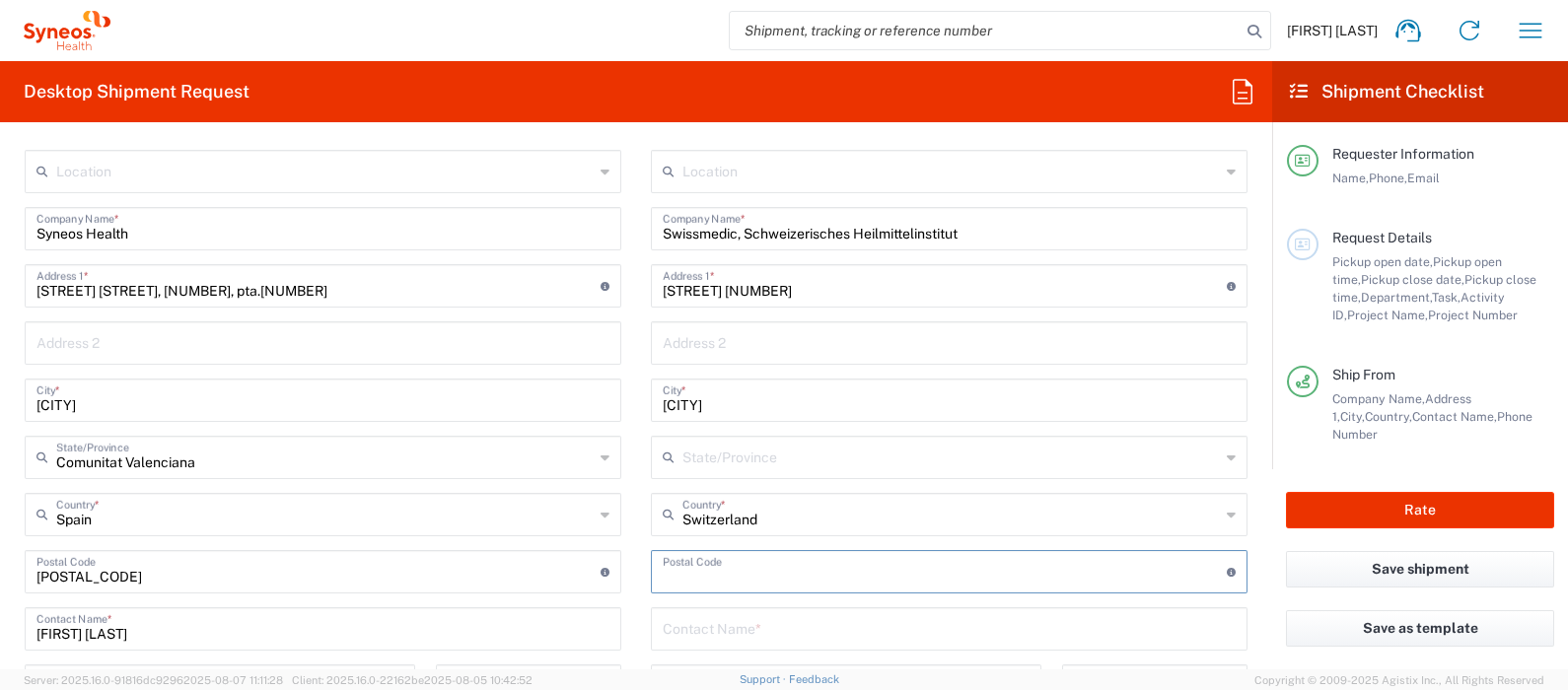 paste on "3012" 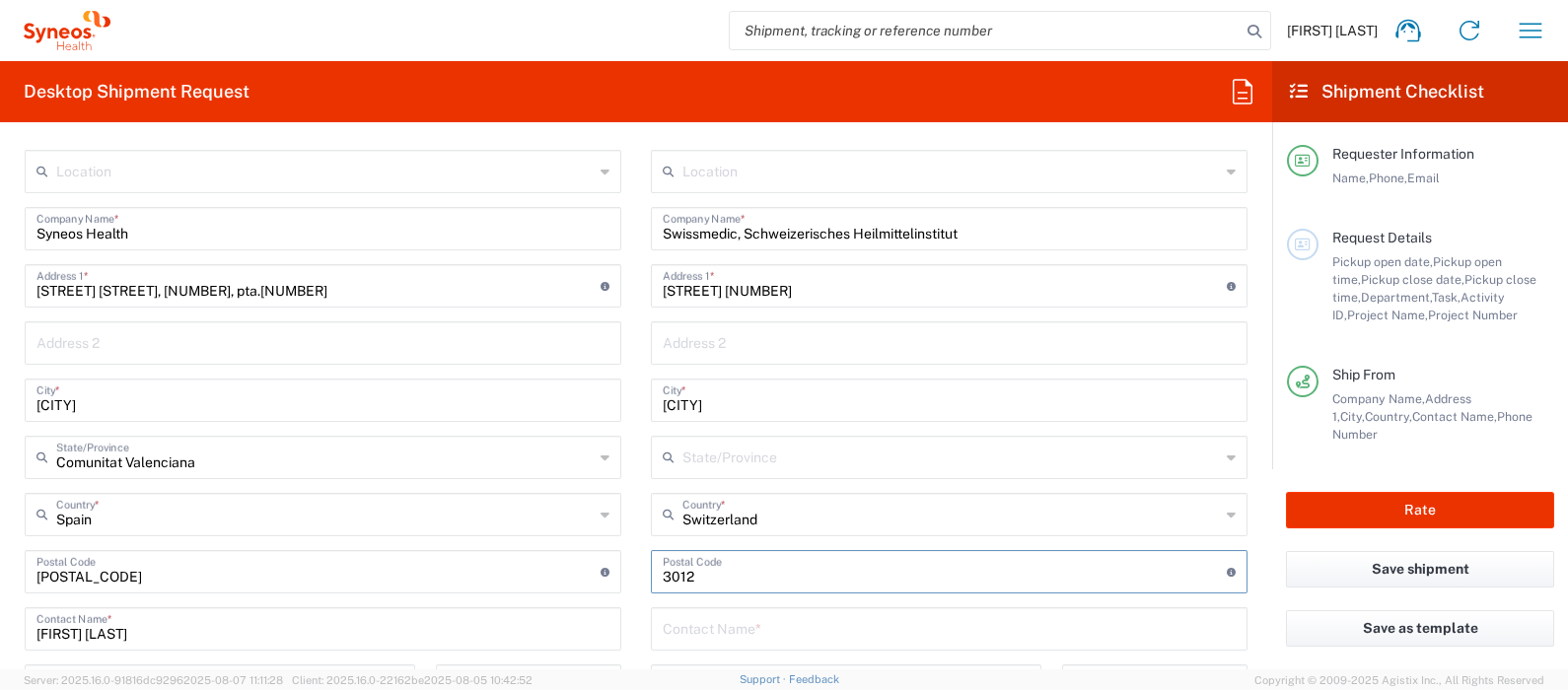 type on "3012" 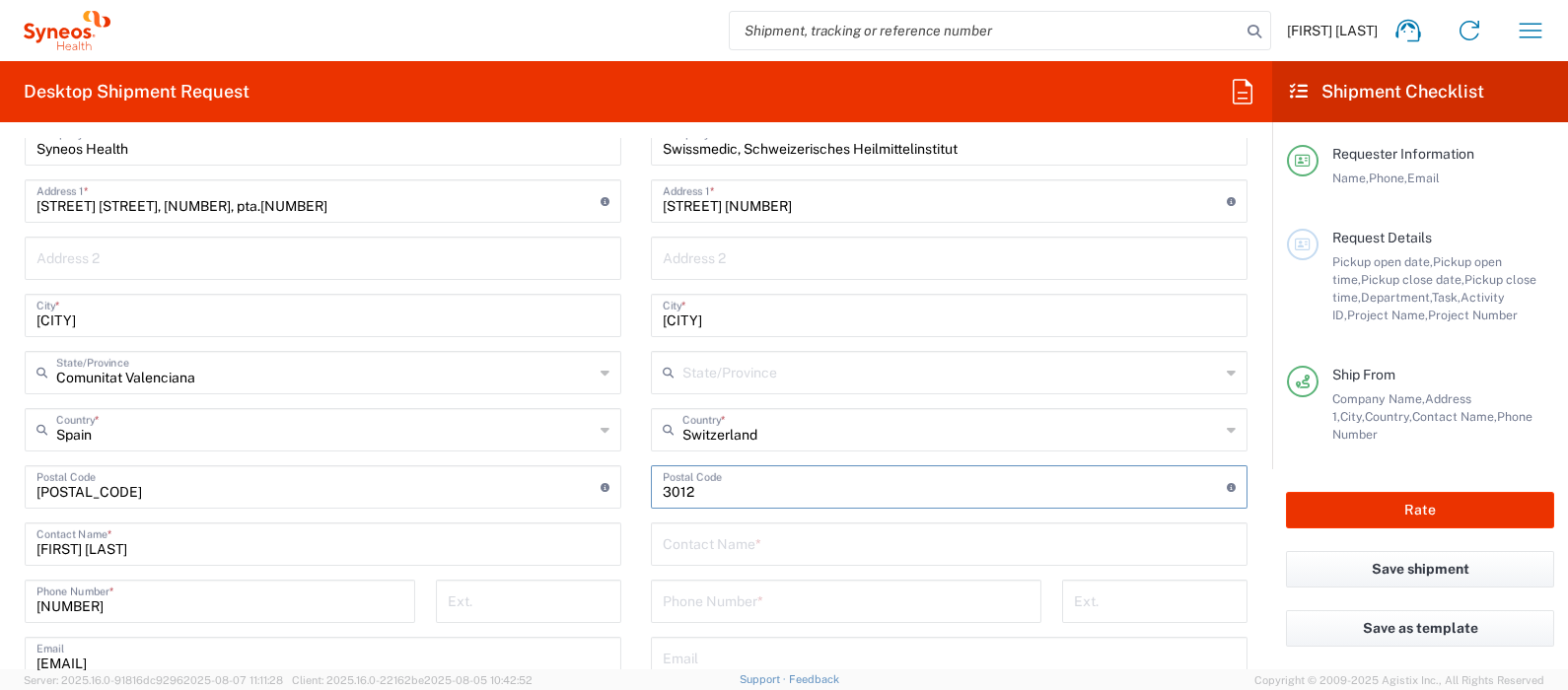 scroll, scrollTop: 985, scrollLeft: 0, axis: vertical 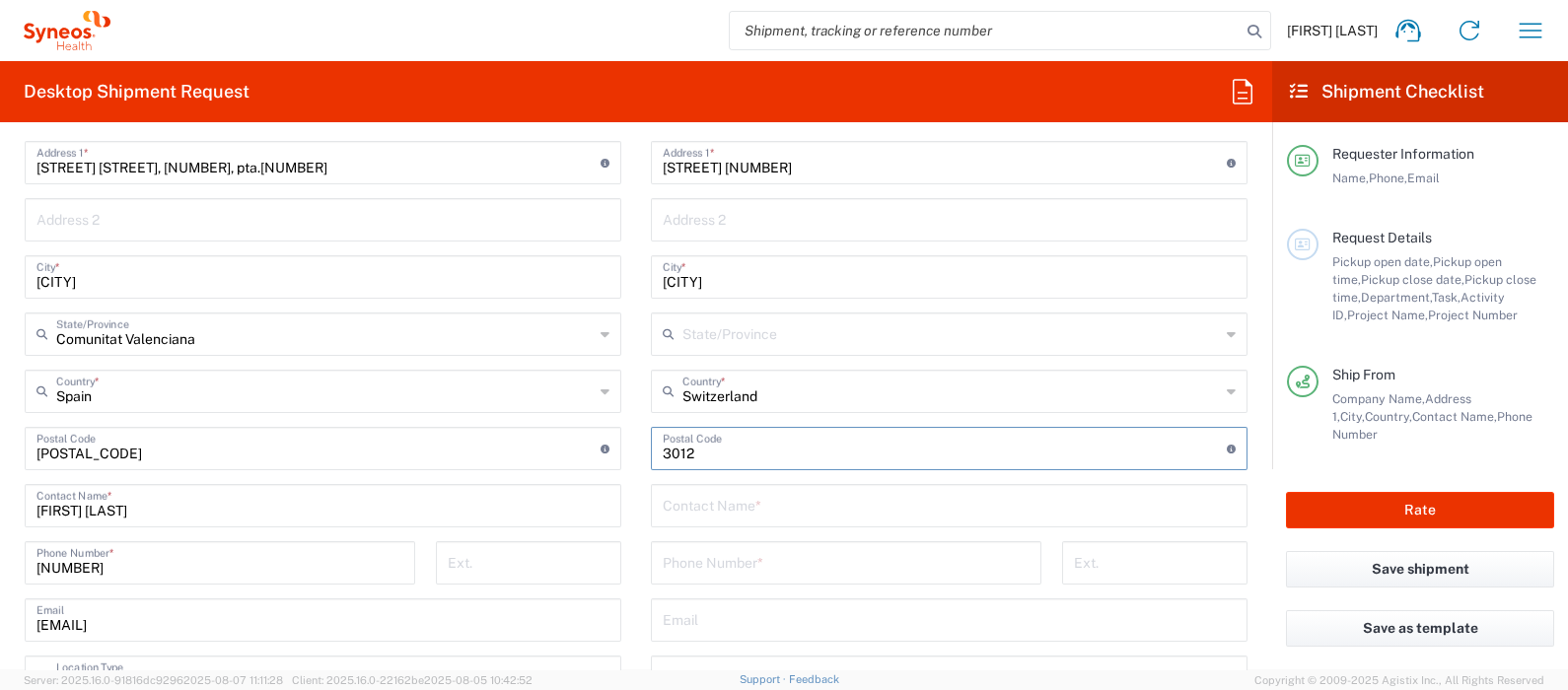 drag, startPoint x: 700, startPoint y: 565, endPoint x: 712, endPoint y: 570, distance: 13 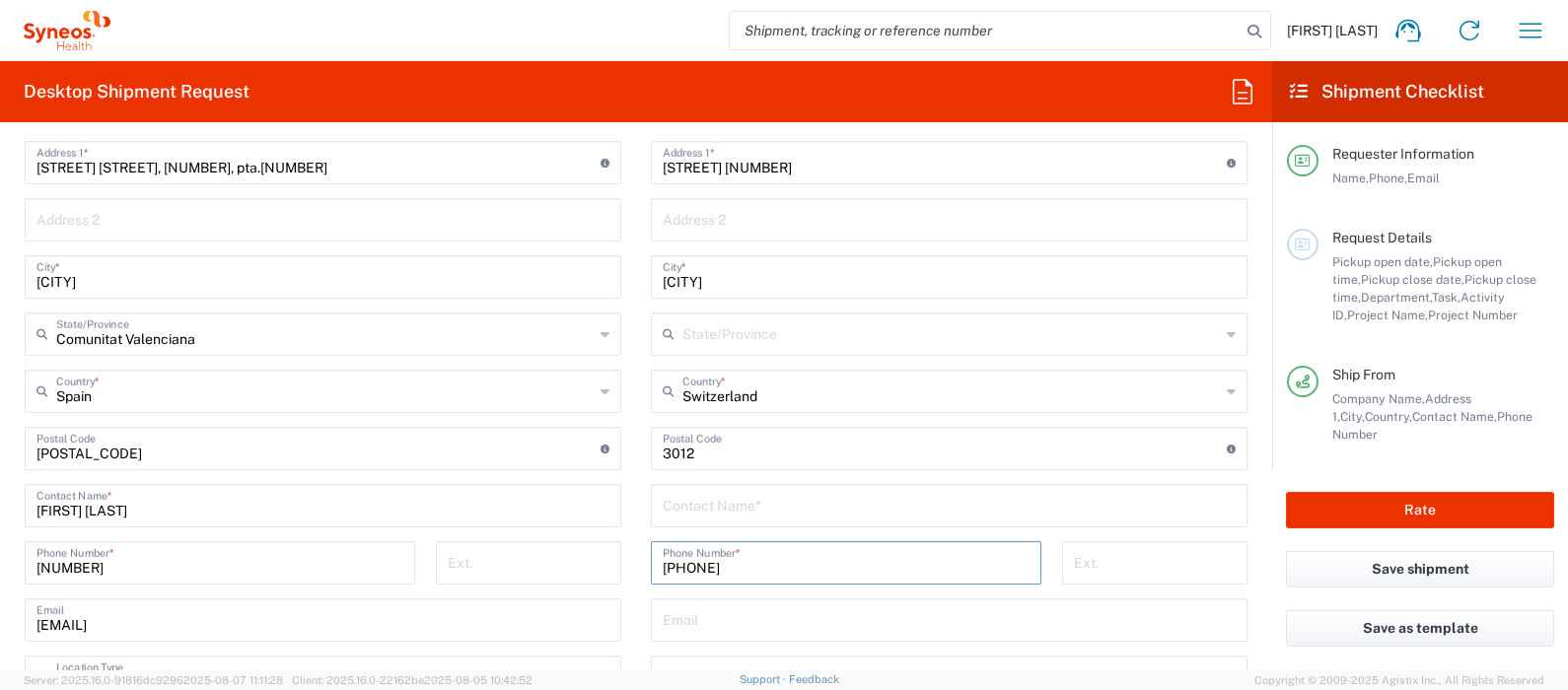 type on "[PHONE]" 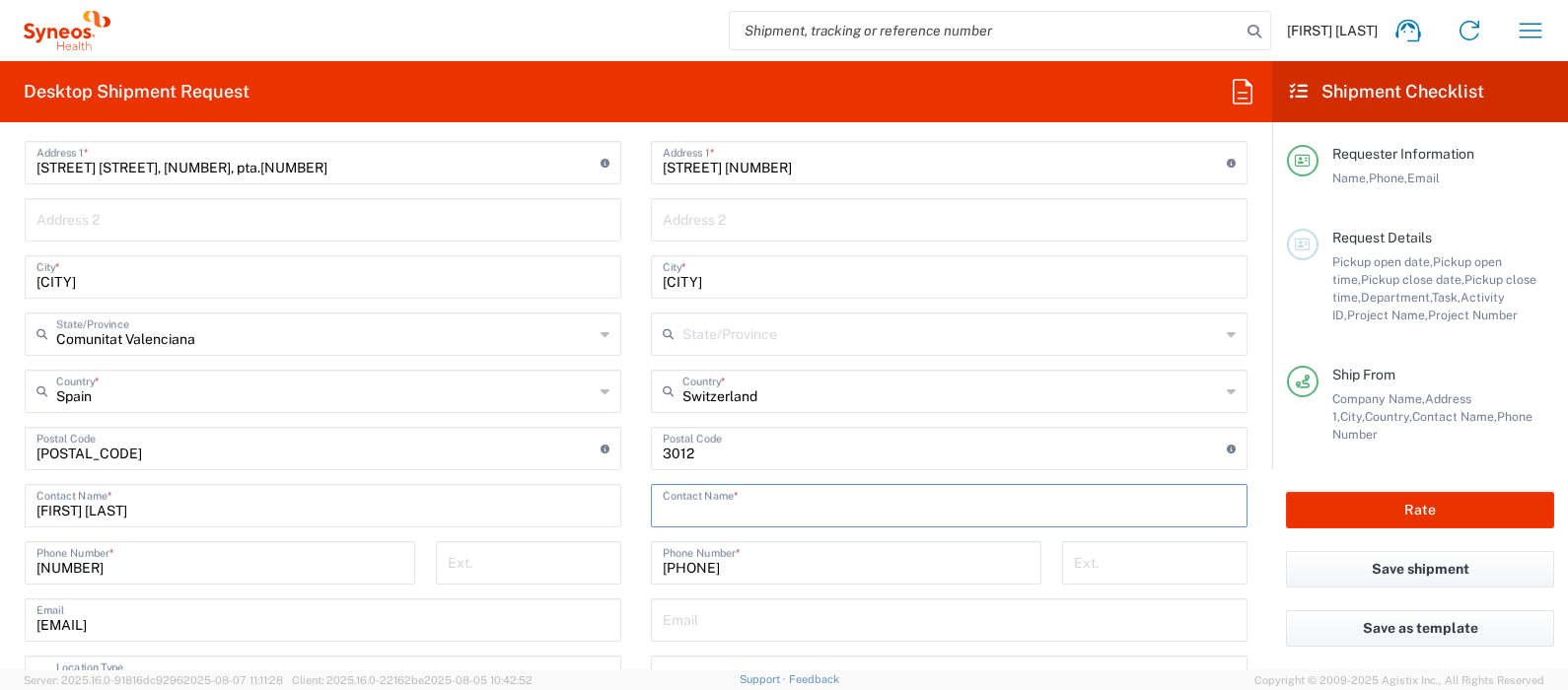 click at bounding box center [949, 504] 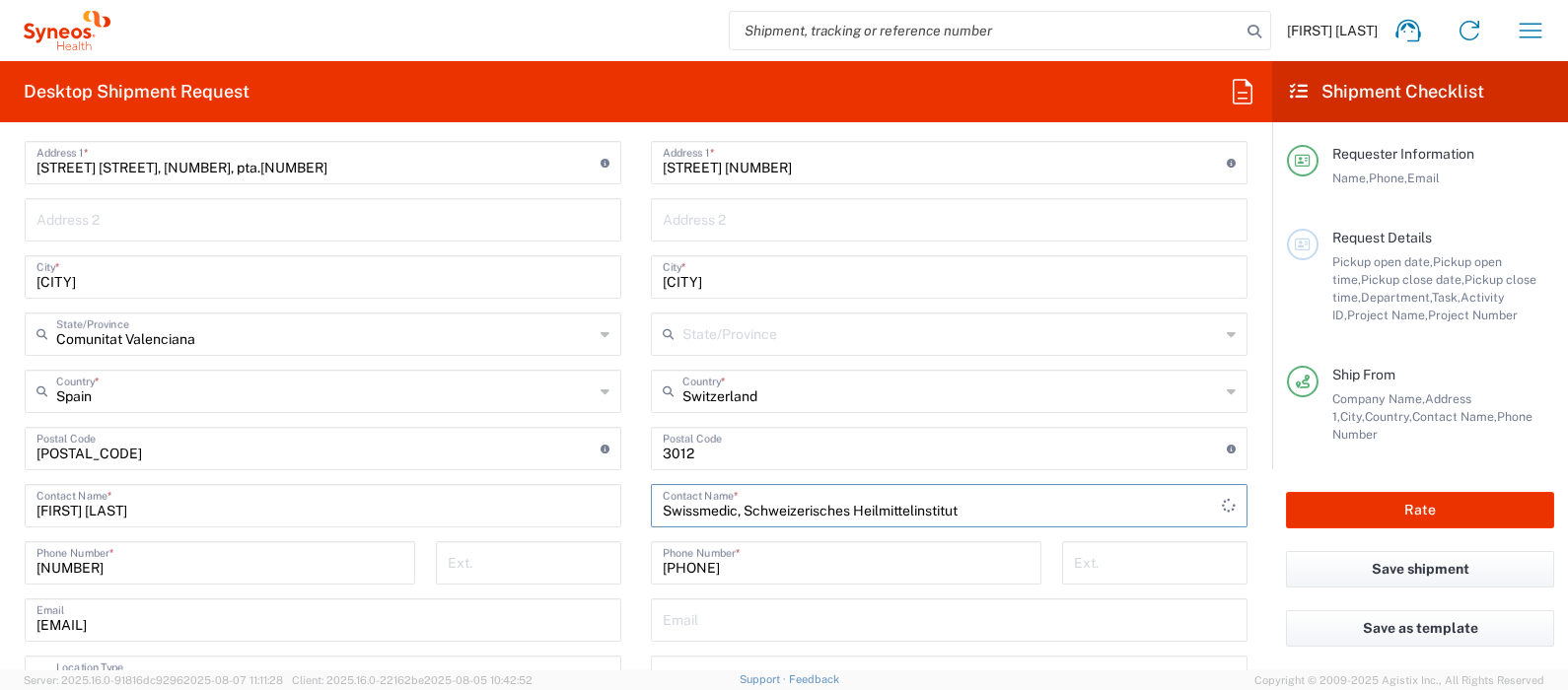 type on "Swissmedic, Schweizerisches Heilmittelinstitut" 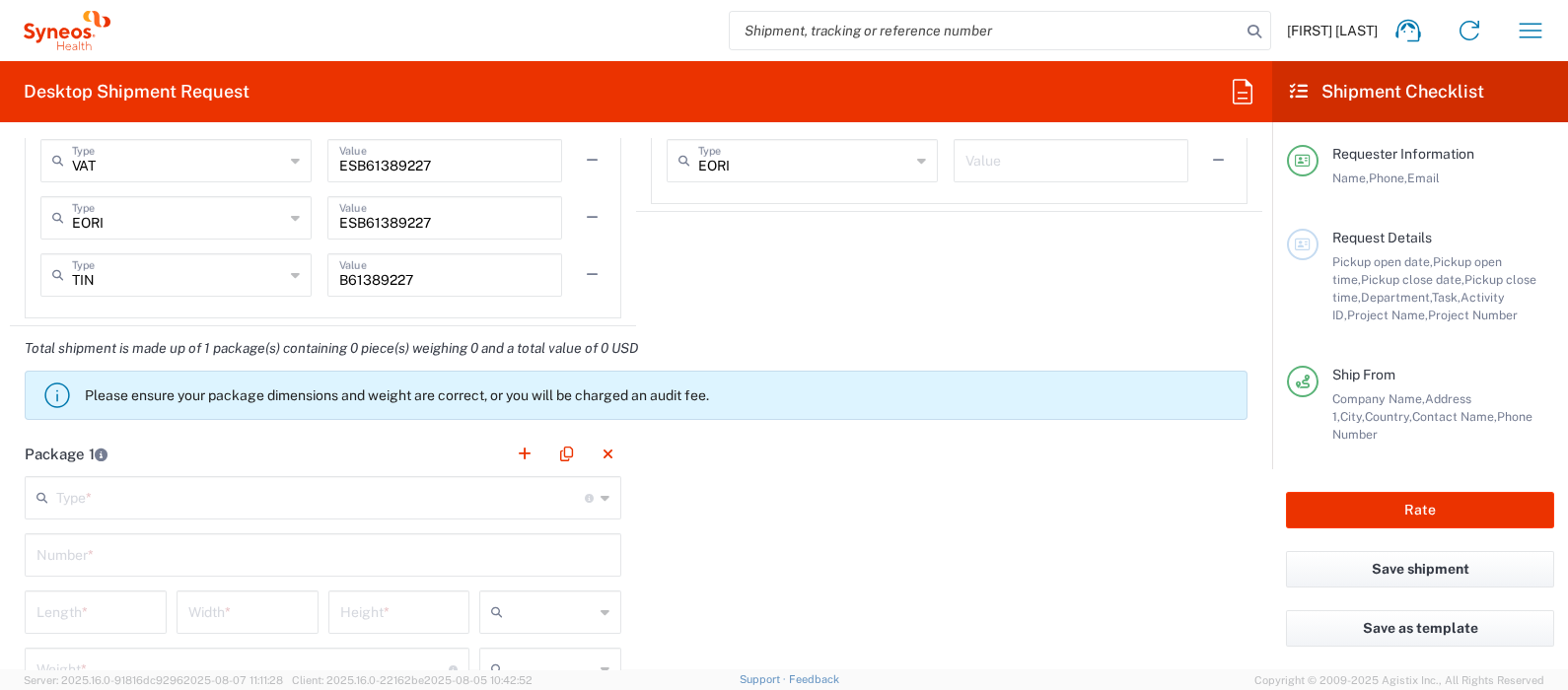 scroll, scrollTop: 1724, scrollLeft: 0, axis: vertical 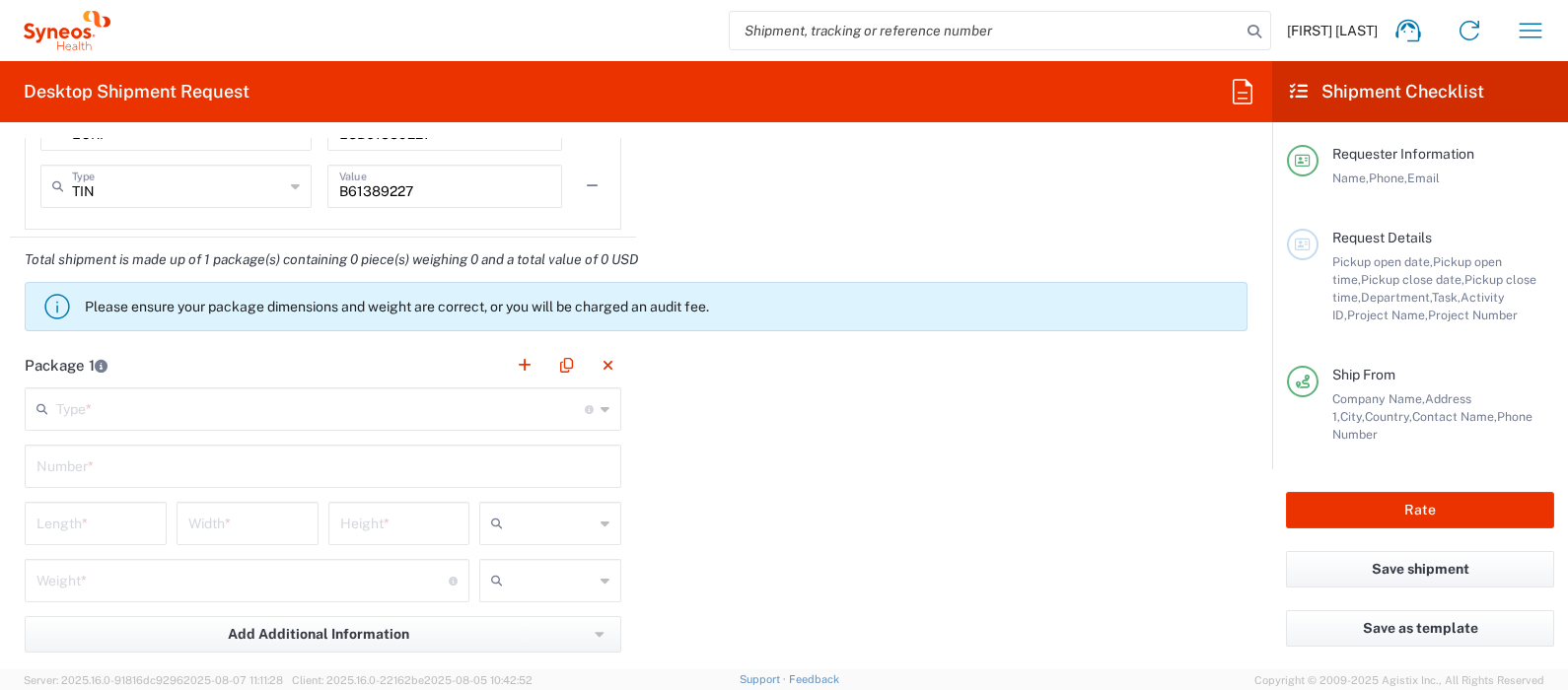 click at bounding box center [321, 407] 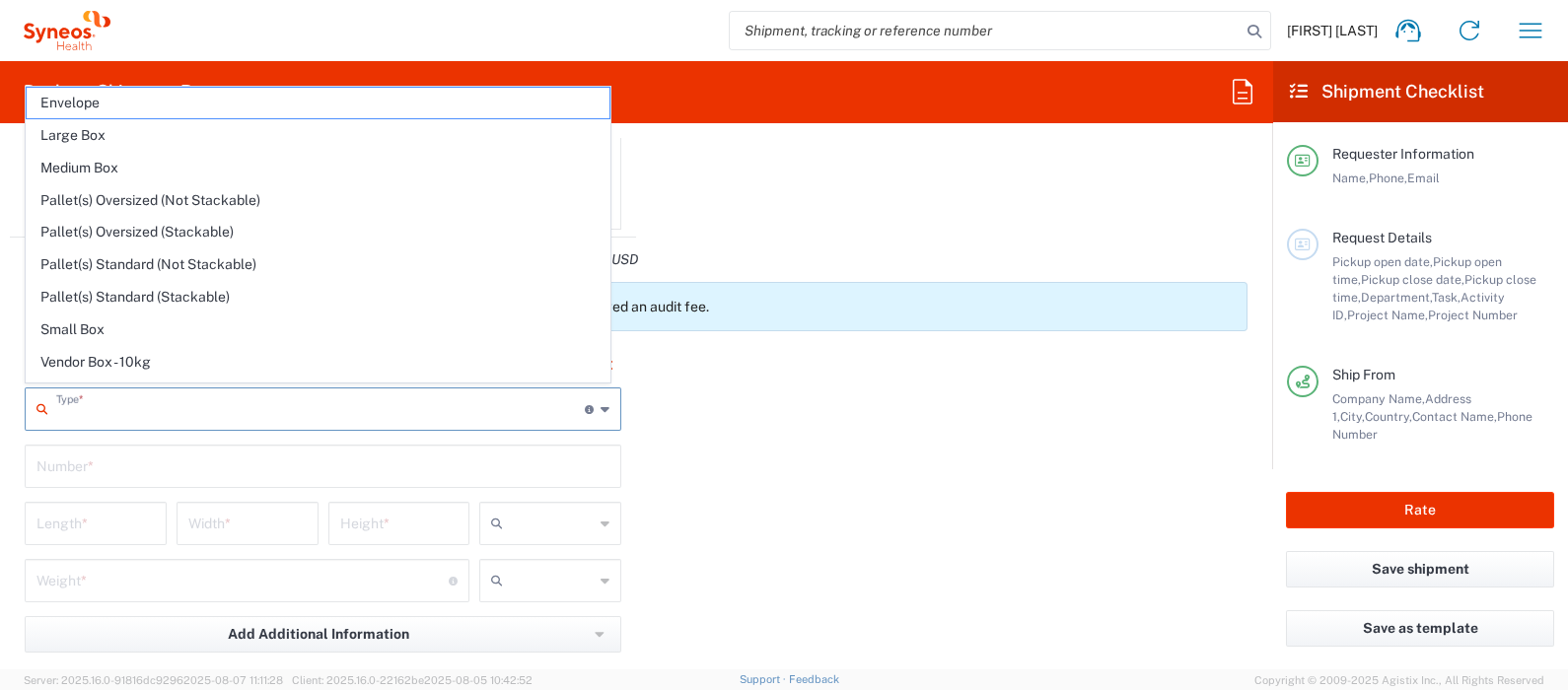 click on "Envelope" 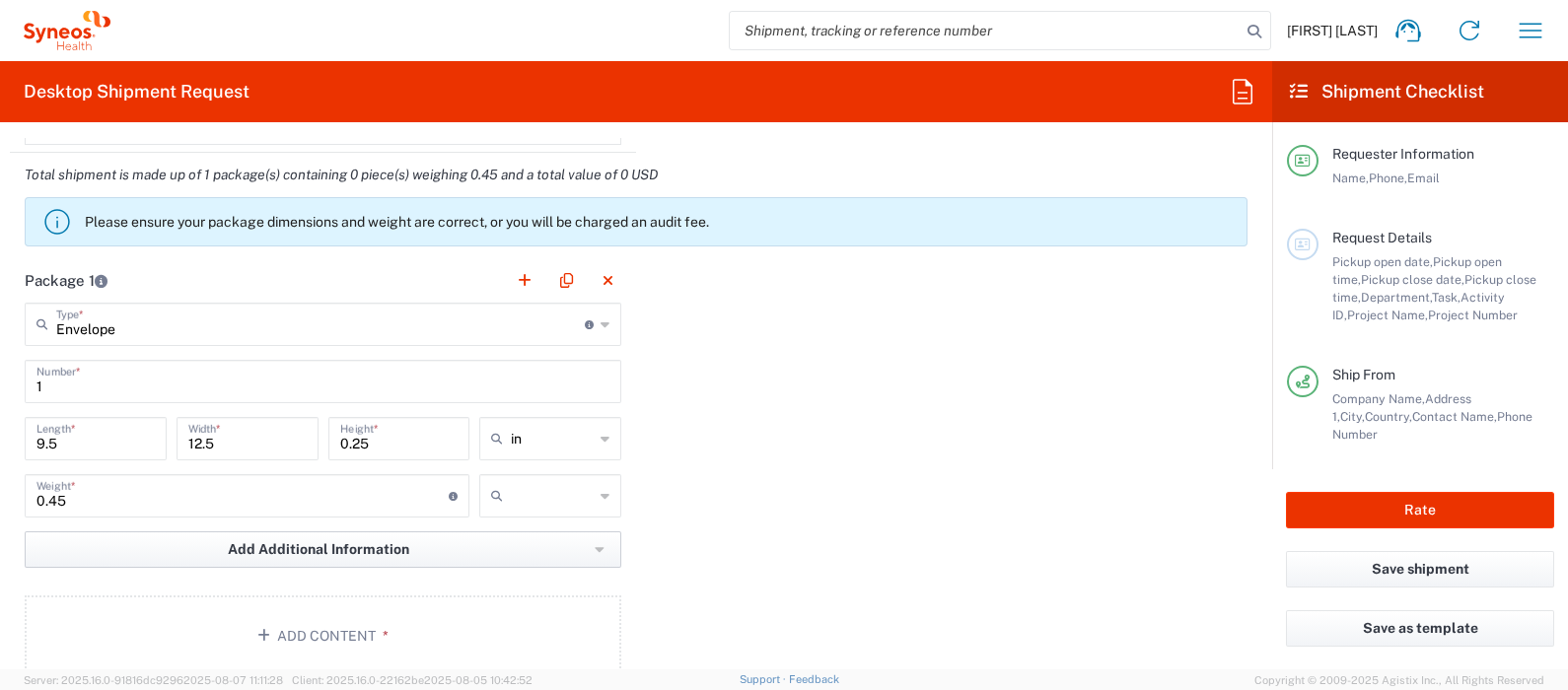 scroll, scrollTop: 1847, scrollLeft: 0, axis: vertical 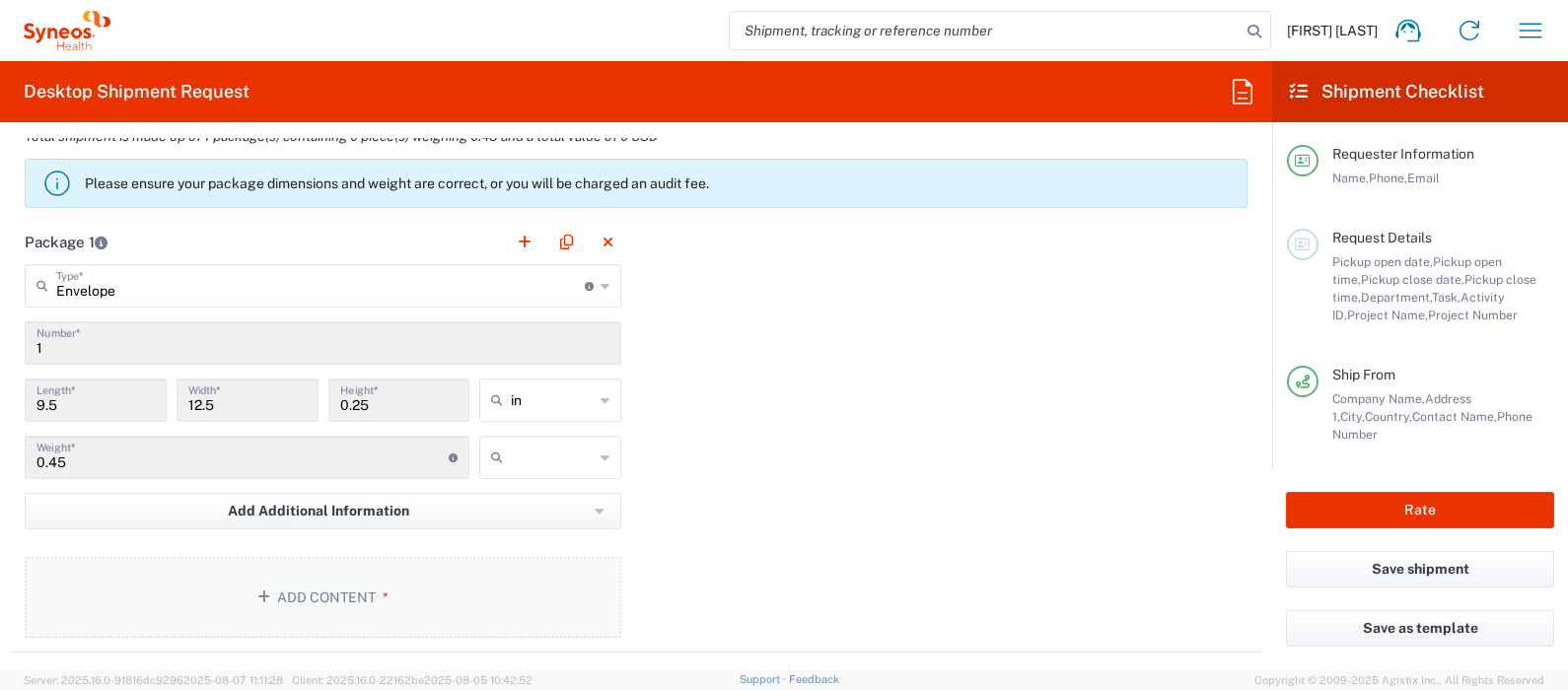 click on "Add Content *" 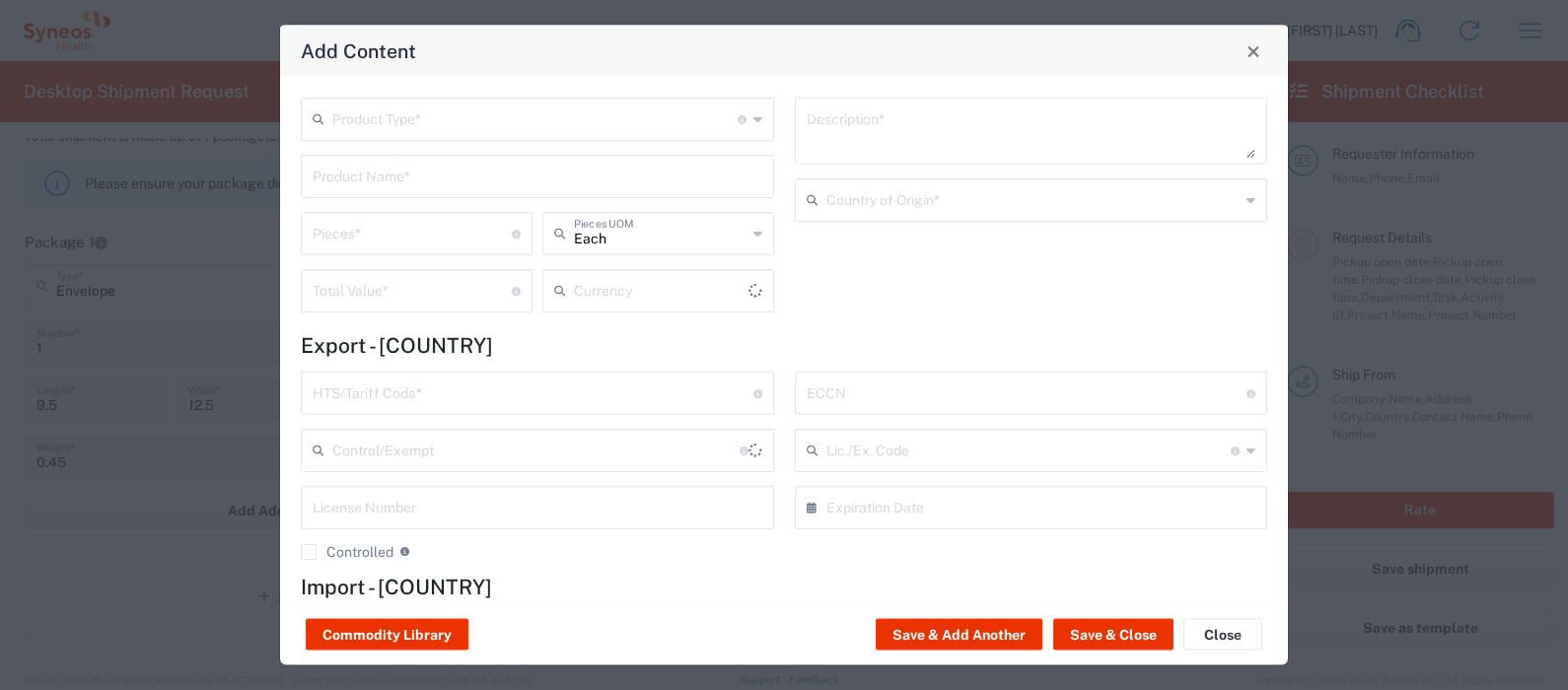 type on "US Dollar" 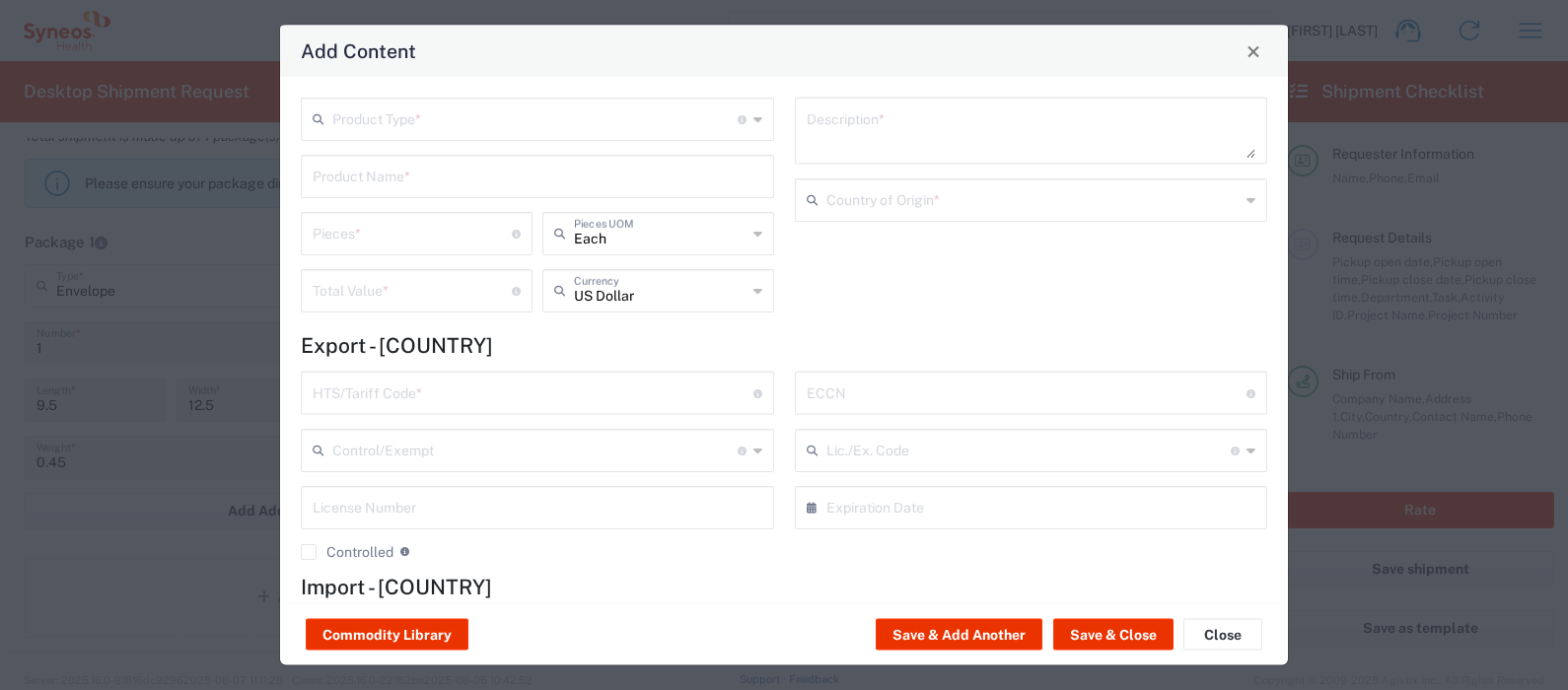 click on "Product Type  * Document: Paper document generated internally by Syneos, a client, or third-party partner for business purposes.  For example, a contract, agreement, procedure, policy, project documentation, legal document, purchase order, invoice, or other documentation or record.  Items such as study leaflets/brochures, posters, instruction booklets, patient guides, flowcharts, checklists, consent cards, reminder cards and other similar printed materials which will be used in a client project/trial are general commodities, not documents.  Product Name  *  Pieces  * Number of pieces inside all the packages Each  Pieces UOM   Total Value  * Total value of all the pieces US Dollar  Currency" 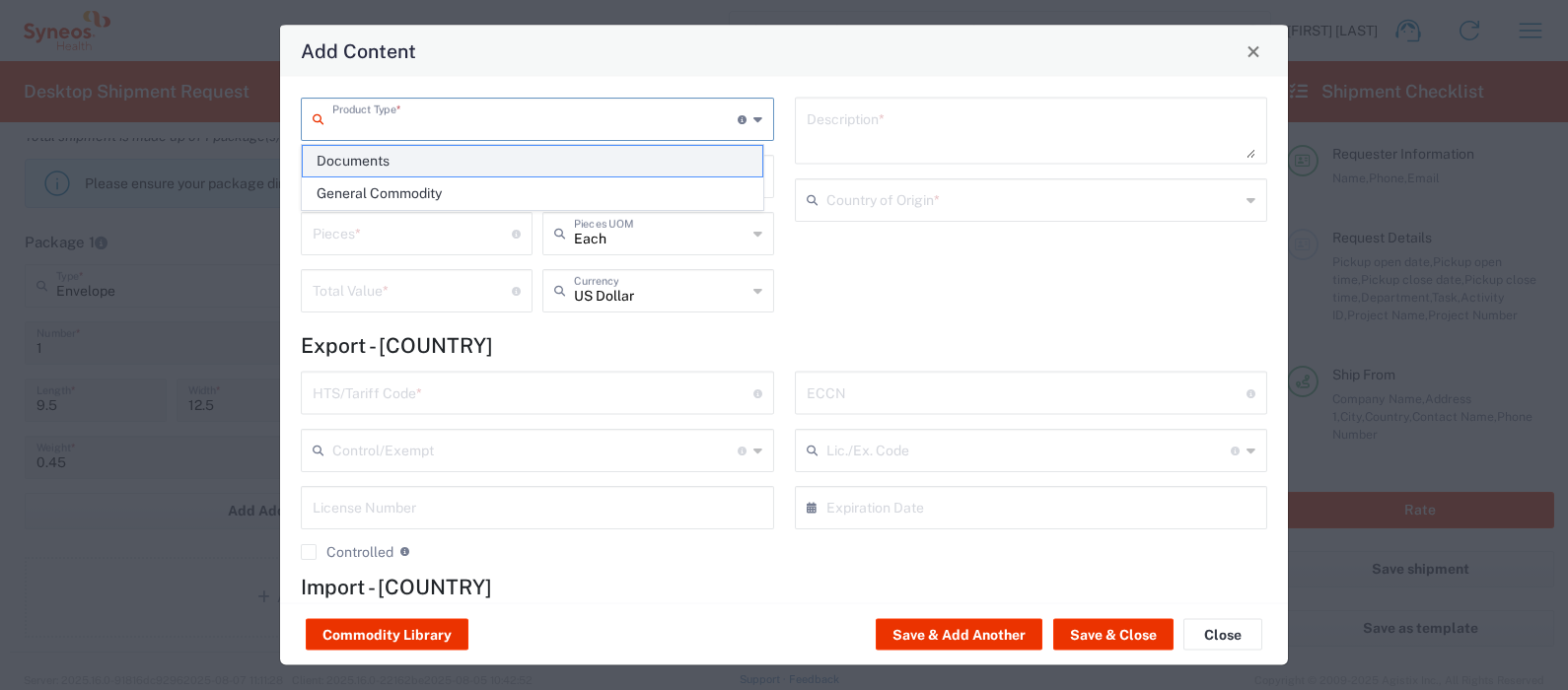 click on "Documents" 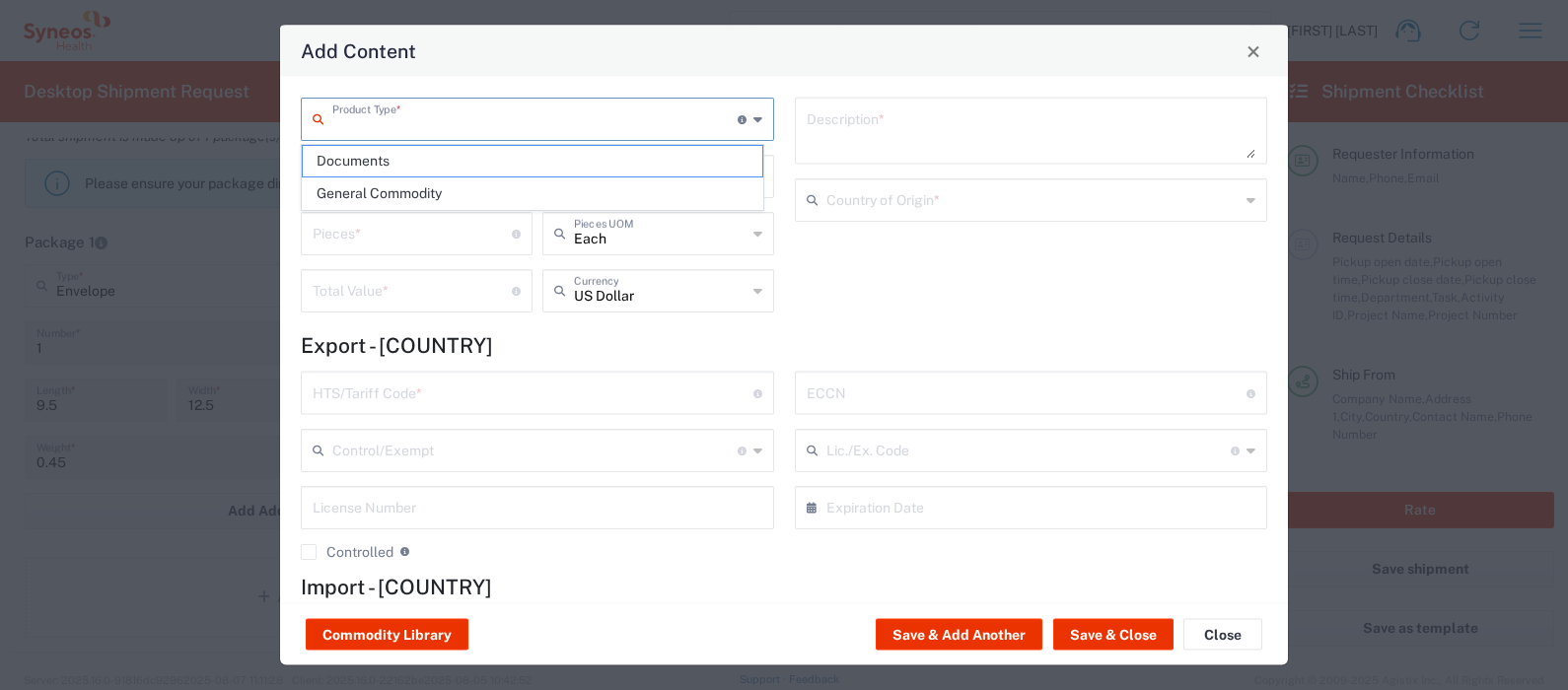 type on "Documents" 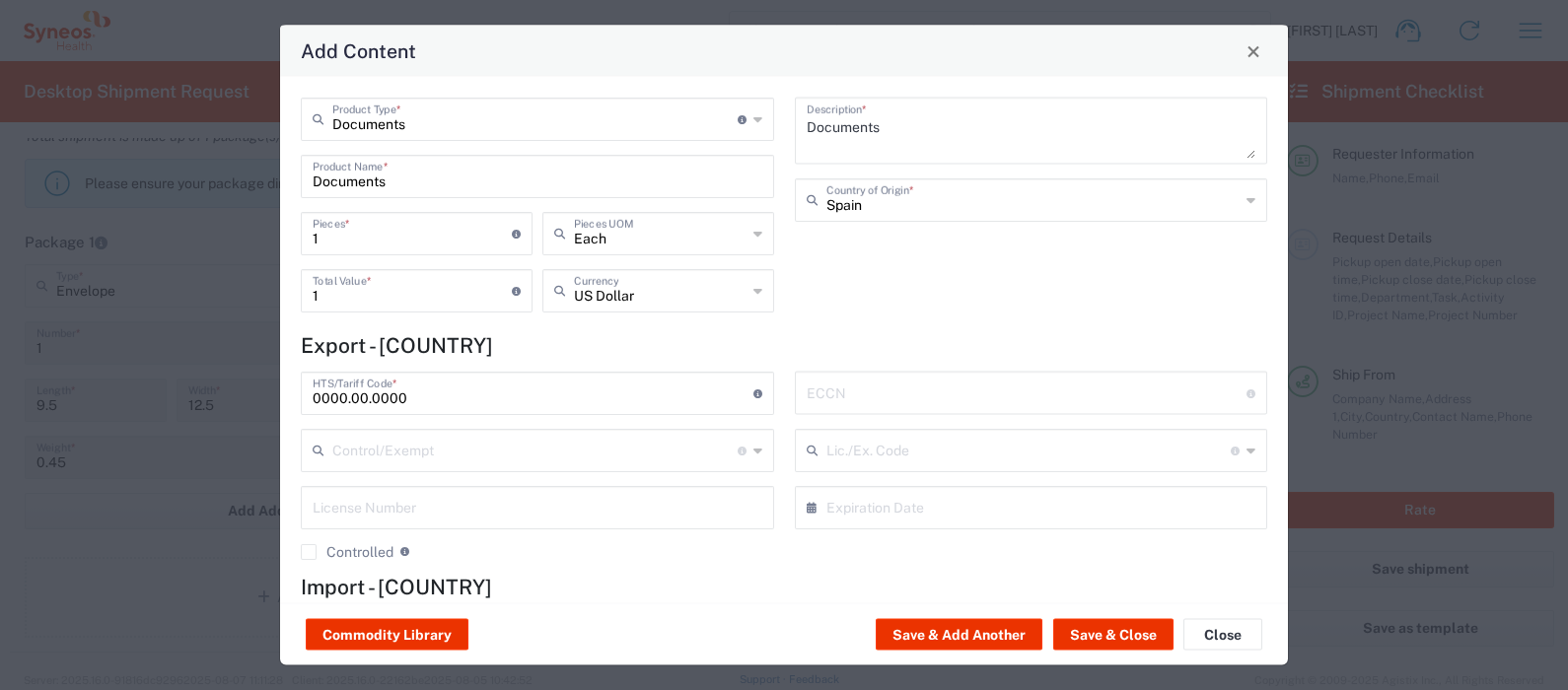 click on "Documents" at bounding box center (1032, 131) 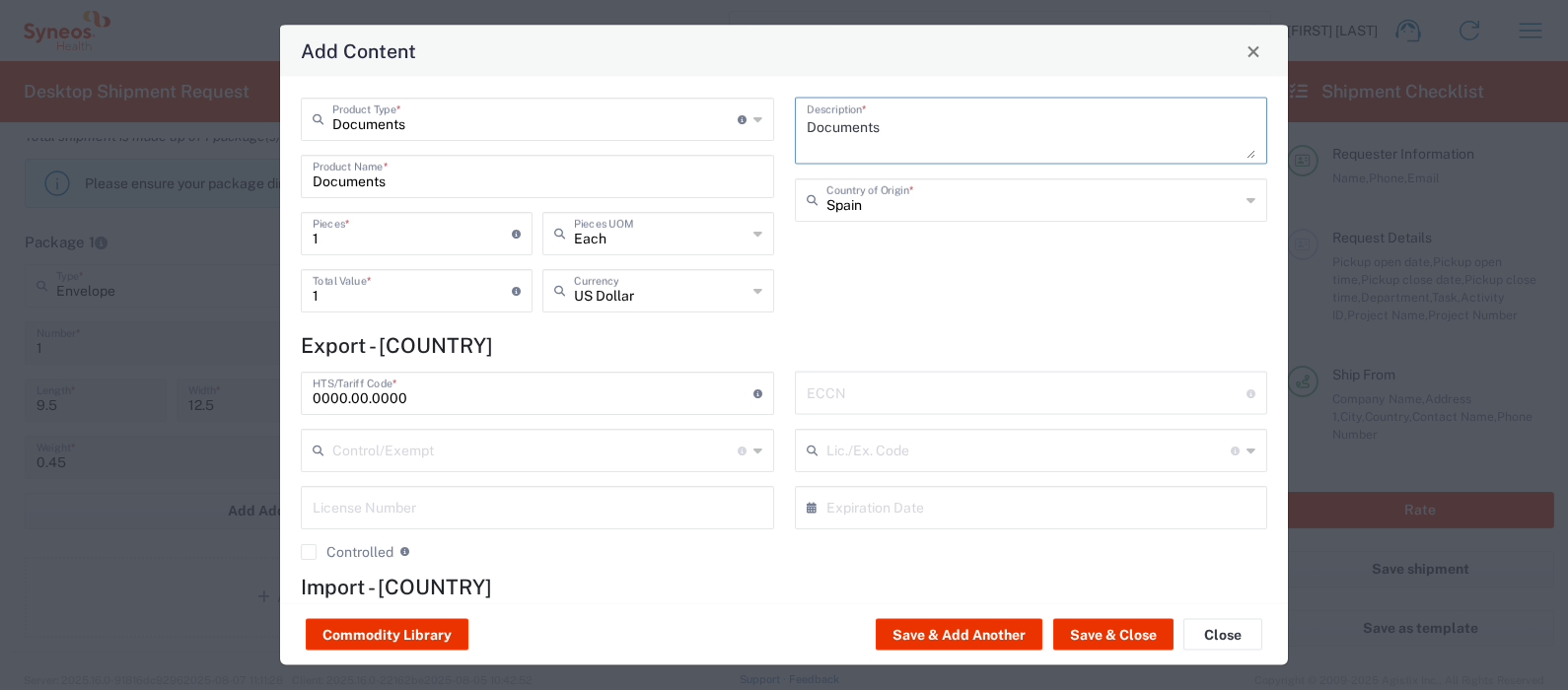 click on "Documents" at bounding box center (1032, 131) 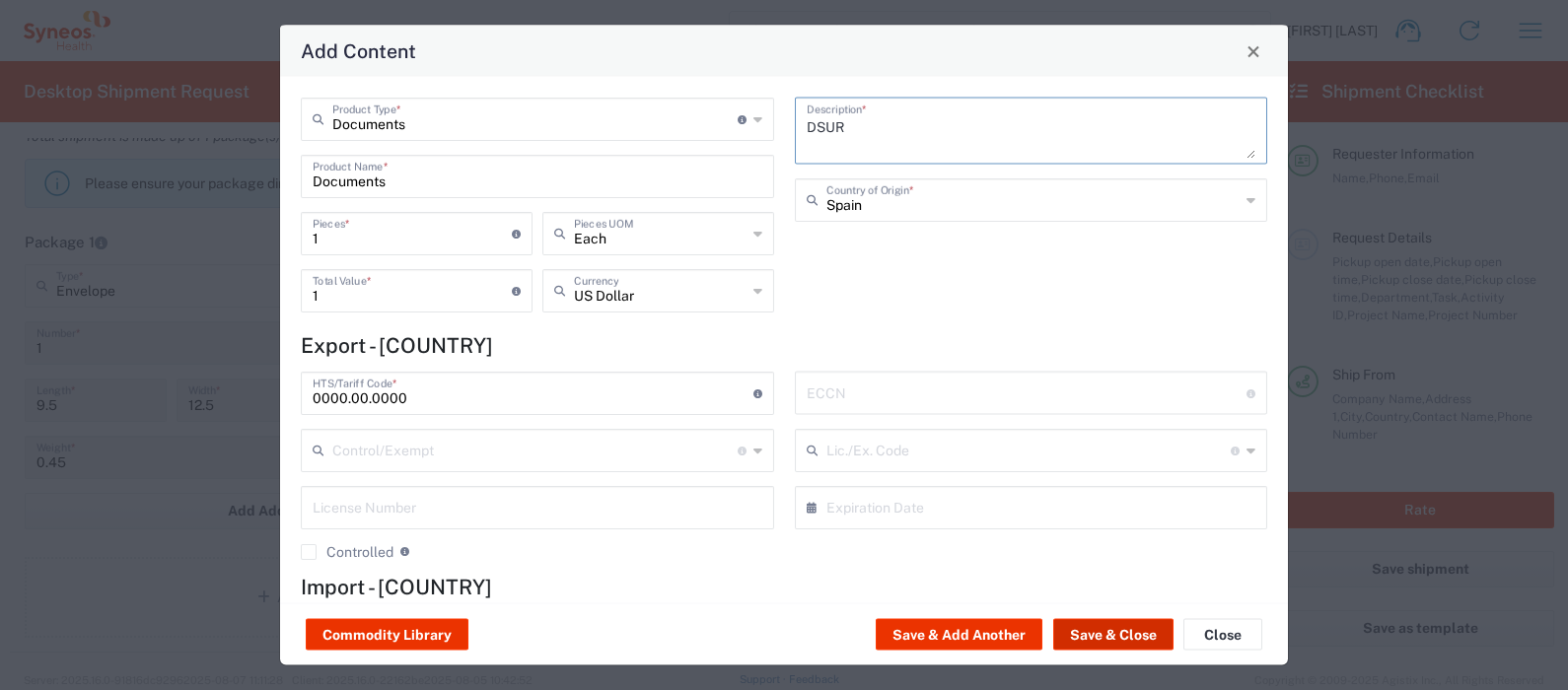 type on "DSUR" 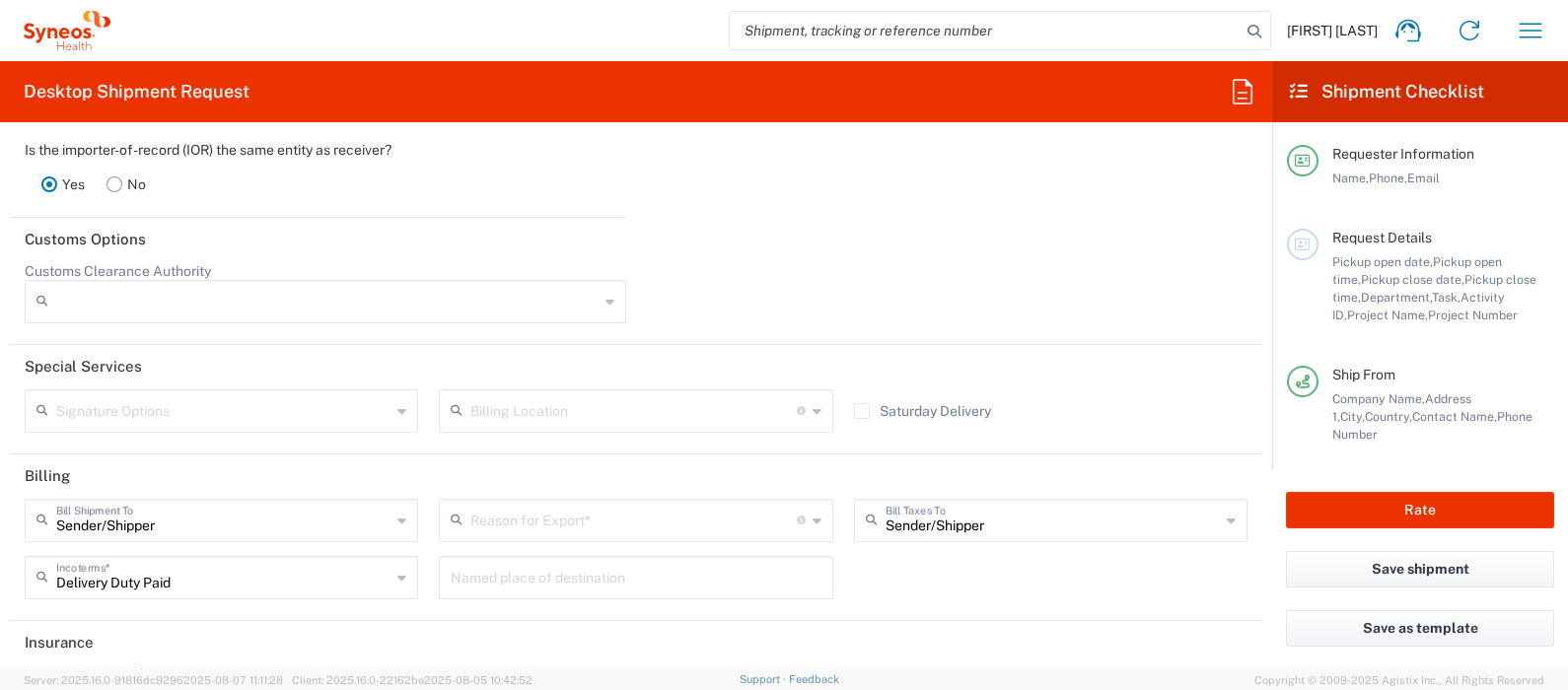 scroll, scrollTop: 2834, scrollLeft: 0, axis: vertical 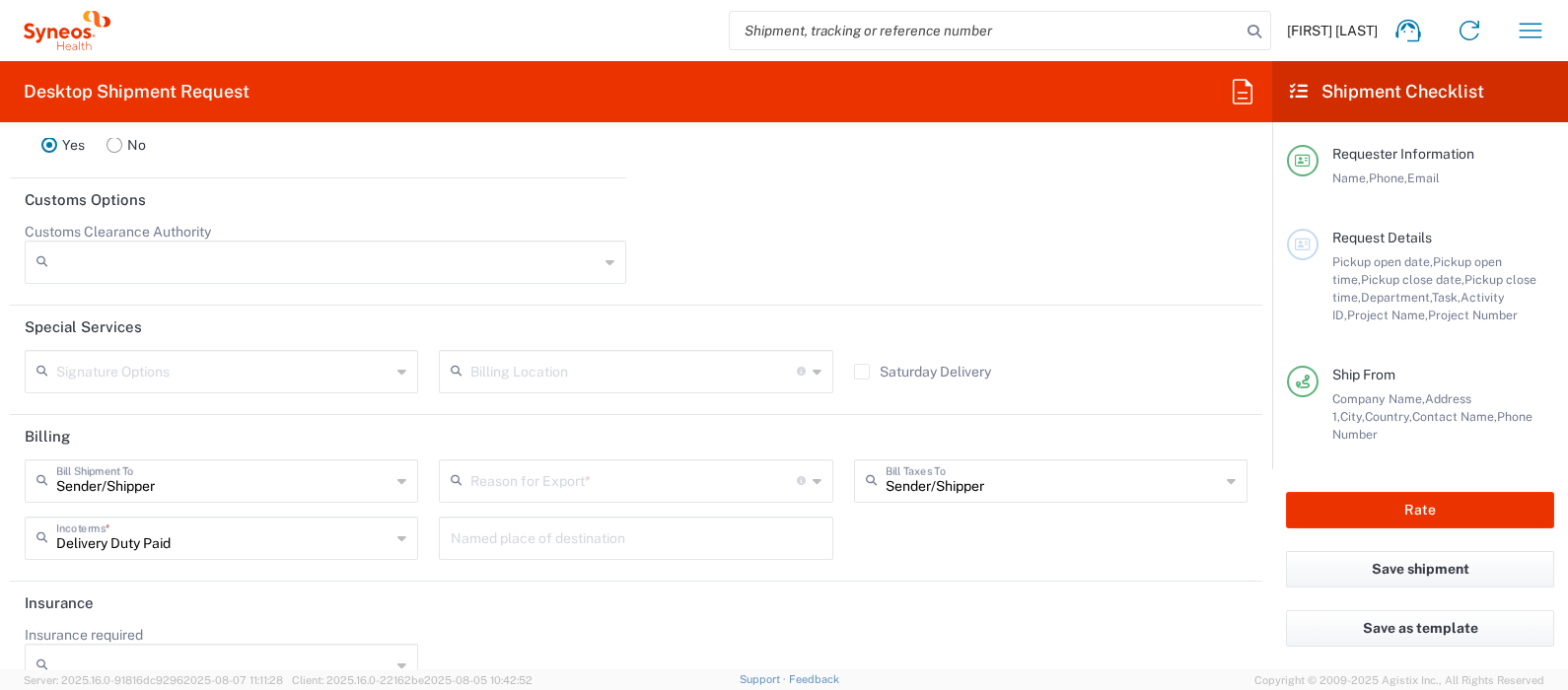click at bounding box center [633, 479] 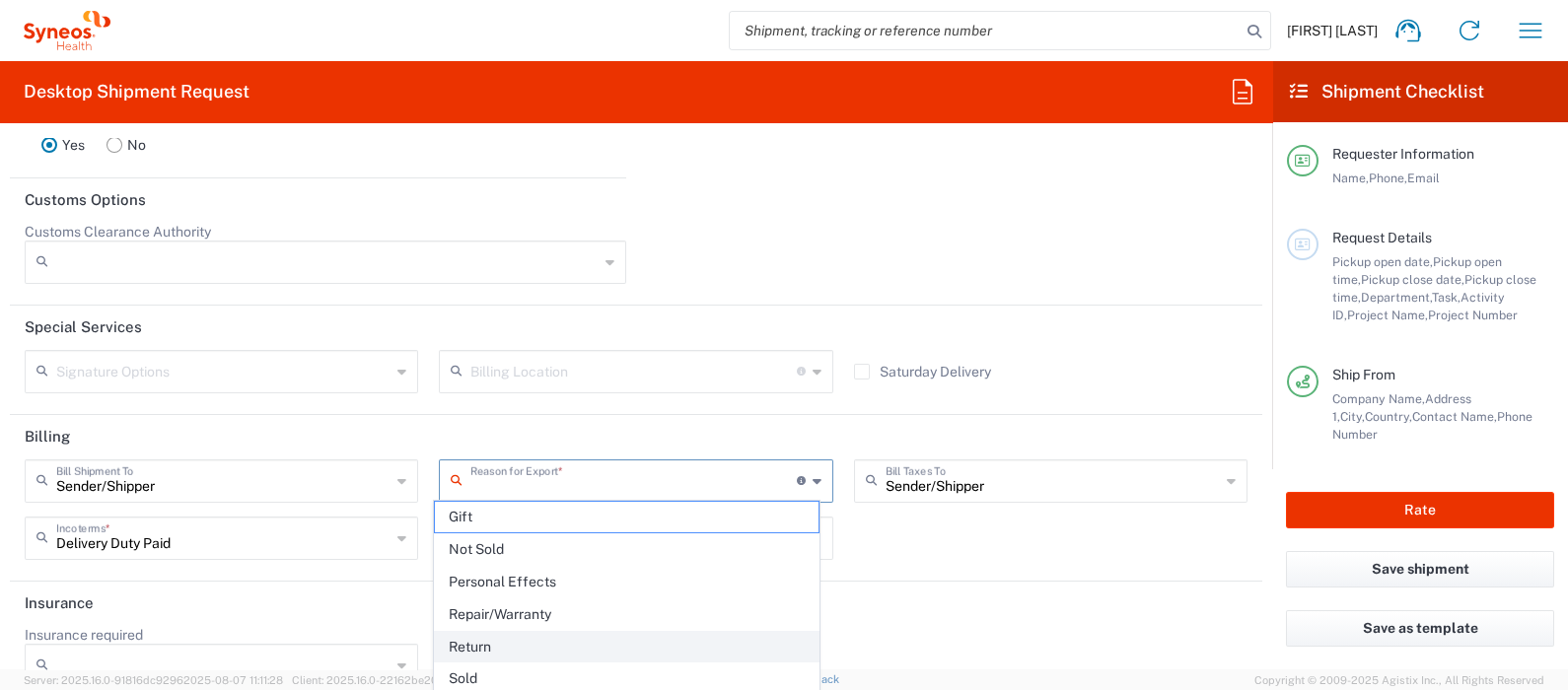 click on "Return" 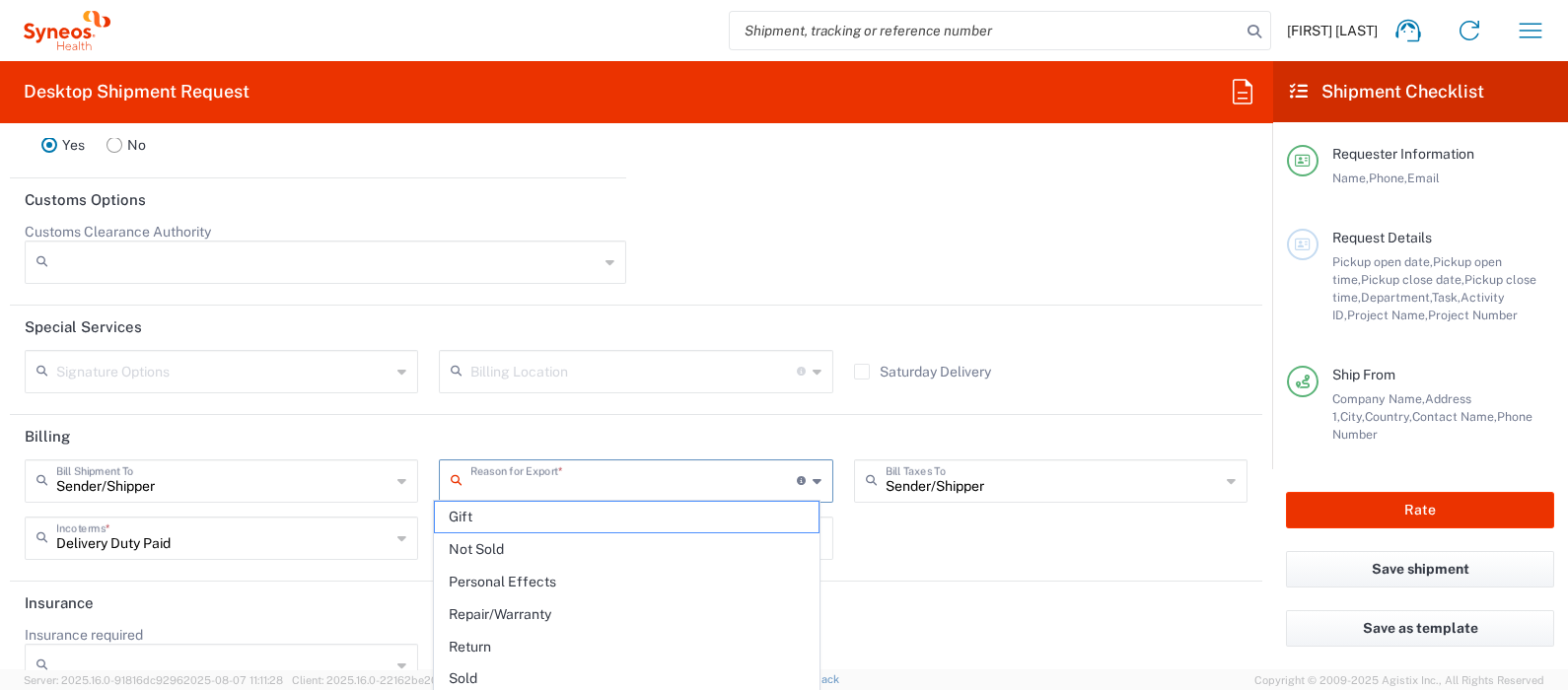 type on "Return" 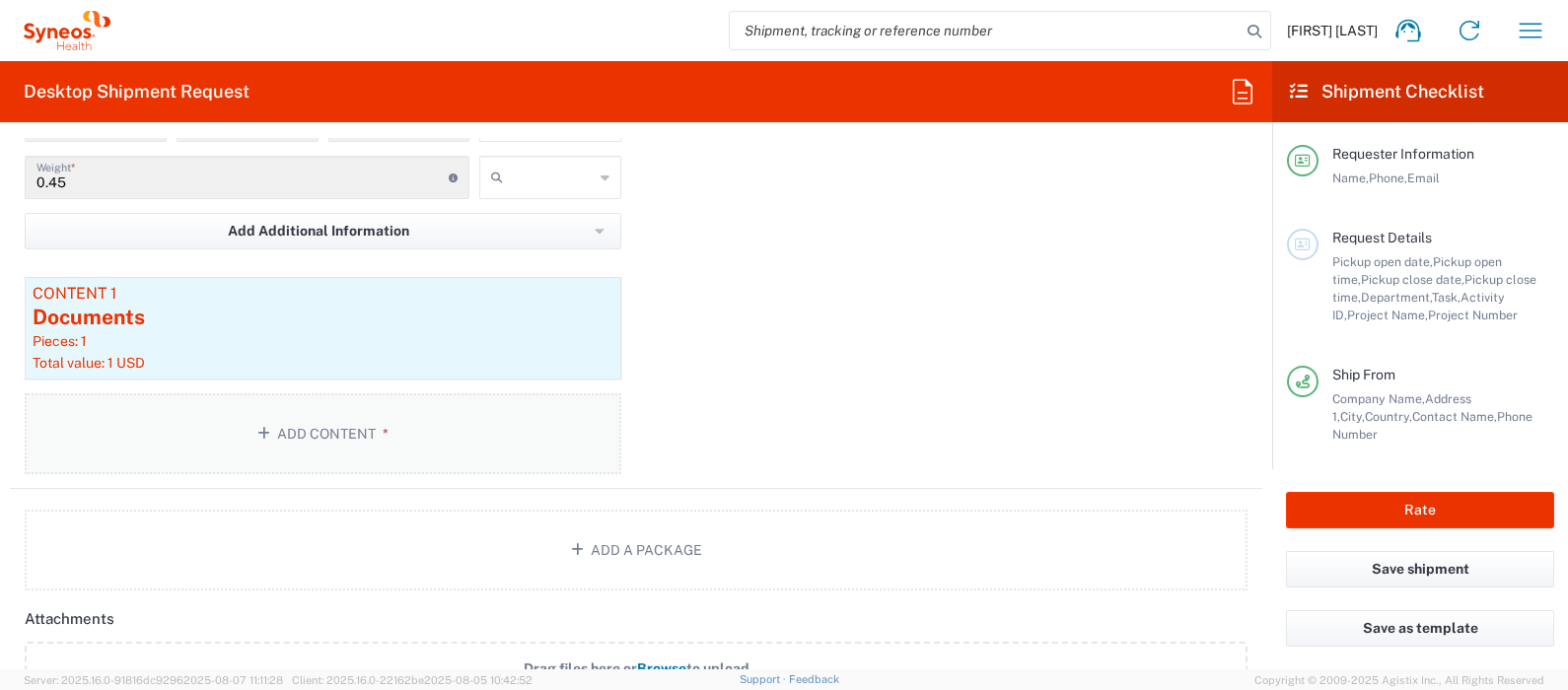 scroll, scrollTop: 2004, scrollLeft: 0, axis: vertical 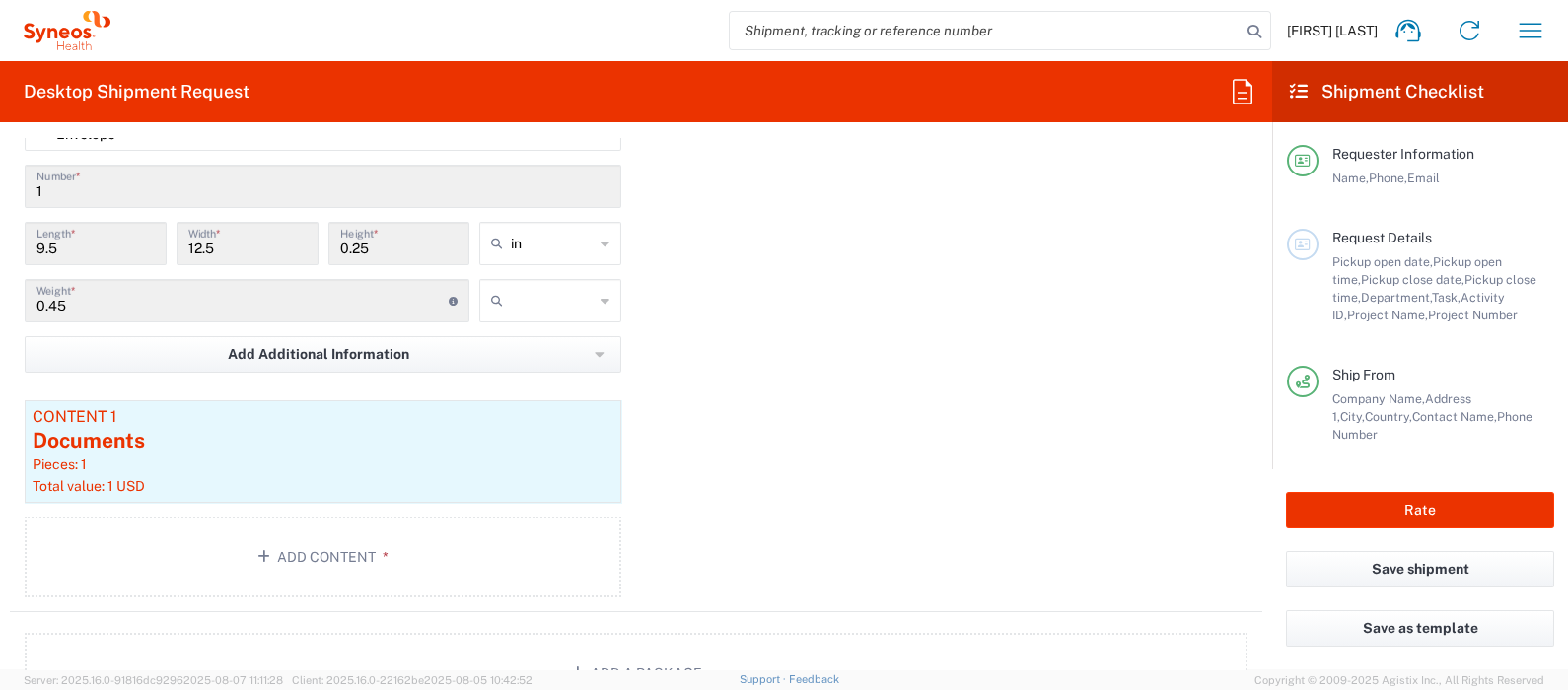type 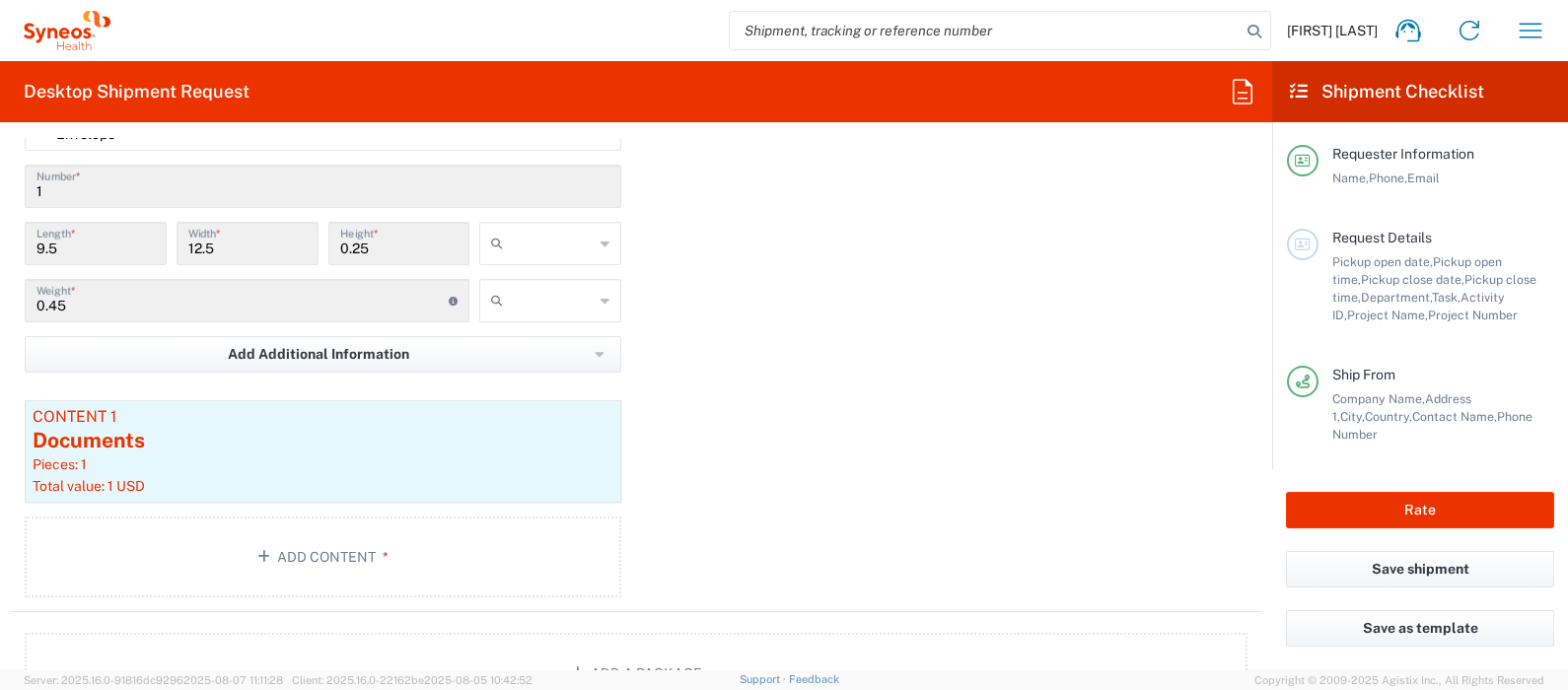 click at bounding box center (552, 243) 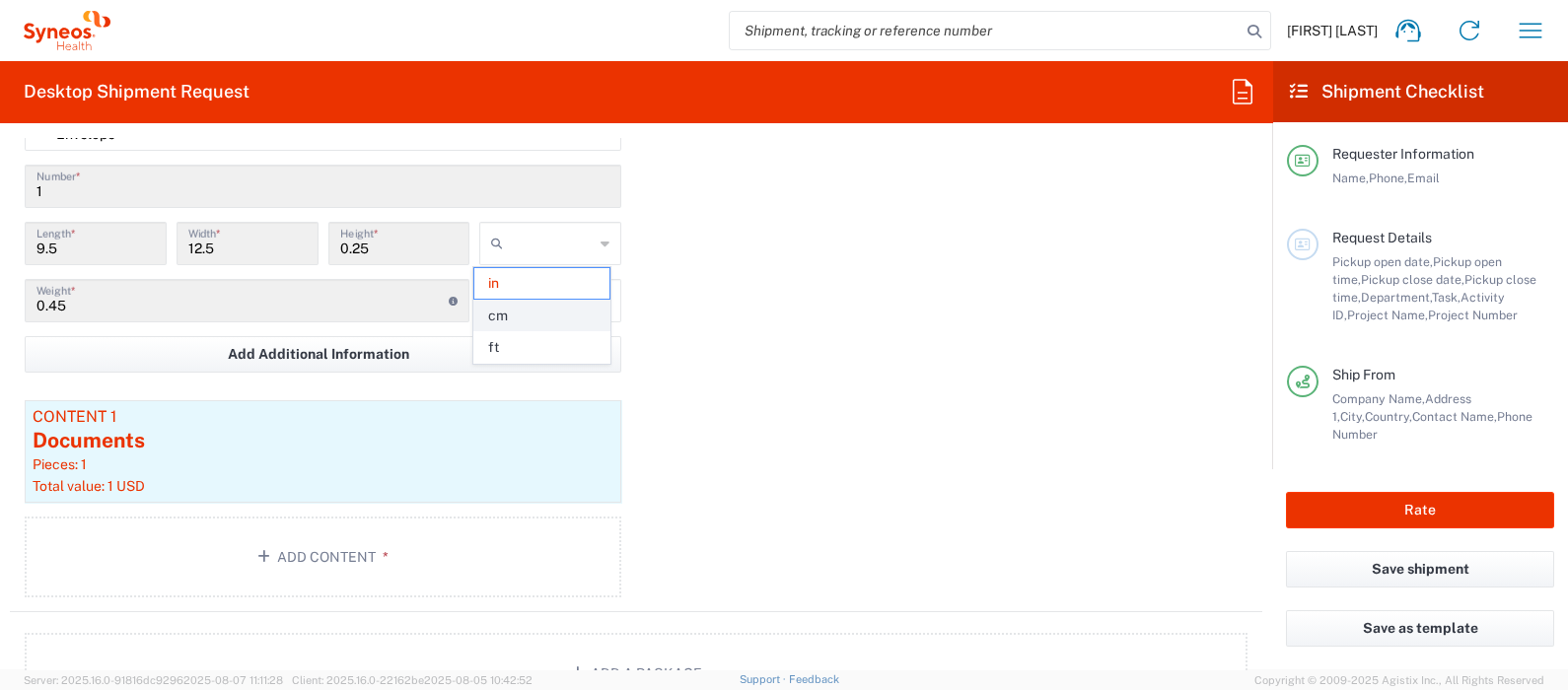 click on "cm" 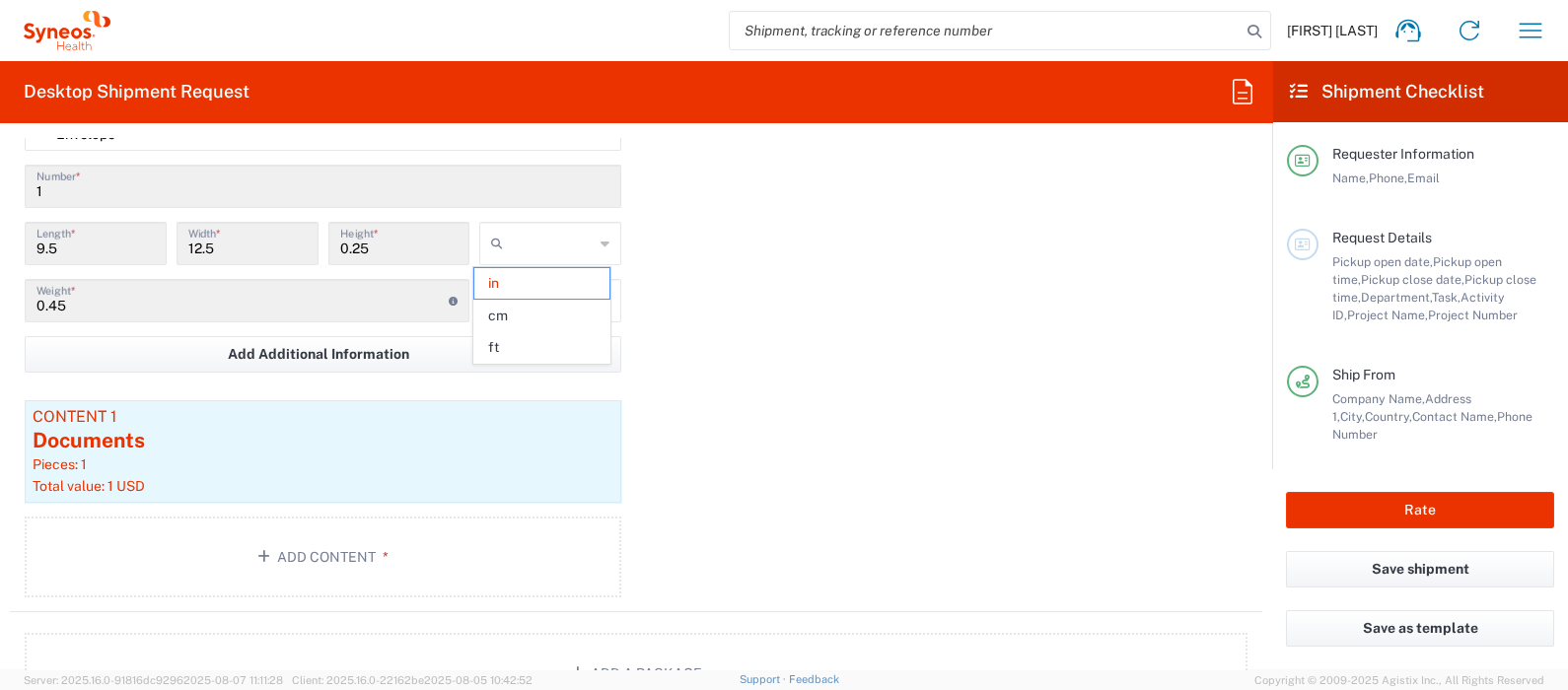 type on "24.13" 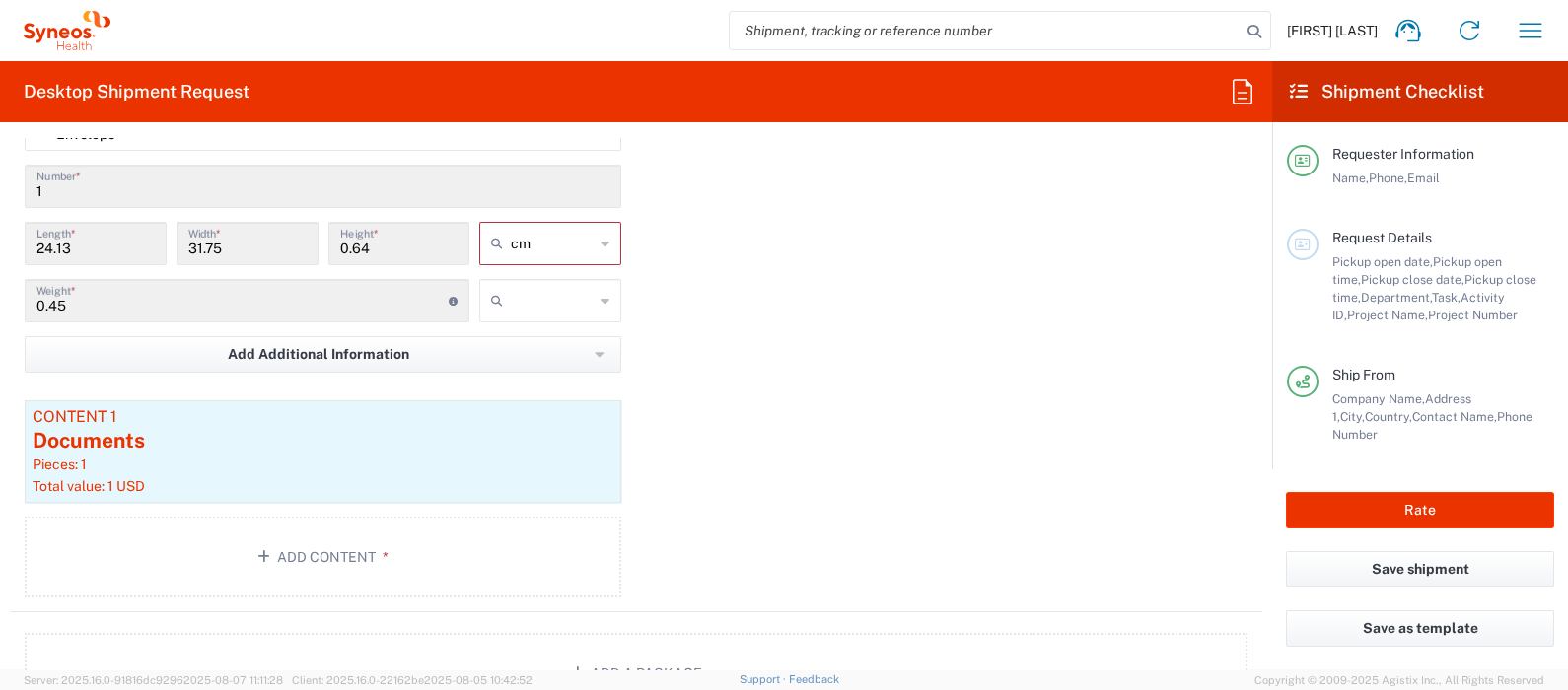 click at bounding box center [552, 301] 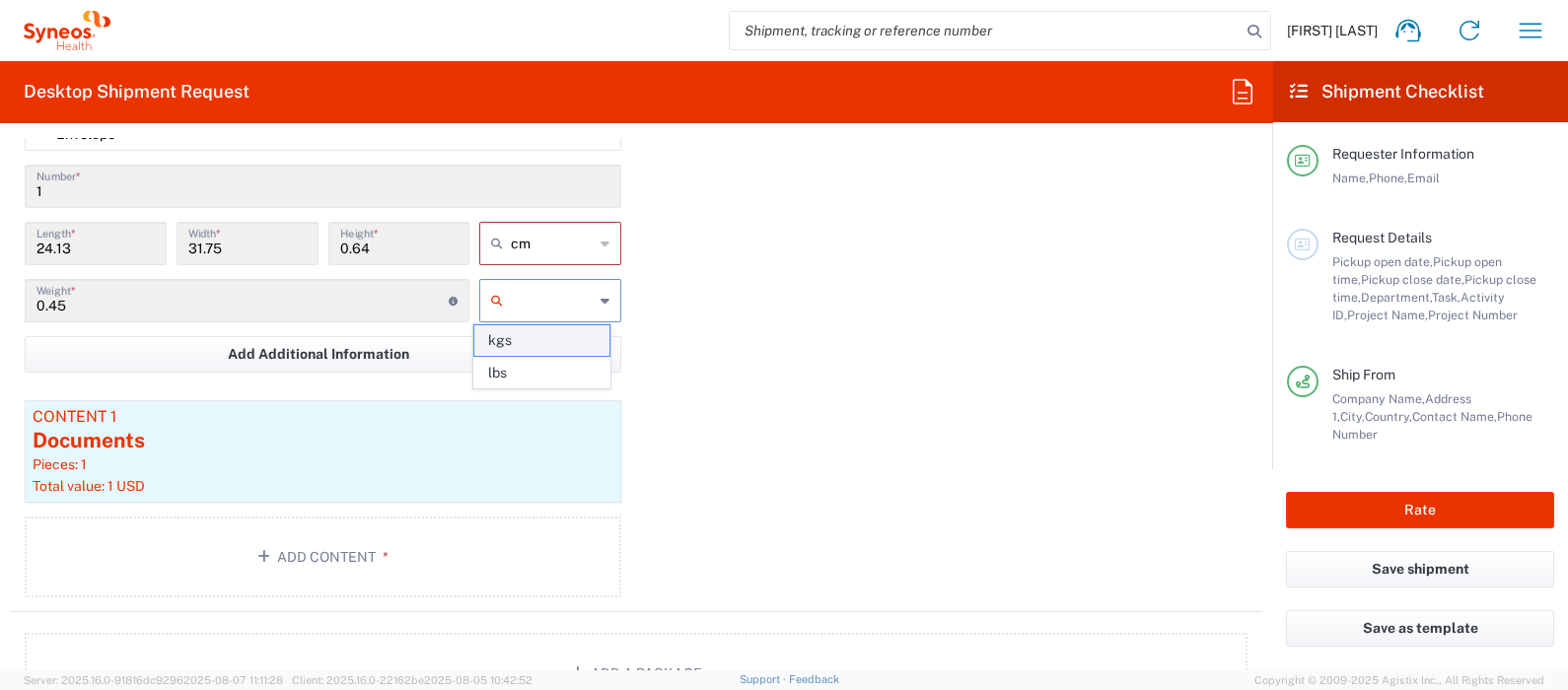 click on "kgs" 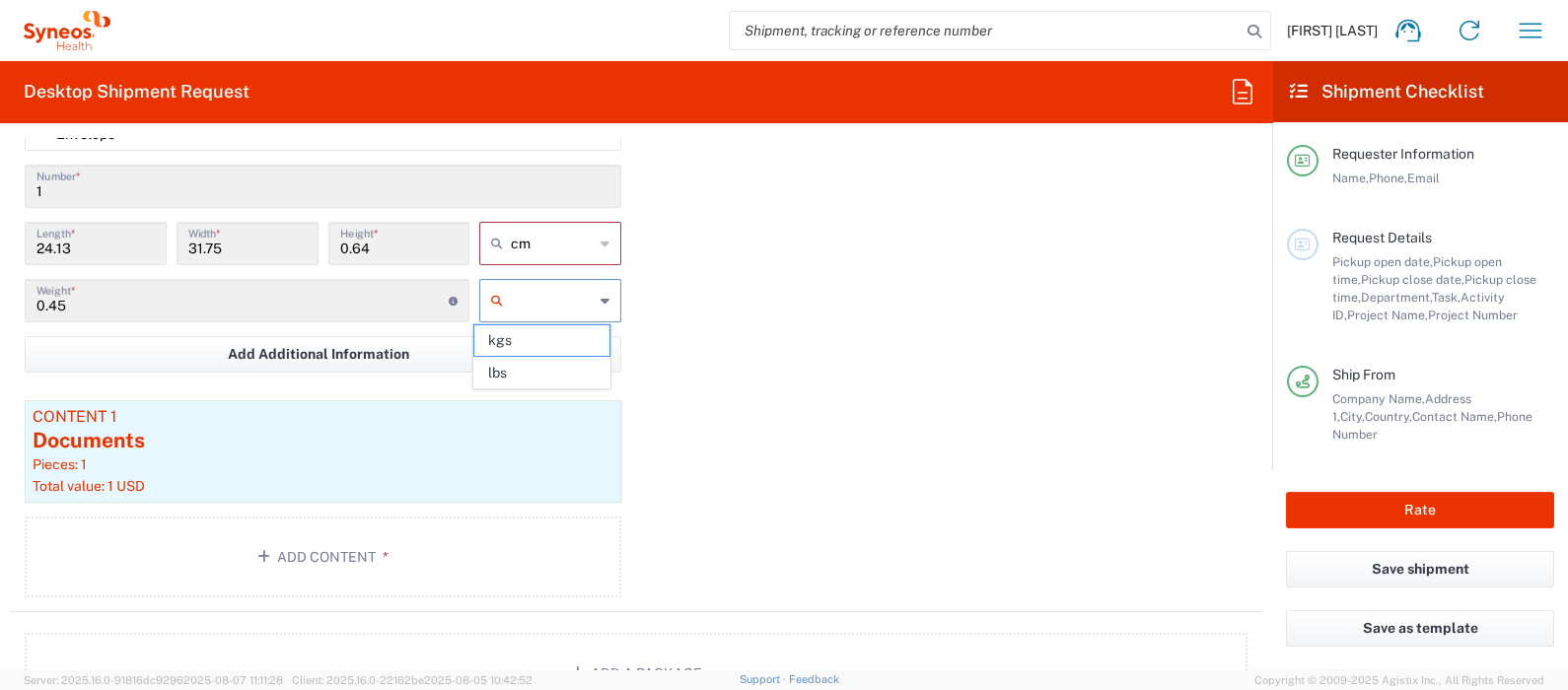 type on "kgs" 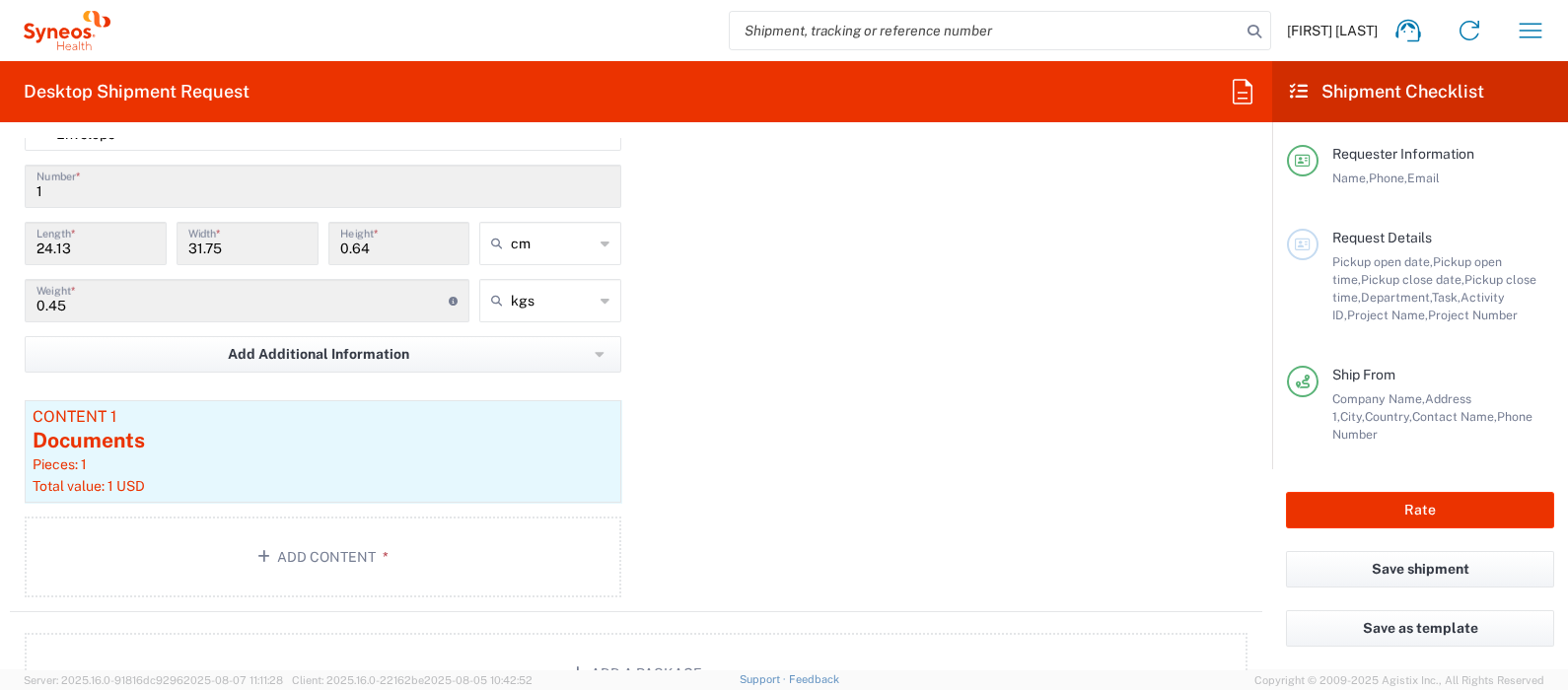 click on "Package 1  Envelope  Type  * Material used to package goods Envelope Large Box Medium Box Pallet(s) Oversized (Not Stackable) Pallet(s) Oversized (Stackable) Pallet(s) Standard (Not Stackable) Pallet(s) Standard (Stackable) Small Box Vendor Box - 10kg Vendor Box - 25kg Your Packaging 1  Number  * 24.13  Length  * 31.75  Width  * 0.64  Height  * cm in cm ft 0.45  Weight  * Total weight of package(s) in pounds or kilograms kgs kgs lbs Add Additional Information  Package material   Package temperature   Temperature device  Content 1 Documents Pieces: 1  Total value: 1 USD  Add Content *" 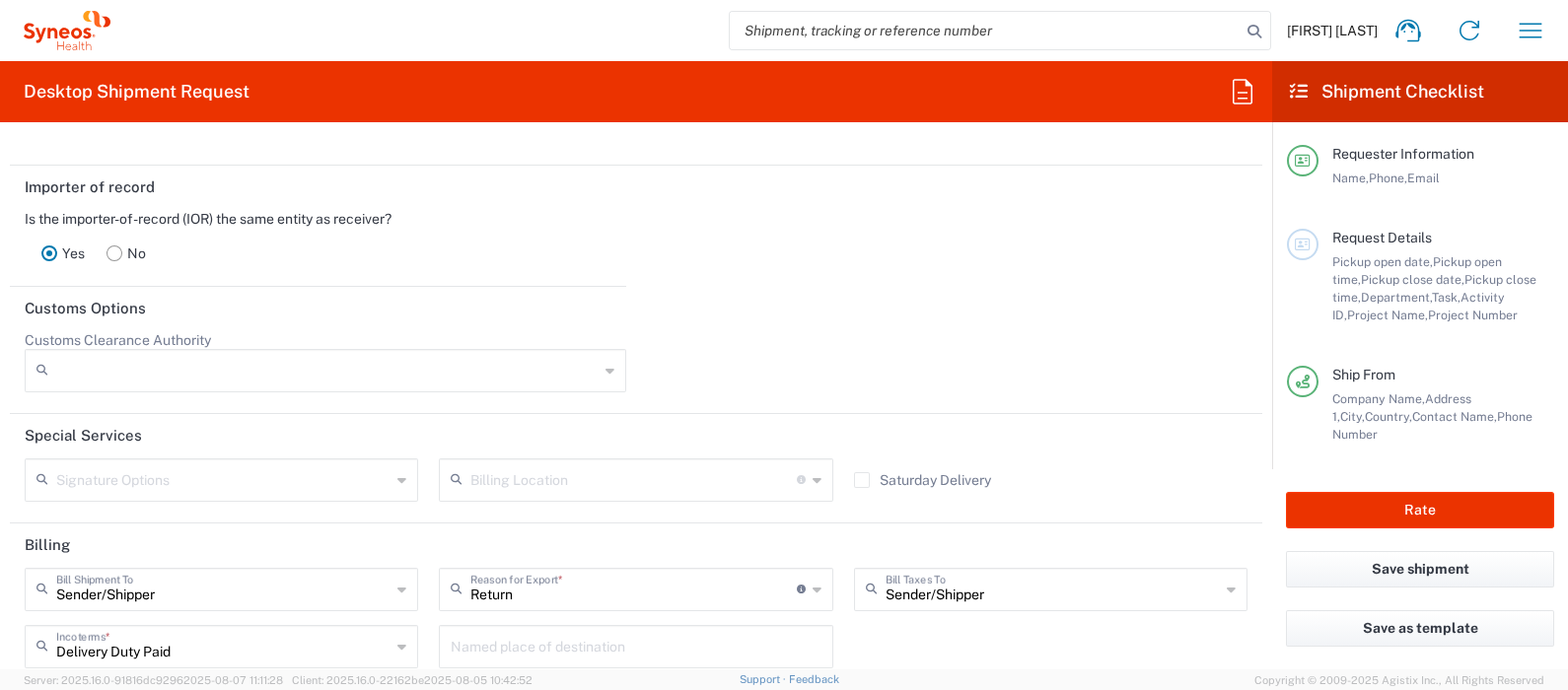 scroll, scrollTop: 2866, scrollLeft: 0, axis: vertical 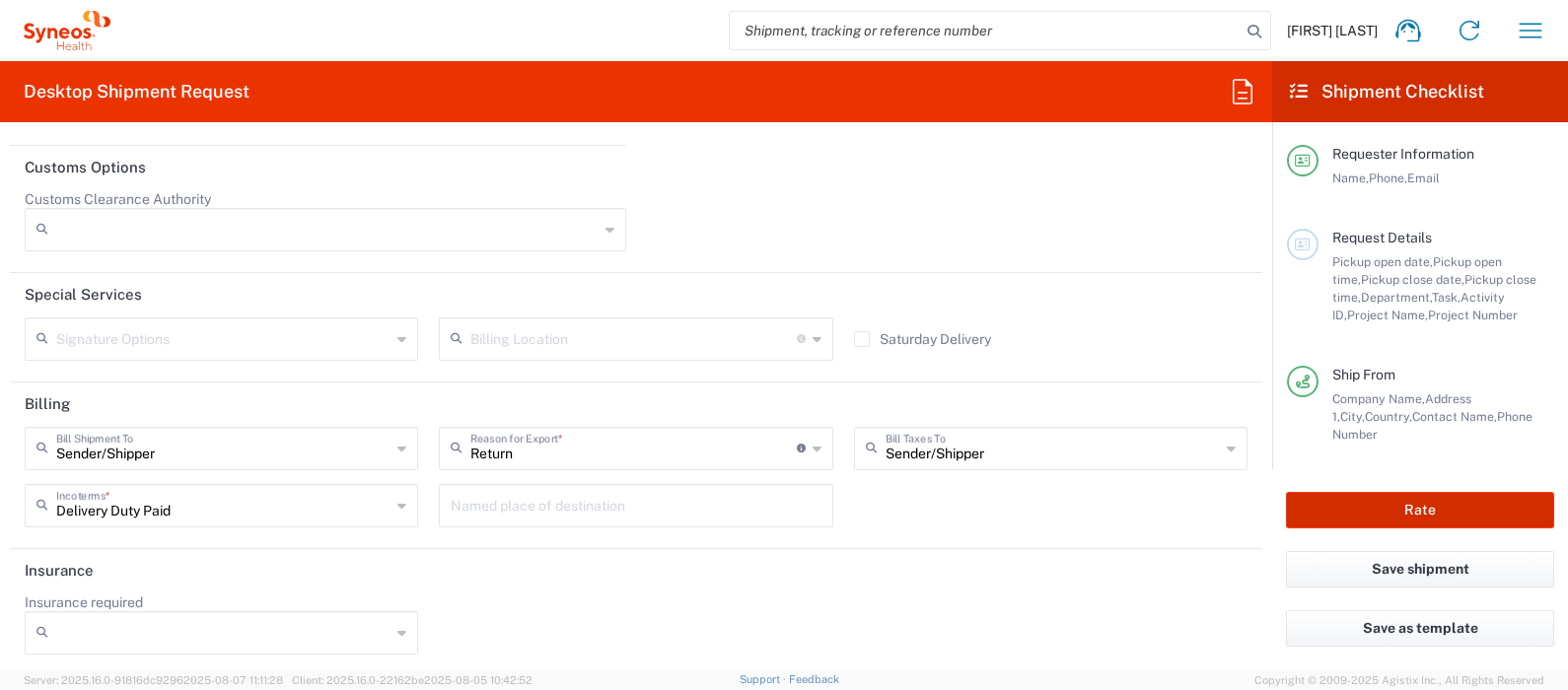 click on "Rate" 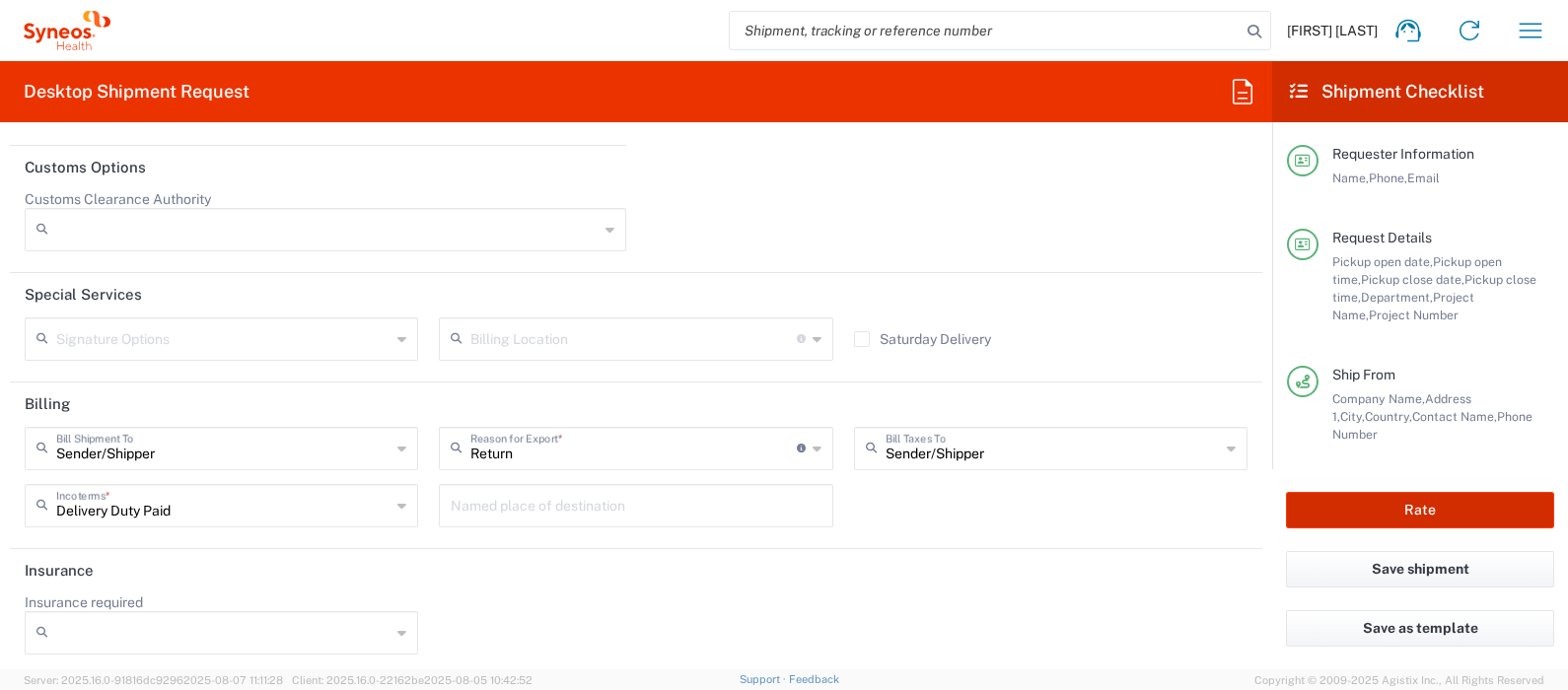 type on "7026251A" 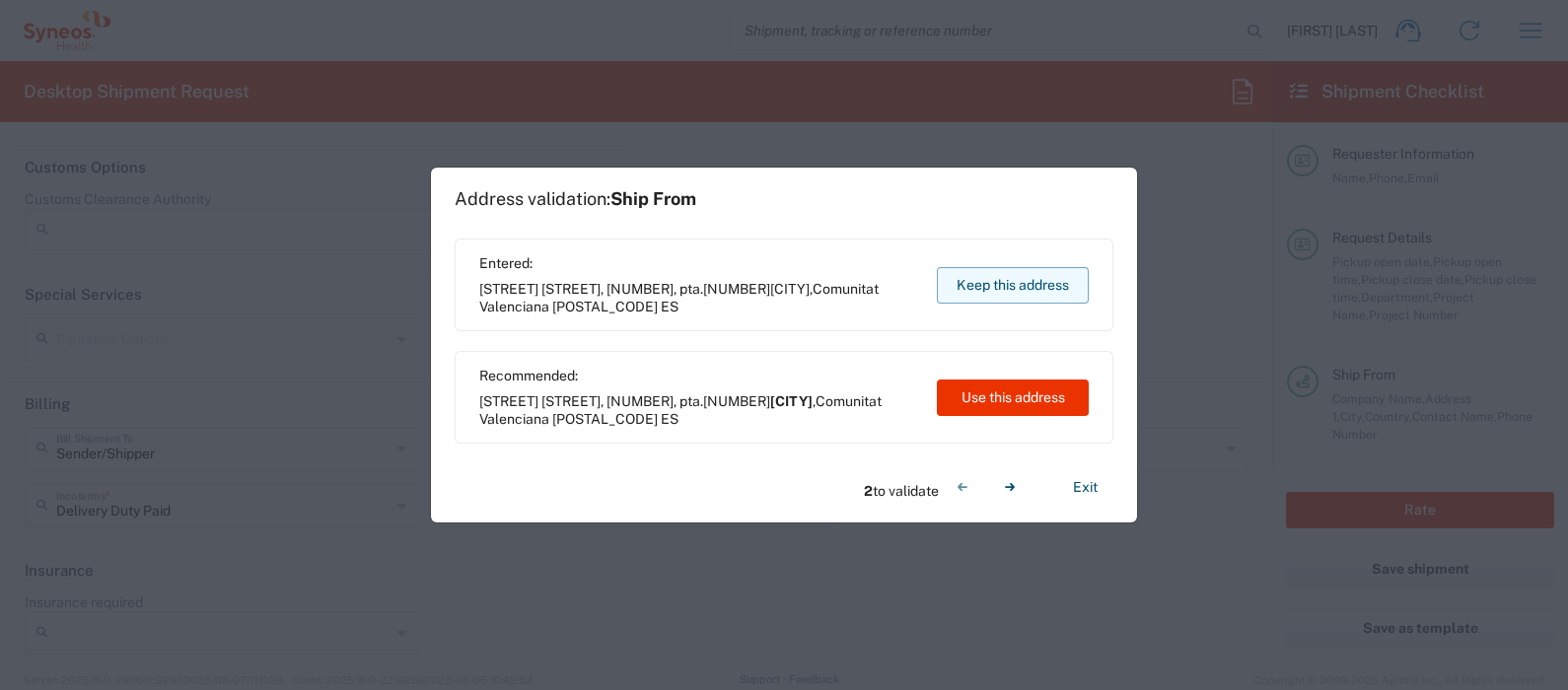 click on "Keep this address" 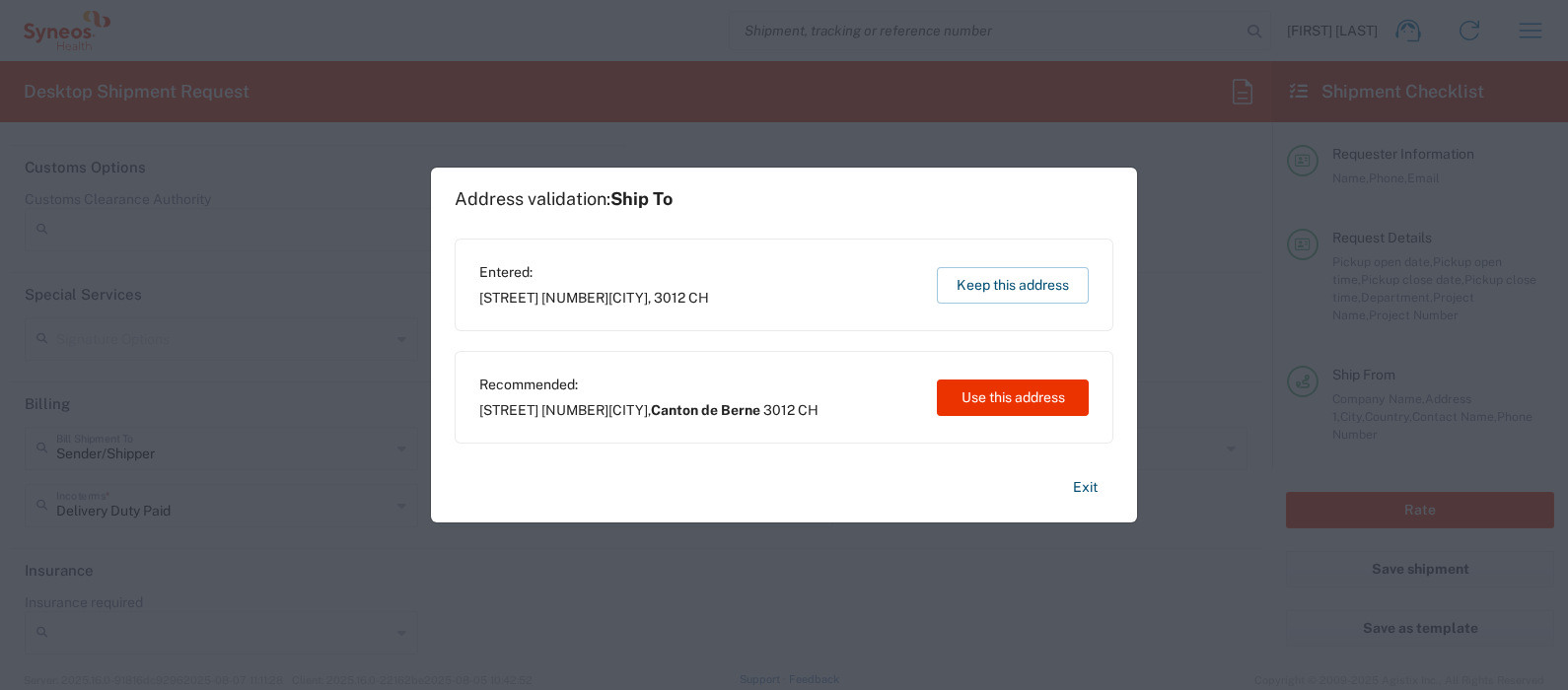 click on "Use this address" 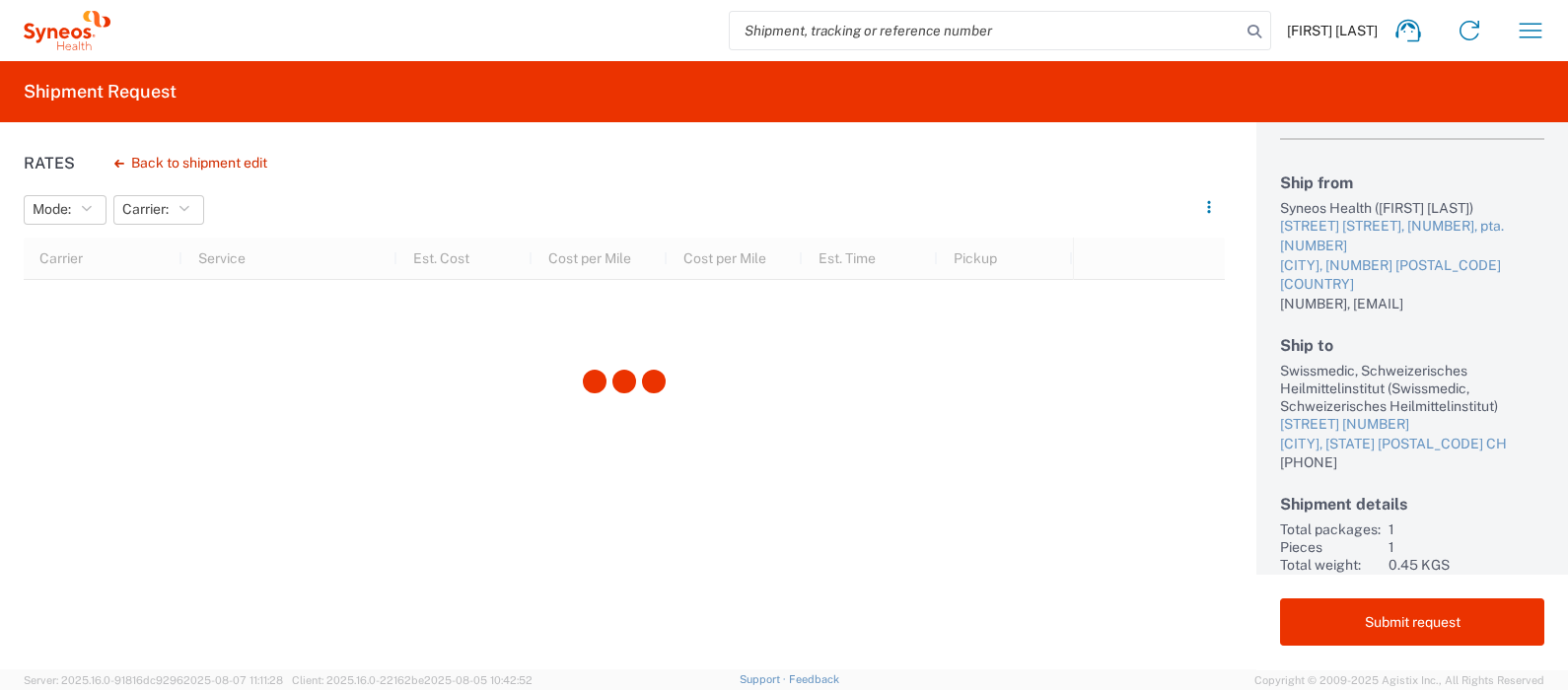 scroll, scrollTop: 87, scrollLeft: 0, axis: vertical 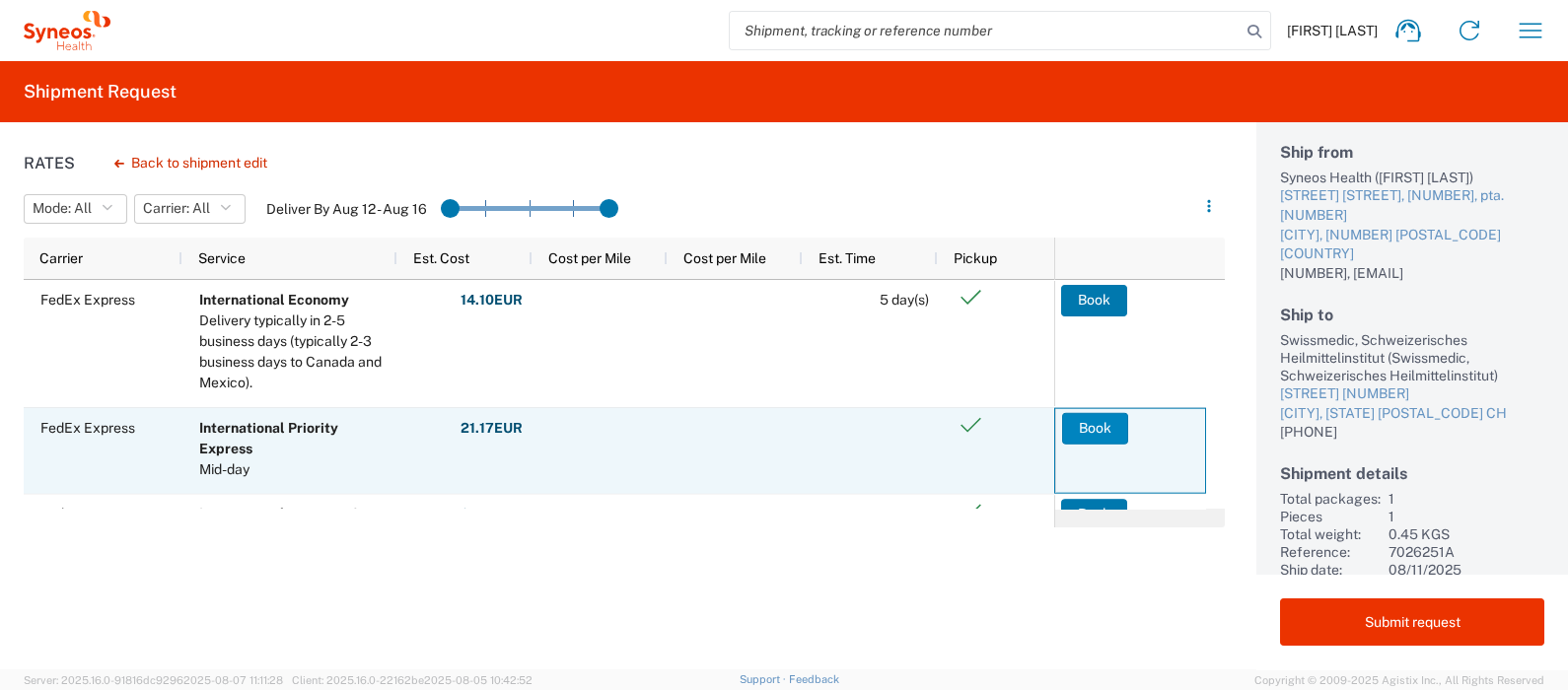 click on "Book" 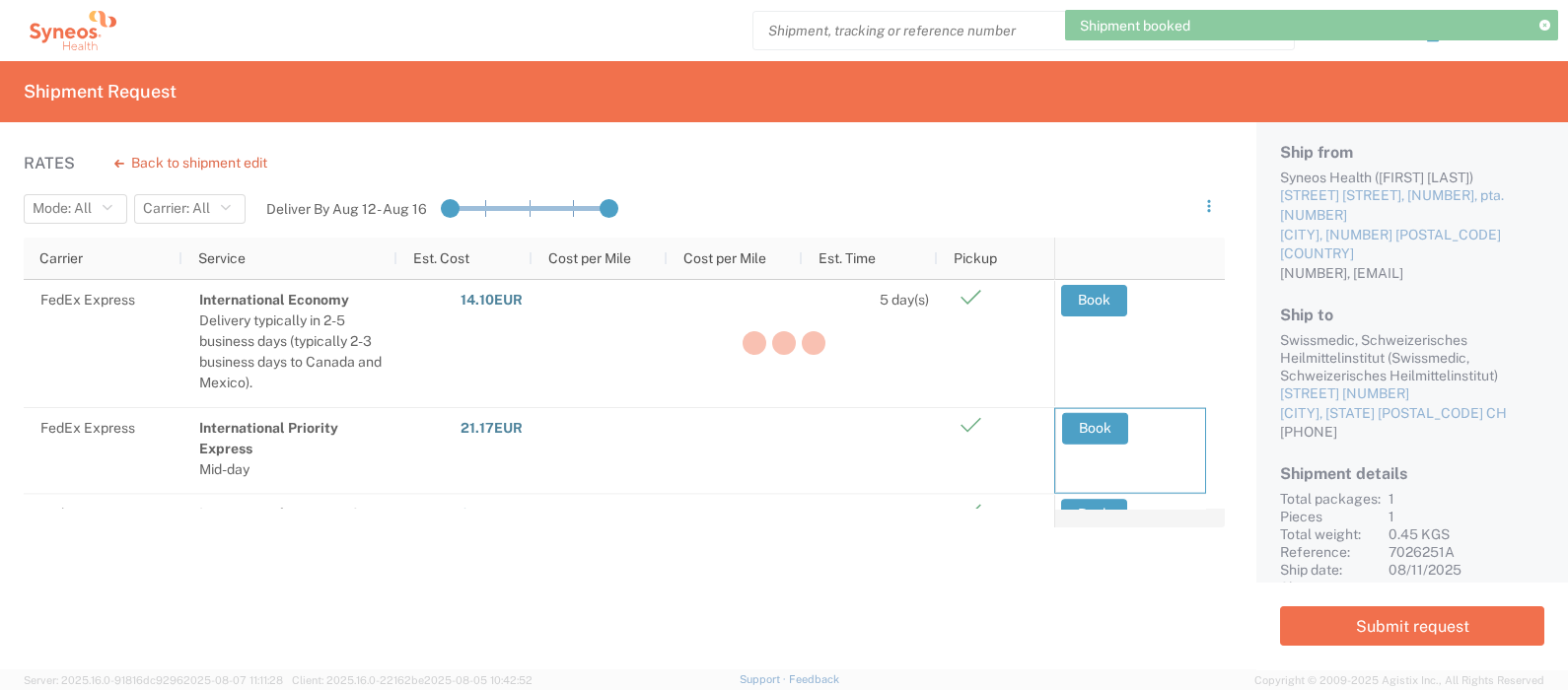 scroll, scrollTop: 79, scrollLeft: 0, axis: vertical 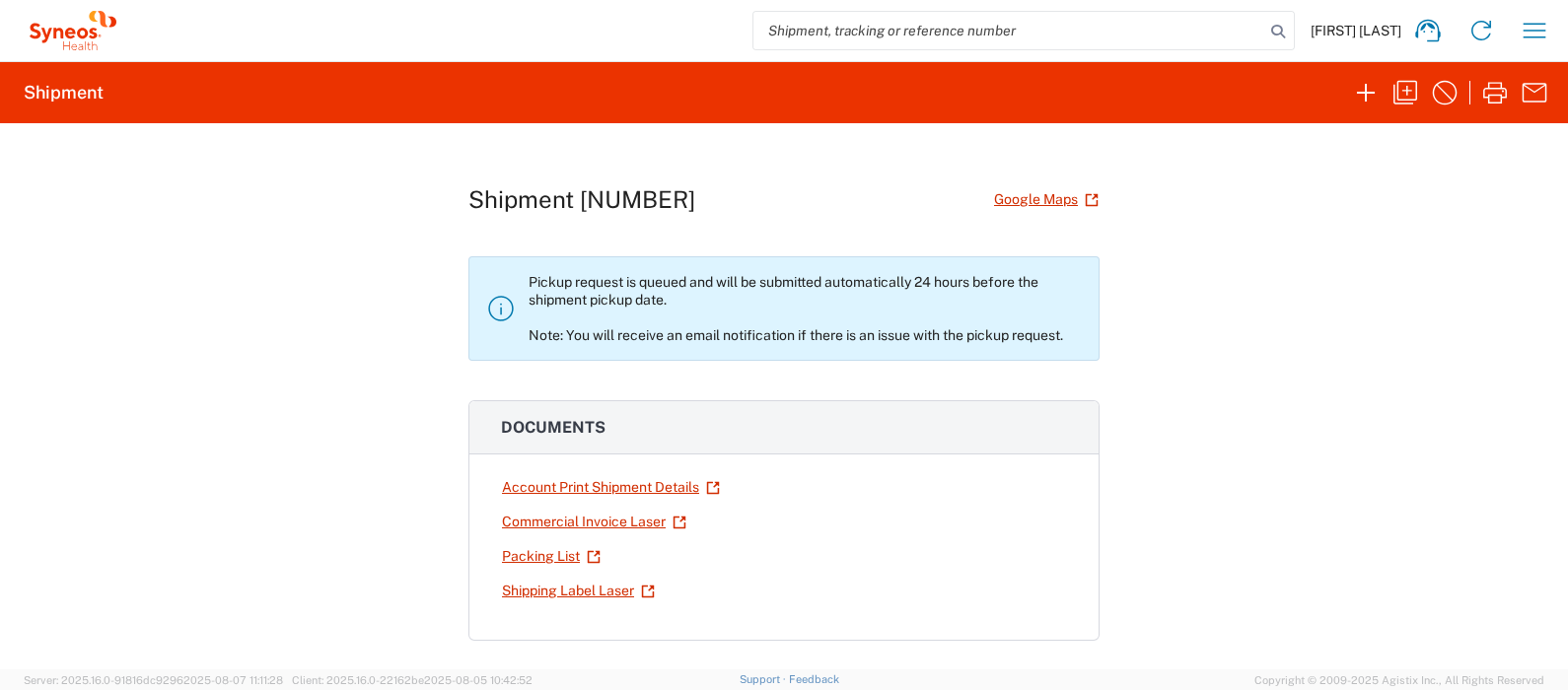 click on "Shipment [NUMBER]  Google Maps
Pickup request is queued and will be submitted automatically 24 hours before the shipment pickup date.
Note:  You will receive an email notification if there is an issue with the pickup request. Documents  Account Print Shipment Details
Commercial Invoice Laser
Packing List
Shipping Label Laser
Carrier information Carrier name: FedEx Express Service level: International Priority Express Tracking number: [TRACKING_NUMBER] Shipping cost 21.17 EUR Request details Pickup time: [DATE] [TIME] - [TIME] Schedule Pickup Request
Delivery time: - Edit Date and Time Cost center [NUMBER] References Project [NUMBER] Project Number PharmaMar [NUMBER] Department [NUMBER] Pickup request scheduled Requester information [FIRST] [LAST] From:" 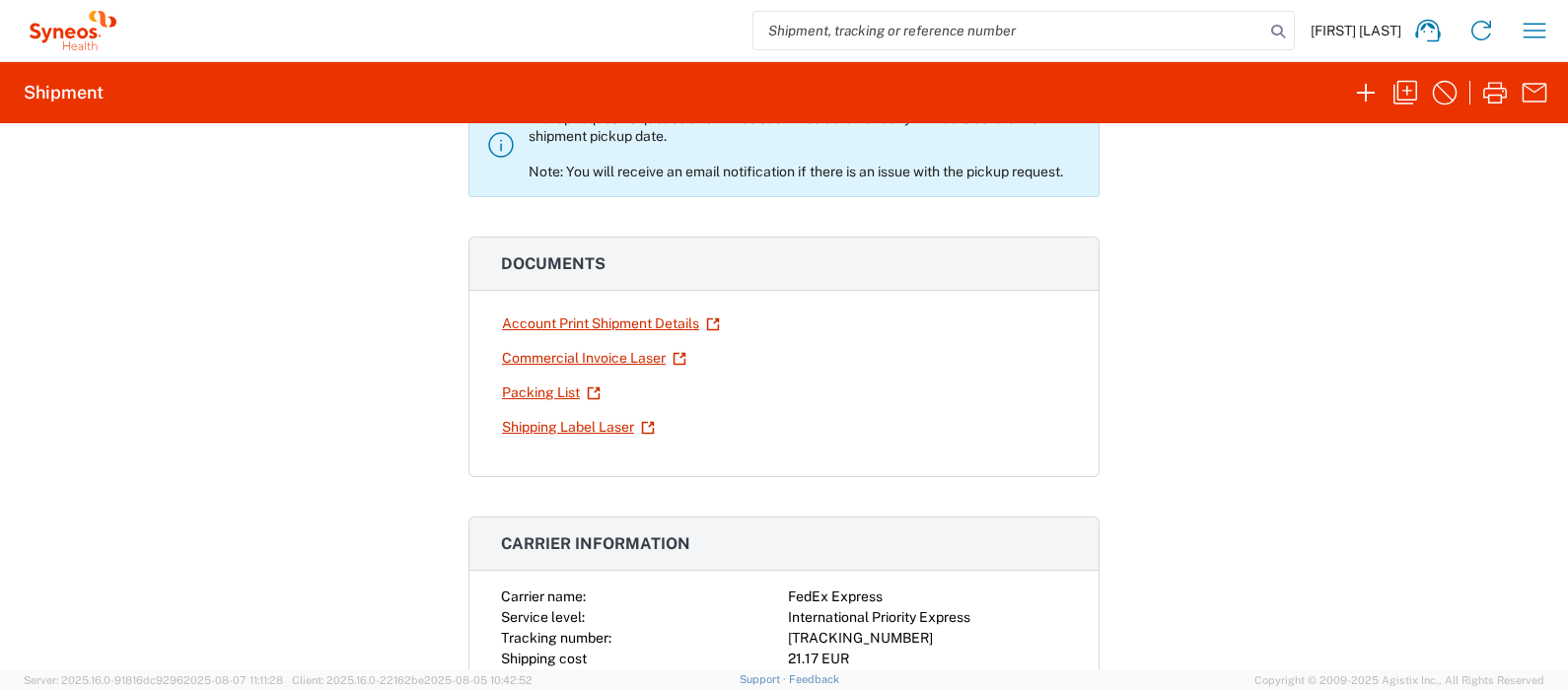 scroll, scrollTop: 492, scrollLeft: 0, axis: vertical 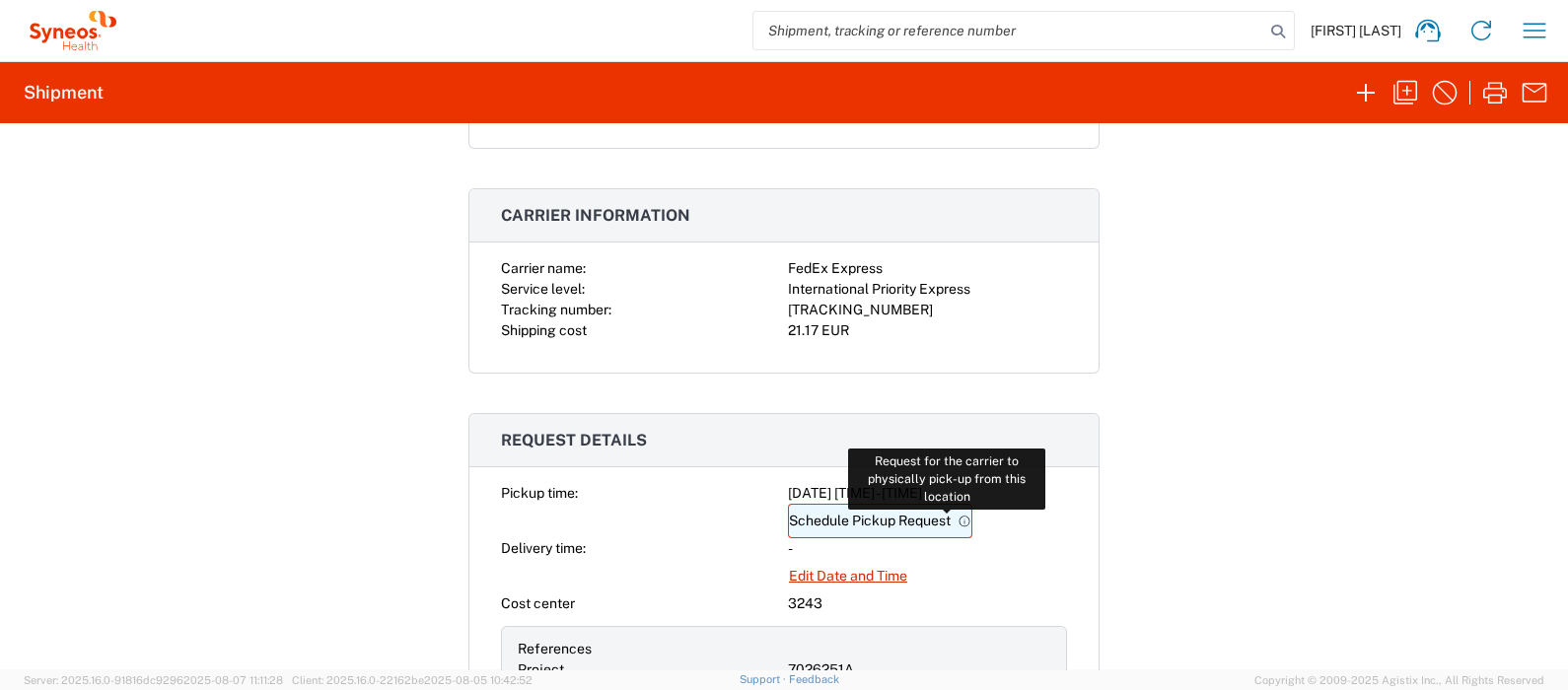 click 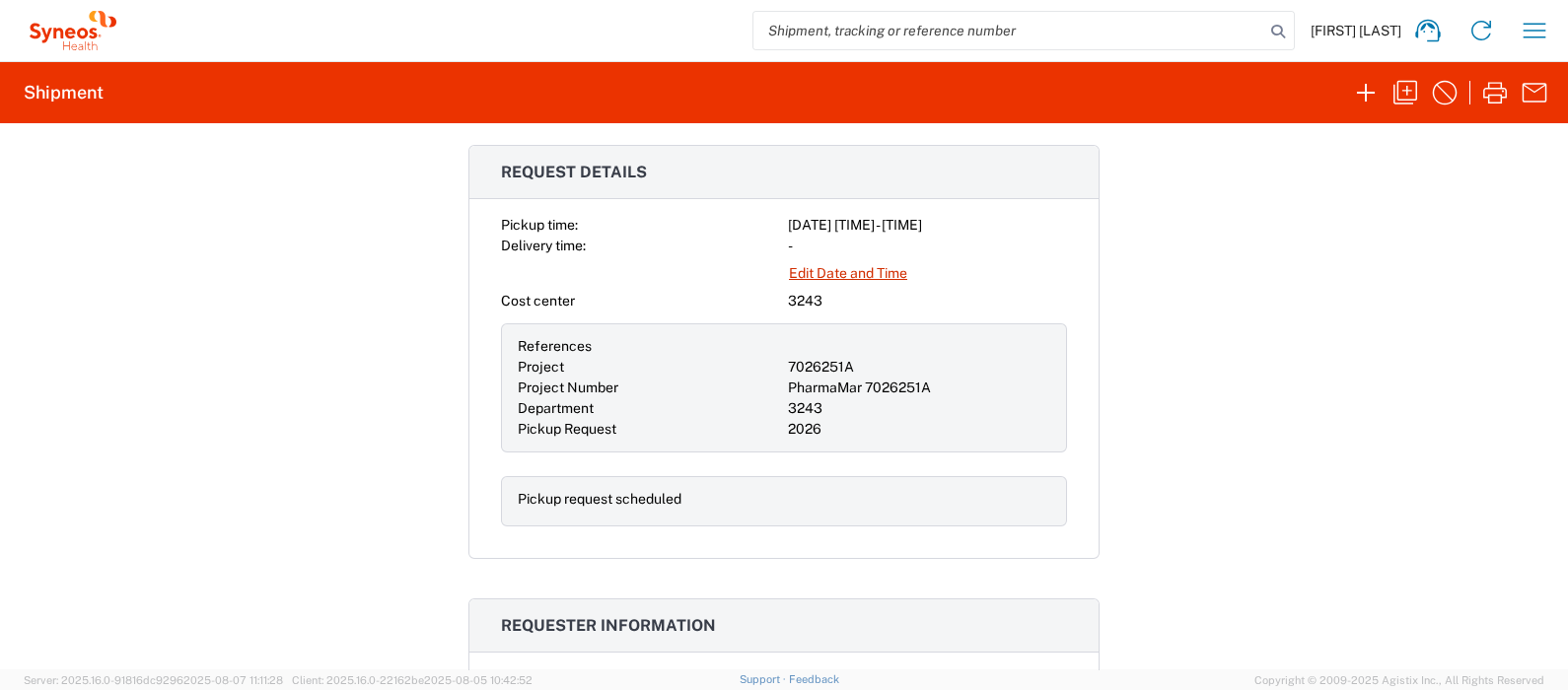 scroll, scrollTop: 492, scrollLeft: 0, axis: vertical 